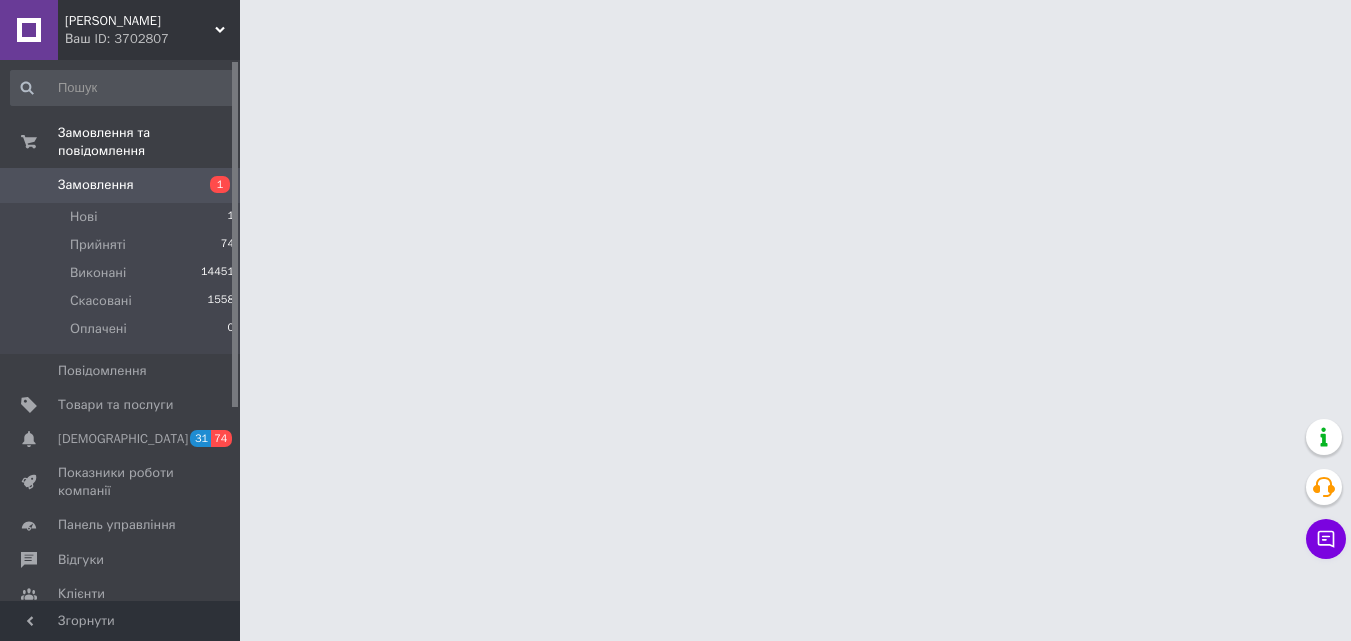 scroll, scrollTop: 0, scrollLeft: 0, axis: both 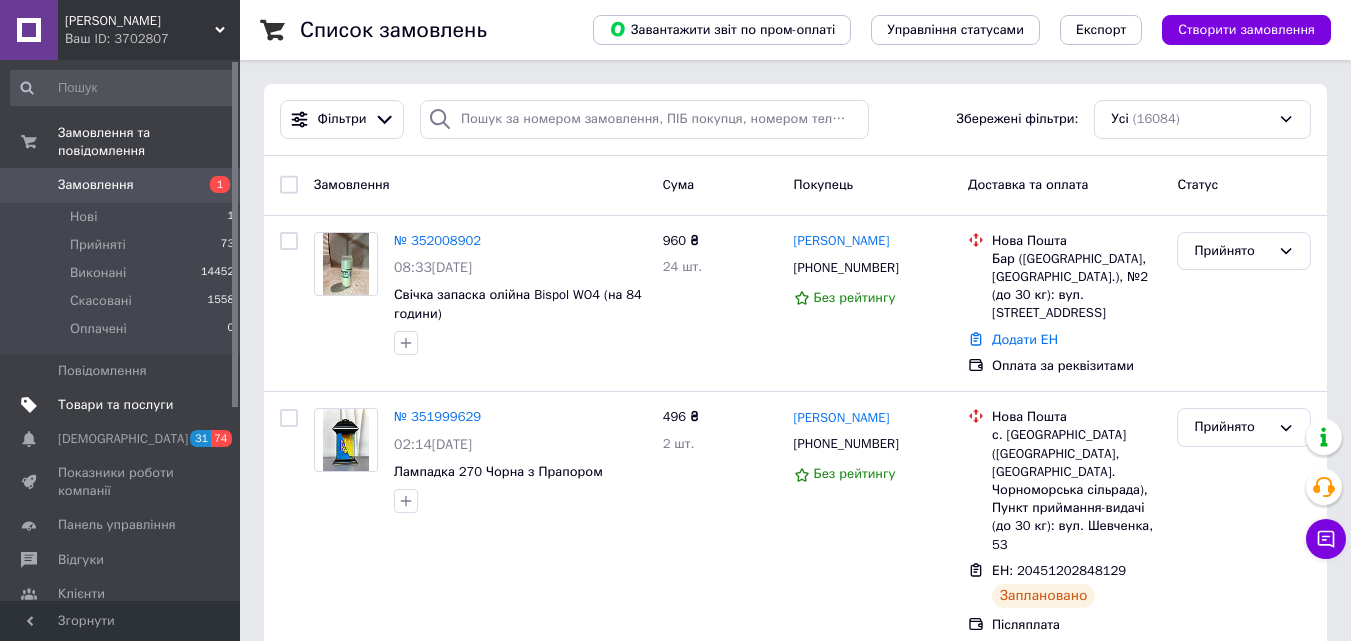 click on "Товари та послуги" at bounding box center (115, 405) 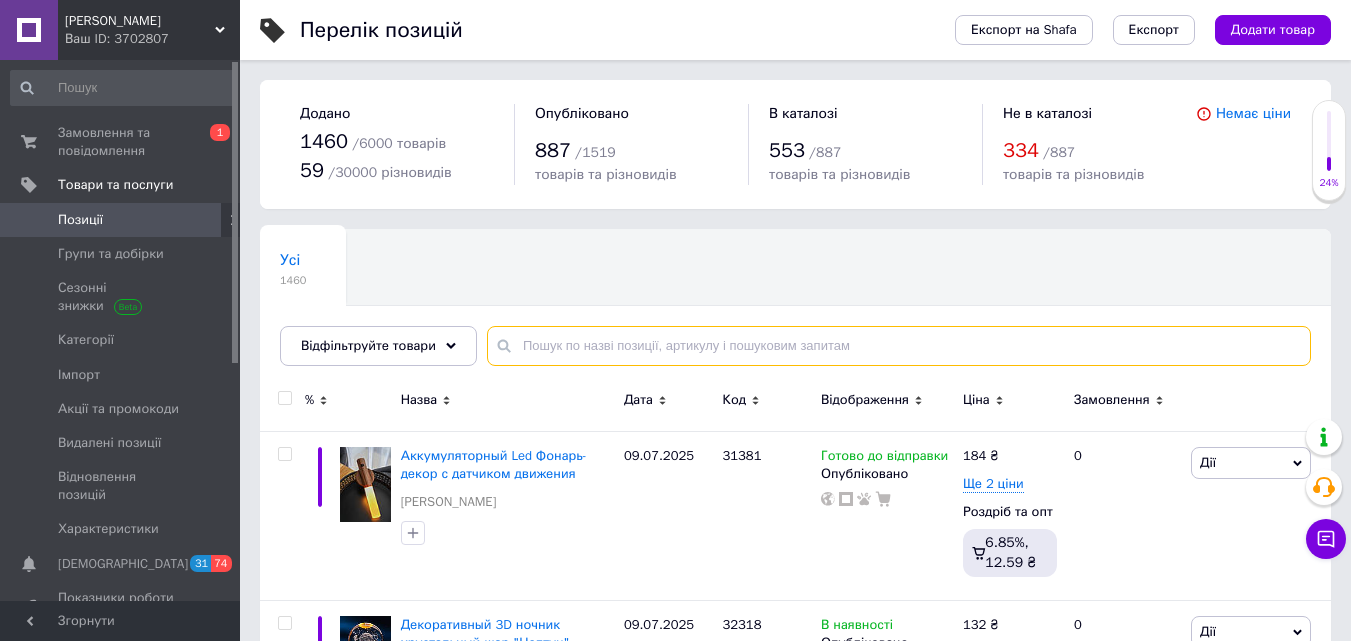 click at bounding box center (899, 346) 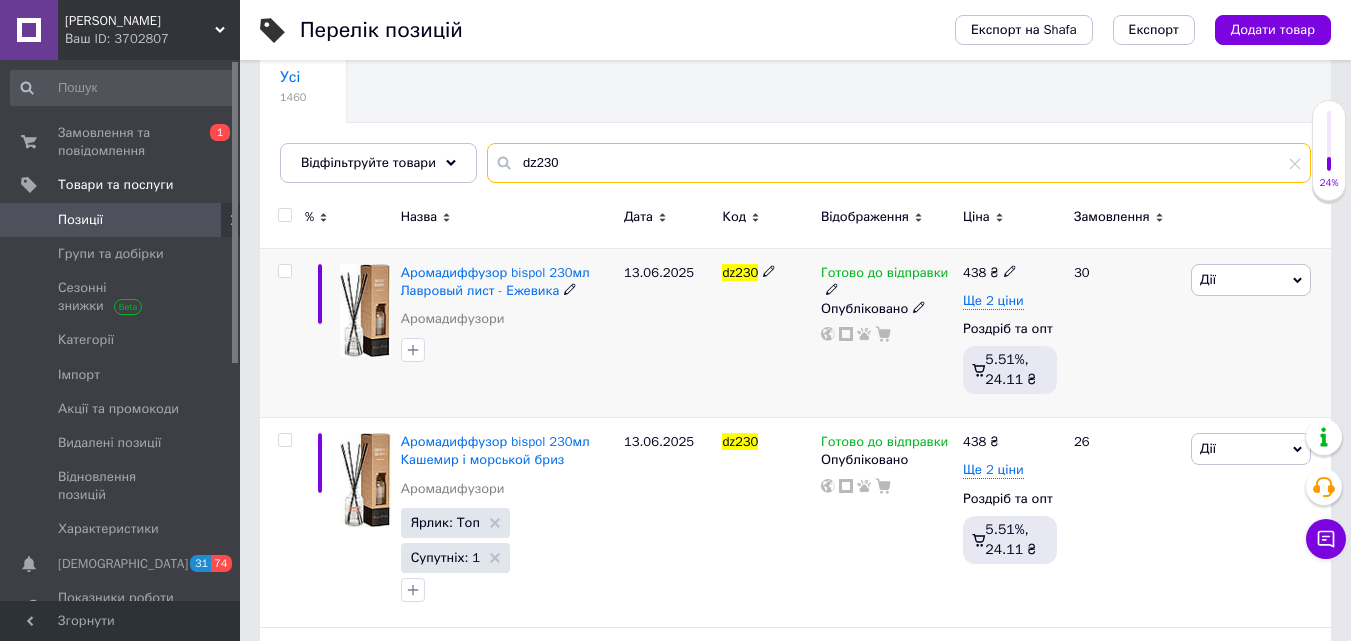 scroll, scrollTop: 200, scrollLeft: 0, axis: vertical 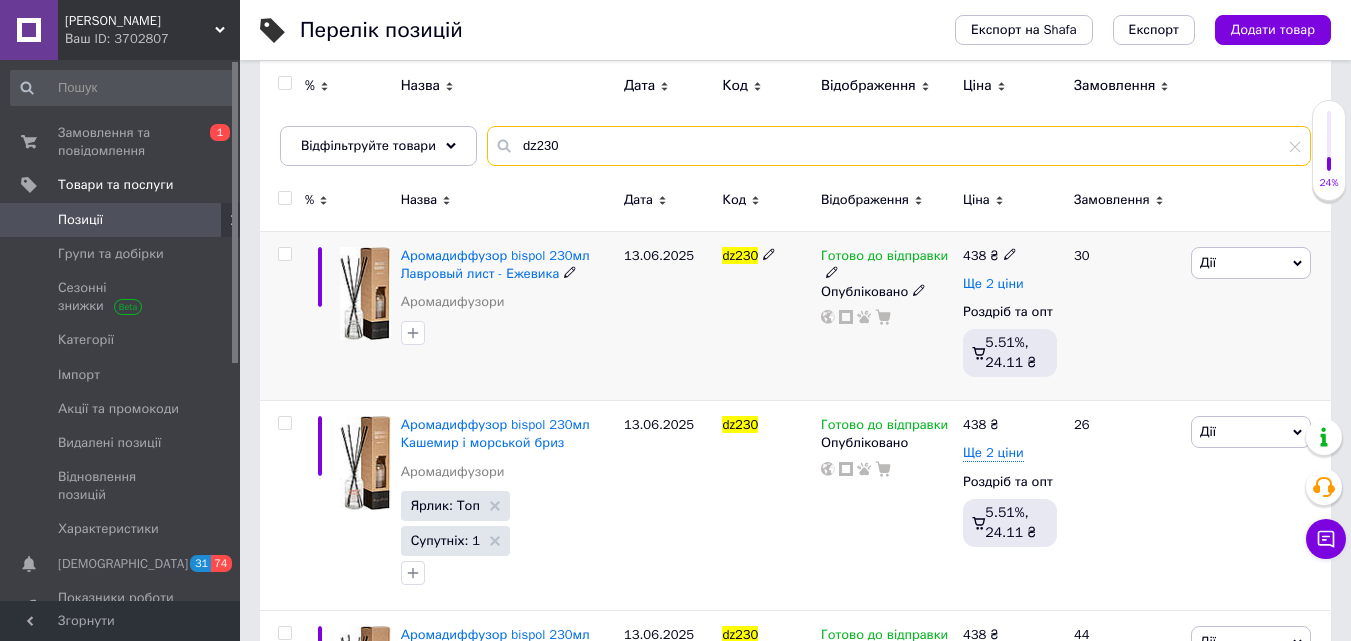 type on "dz230" 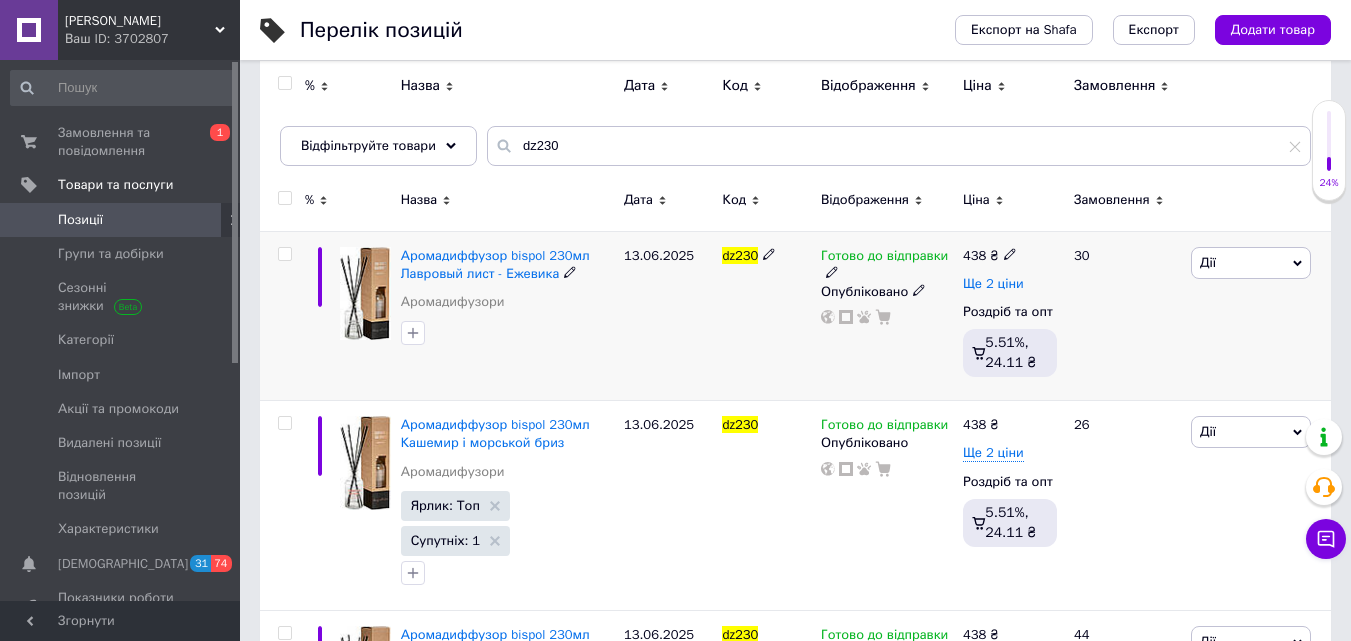 click on "Ще 2 ціни" at bounding box center (993, 284) 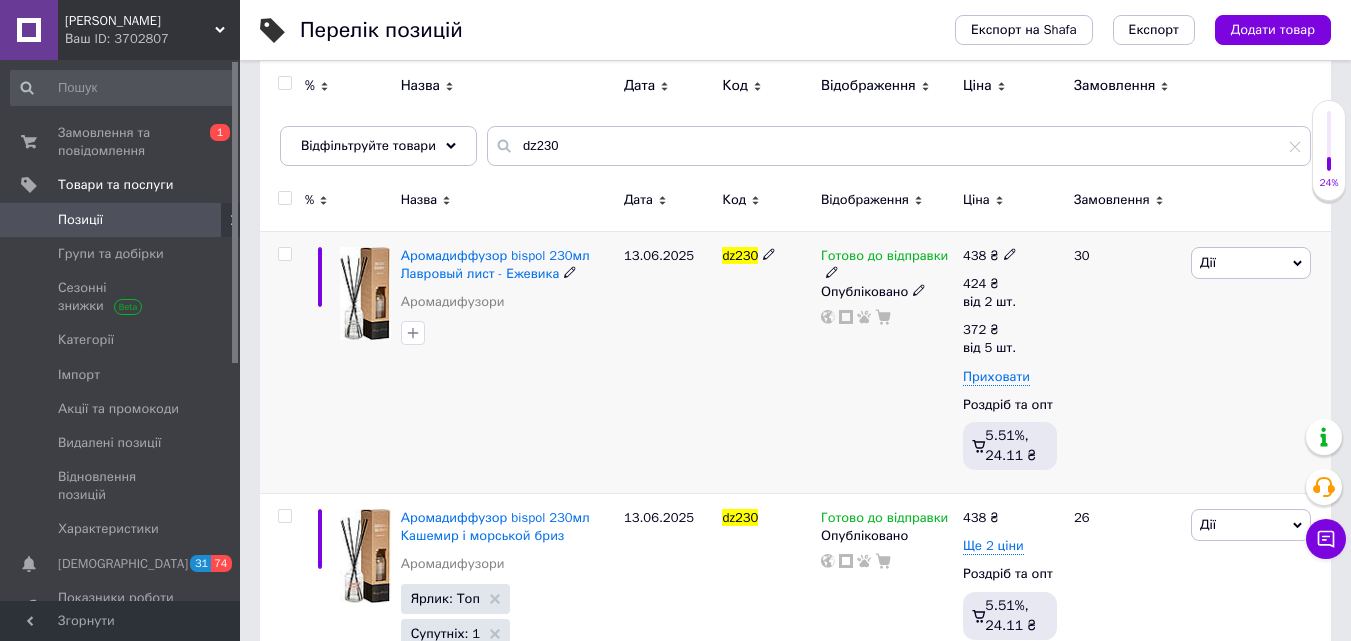 click on "438   ₴" at bounding box center [1010, 256] 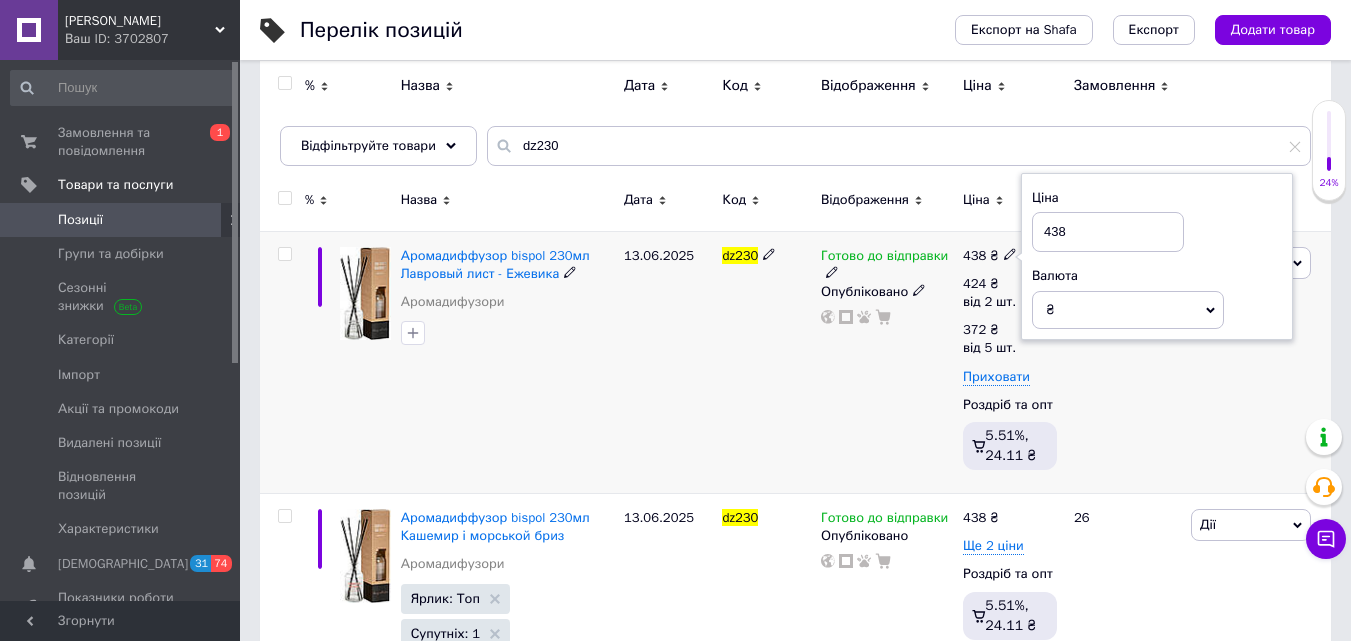 click on "438" at bounding box center (1108, 232) 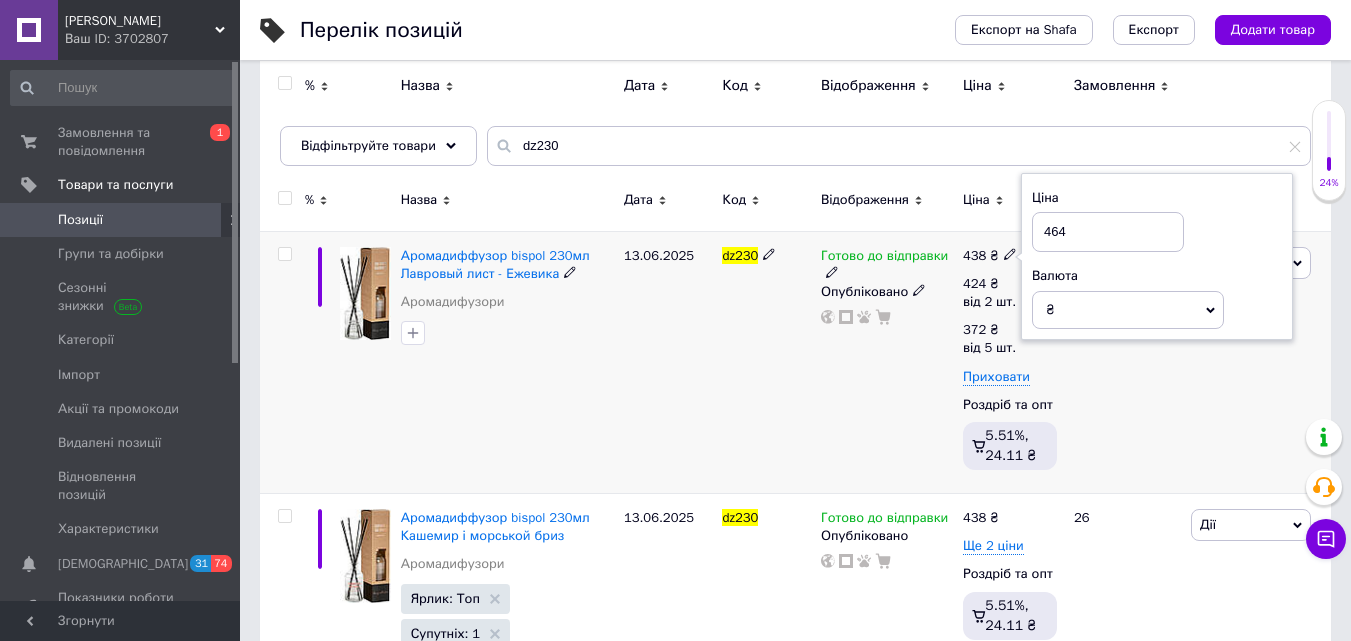 type on "464" 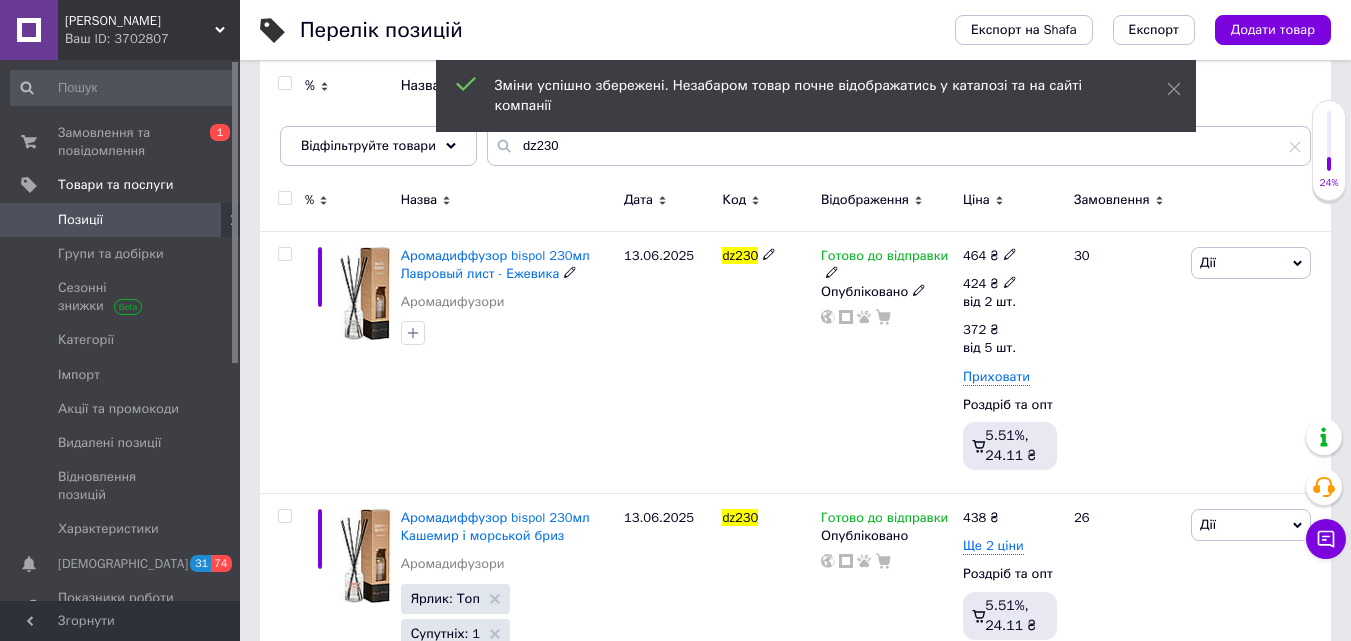 click 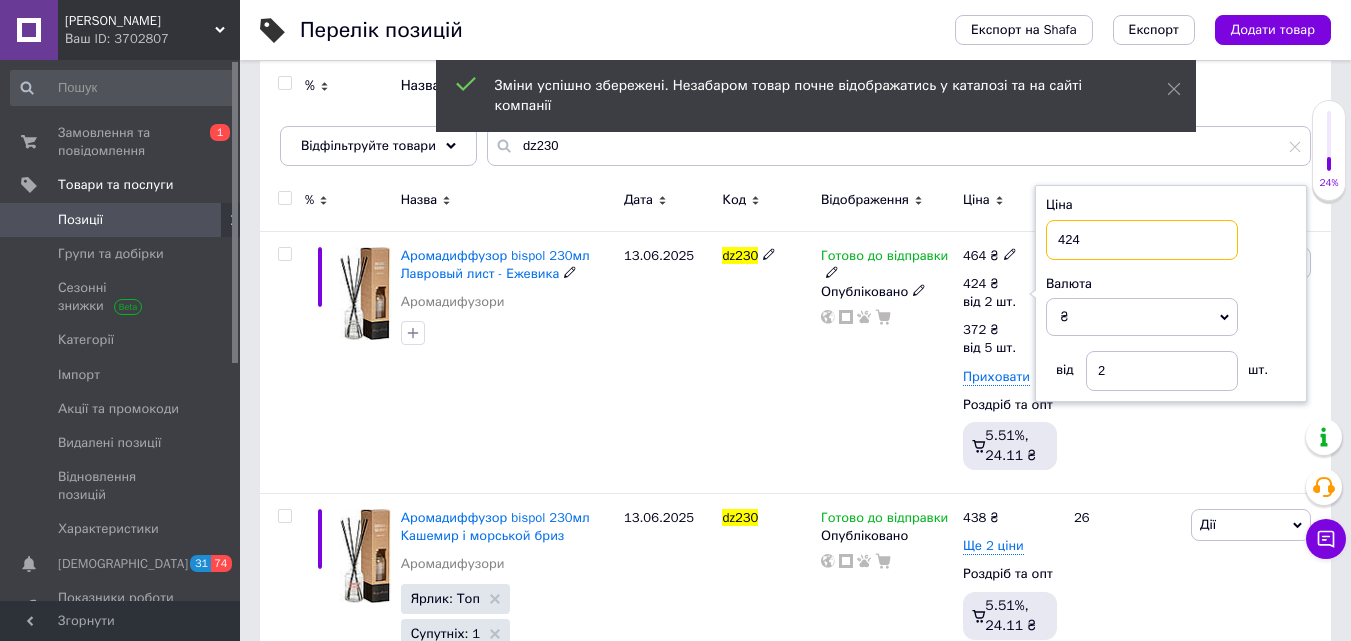 click on "424" at bounding box center [1142, 240] 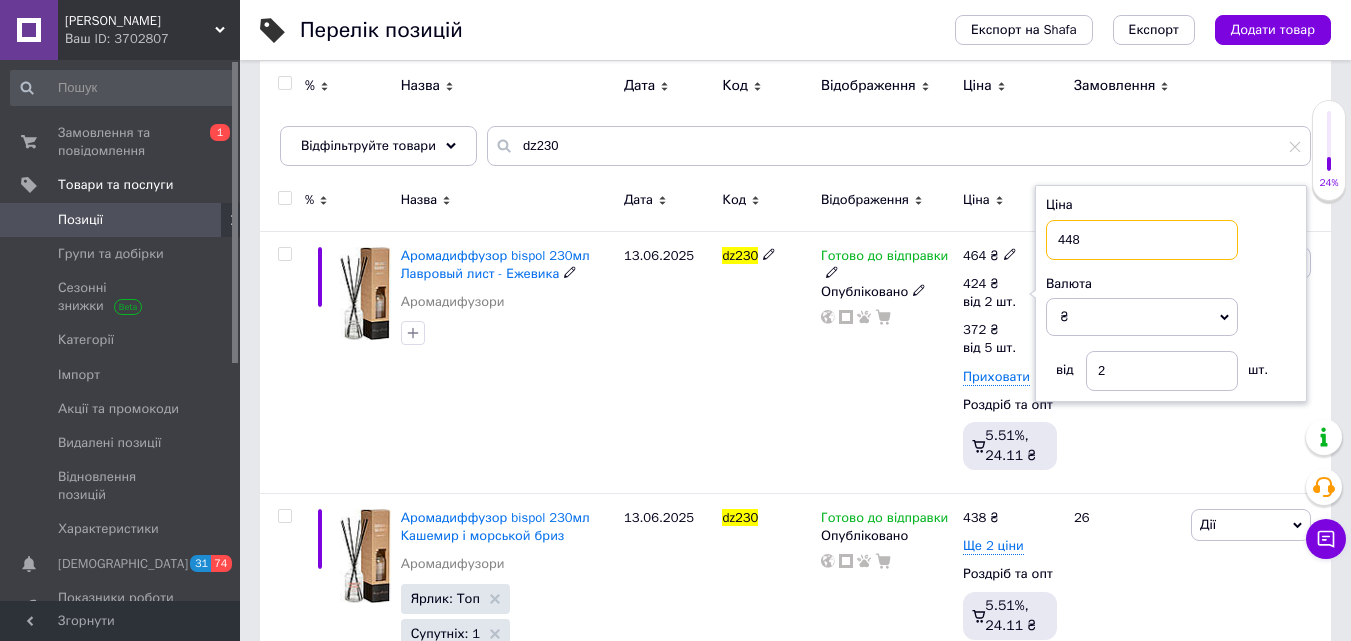 type on "448" 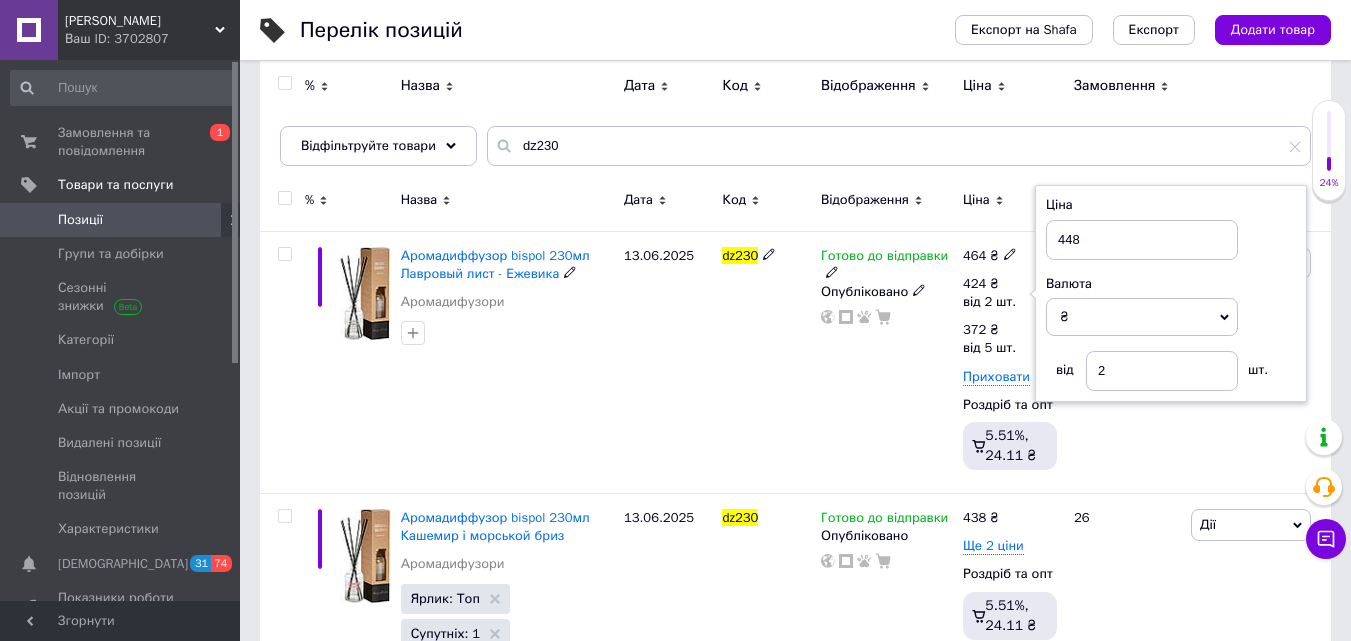 click on "dz230" at bounding box center (766, 362) 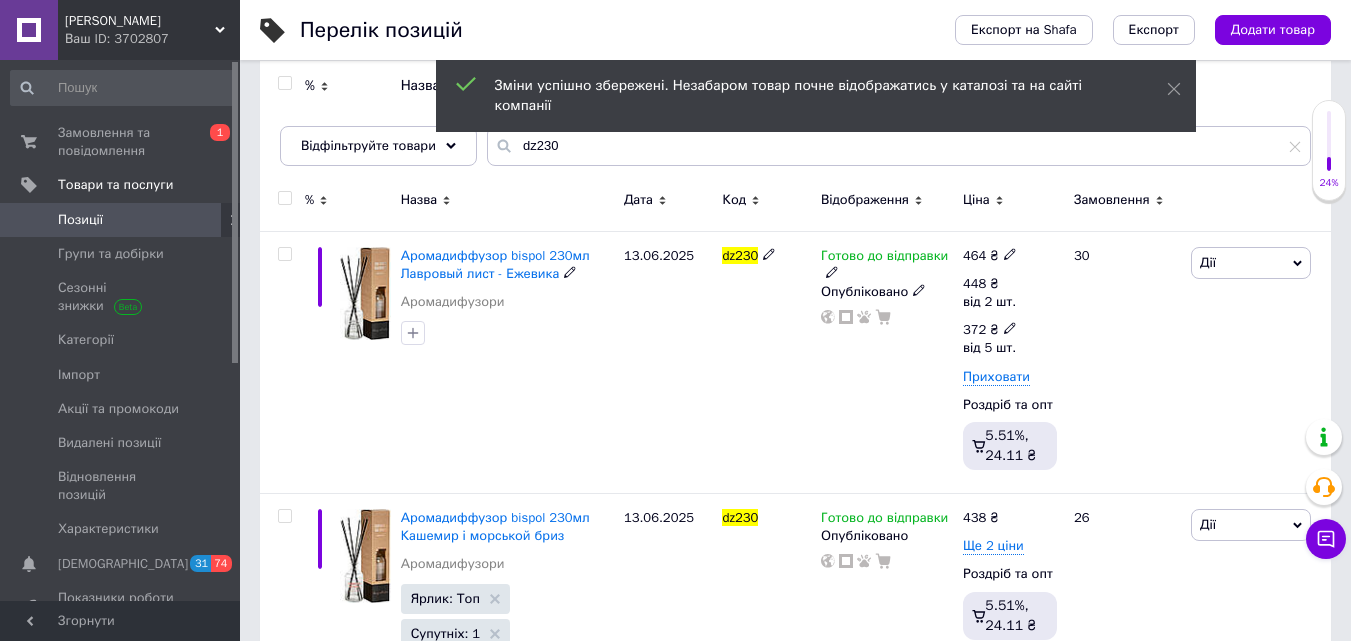 click on "372   ₴ від 5 шт." at bounding box center (997, 339) 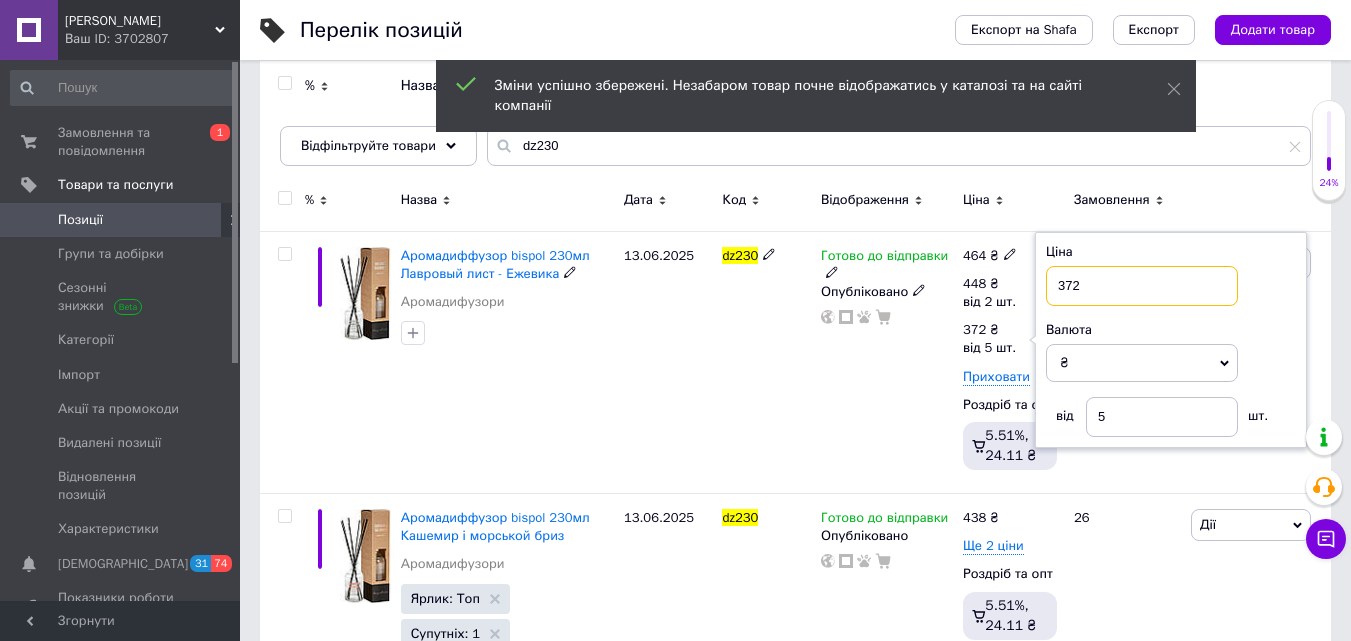 click on "372" at bounding box center (1142, 286) 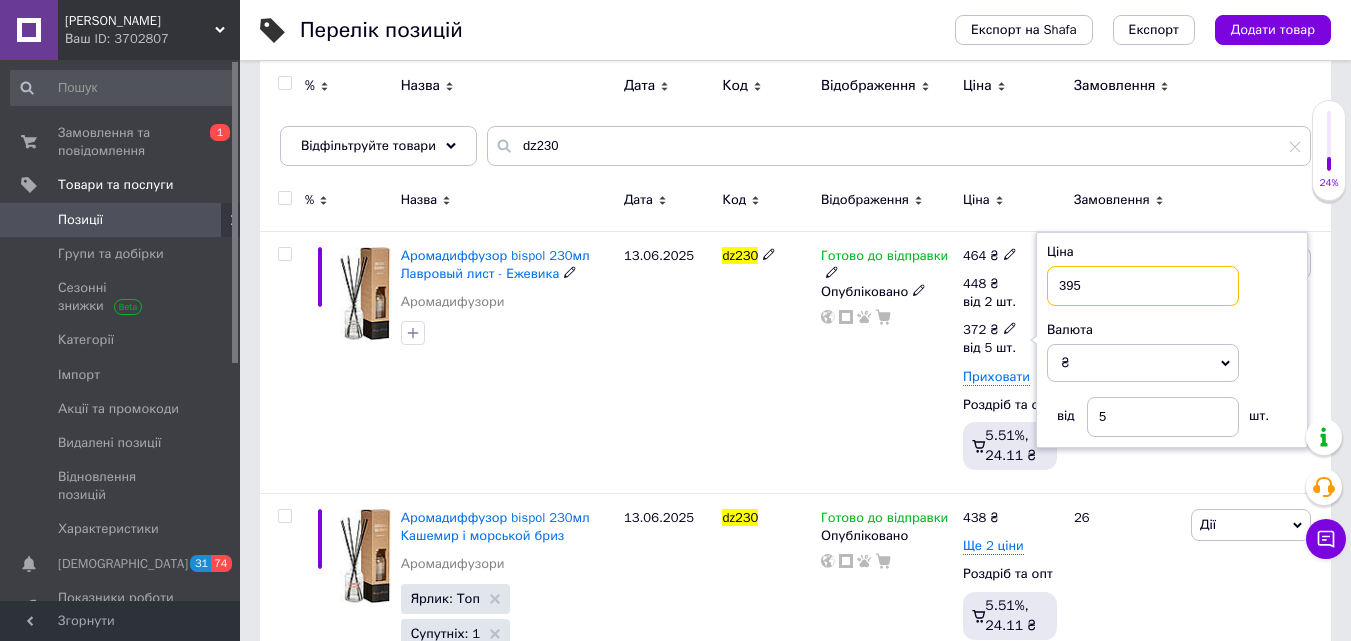 type on "395" 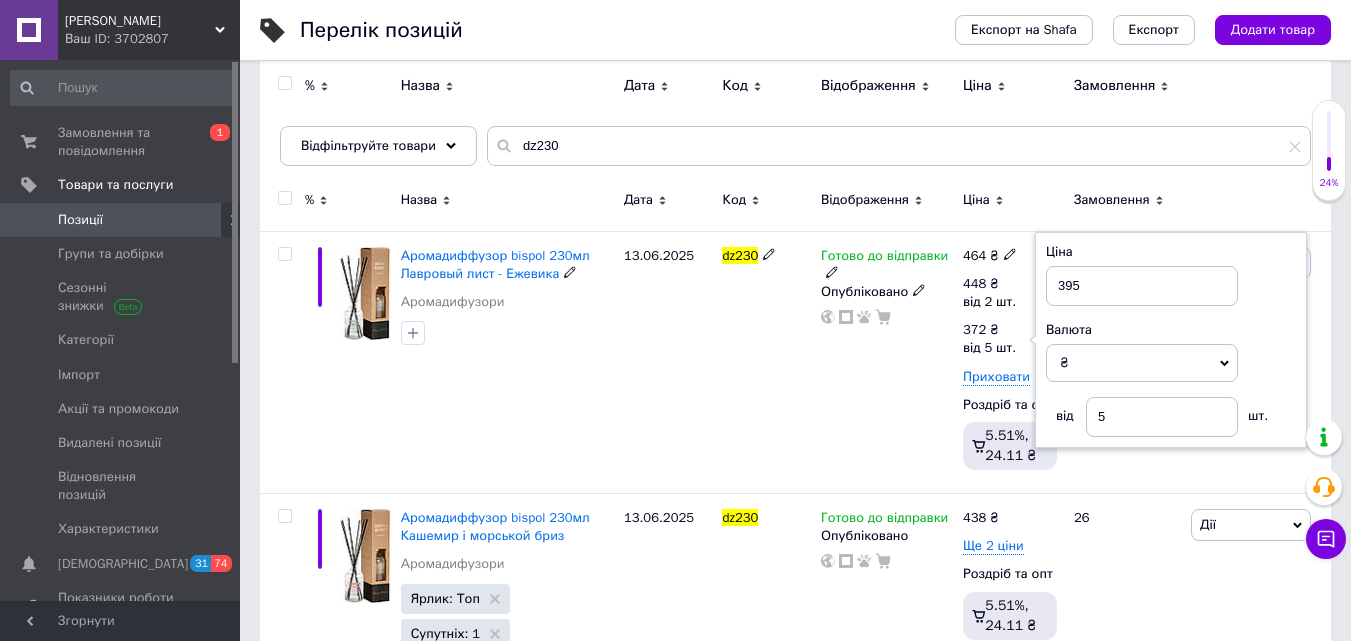 click on "Готово до відправки Опубліковано" at bounding box center [887, 362] 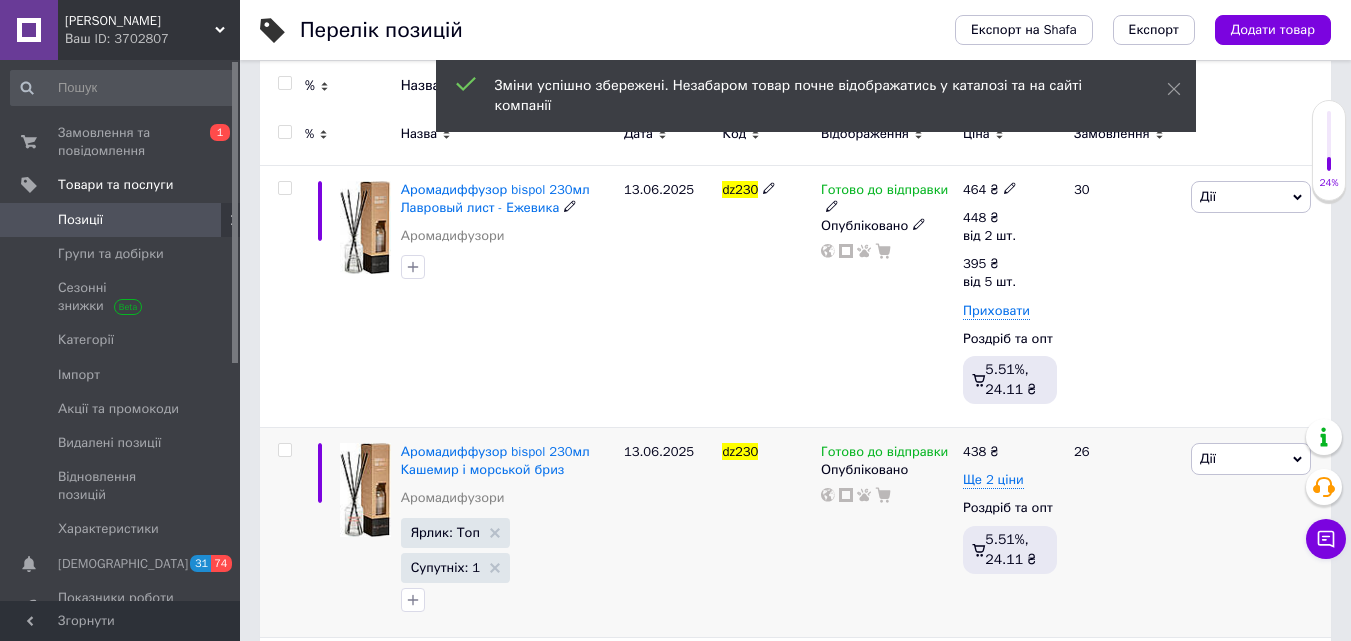 scroll, scrollTop: 400, scrollLeft: 0, axis: vertical 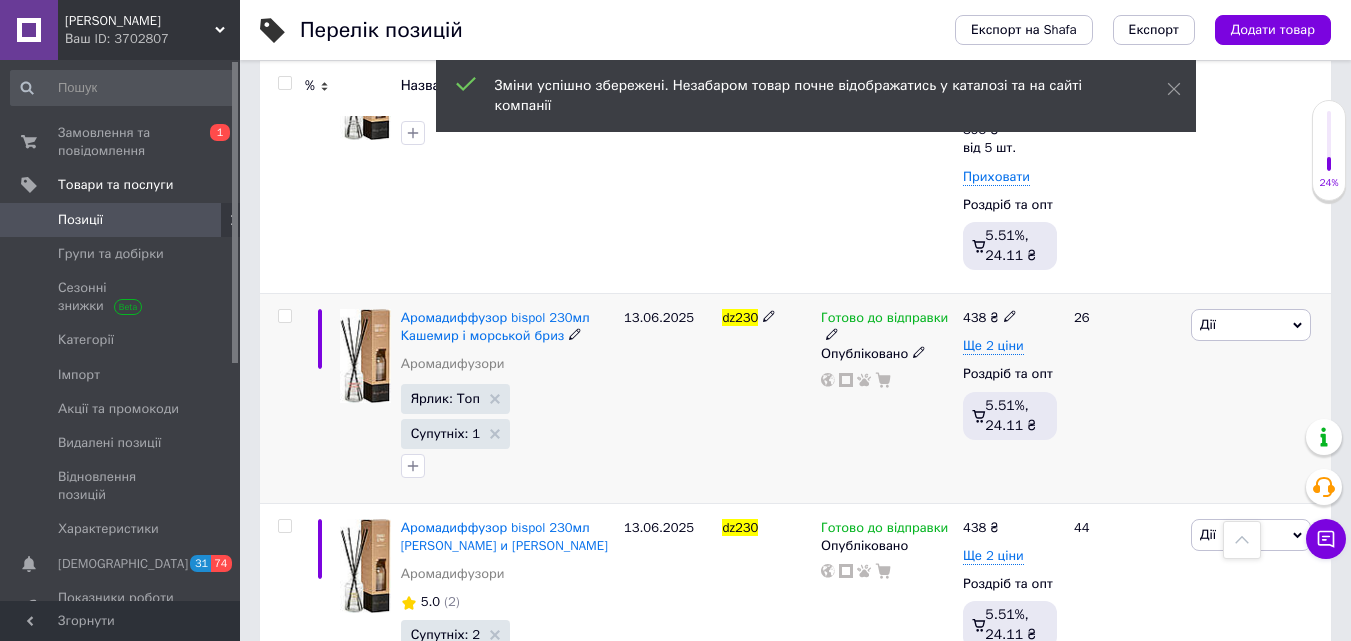 click 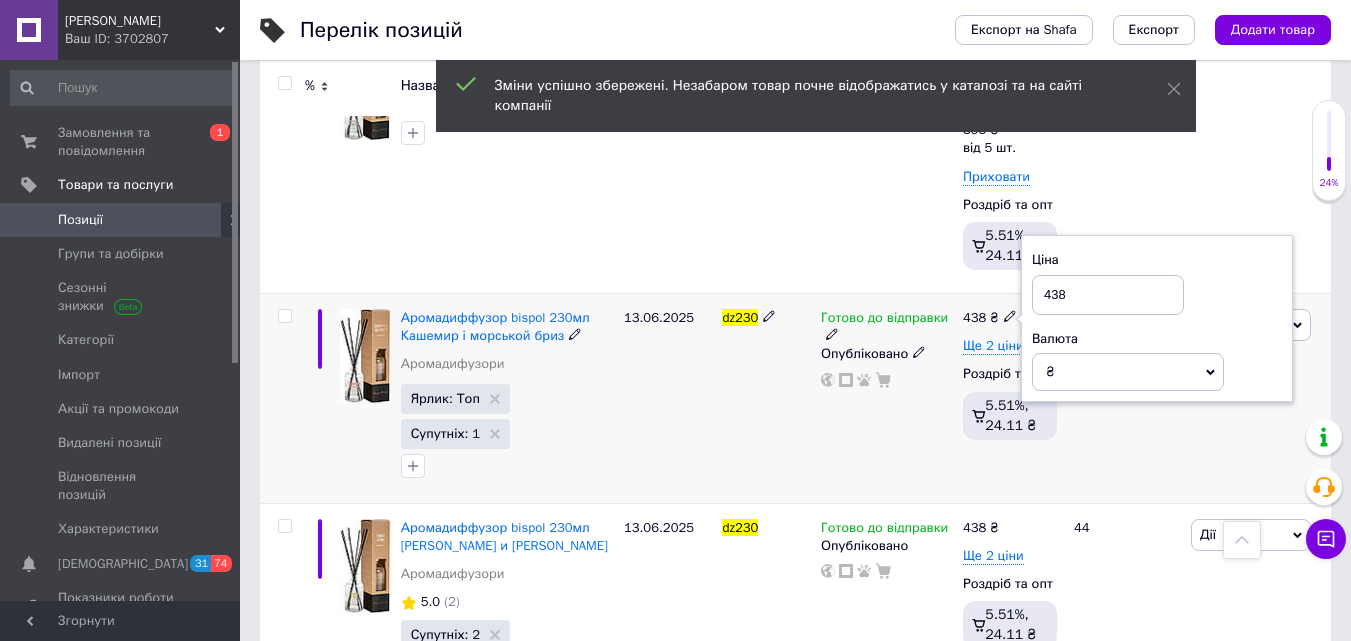 click on "438" at bounding box center (1108, 295) 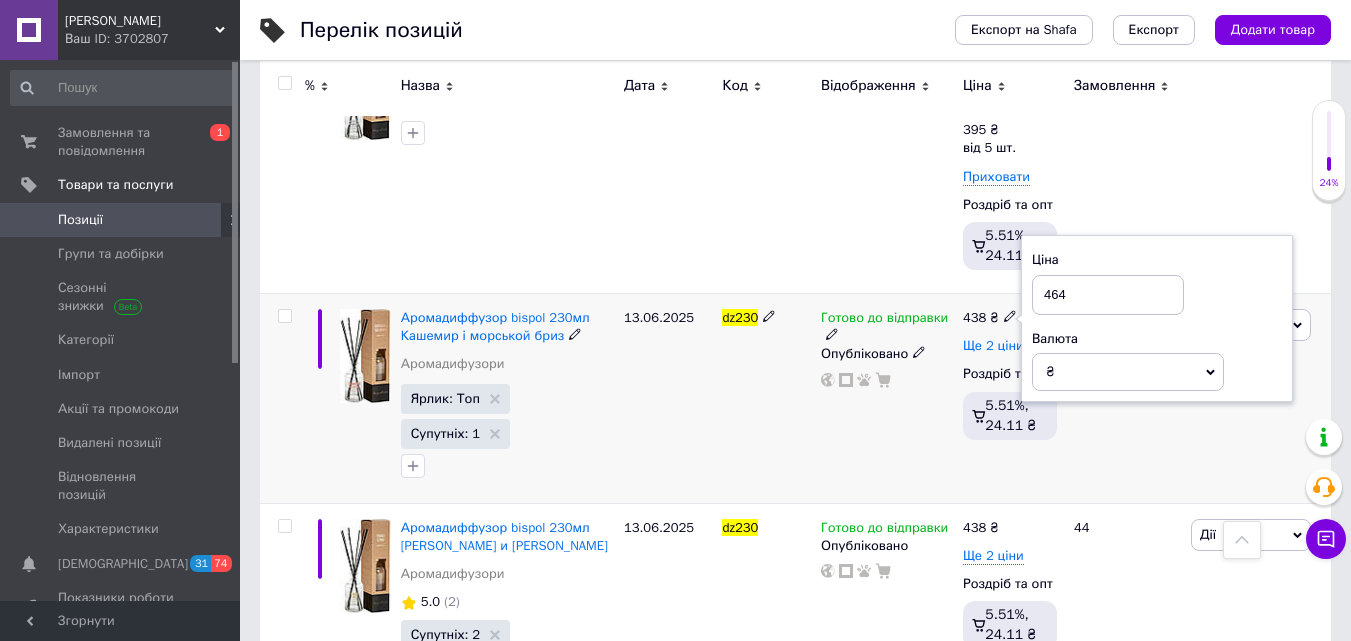 type on "464" 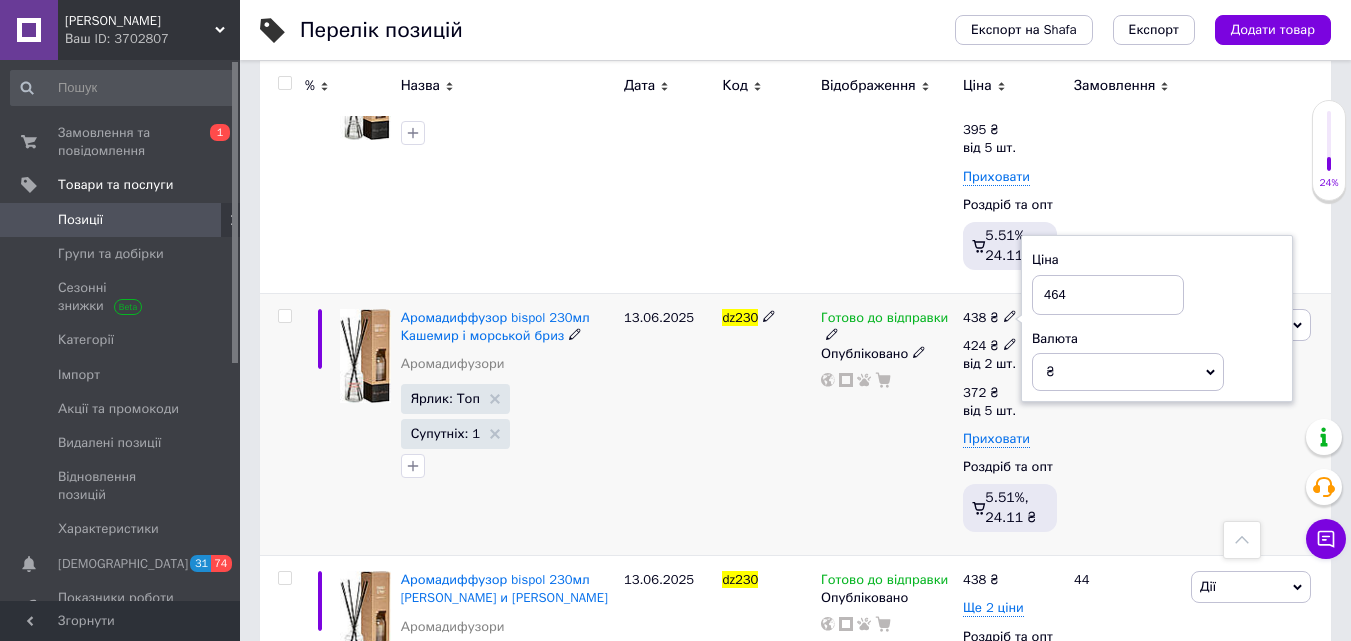 click 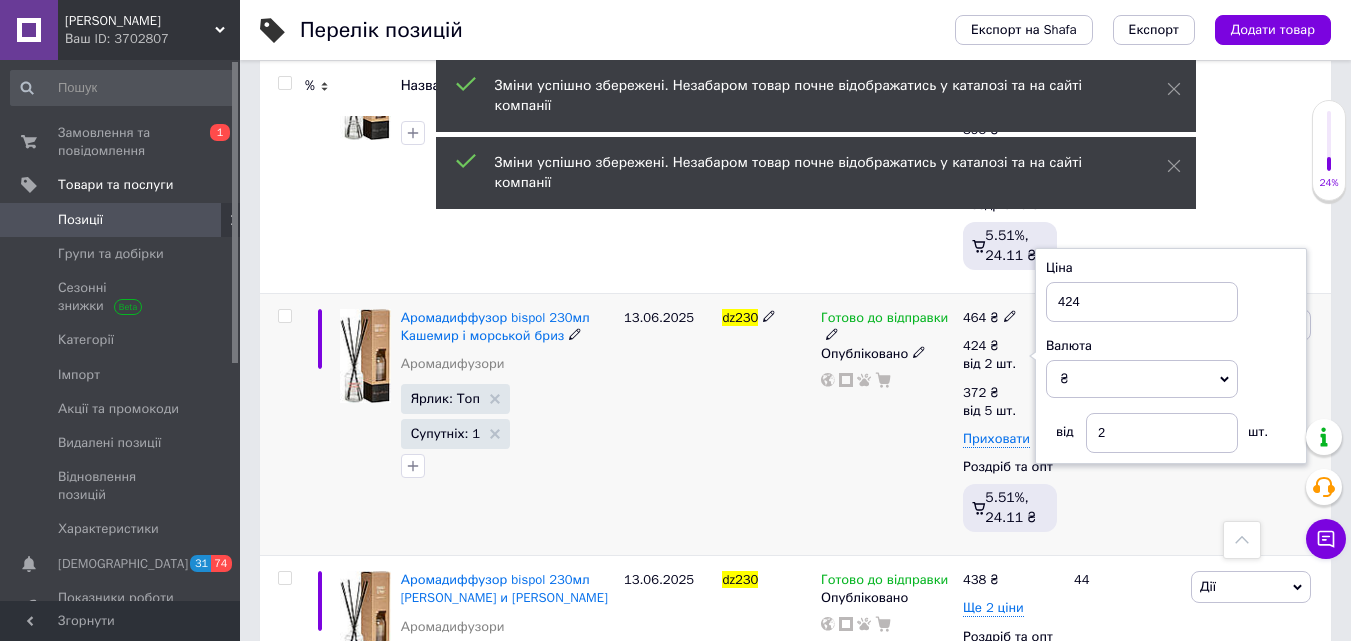 scroll, scrollTop: 300, scrollLeft: 0, axis: vertical 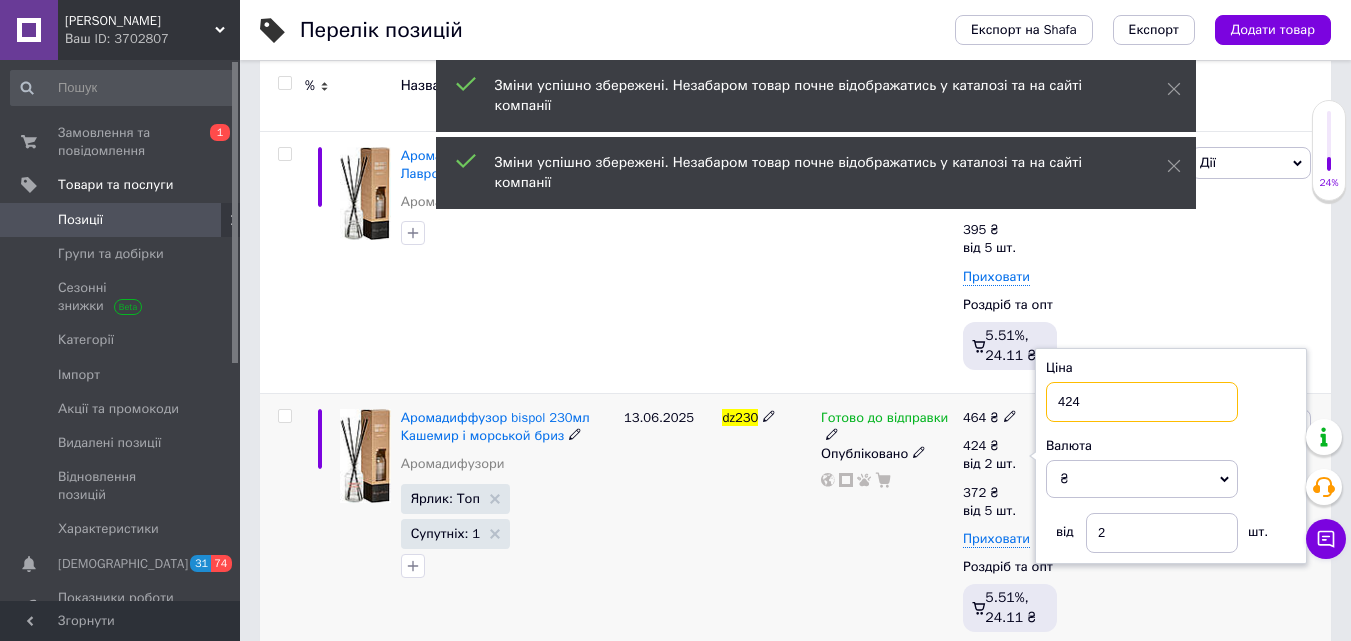 click on "424" at bounding box center [1142, 402] 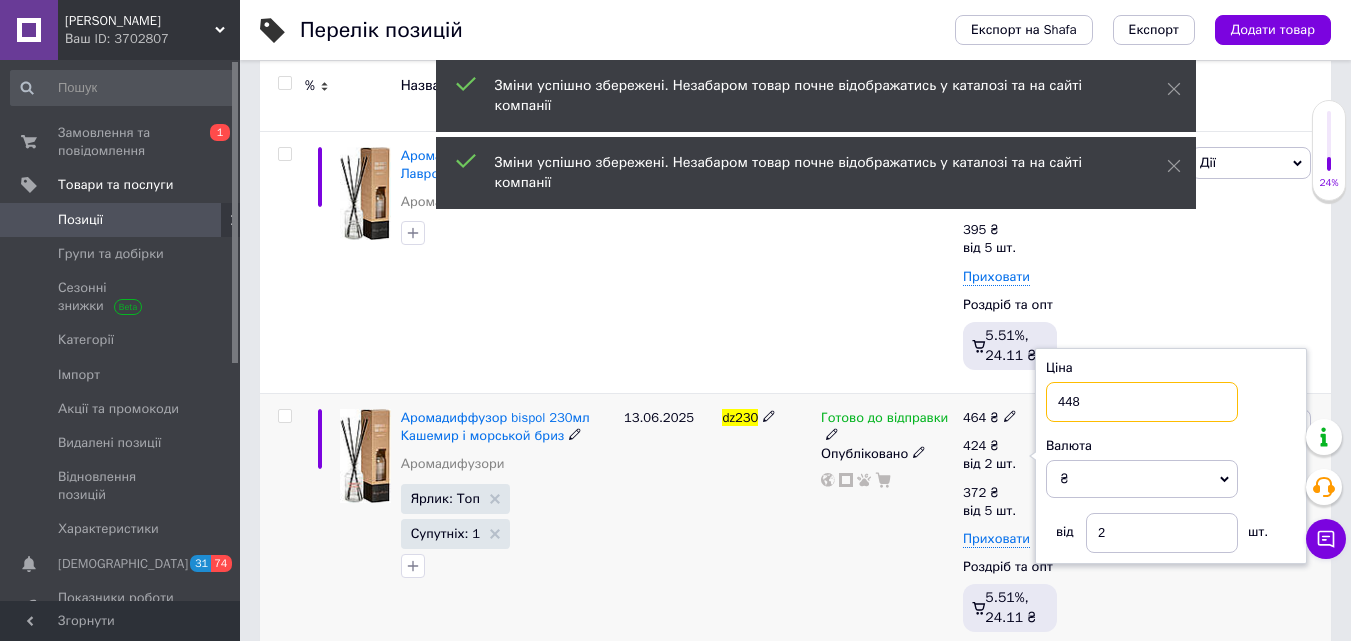 type on "448" 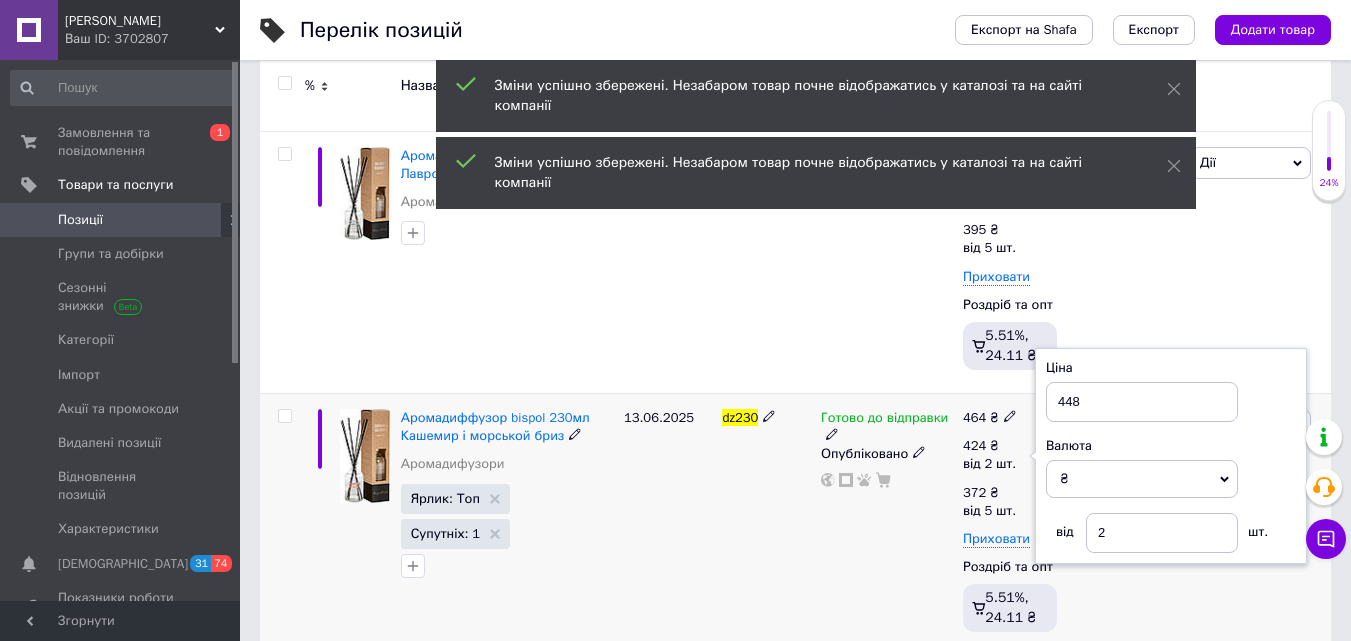 click on "Готово до відправки Опубліковано" at bounding box center (887, 524) 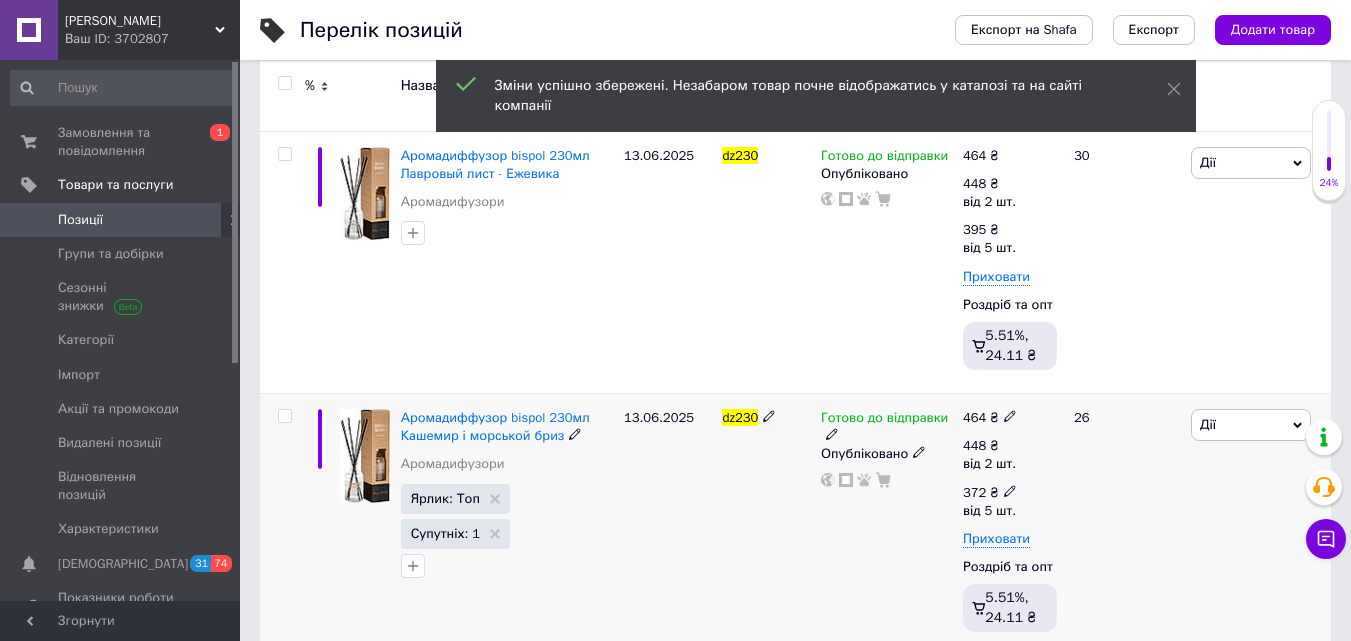 click on "від 5 шт." at bounding box center [990, 511] 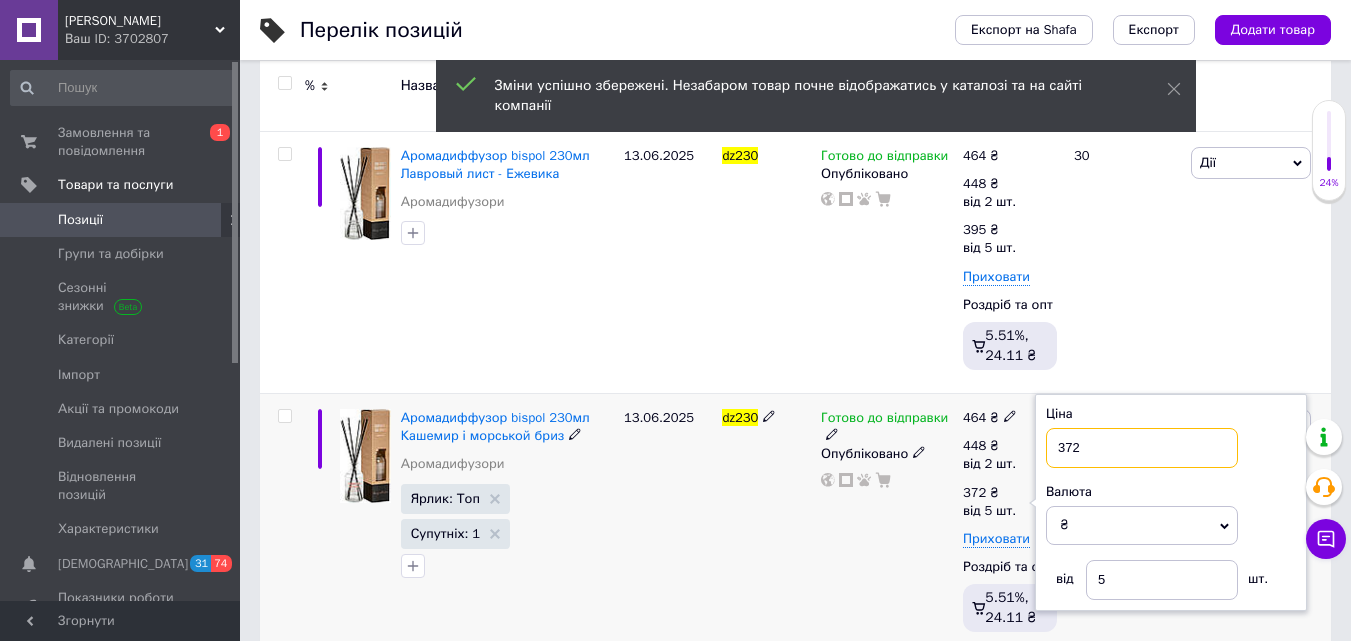 click on "372" at bounding box center [1142, 448] 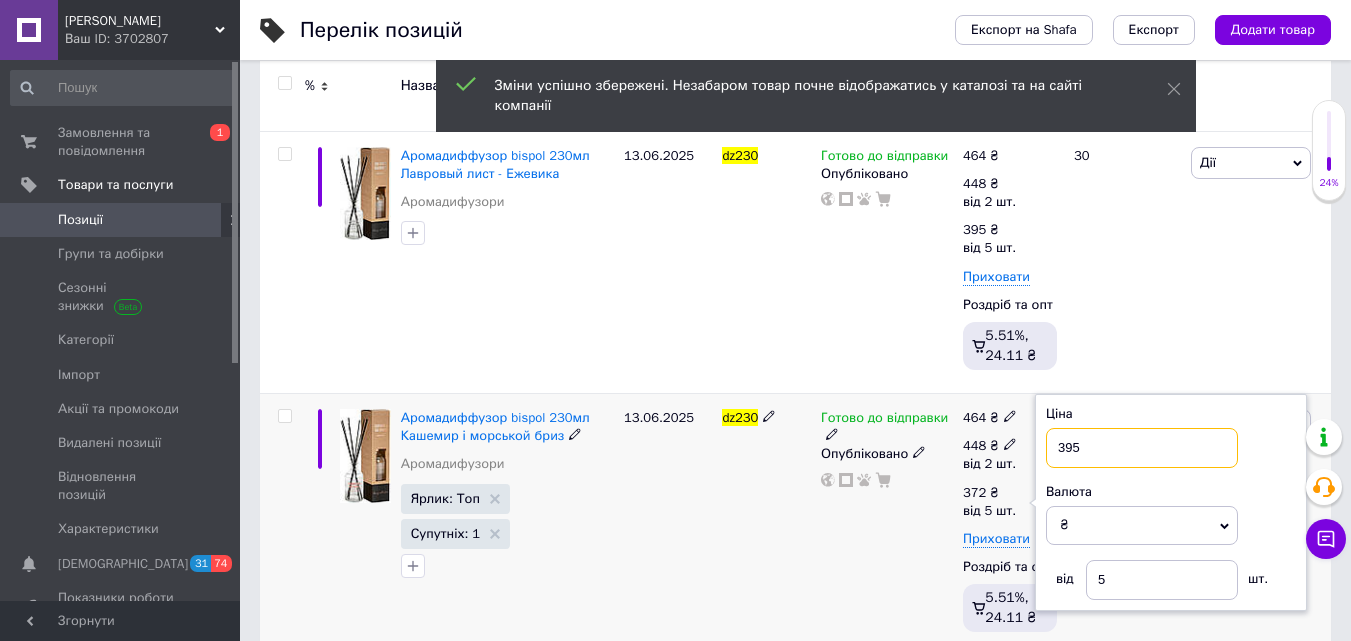 type on "395" 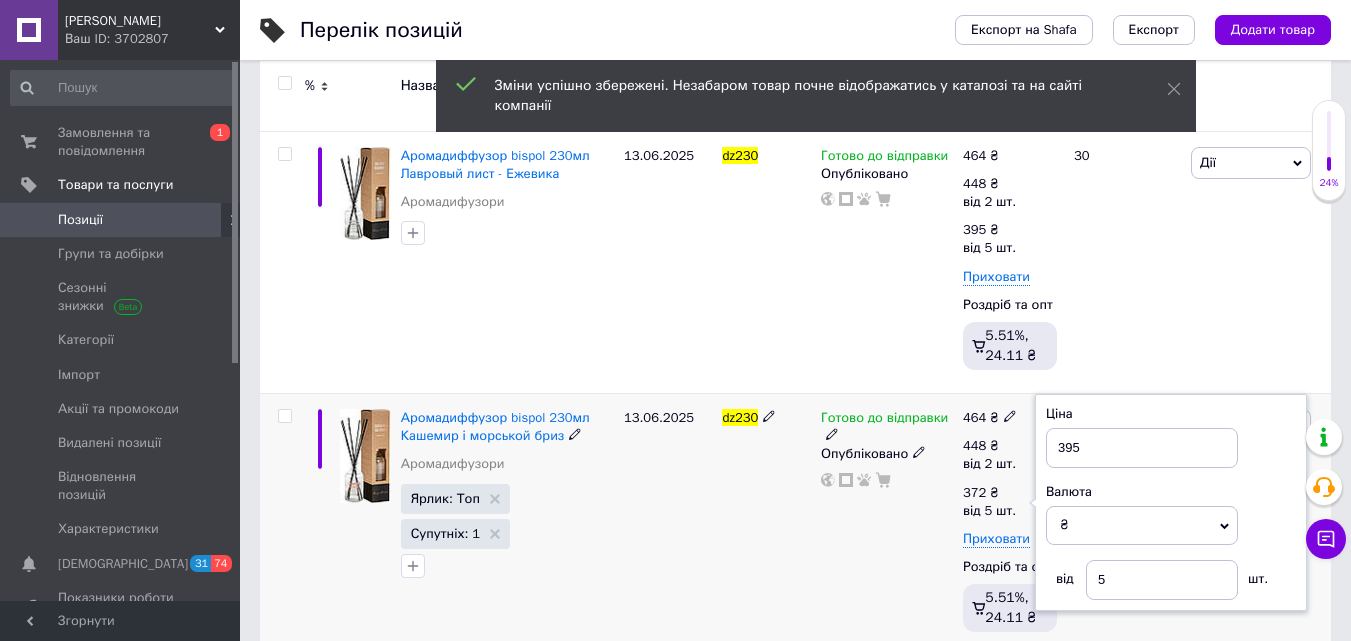 click on "Готово до відправки Опубліковано" at bounding box center (887, 524) 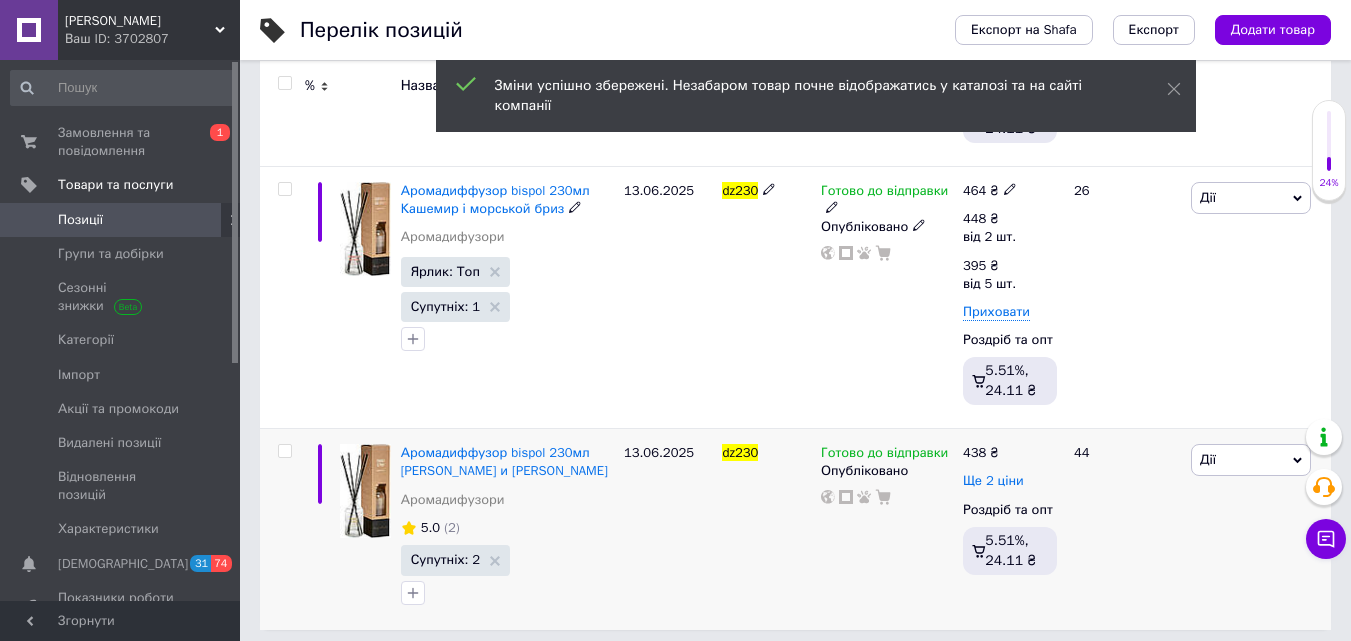 scroll, scrollTop: 536, scrollLeft: 0, axis: vertical 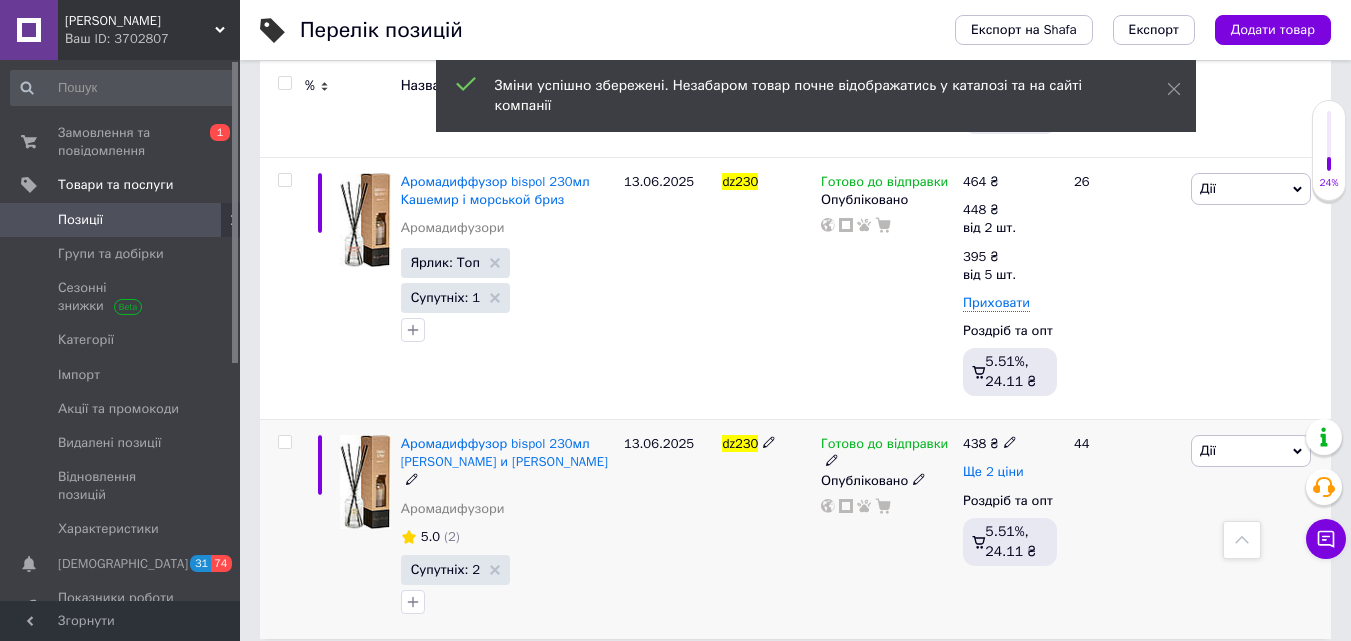 click on "Ще 2 ціни" at bounding box center (993, 472) 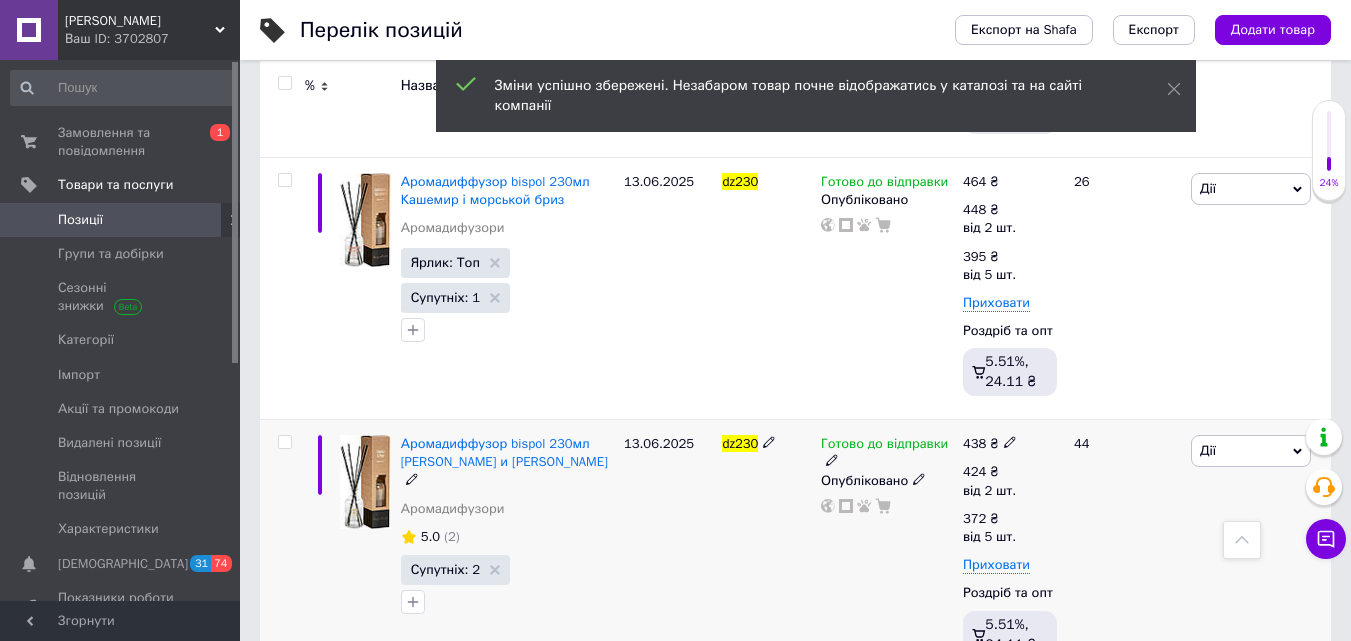 click 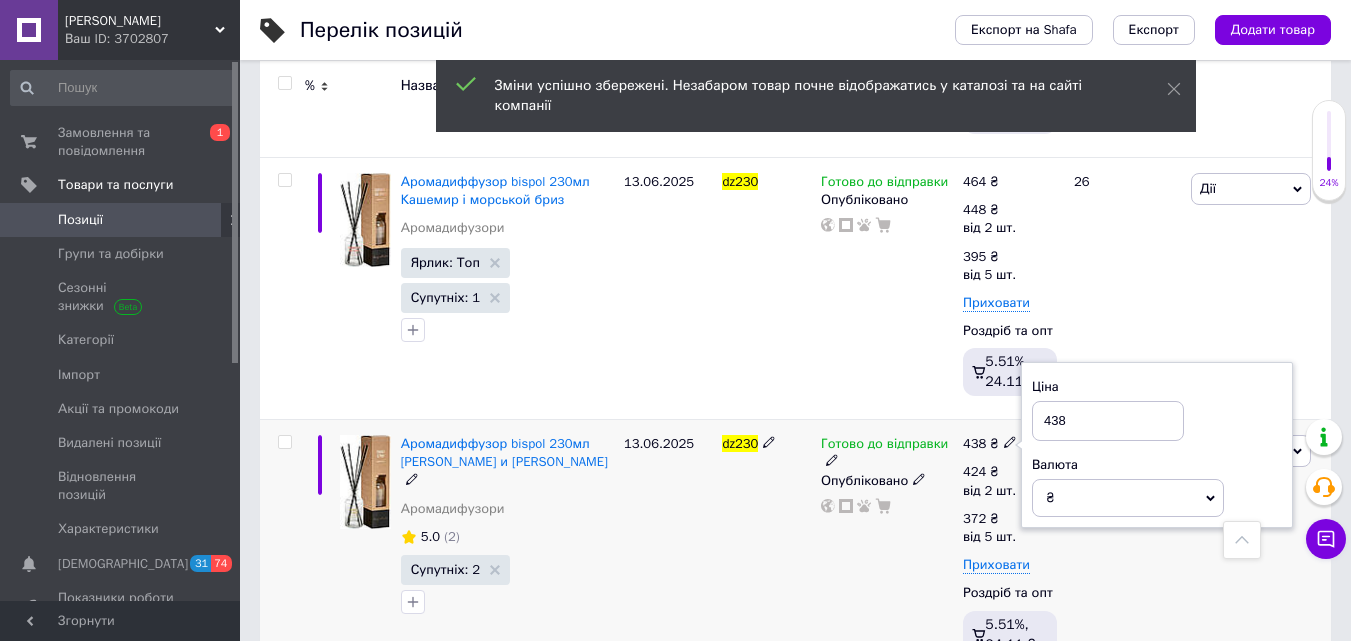 click on "438" at bounding box center [1108, 421] 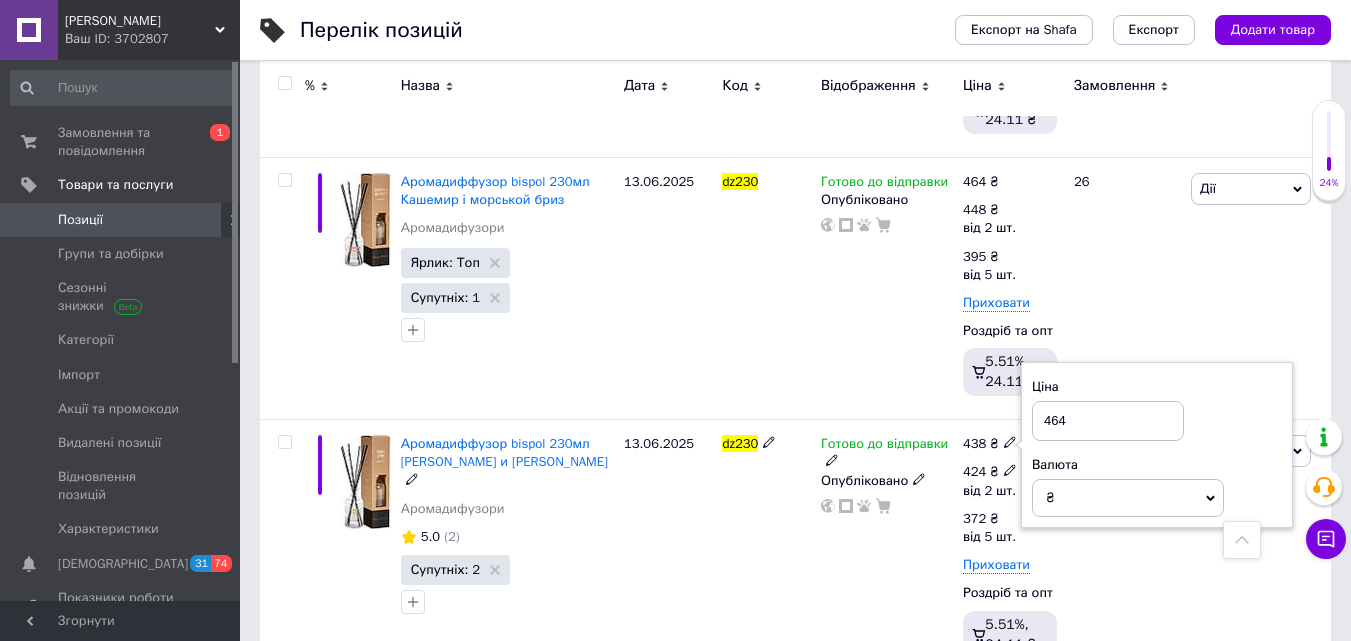 type on "464" 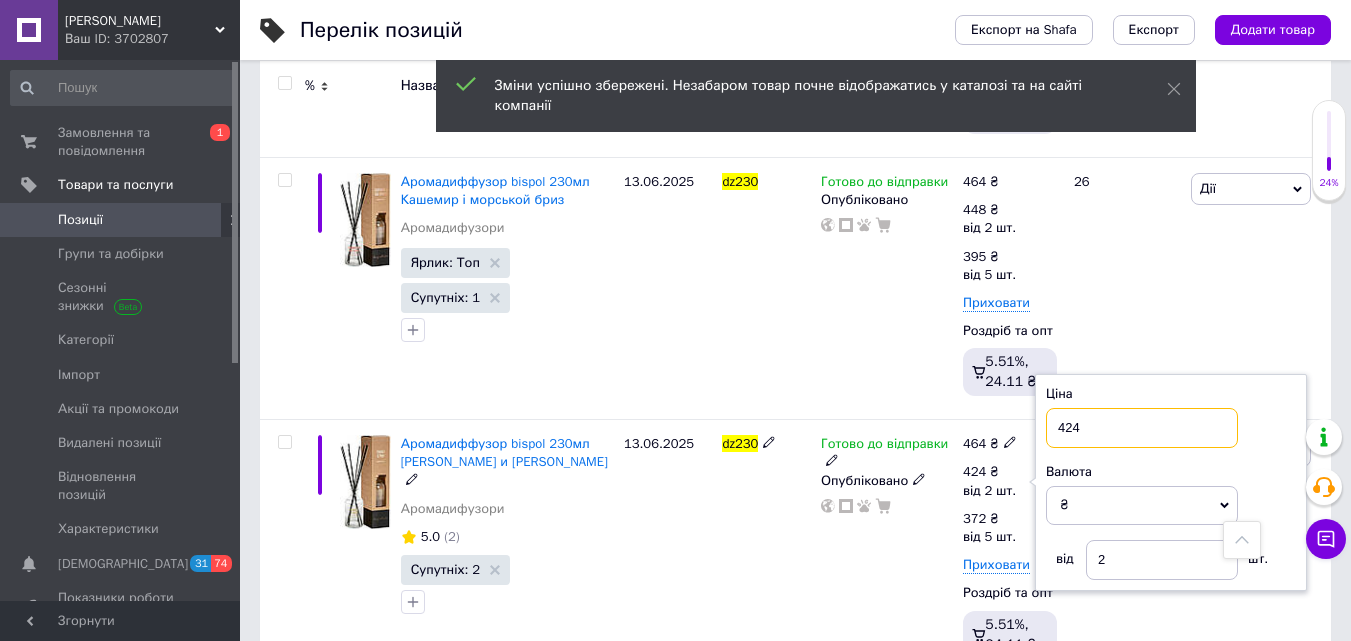 click on "424" at bounding box center [1142, 428] 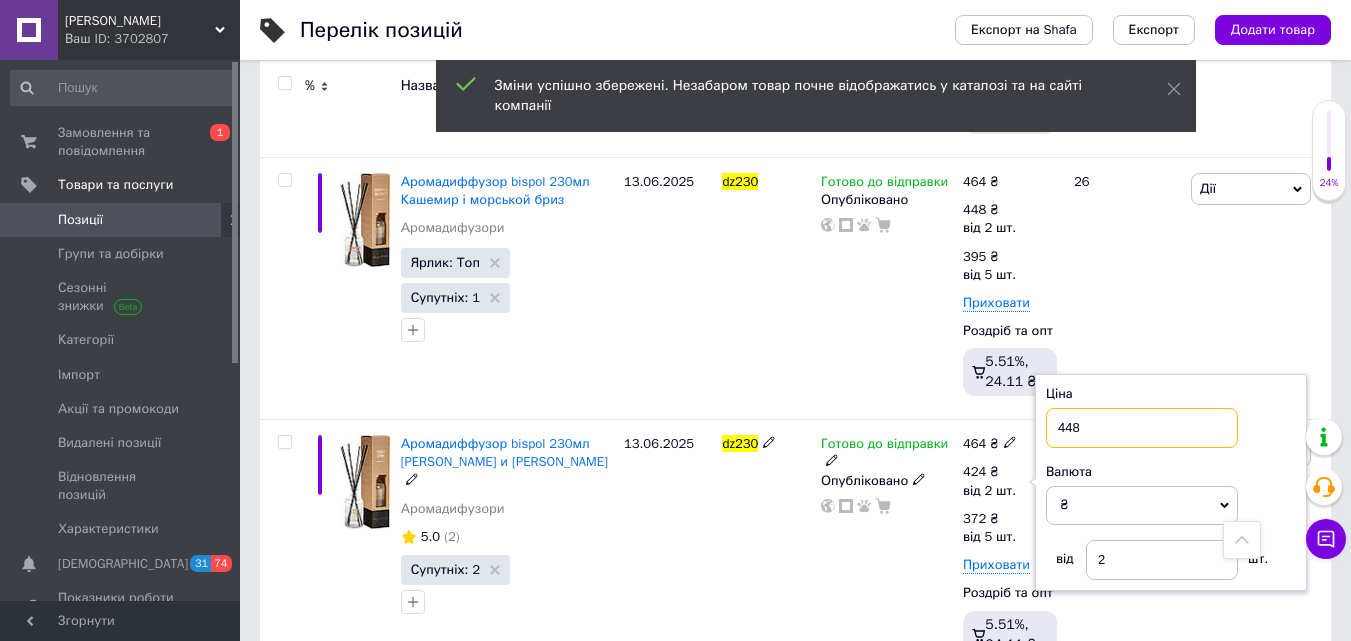 type on "448" 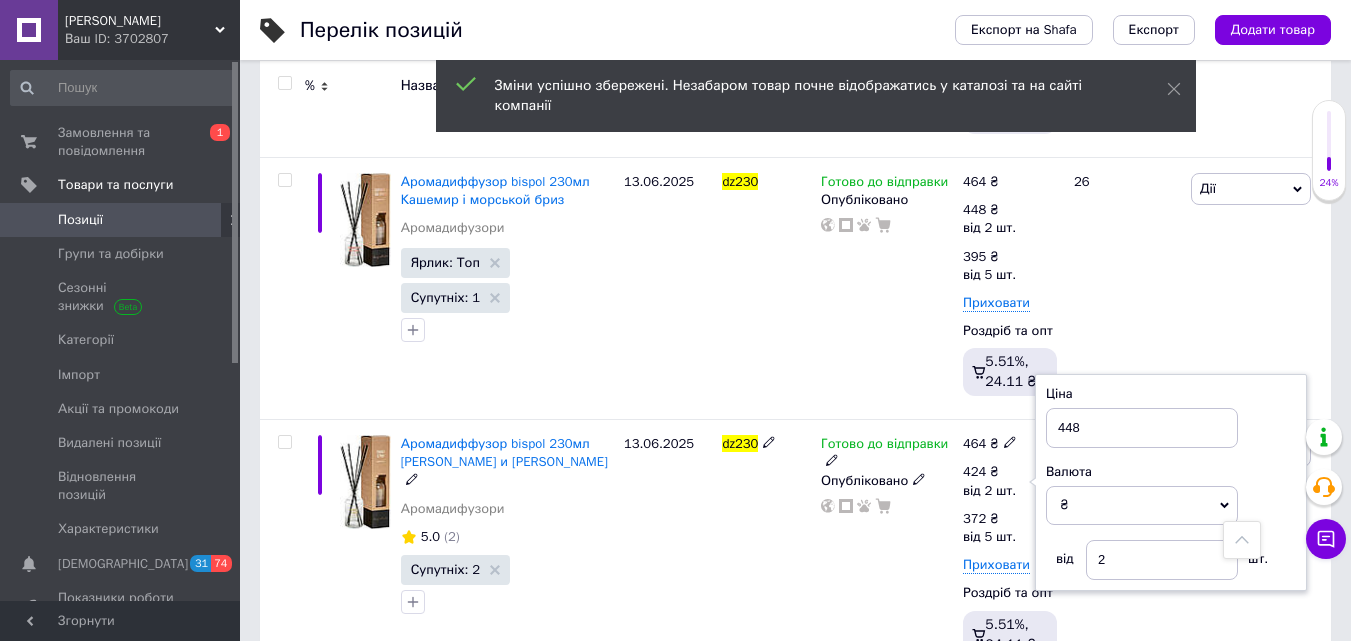 click on "Готово до відправки Опубліковано" at bounding box center [887, 551] 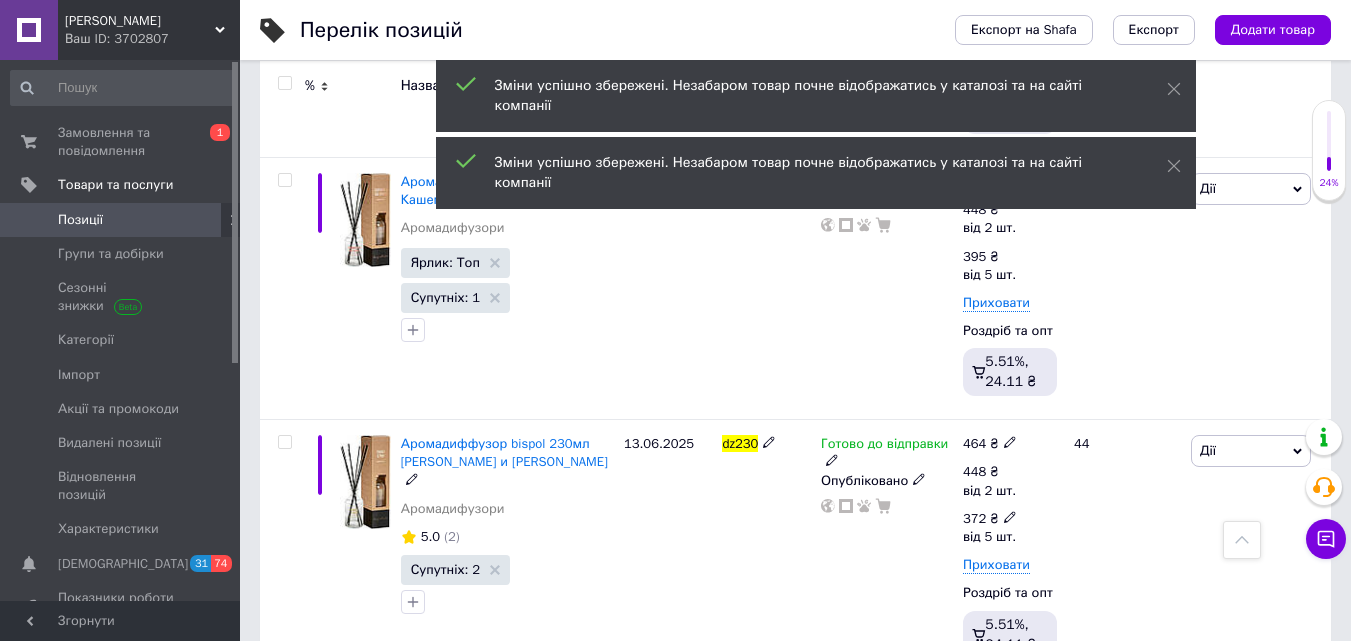 click on "372   ₴ від 5 шт." at bounding box center (997, 528) 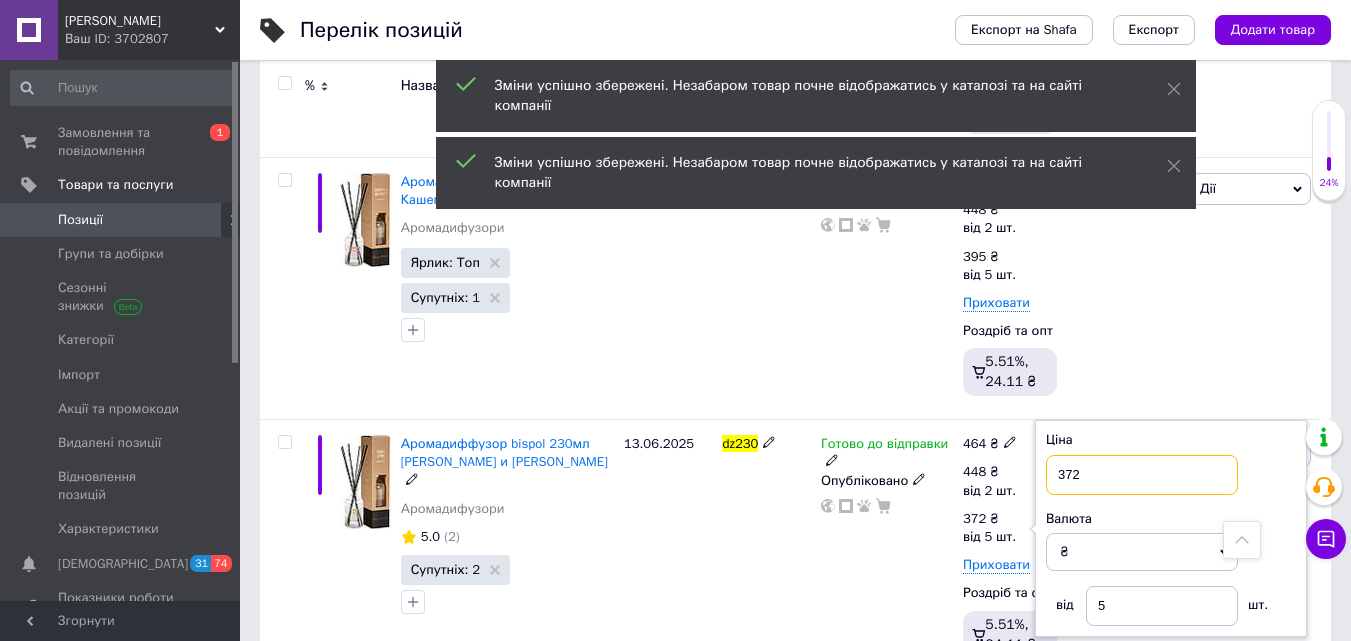 click on "372" at bounding box center [1142, 475] 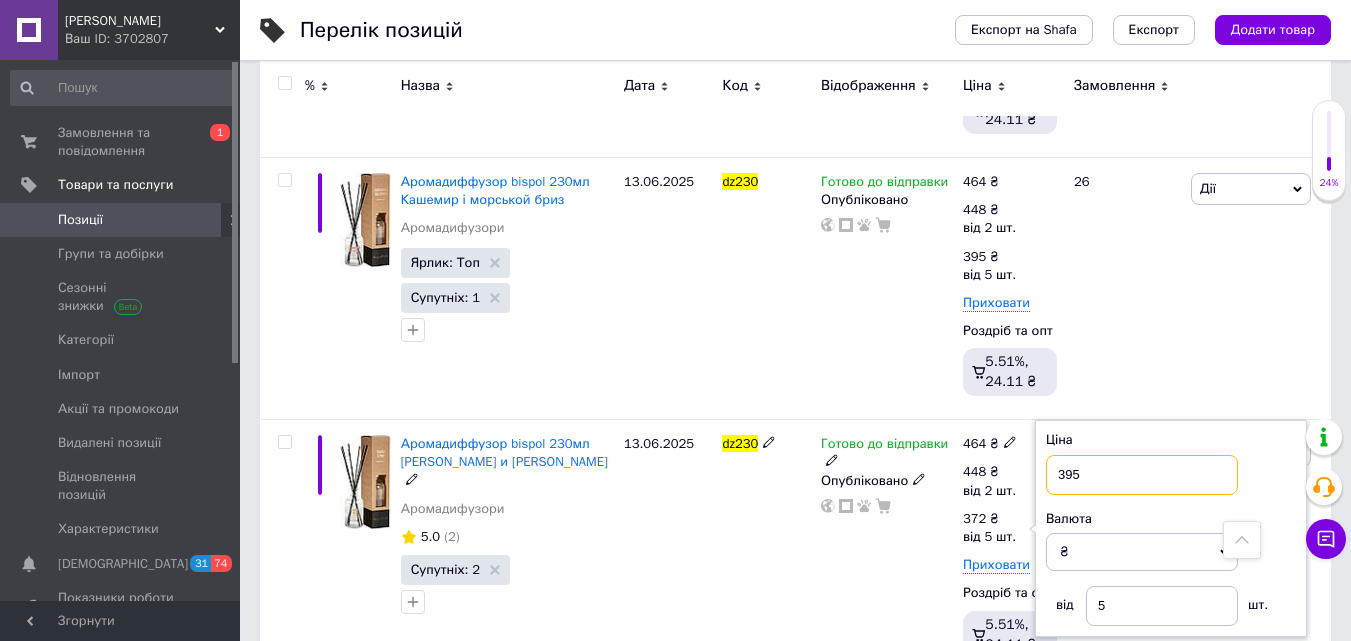 type on "395" 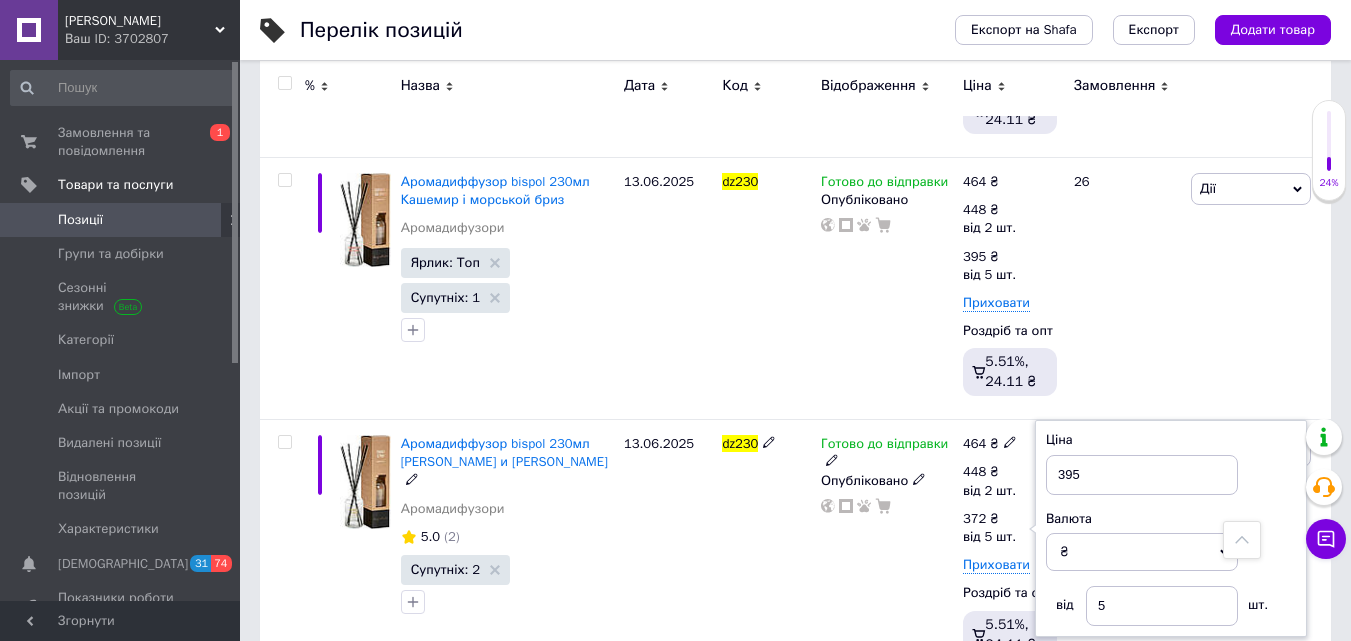 click on "Готово до відправки Опубліковано" at bounding box center (887, 551) 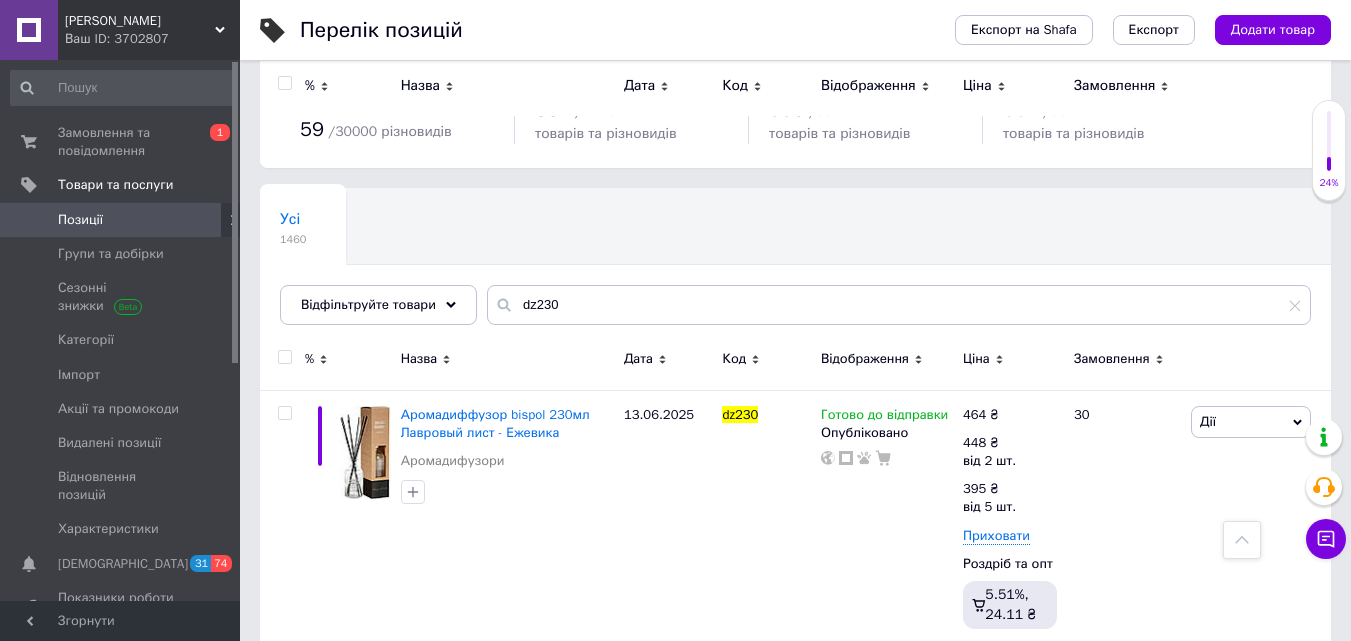 scroll, scrollTop: 36, scrollLeft: 0, axis: vertical 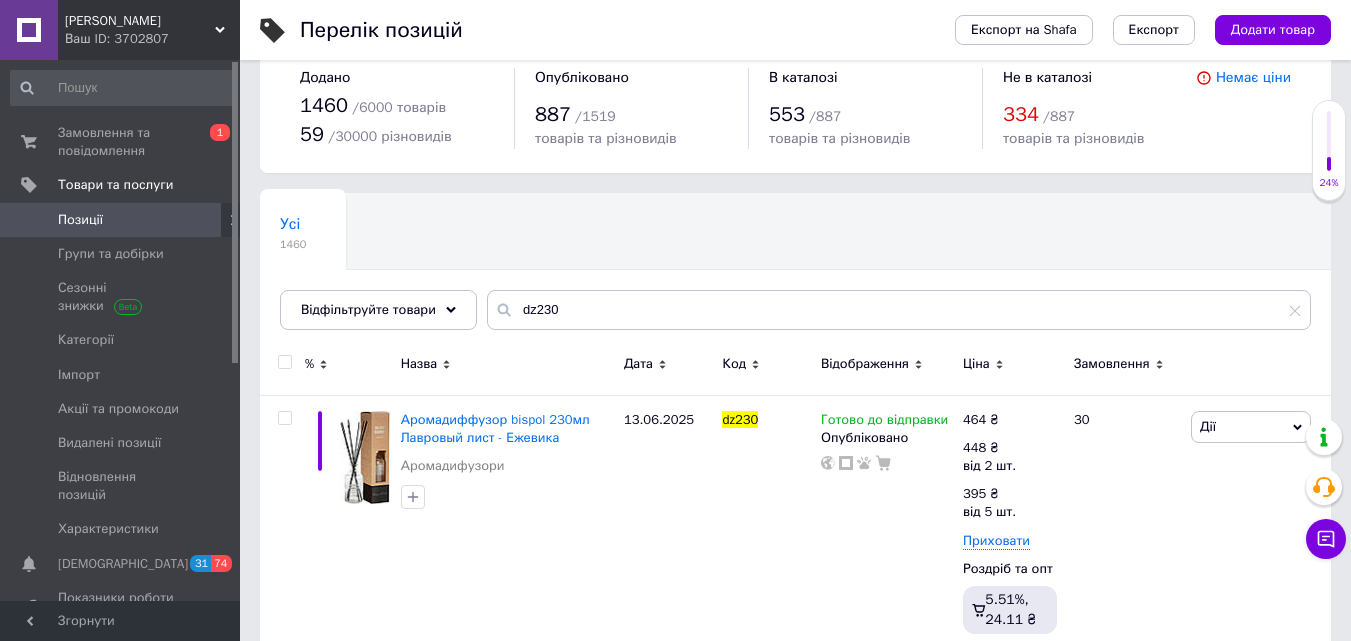 click on "Усі 1460 Ok Відфільтровано...  Зберегти" at bounding box center [795, 271] 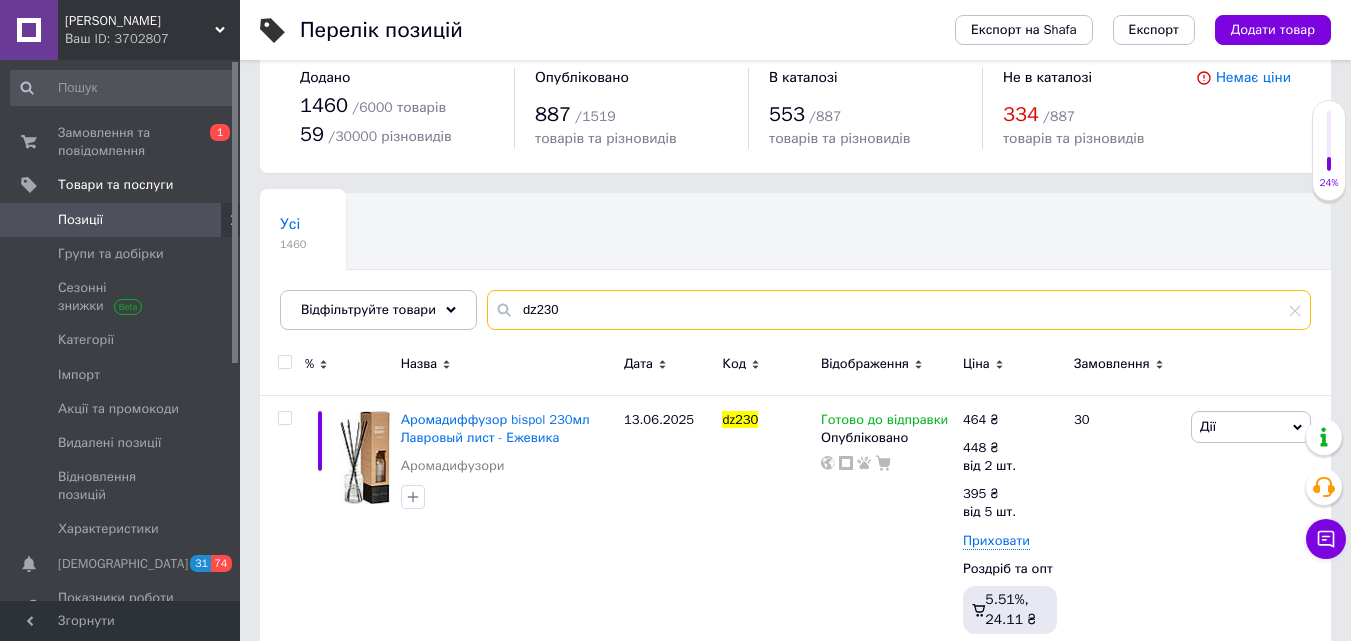 click on "dz230" at bounding box center (899, 310) 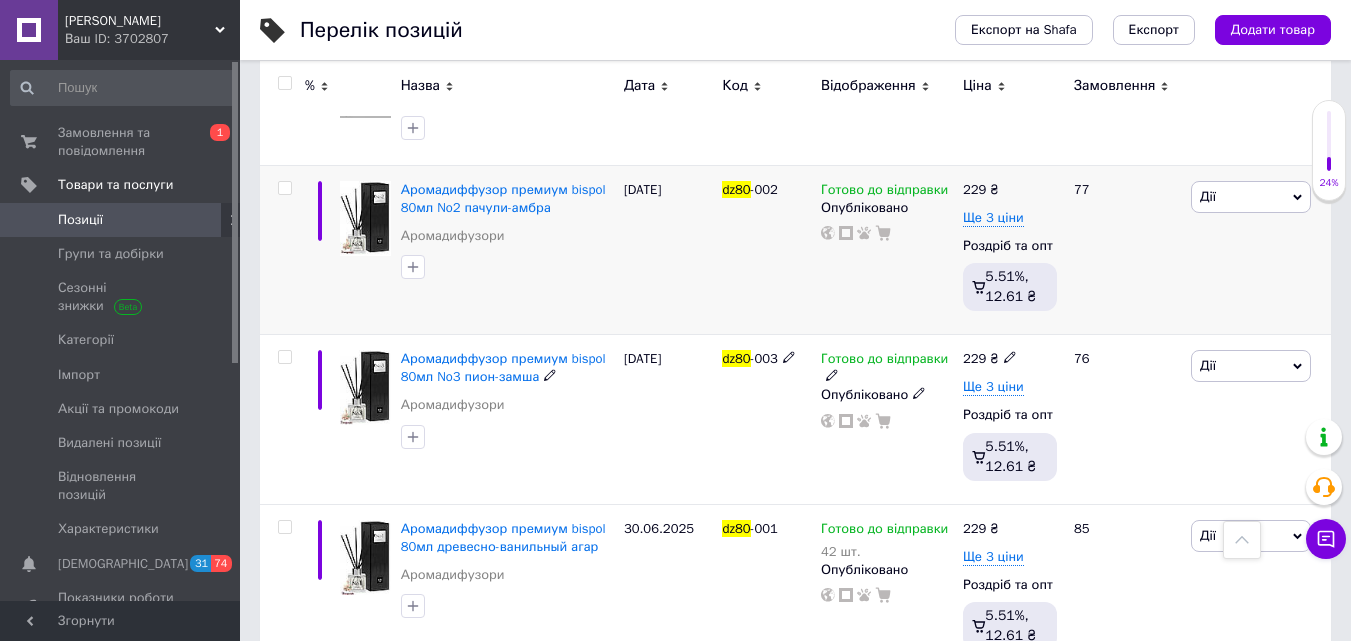 scroll, scrollTop: 736, scrollLeft: 0, axis: vertical 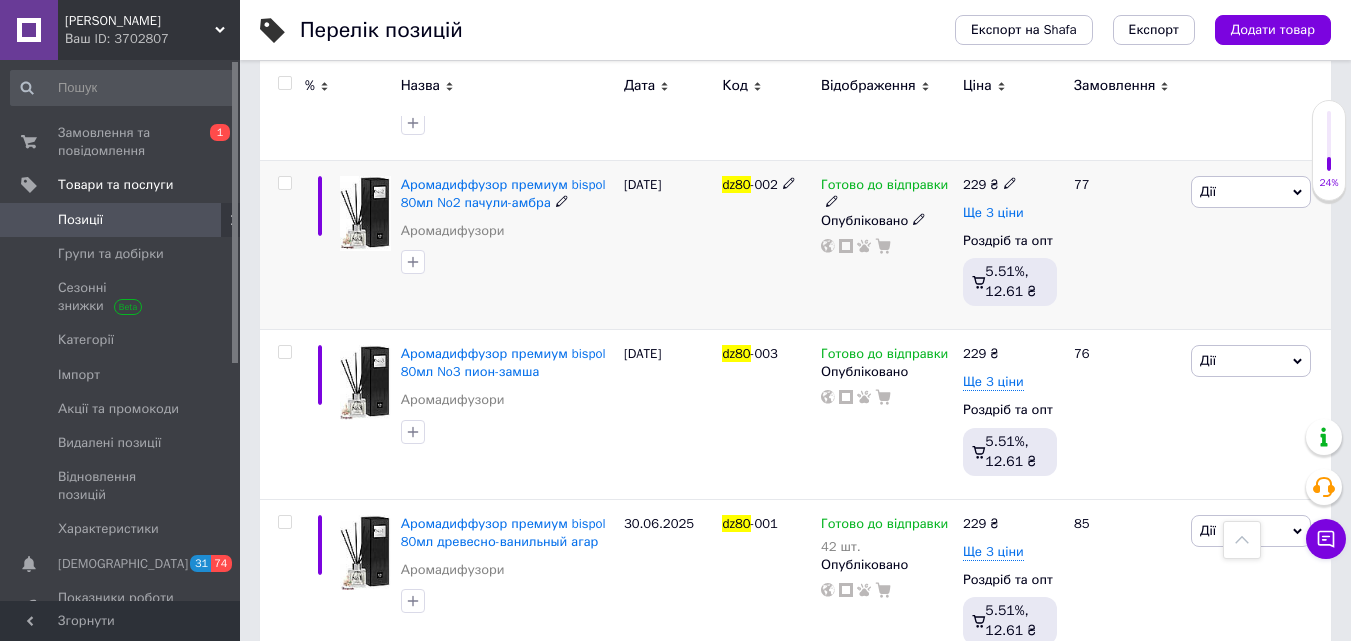type on "dz80" 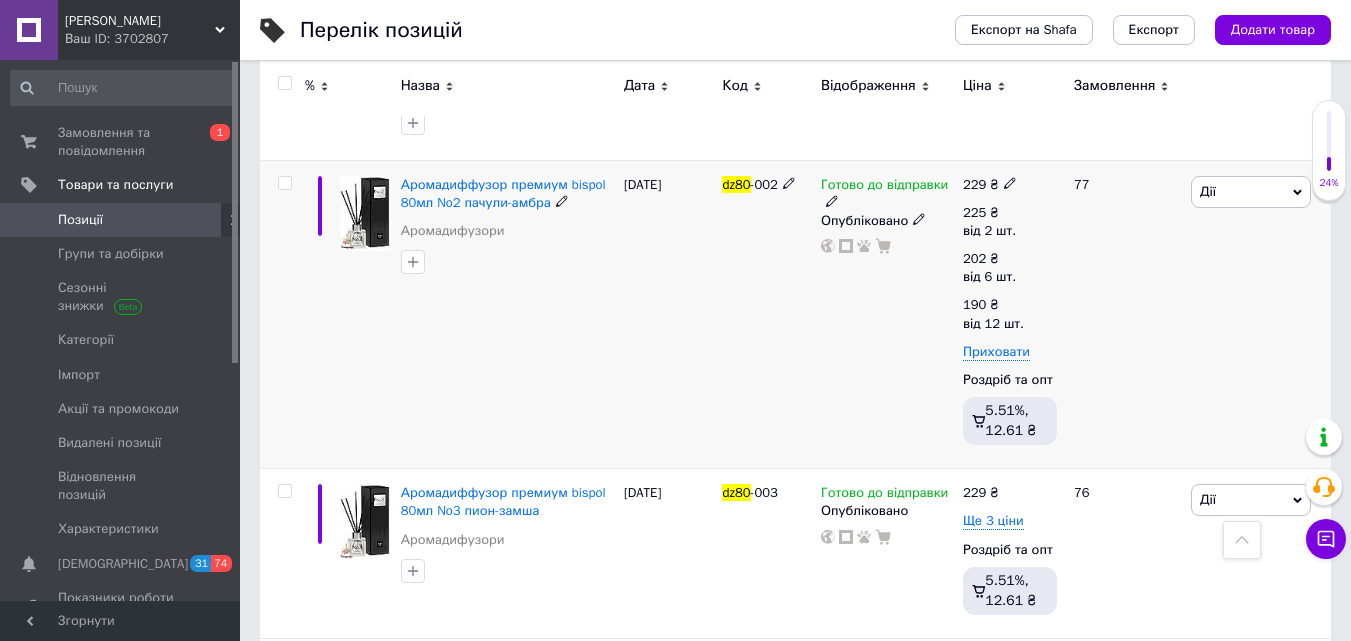 click at bounding box center [1010, 182] 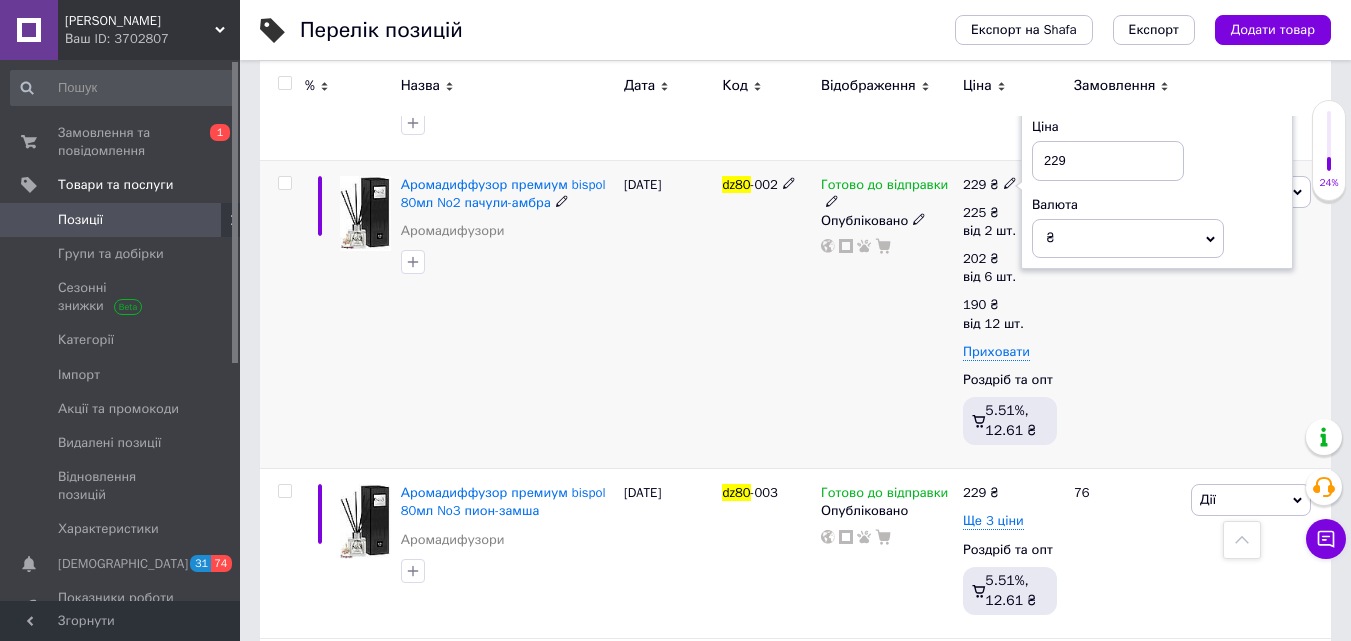 click on "229" at bounding box center (1108, 161) 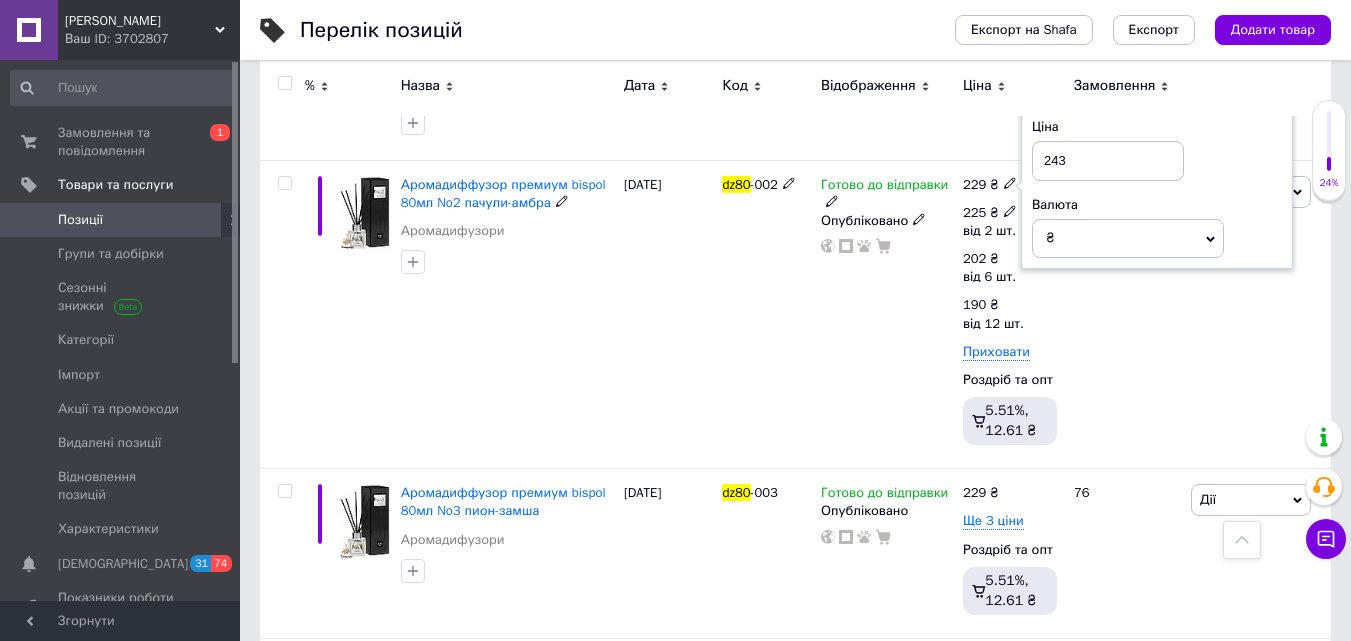 type on "243" 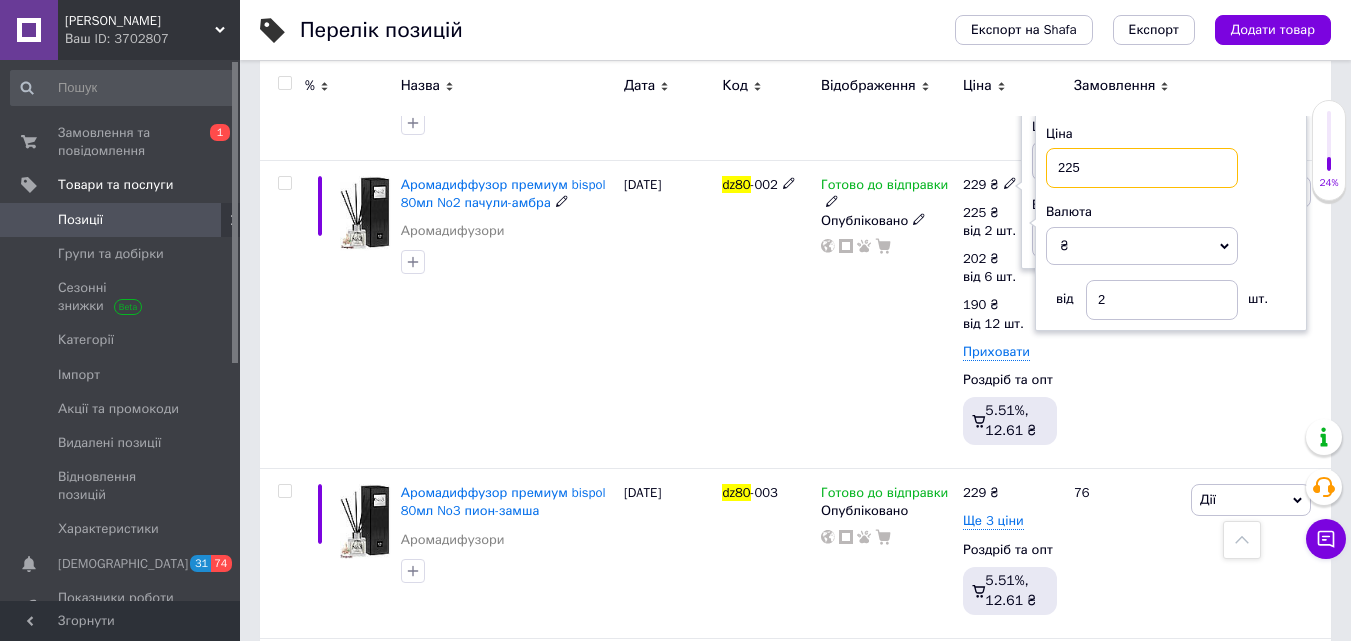 click on "225" at bounding box center (1142, 168) 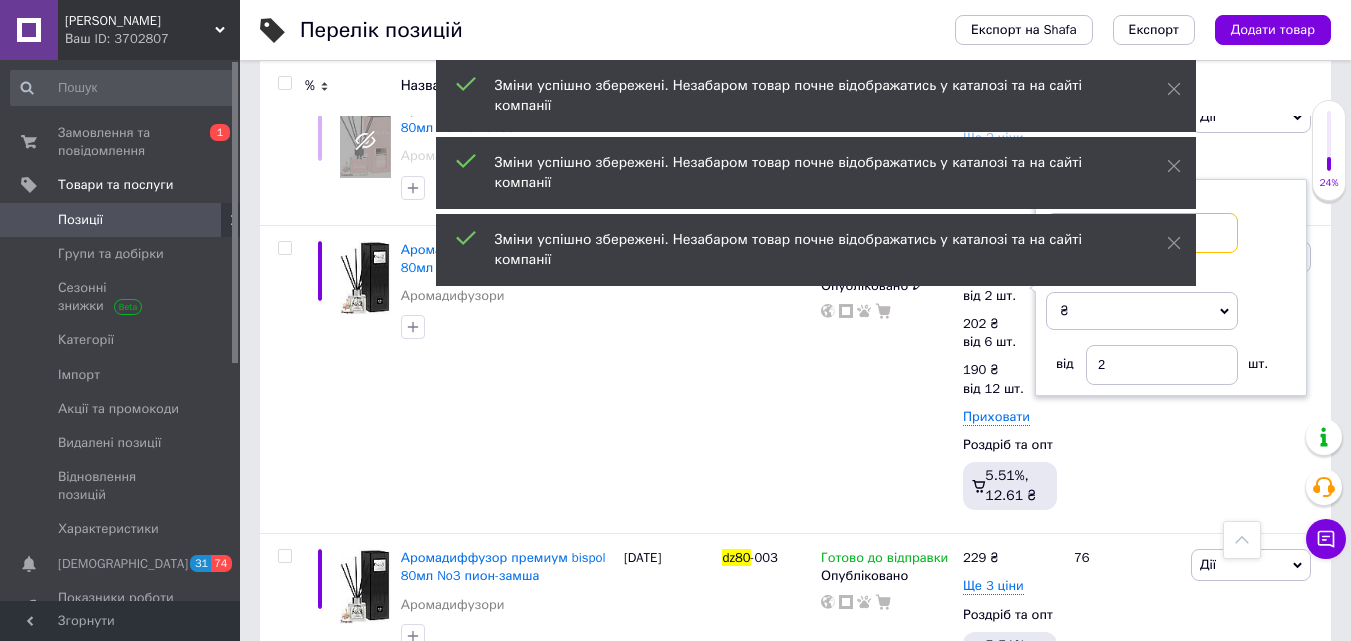 scroll, scrollTop: 636, scrollLeft: 0, axis: vertical 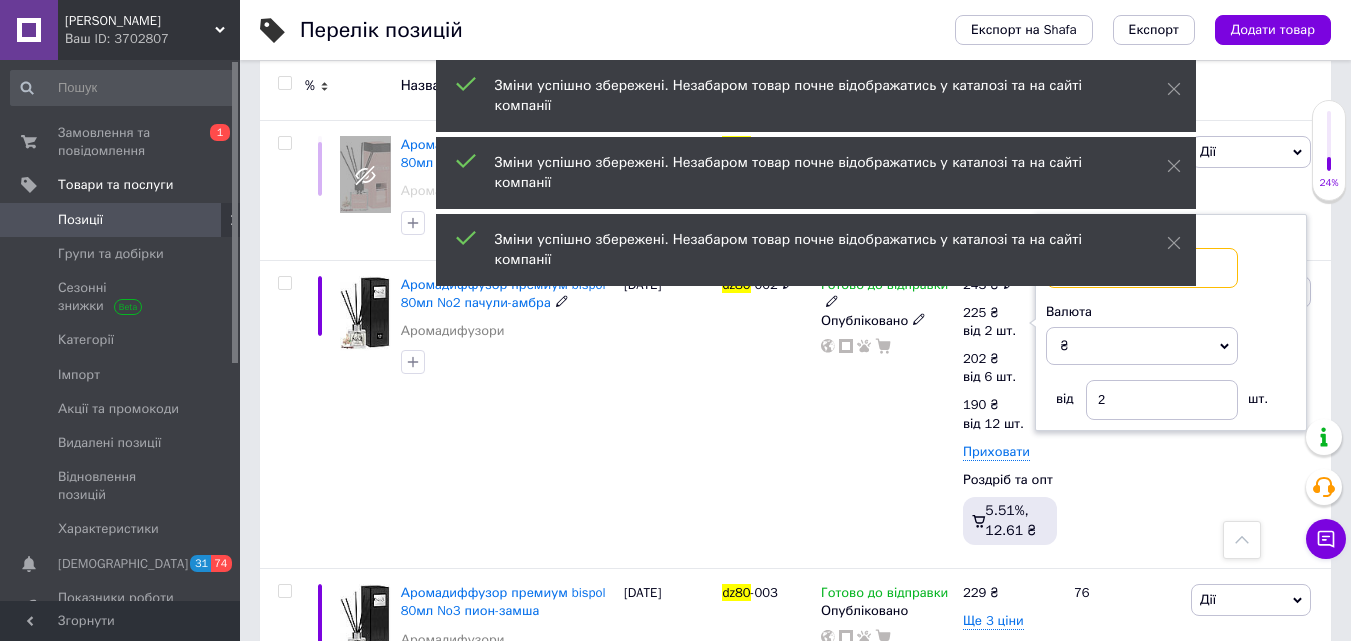 type on "235" 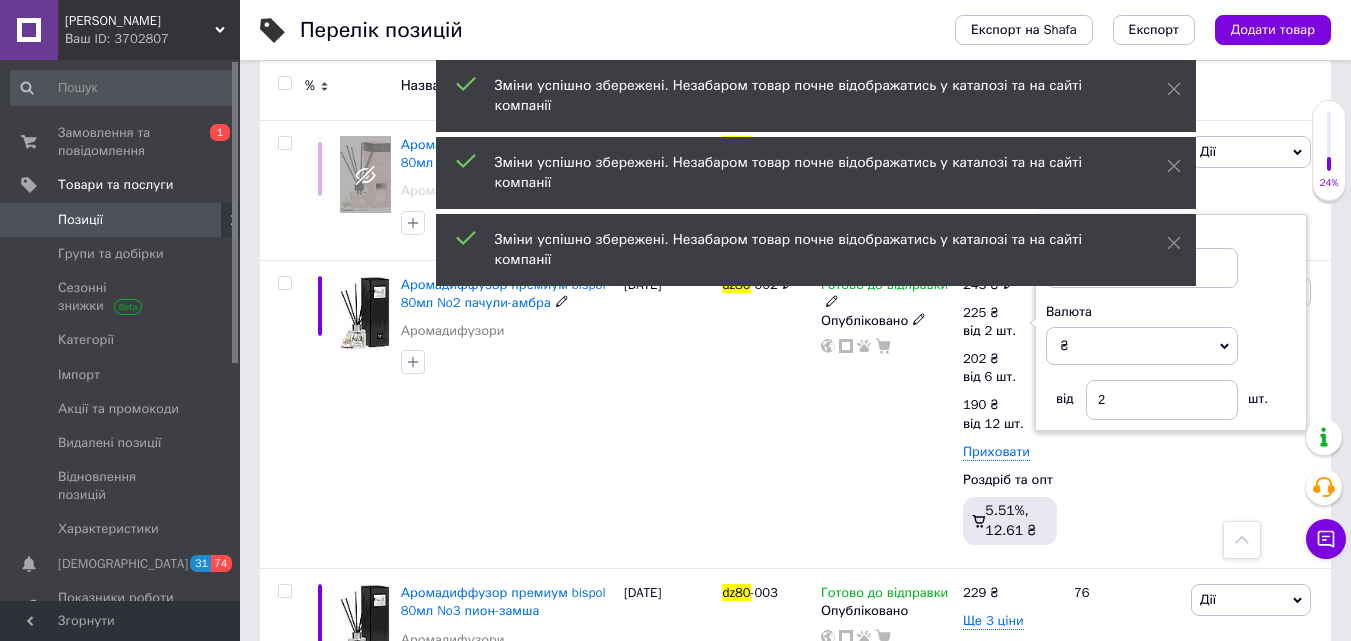 click on "Готово до відправки Опубліковано" at bounding box center (887, 414) 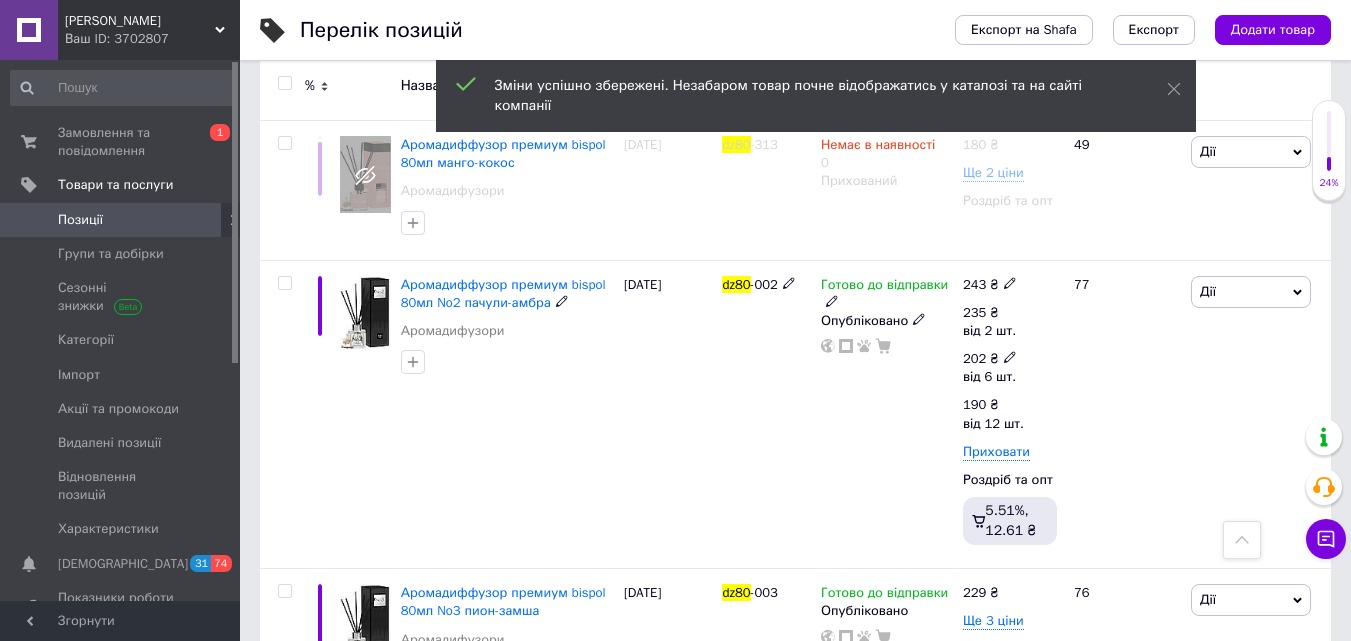 click on "202   ₴" at bounding box center [990, 359] 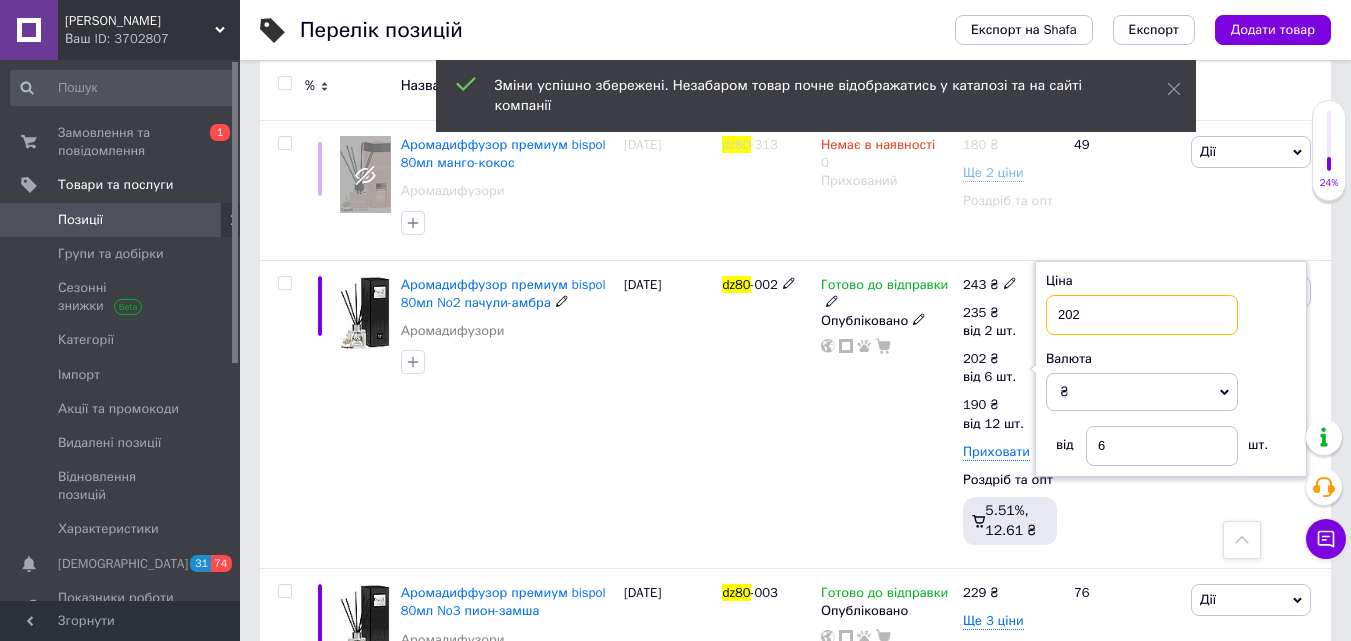 click on "202" at bounding box center [1142, 315] 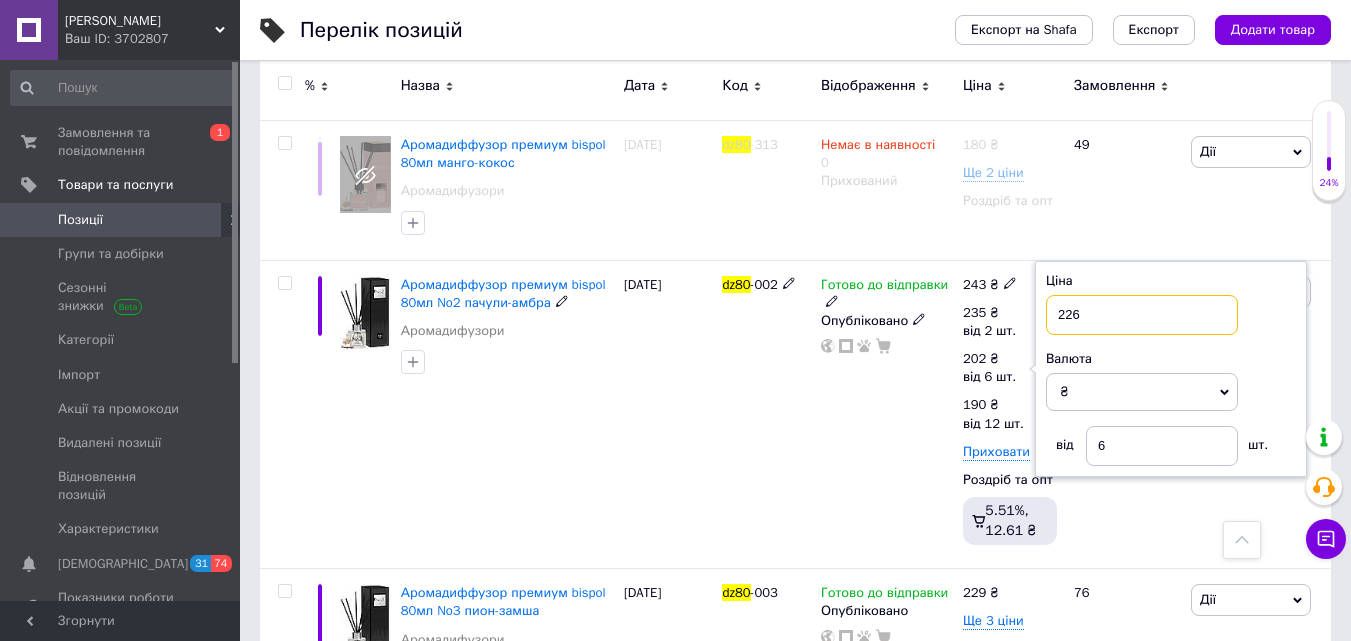 type on "226" 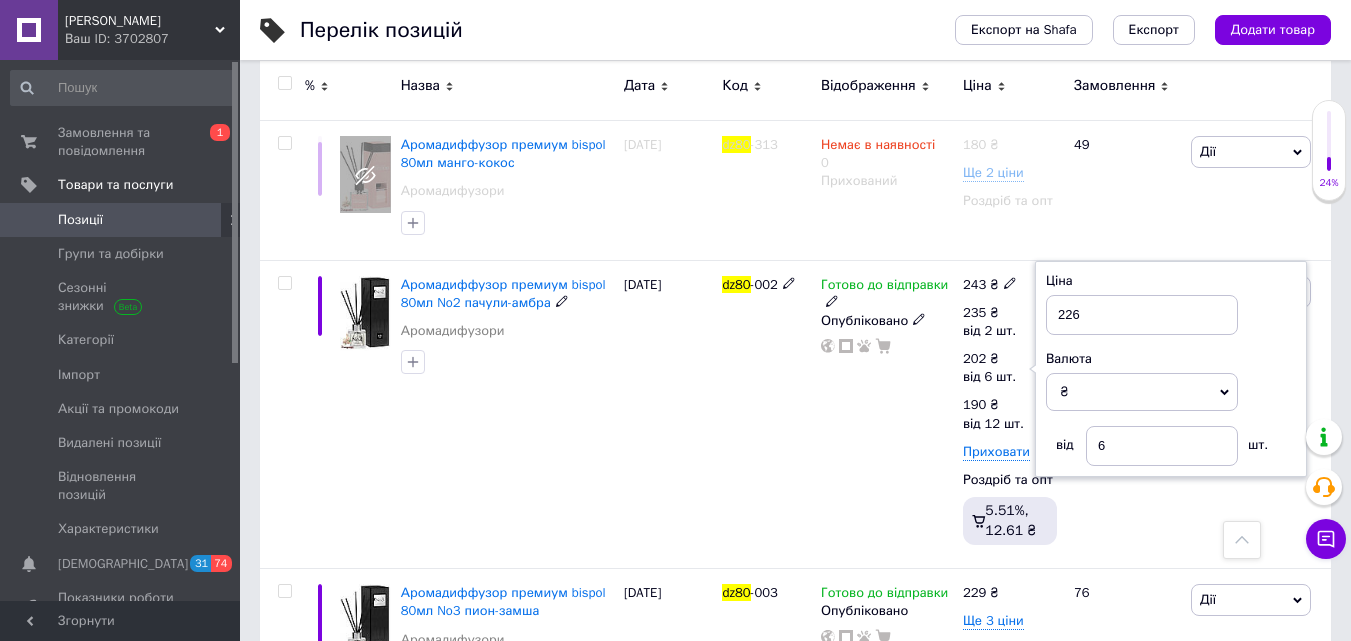 click on "Готово до відправки Опубліковано" at bounding box center [887, 414] 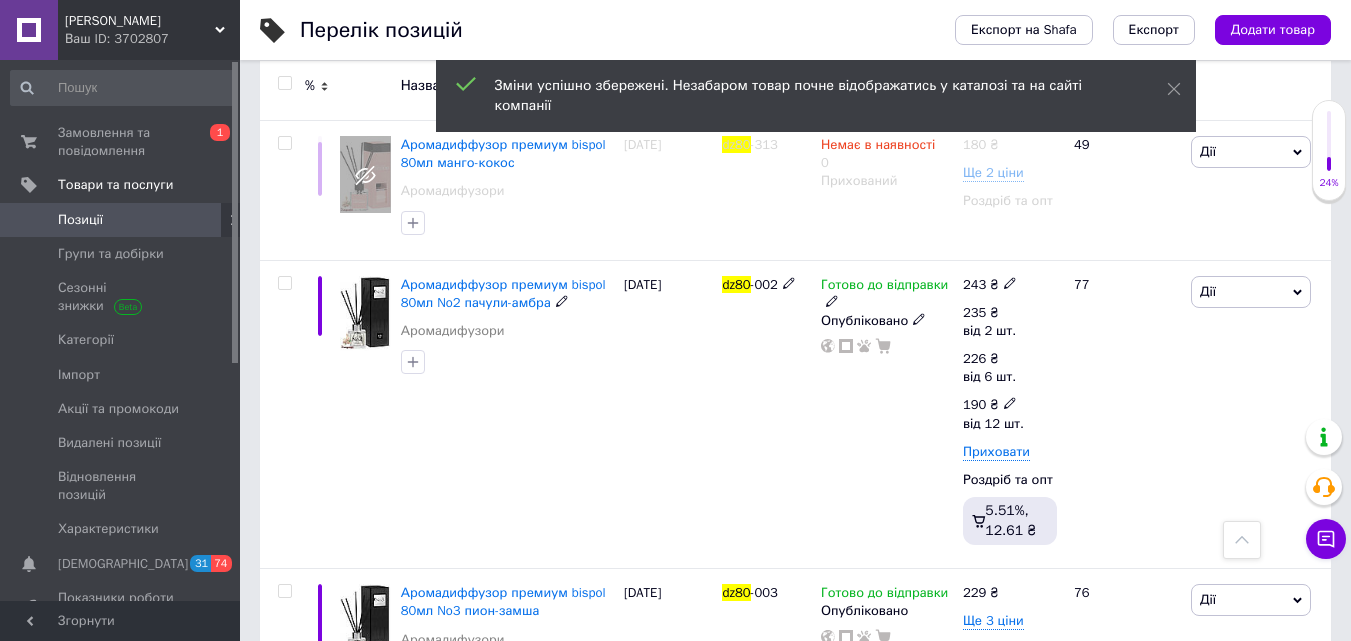 click 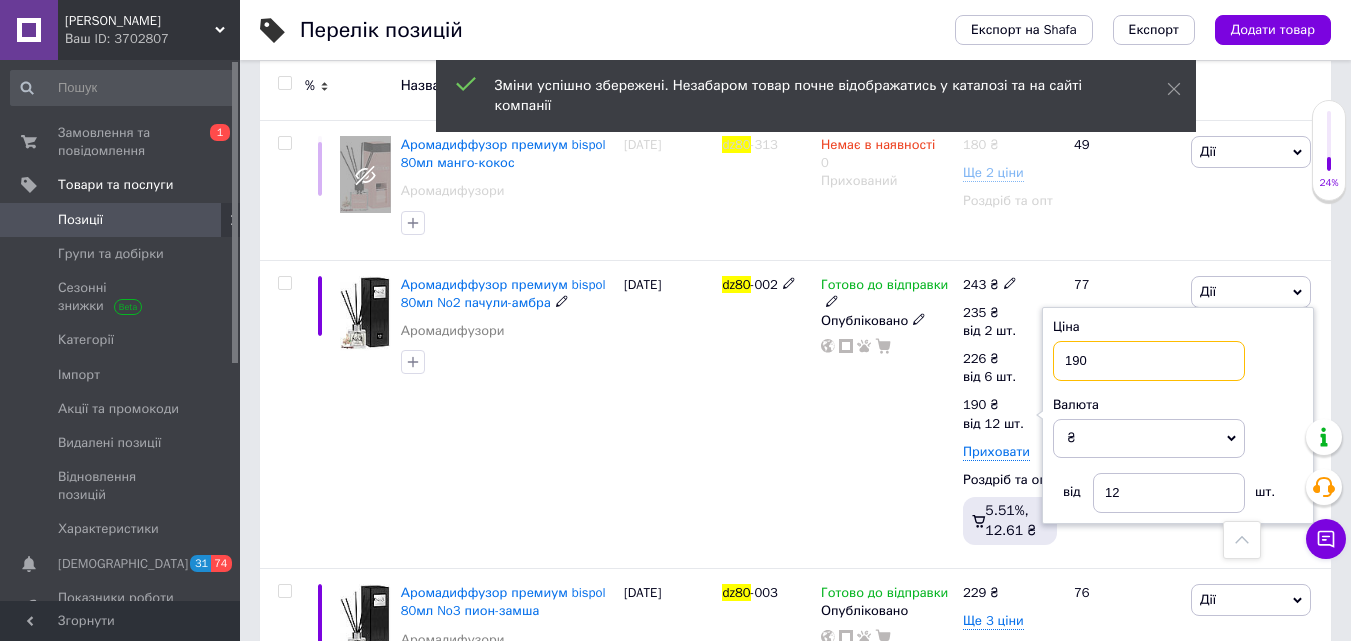 click on "190" at bounding box center (1149, 361) 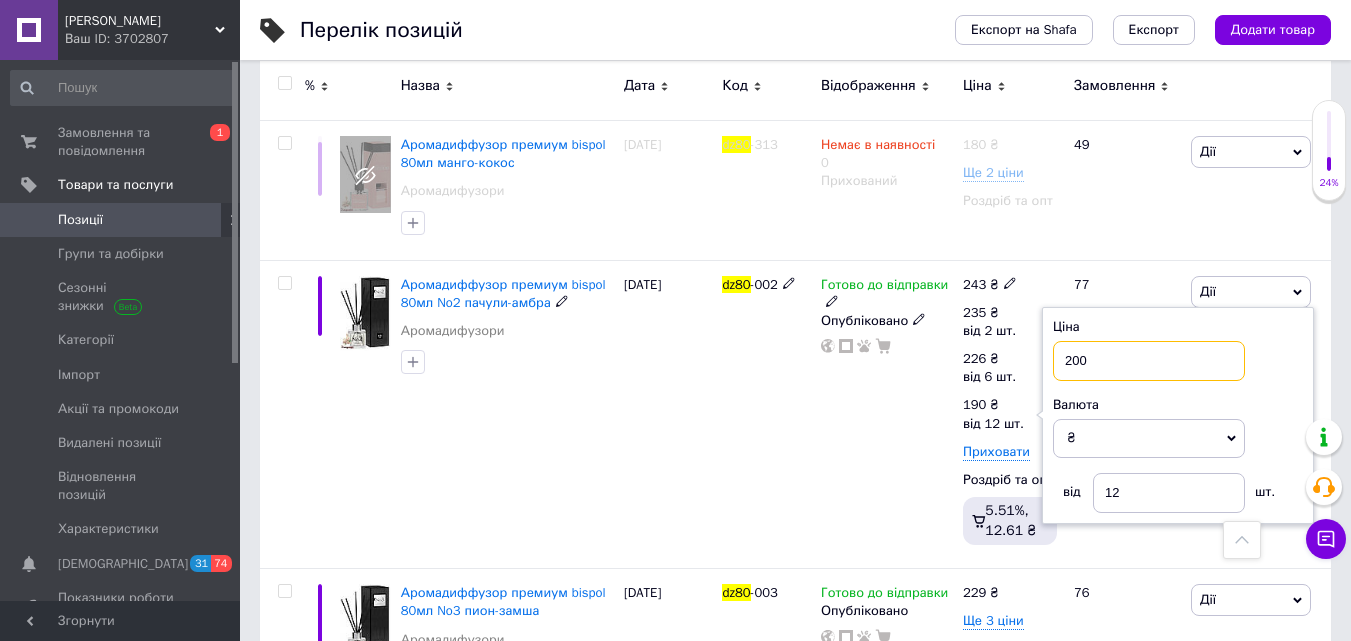 type on "200" 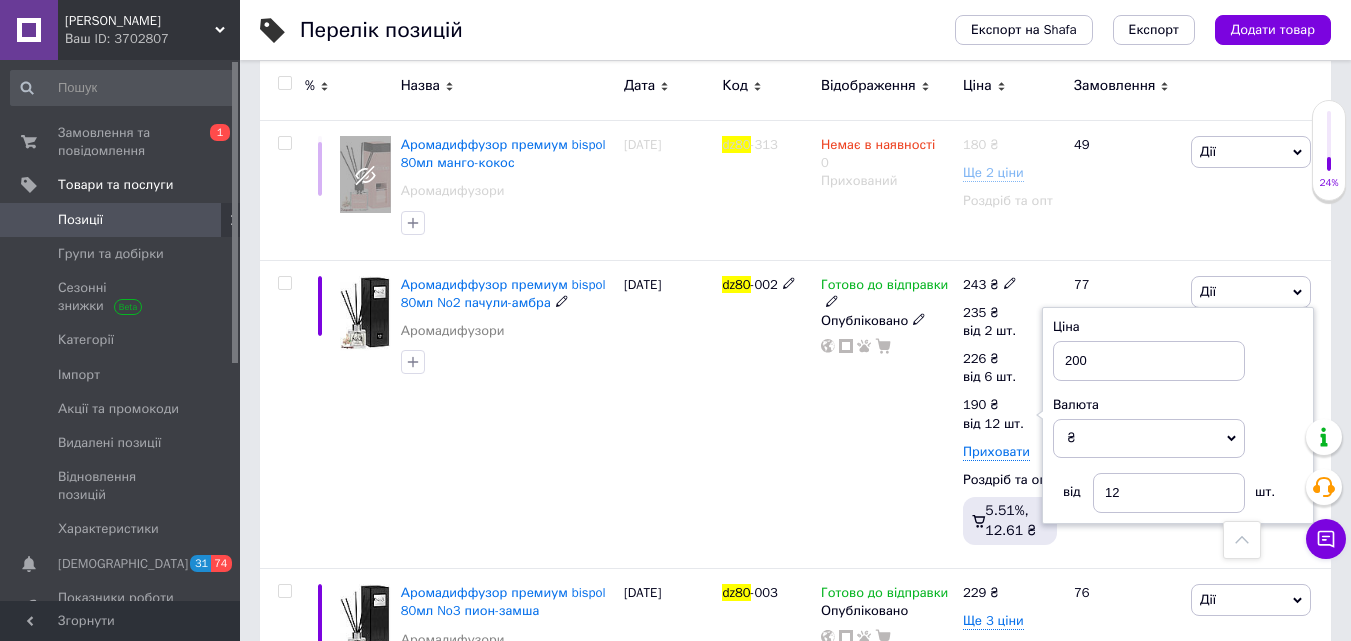 click on "[DATE]" at bounding box center [668, 414] 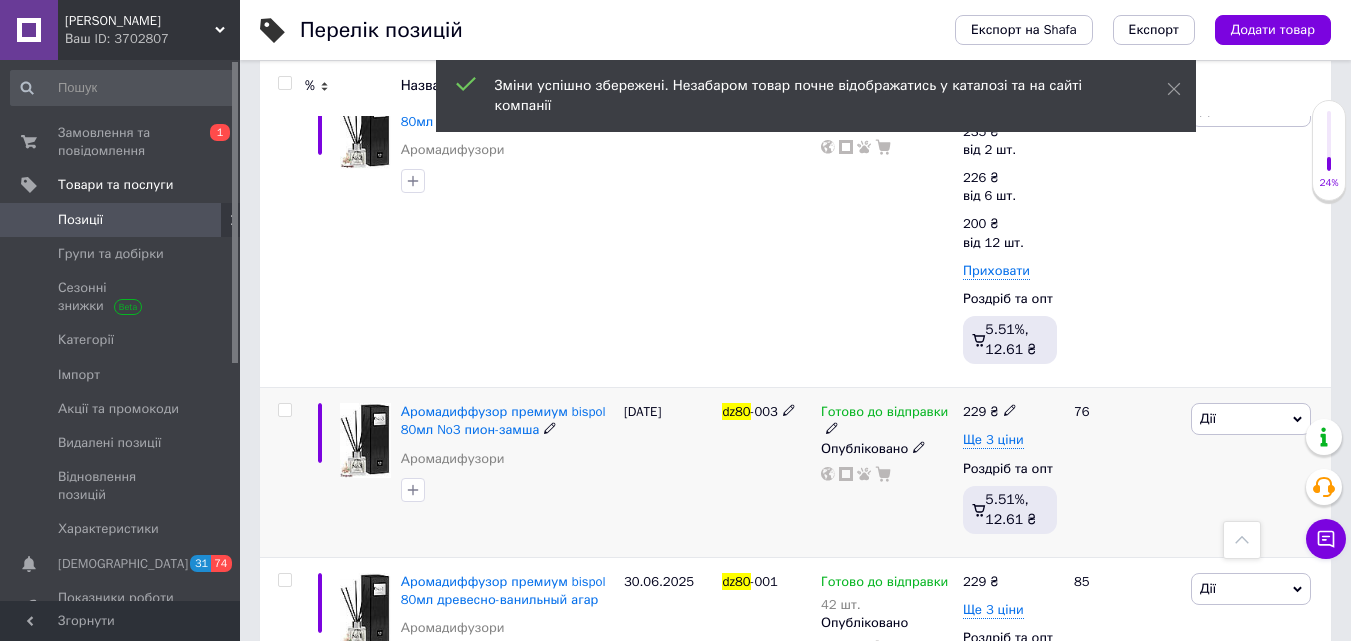 scroll, scrollTop: 836, scrollLeft: 0, axis: vertical 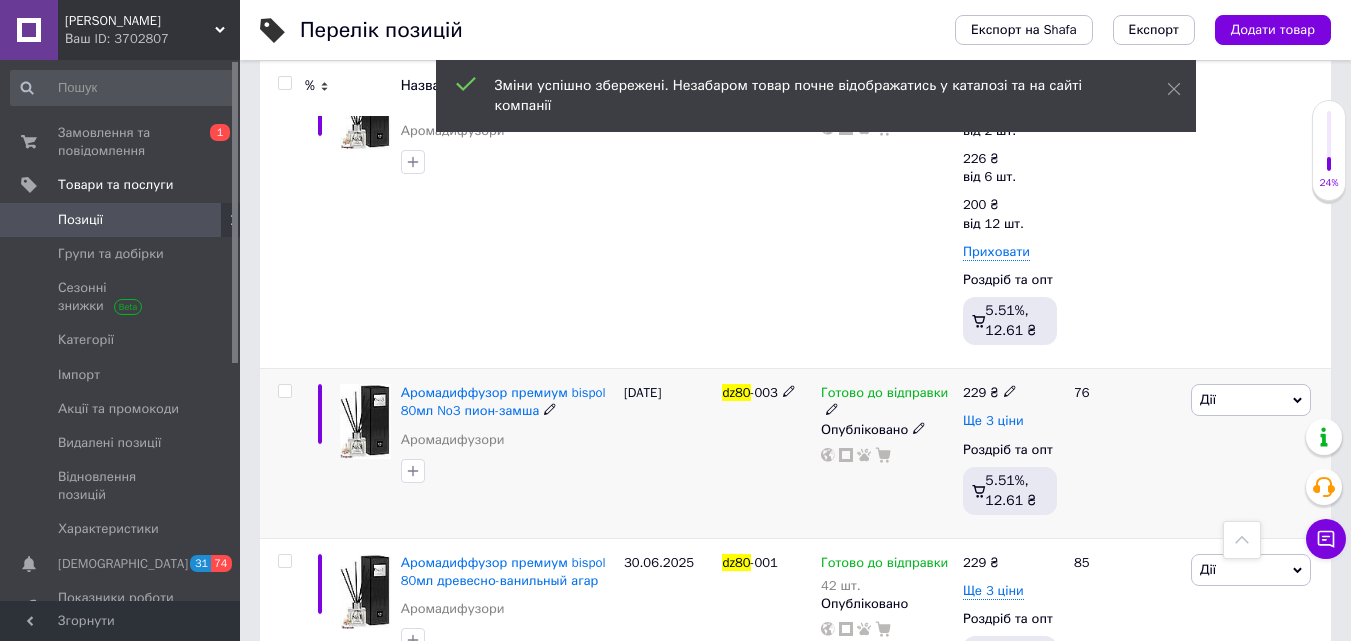 click on "Ще 3 ціни" at bounding box center (993, 421) 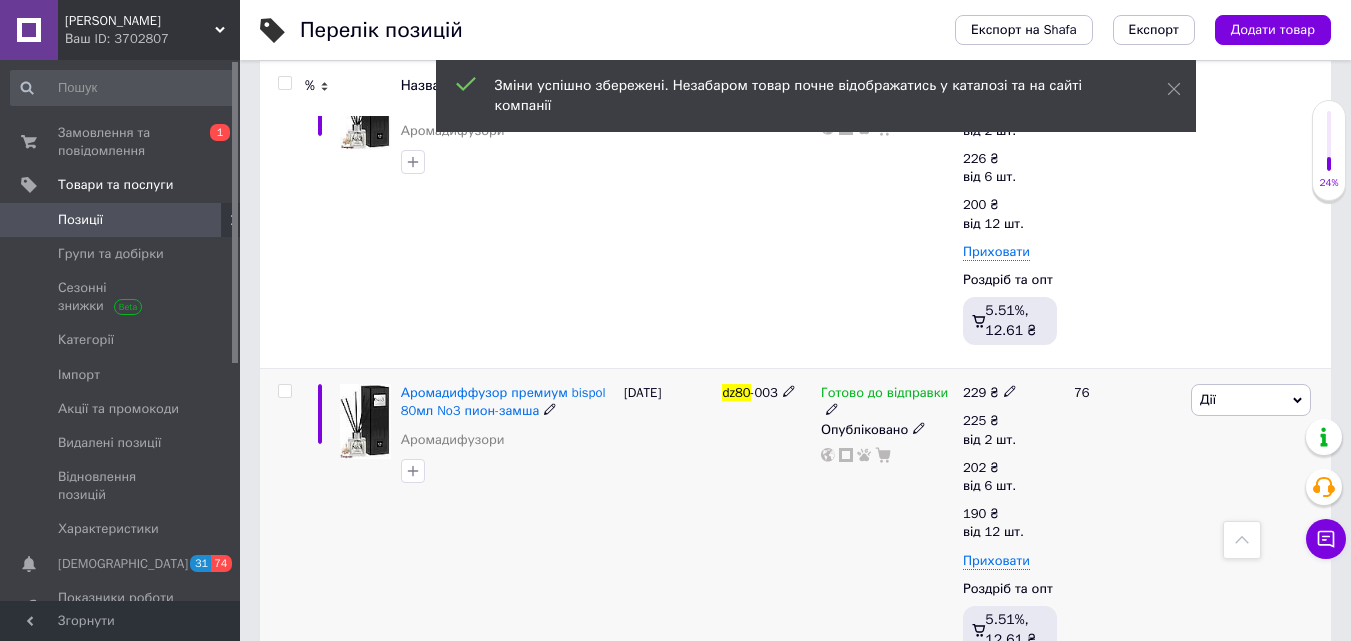 click 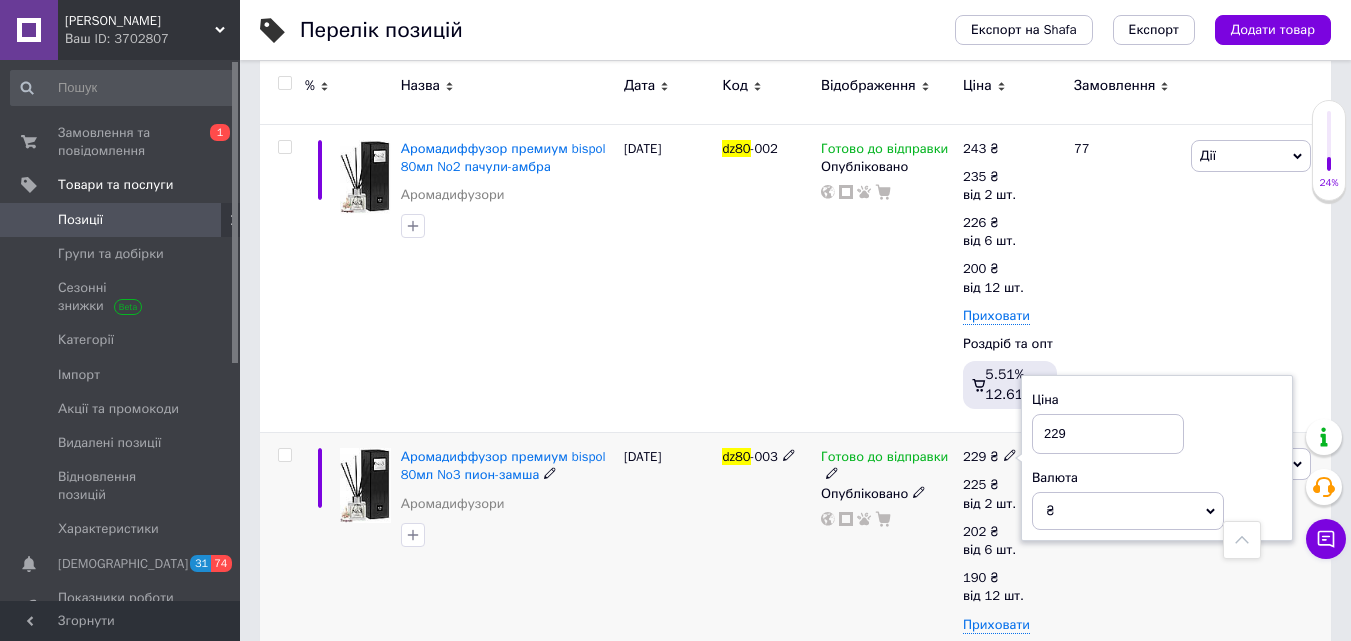 scroll, scrollTop: 736, scrollLeft: 0, axis: vertical 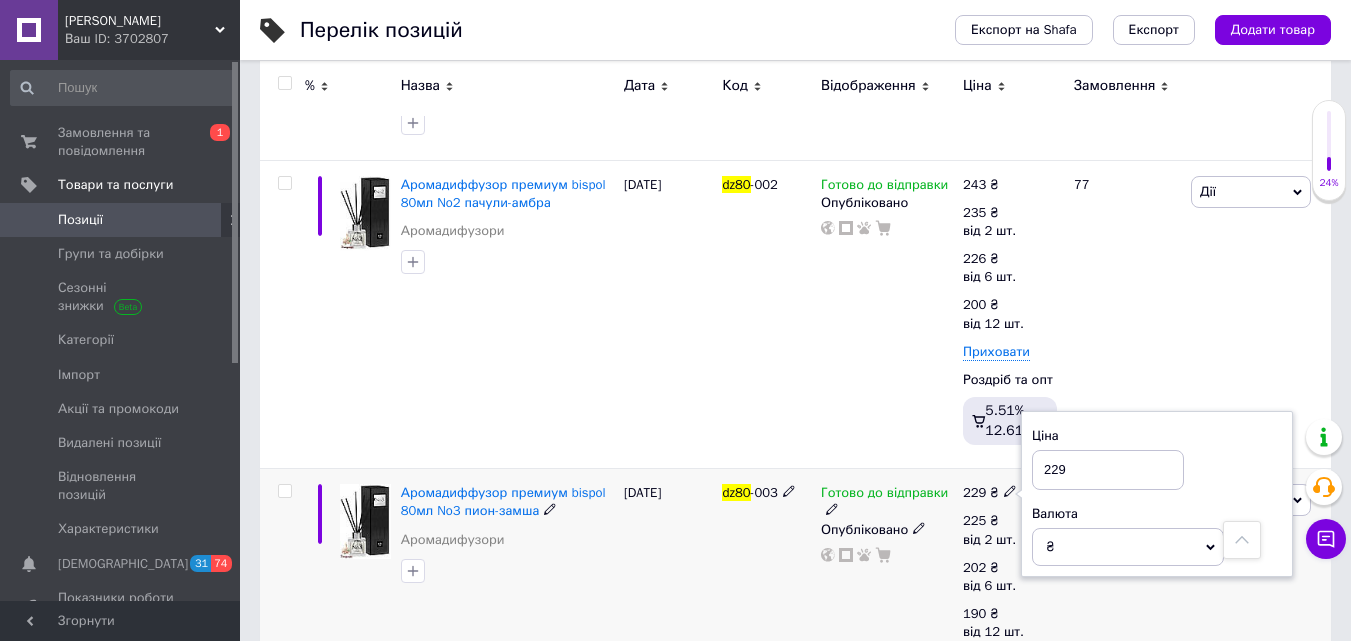 click on "229" at bounding box center (1108, 470) 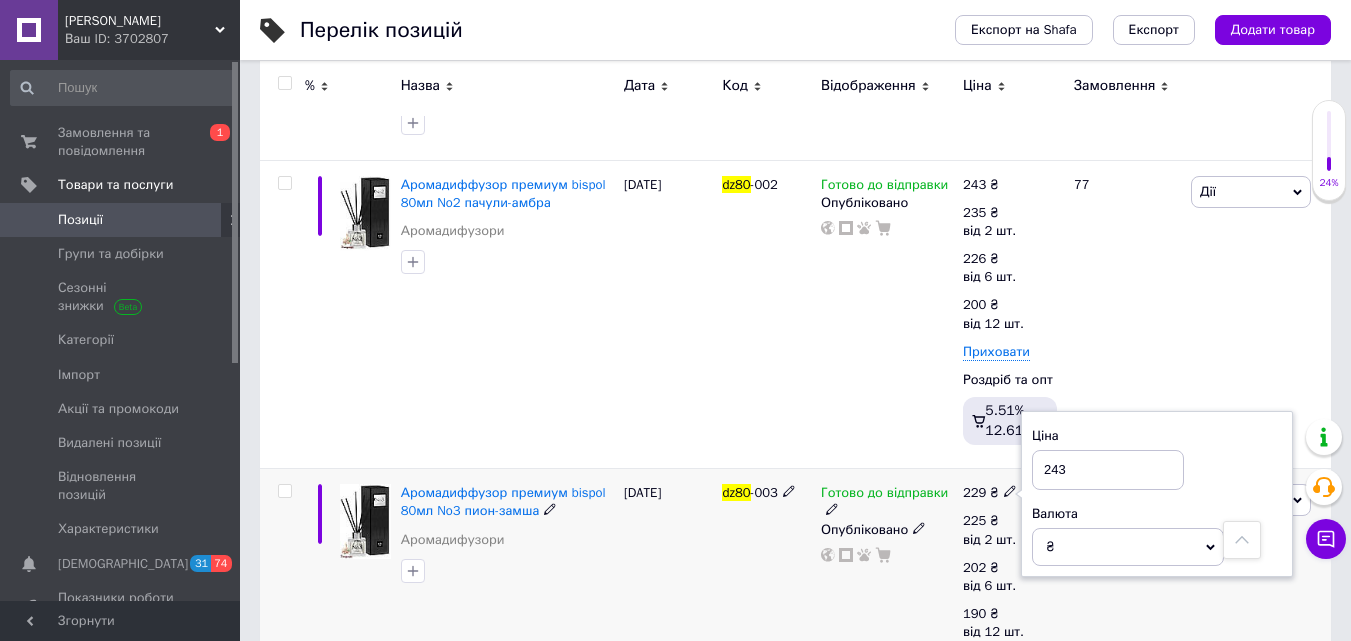 type on "243" 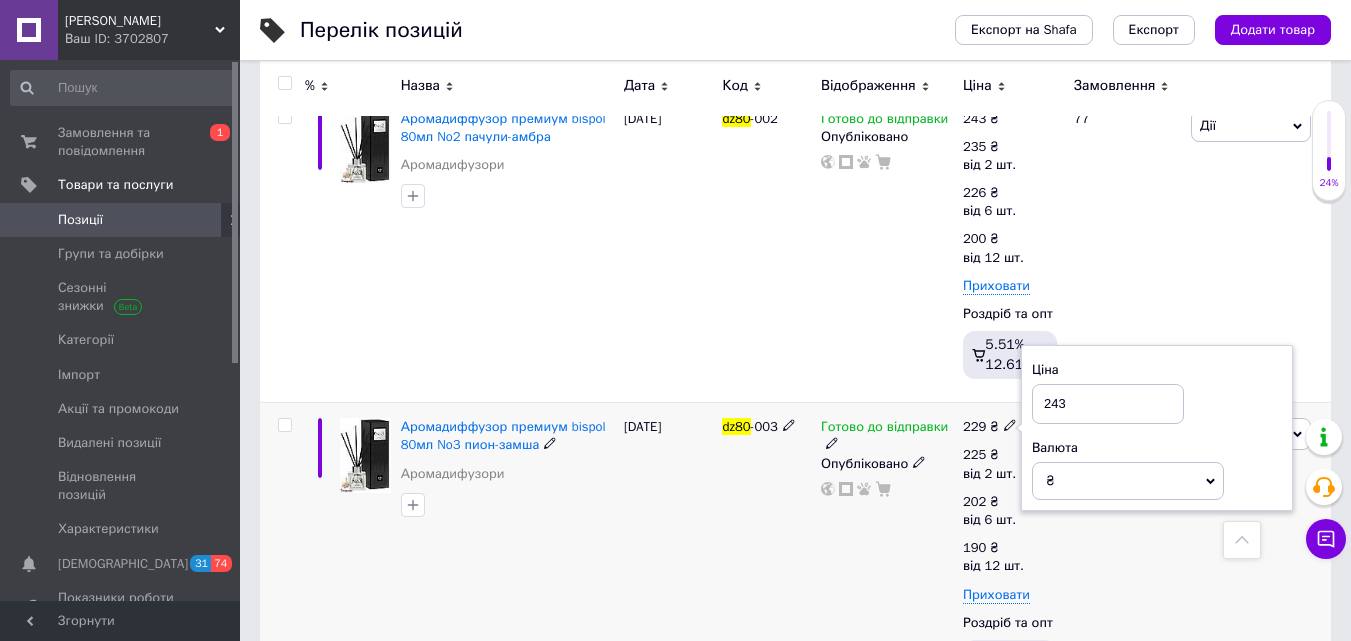 scroll, scrollTop: 836, scrollLeft: 0, axis: vertical 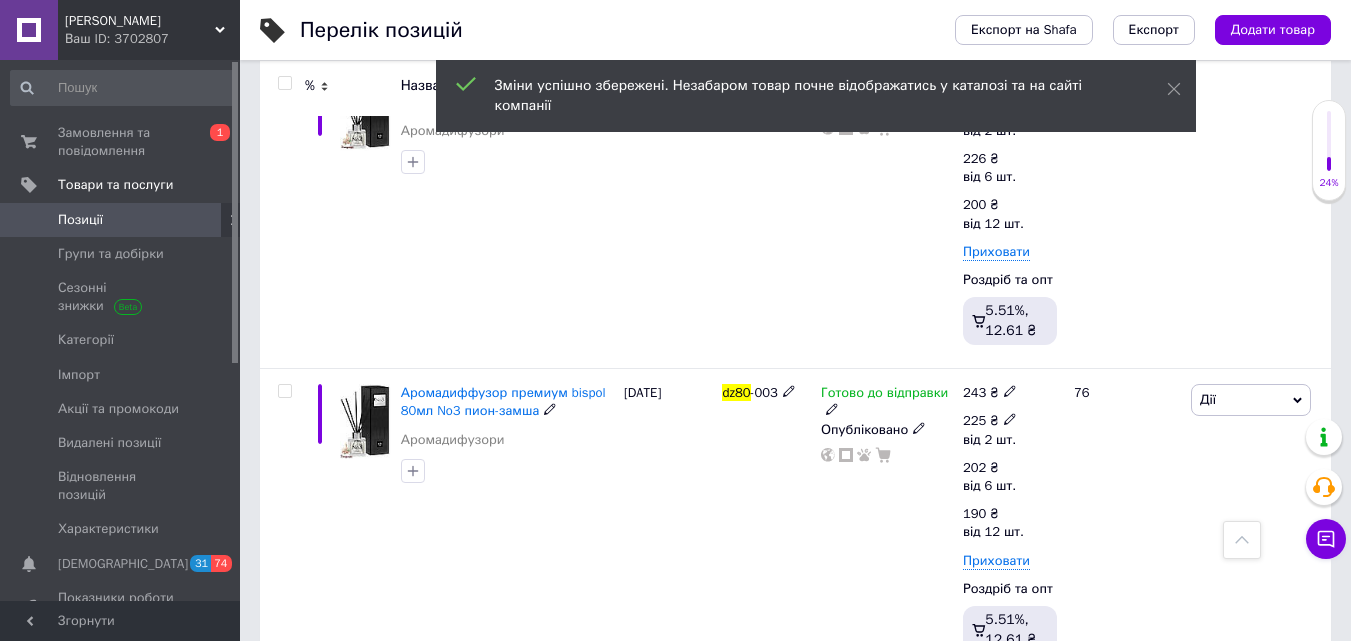click on "від 2 шт." at bounding box center (990, 440) 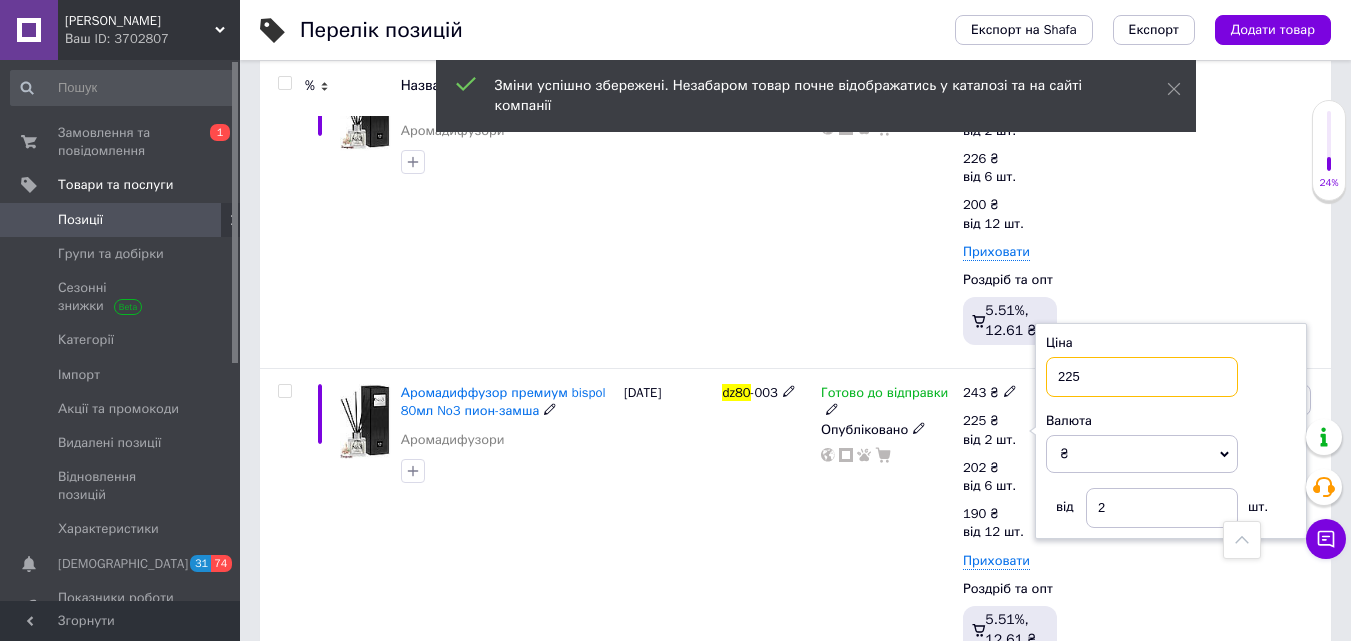 click on "225" at bounding box center [1142, 377] 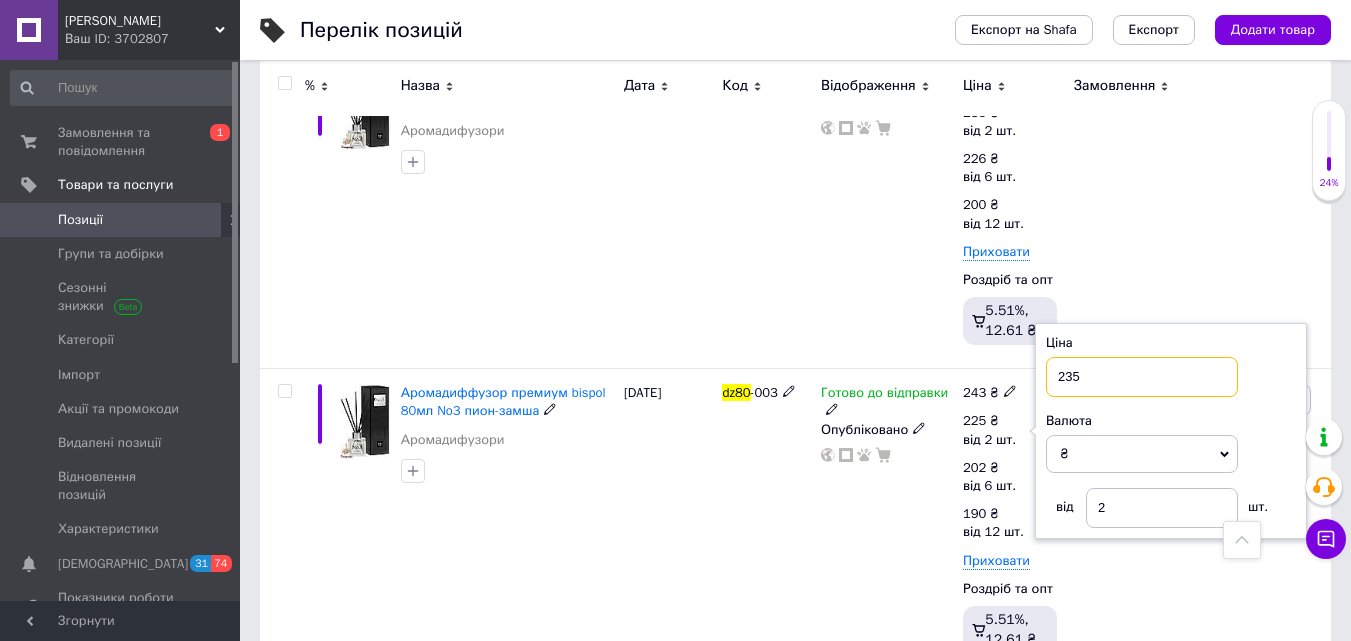 type on "235" 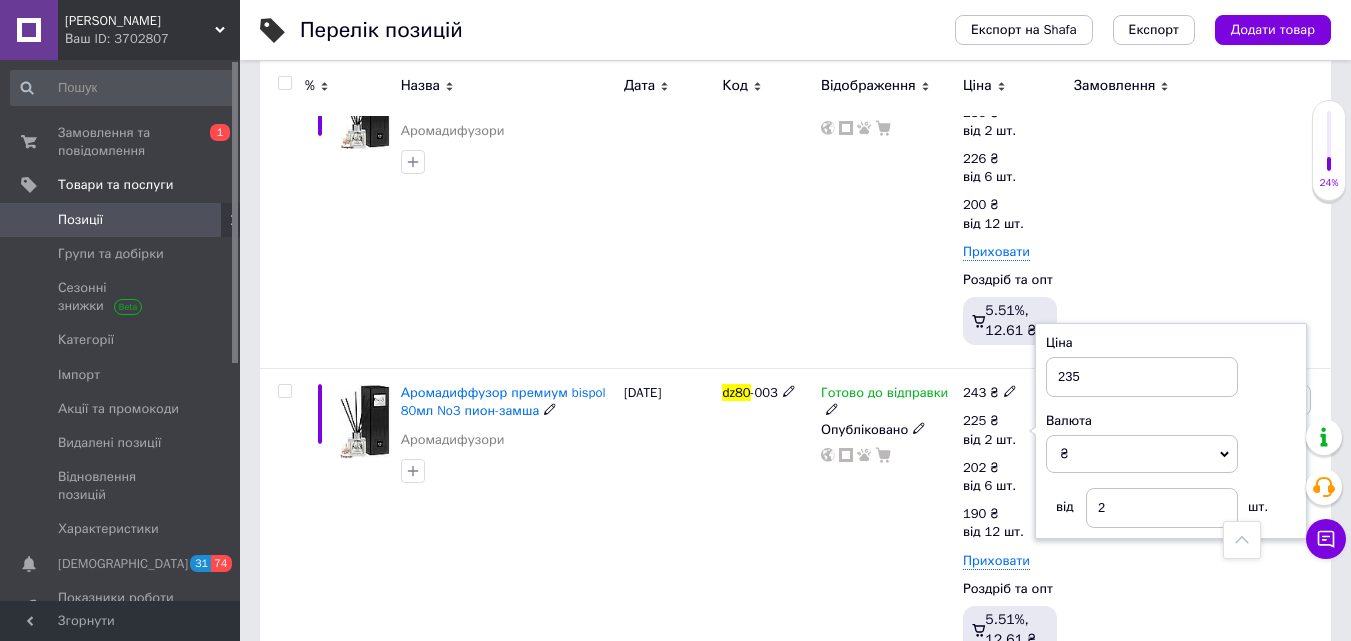 click on "Готово до відправки Опубліковано" at bounding box center [887, 523] 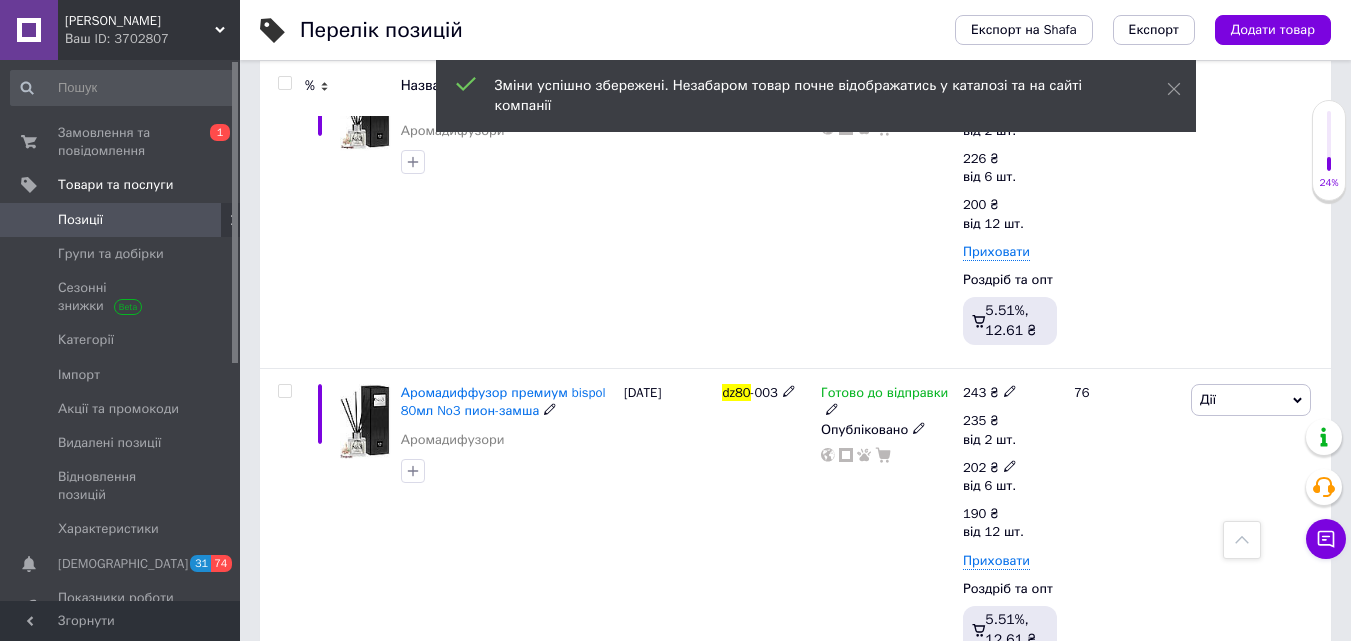 click 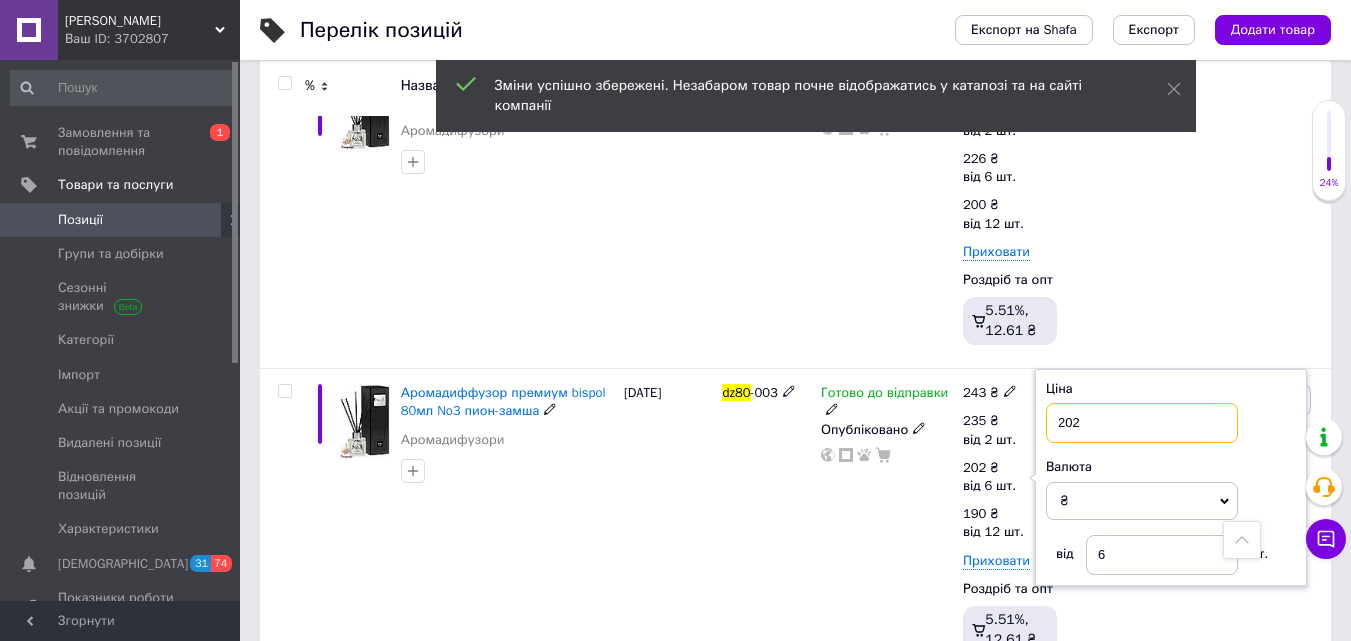 click on "202" at bounding box center (1142, 423) 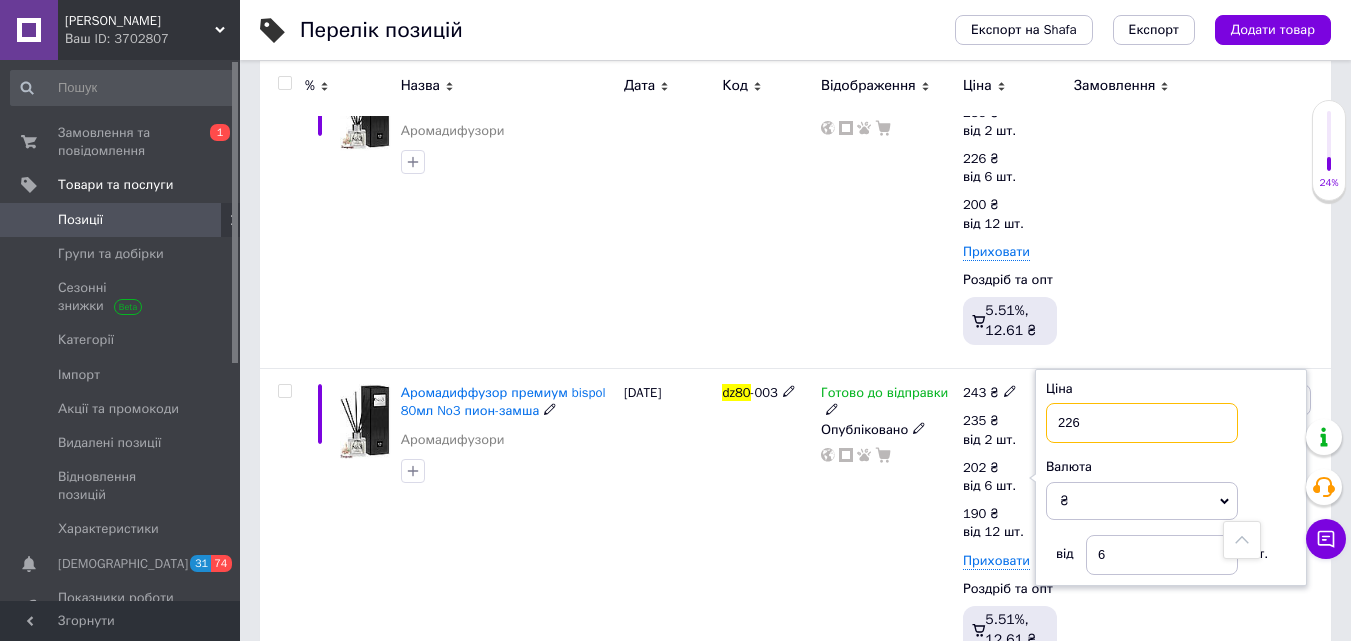 type on "226" 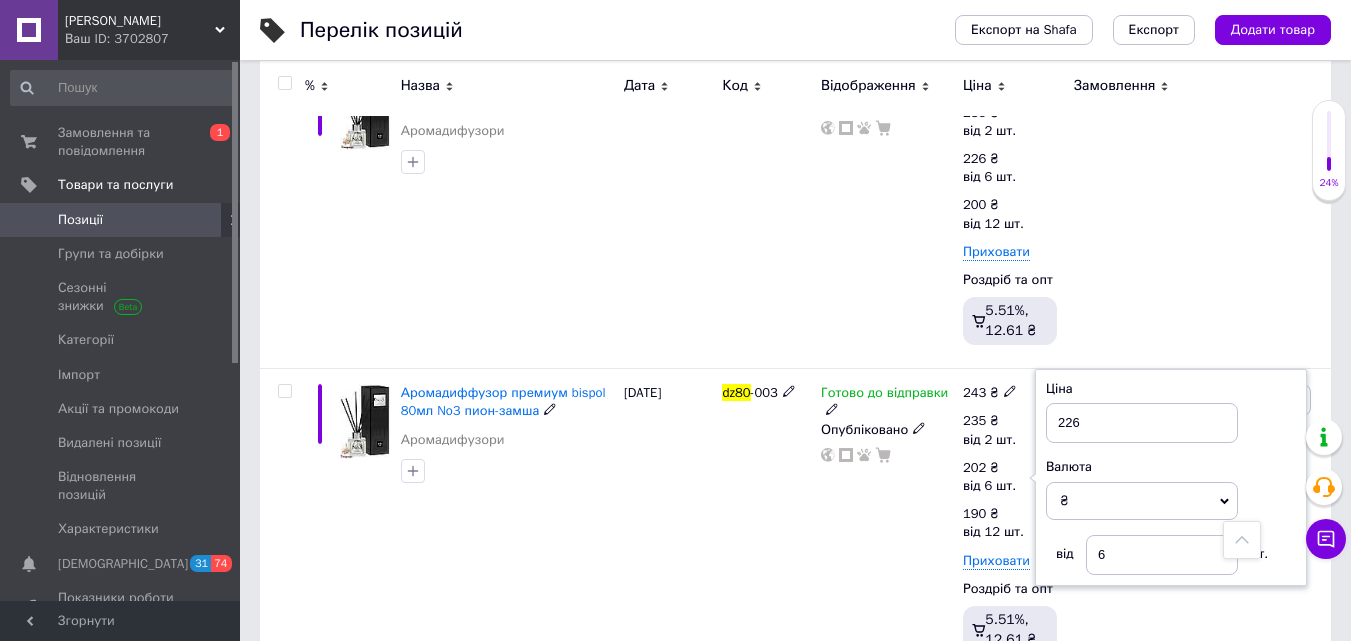 click on "Готово до відправки Опубліковано" at bounding box center (887, 523) 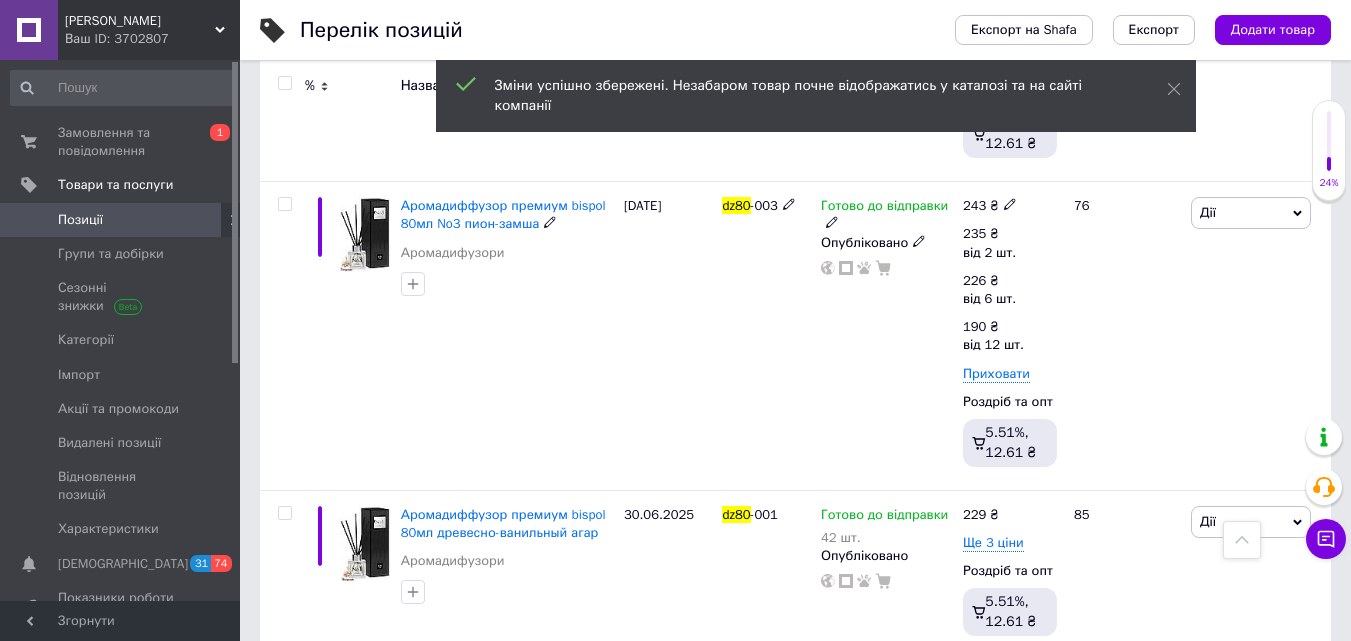 scroll, scrollTop: 1036, scrollLeft: 0, axis: vertical 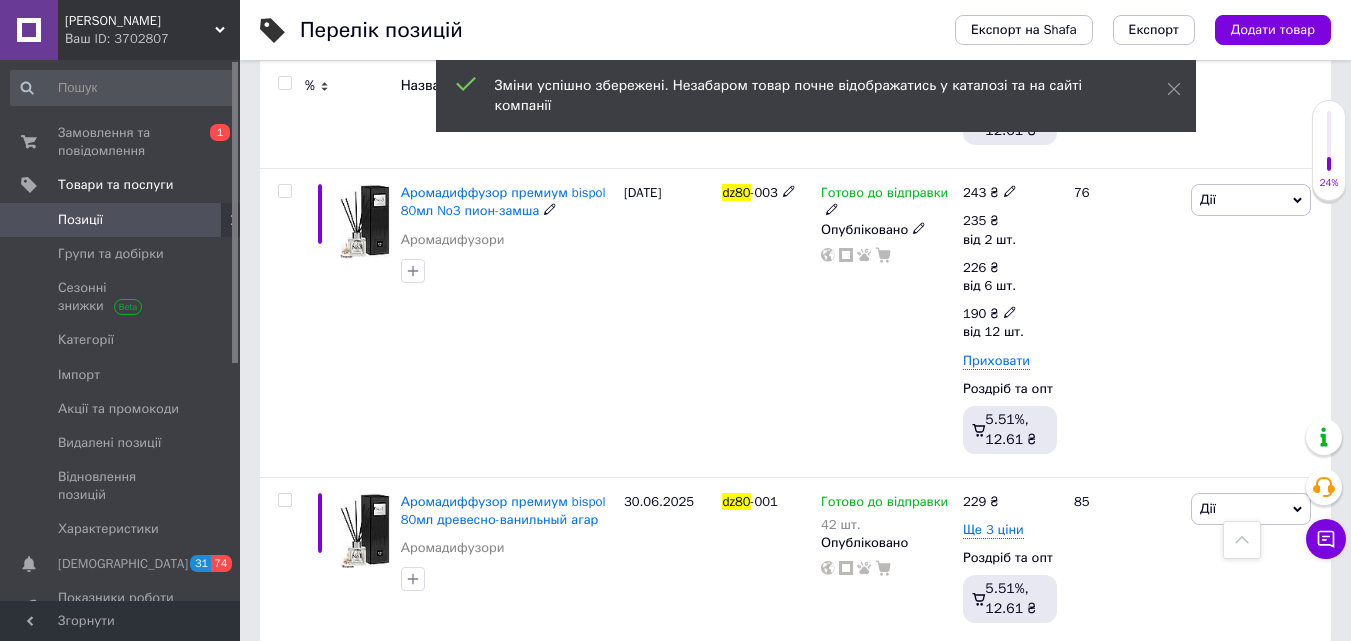 click on "190   ₴ від 12 шт." at bounding box center (1001, 323) 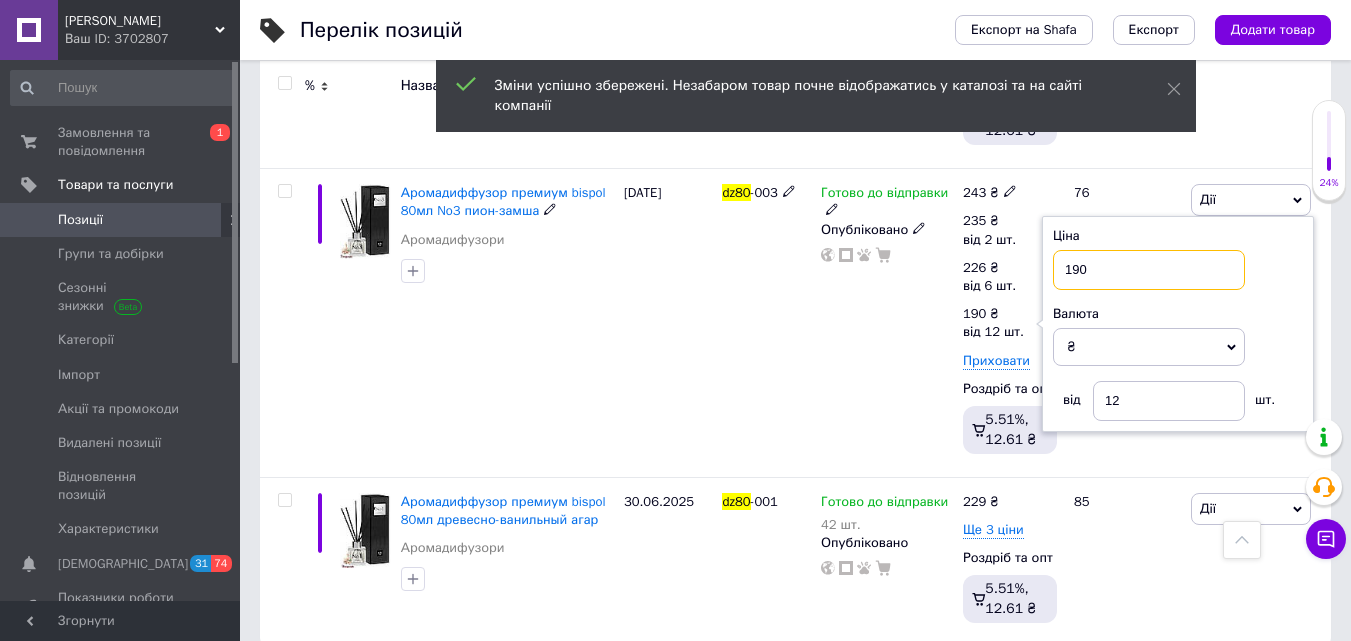 click on "190" at bounding box center [1149, 270] 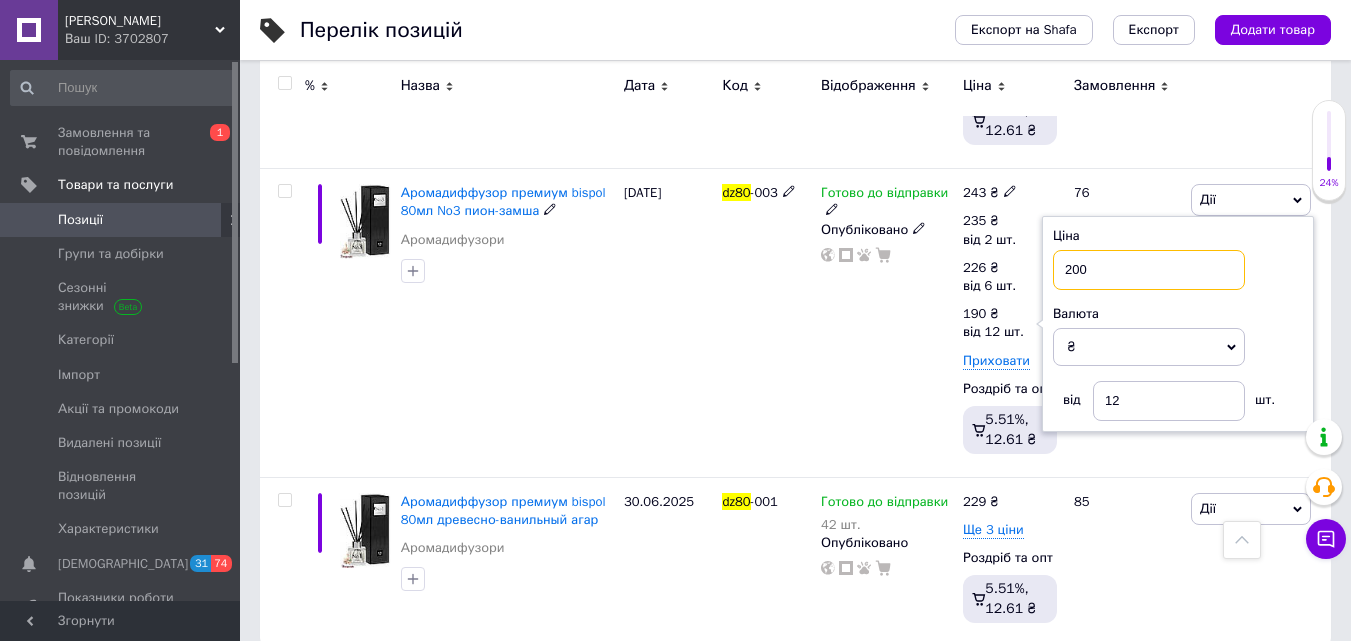 type on "200" 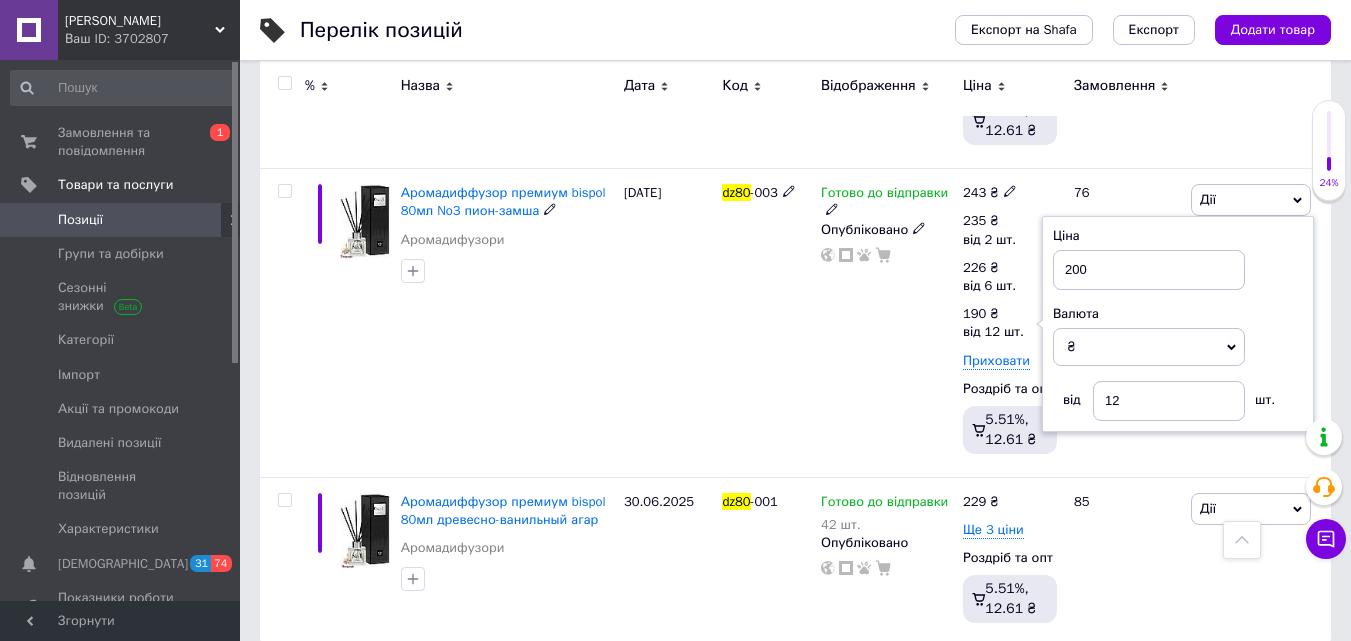 click on "Готово до відправки Опубліковано" at bounding box center (887, 323) 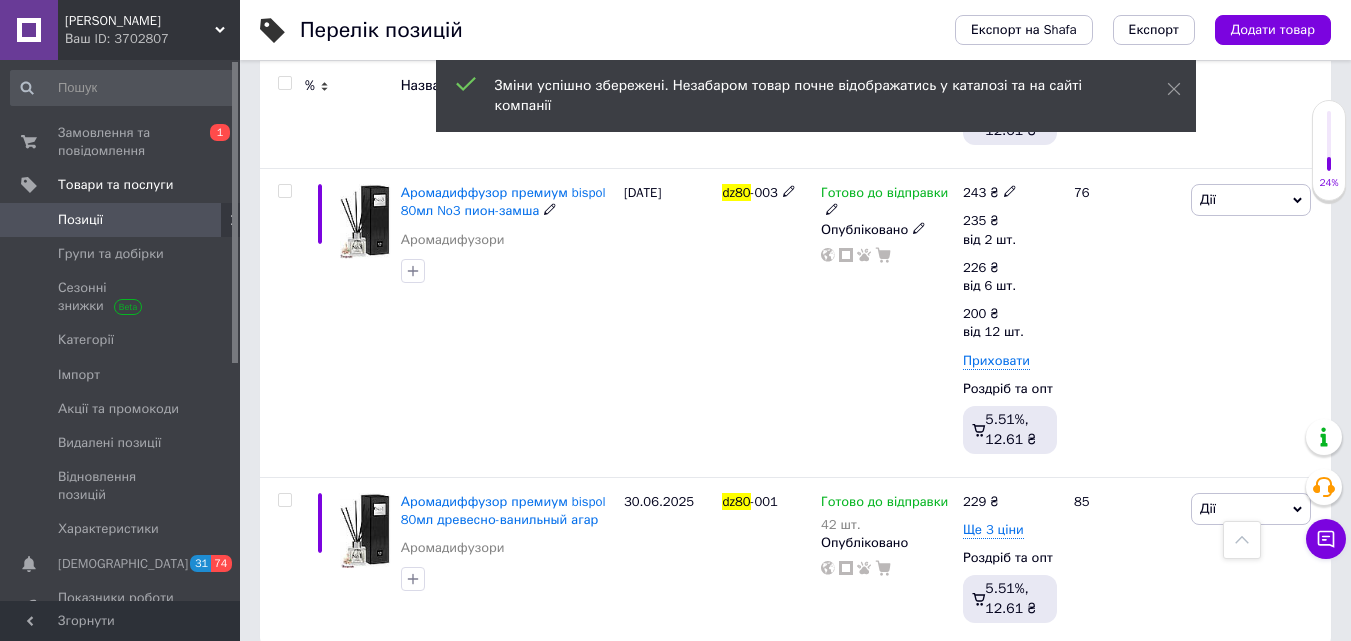 scroll, scrollTop: 1061, scrollLeft: 0, axis: vertical 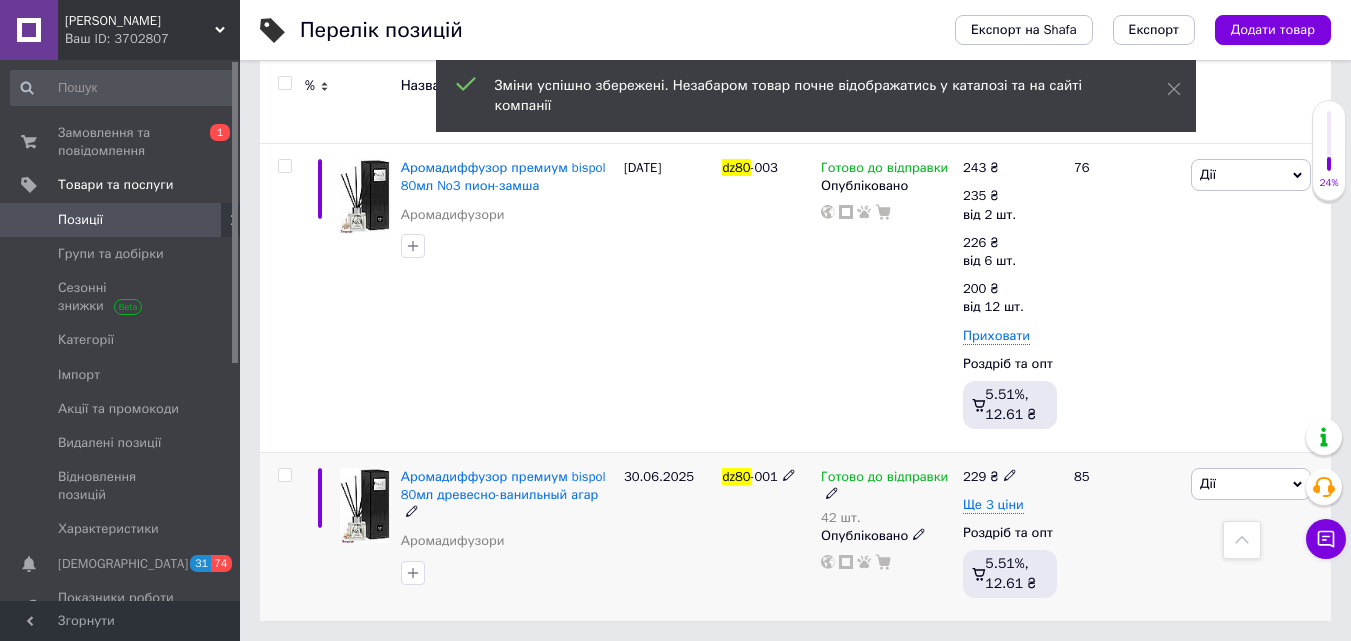 click 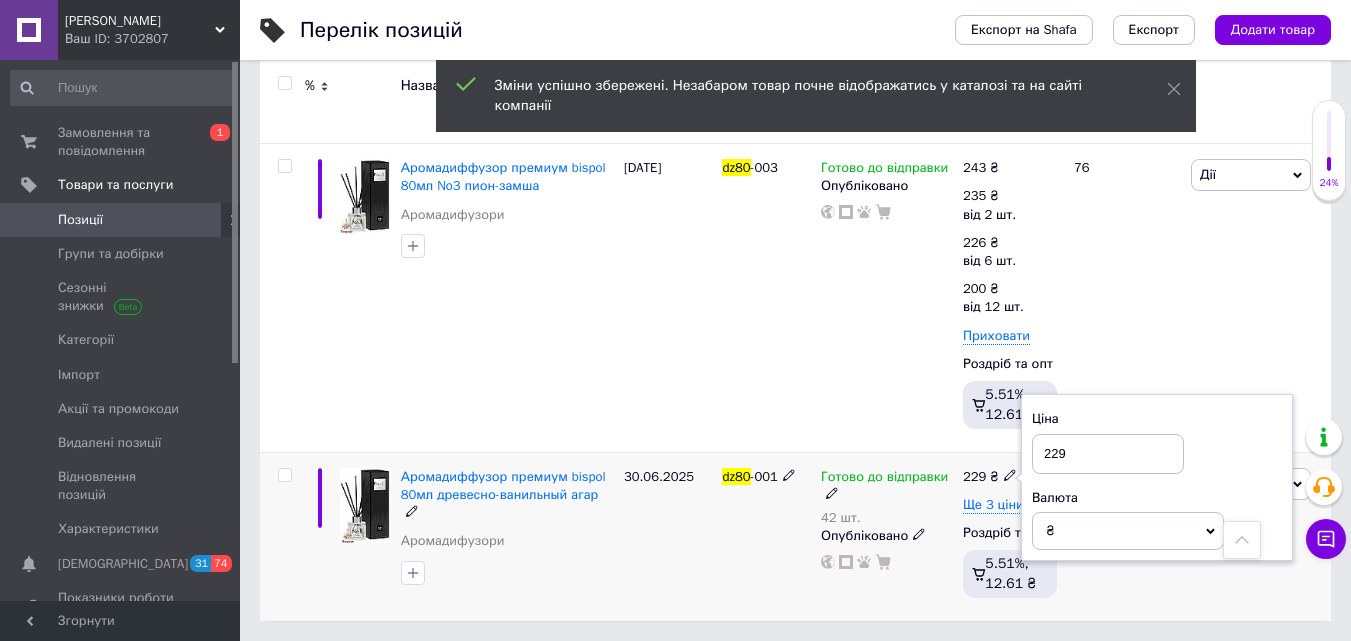 click on "229" at bounding box center (1108, 454) 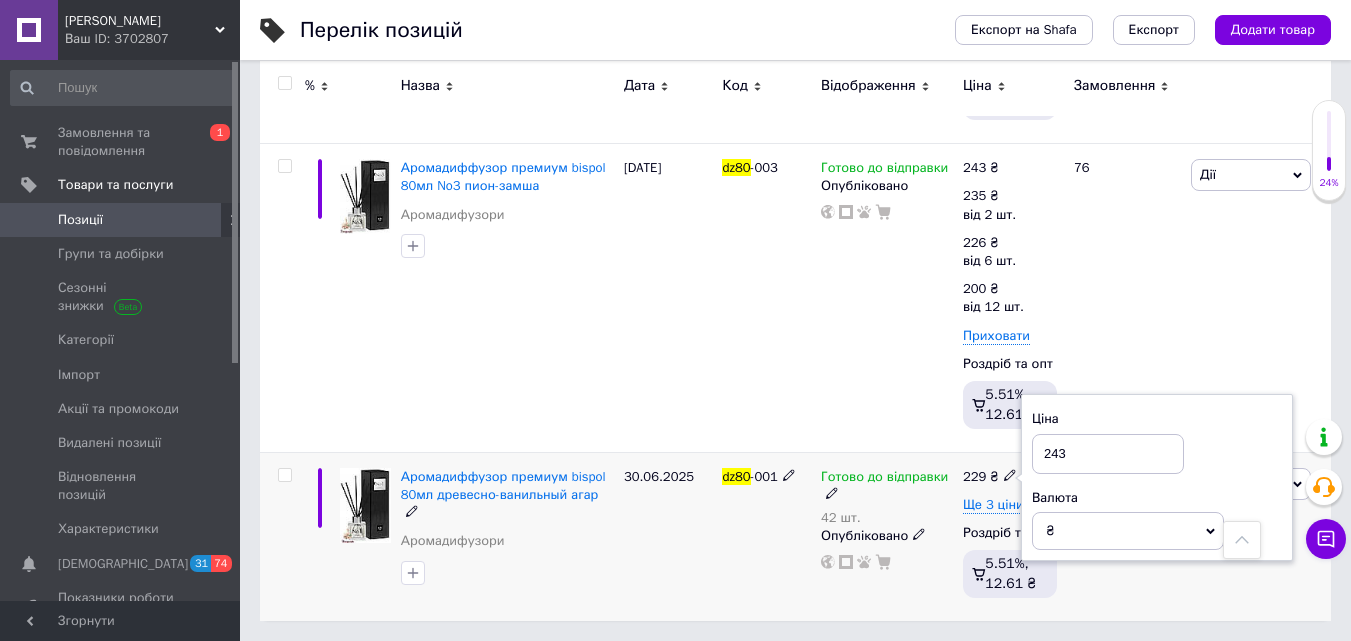 type on "243" 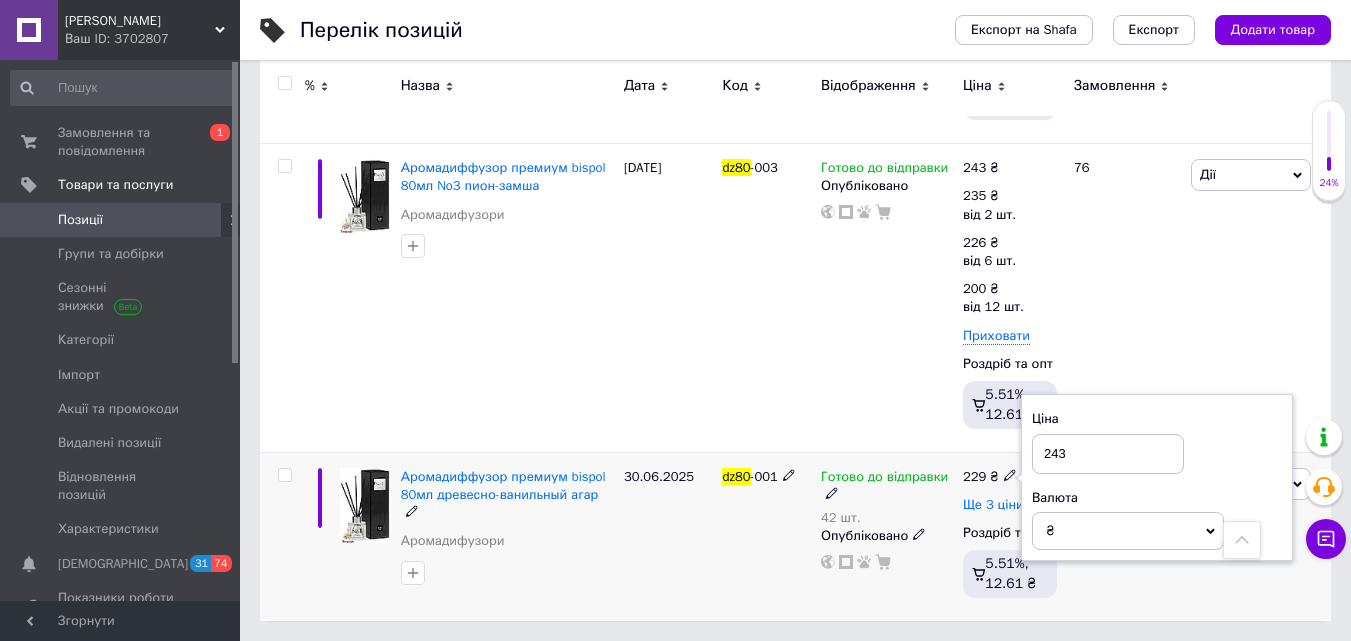 click on "Ще 3 ціни" at bounding box center (993, 505) 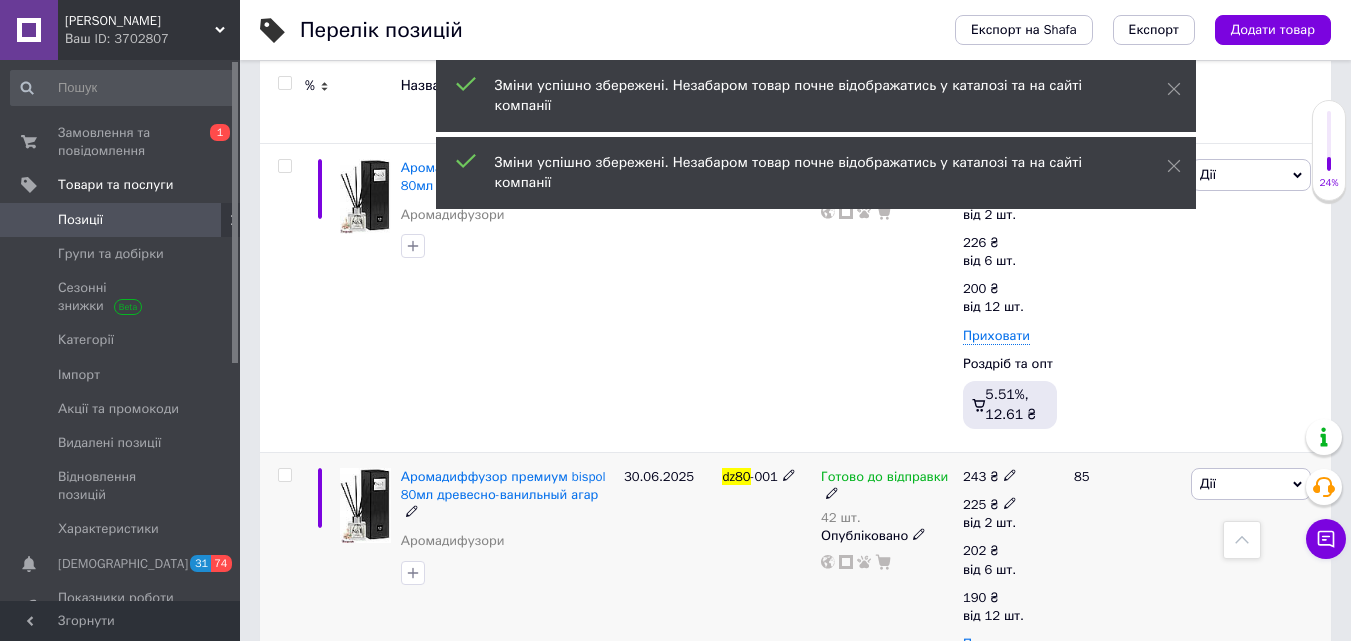 click 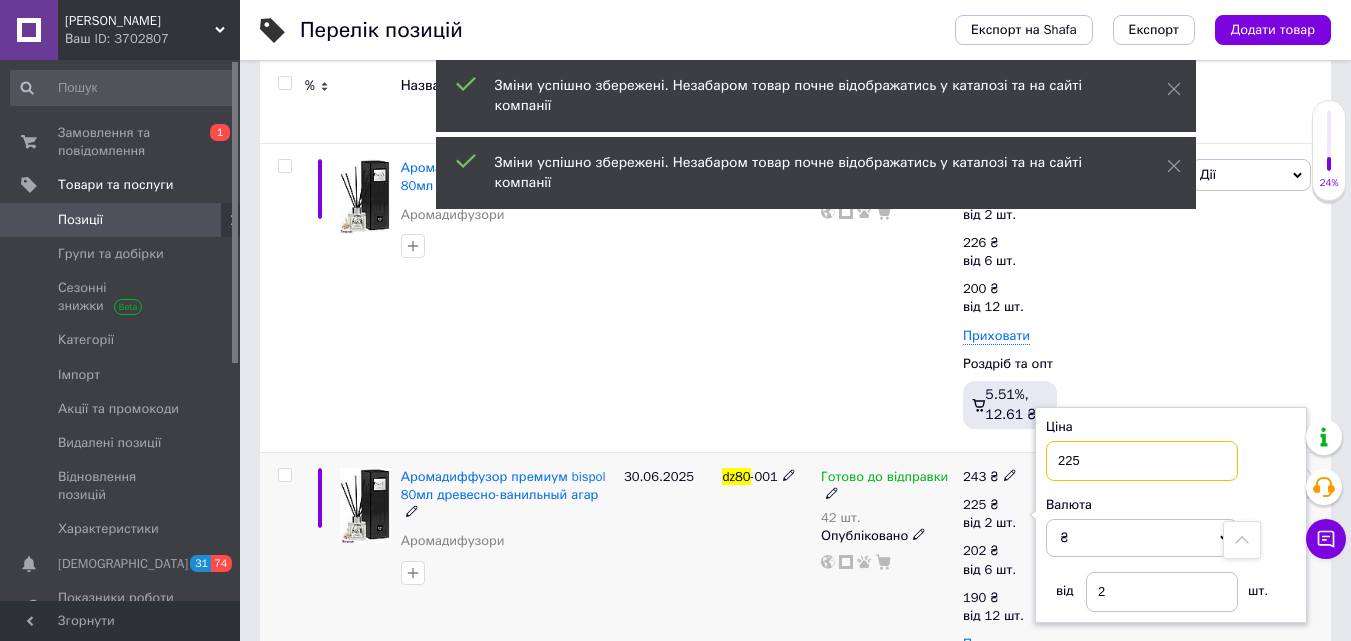 click on "225" at bounding box center [1142, 461] 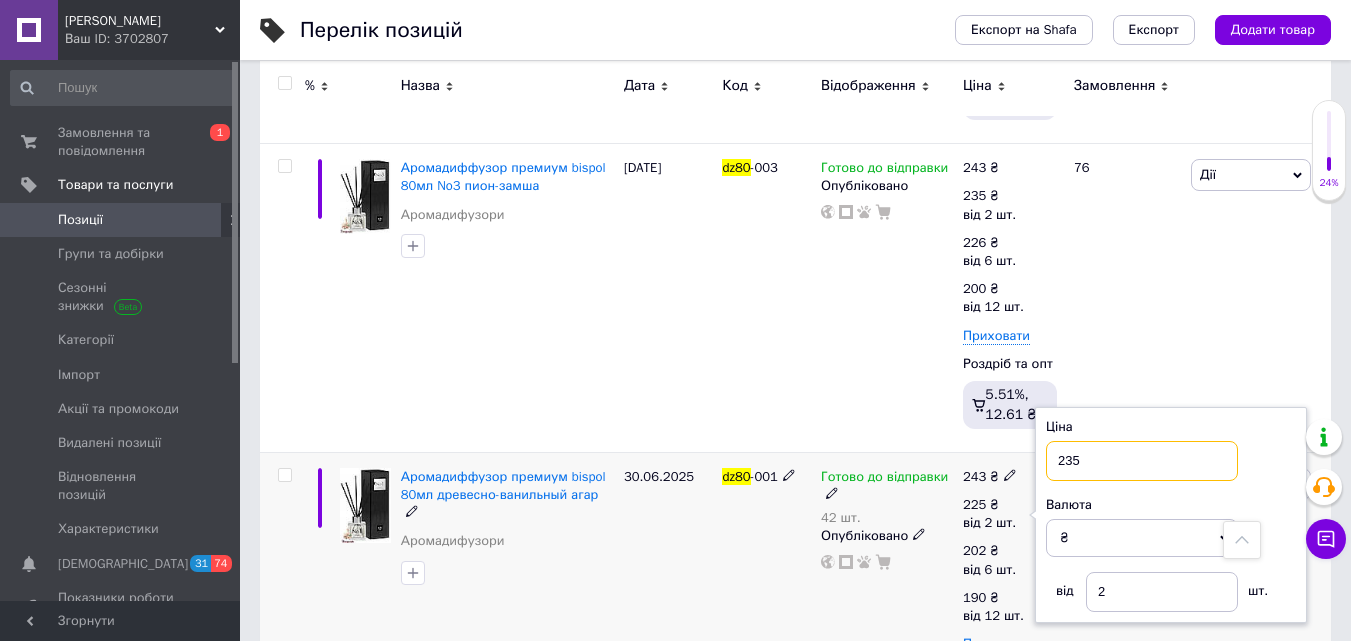 type on "235" 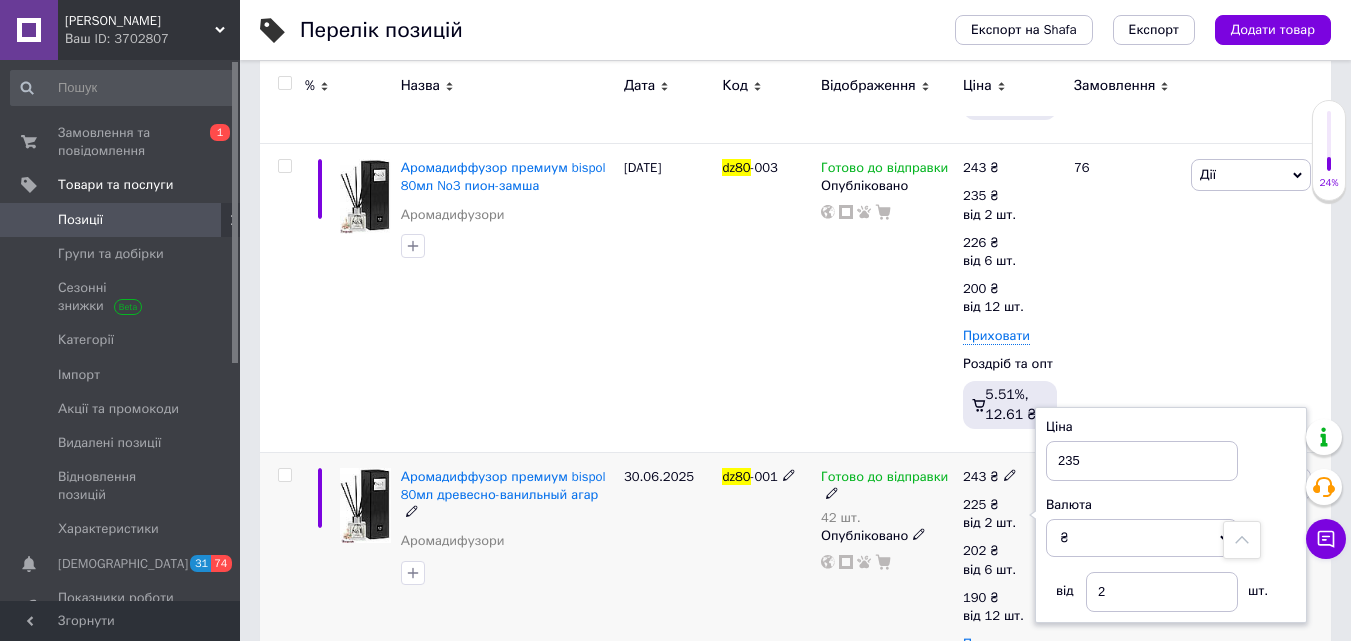 click on "30.06.2025" at bounding box center [668, 606] 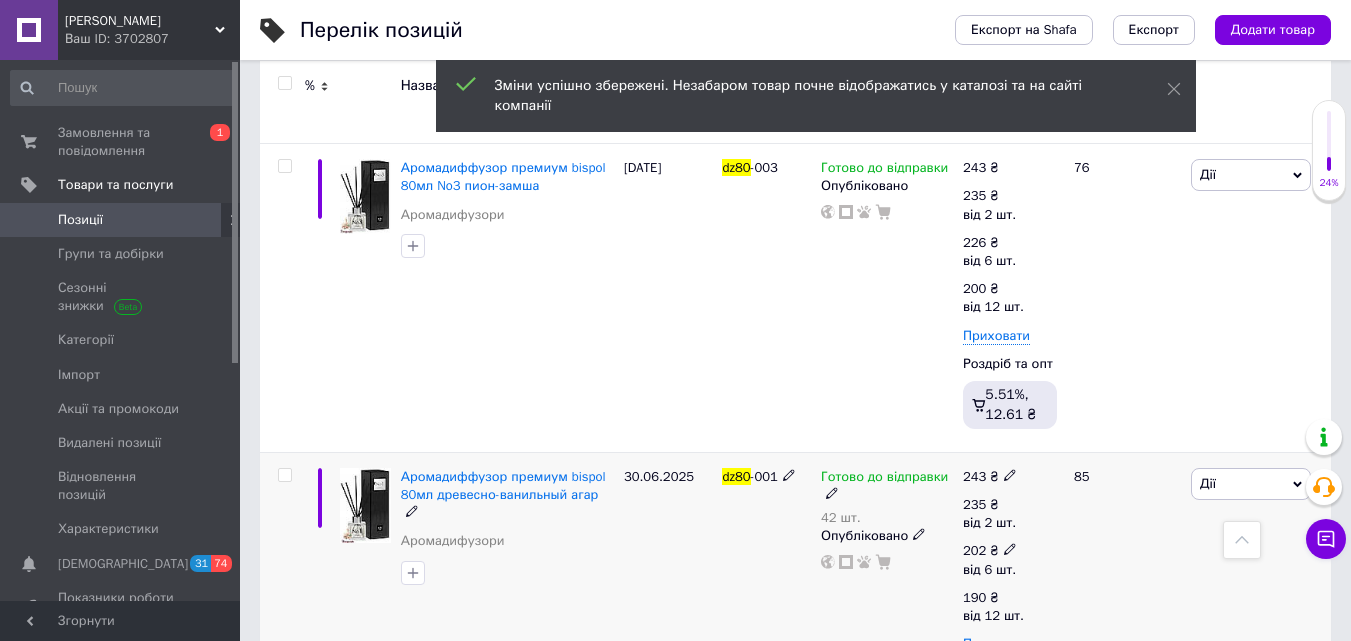 click on "202   ₴" at bounding box center [990, 551] 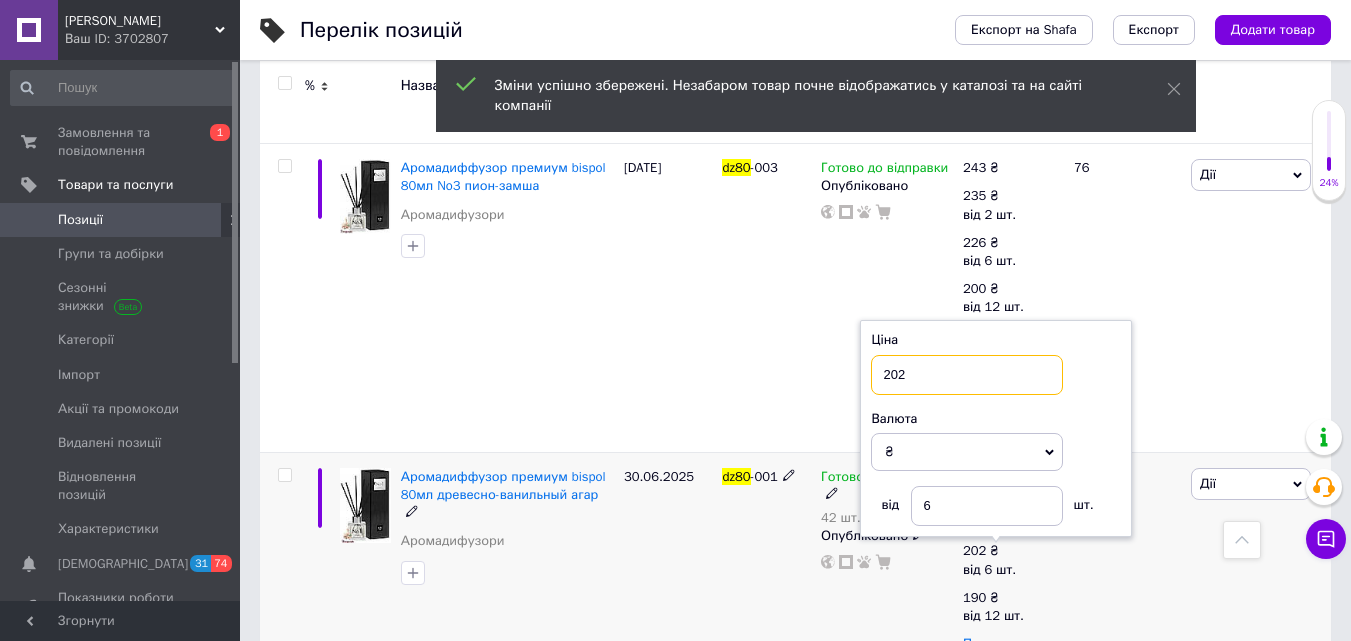 click on "202" at bounding box center (967, 375) 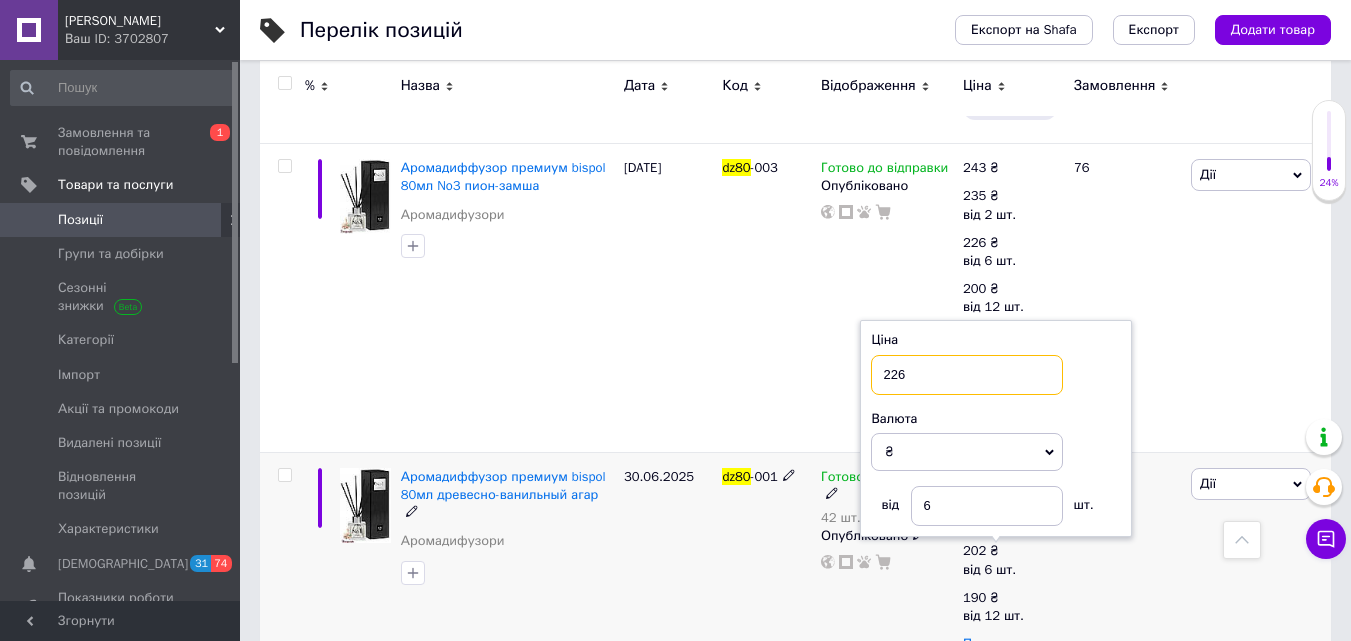 type on "226" 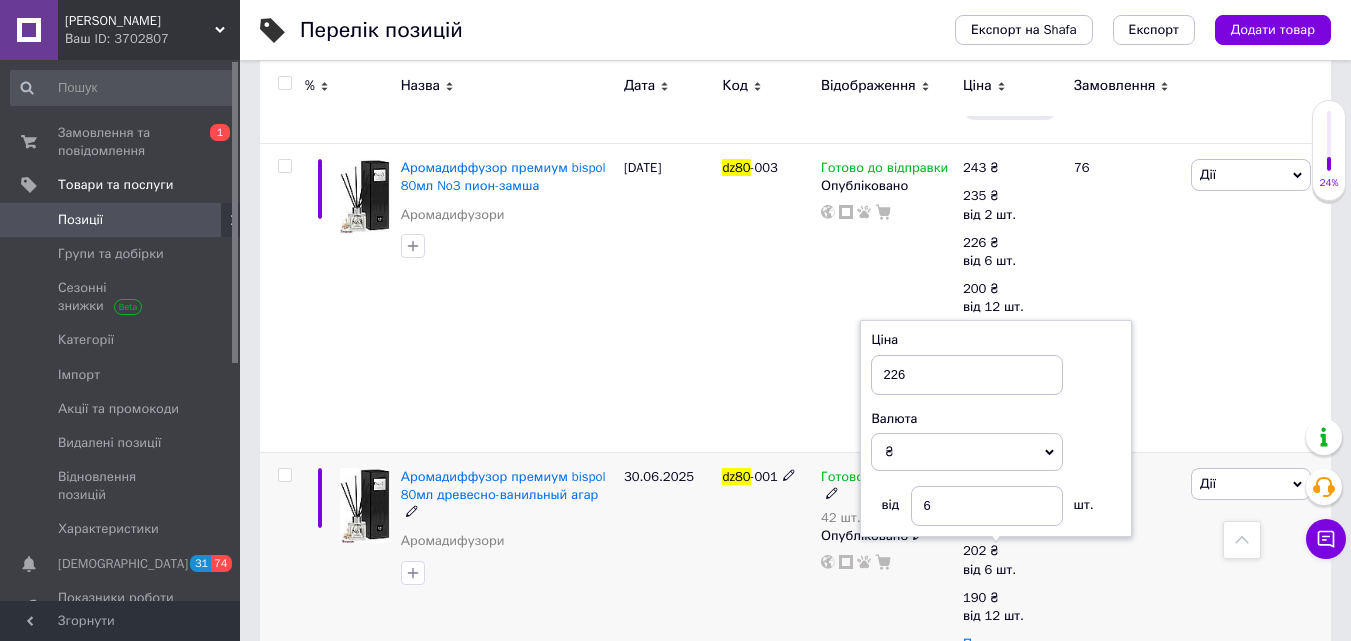 click on "dz80 -001" at bounding box center [766, 606] 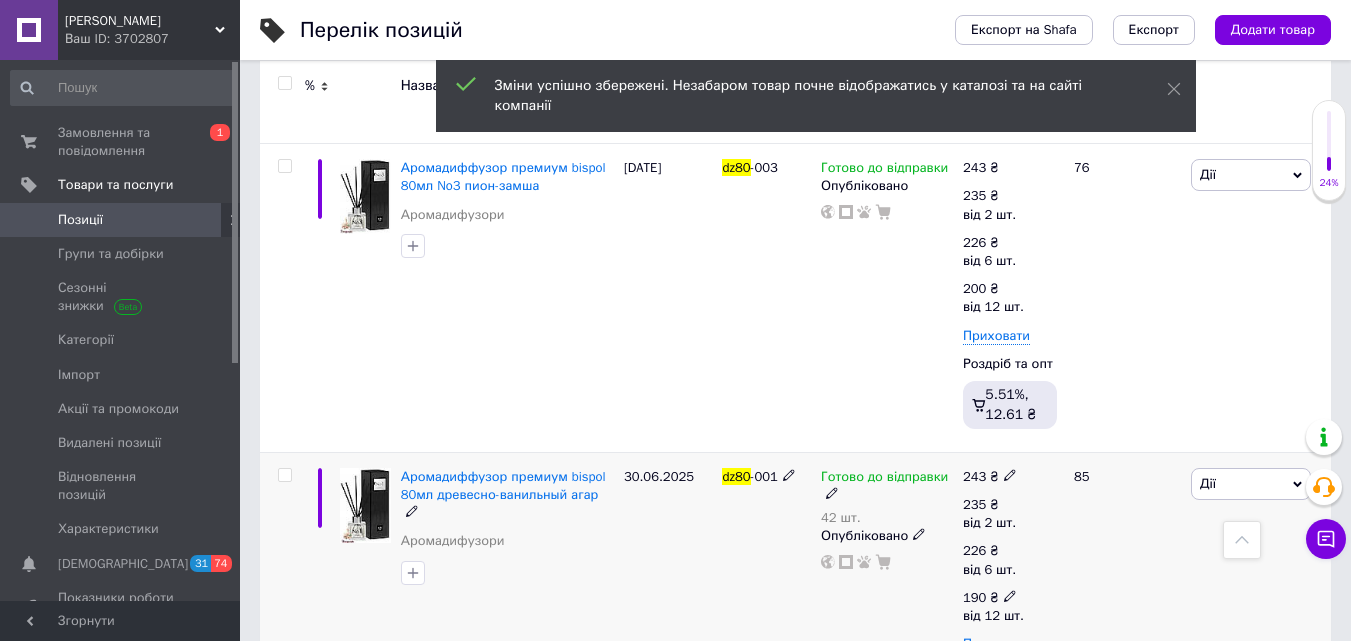 click on "190   ₴" at bounding box center (993, 598) 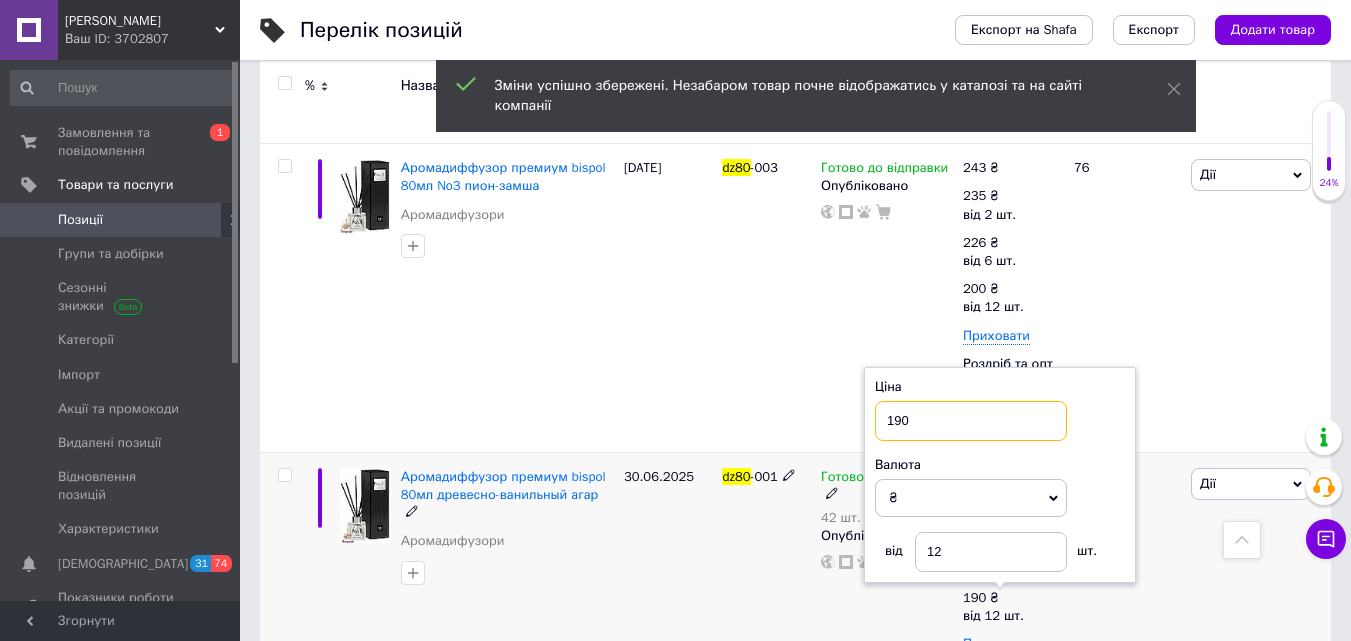 click on "190" at bounding box center (971, 421) 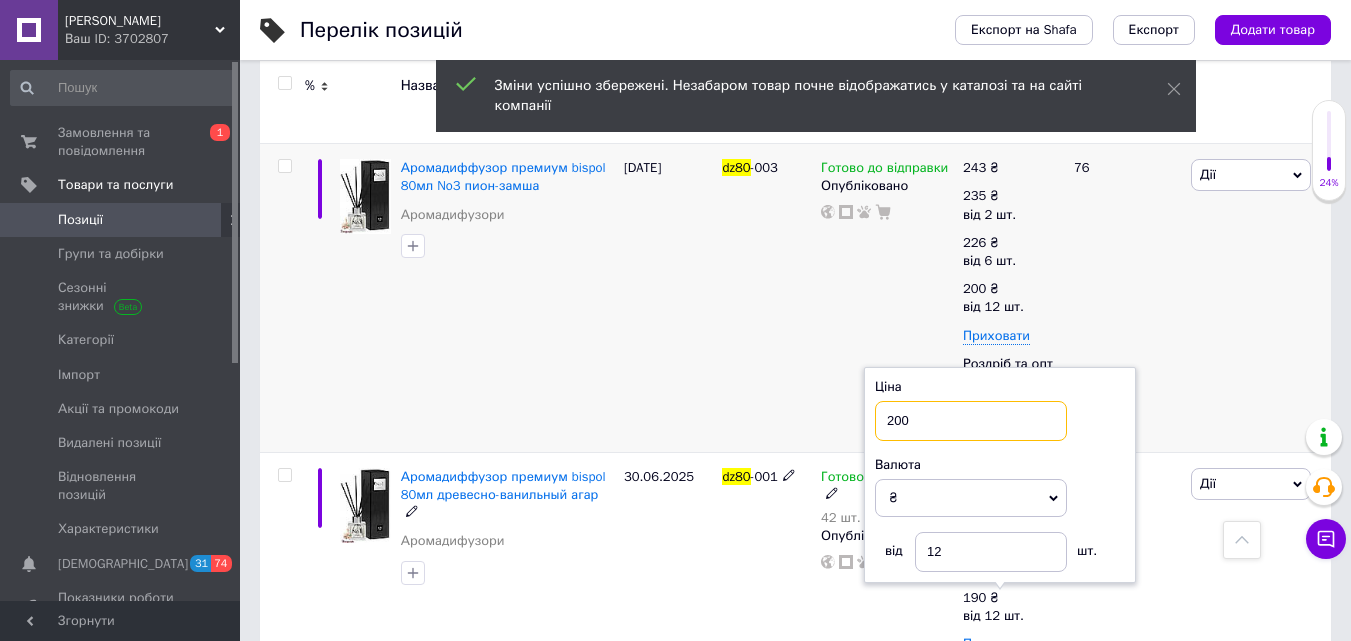 type on "200" 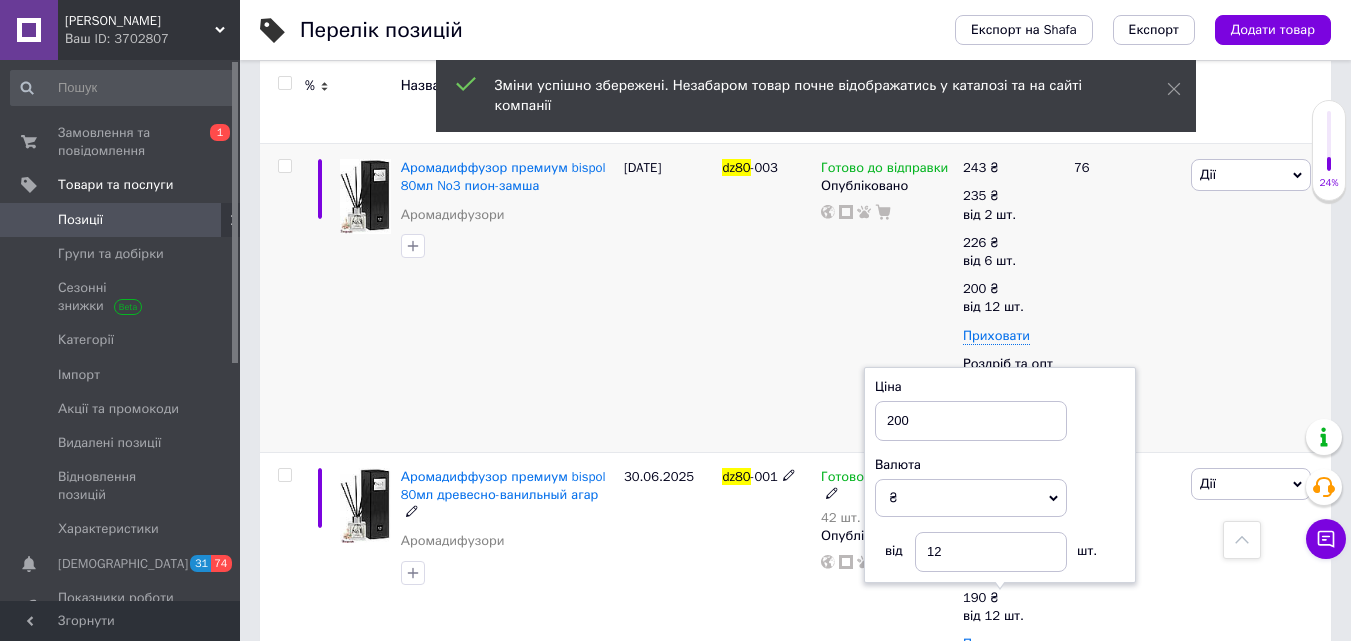 click on "Аромадиффузор премиум bispol 80мл No3 пион-[PERSON_NAME]" at bounding box center [507, 298] 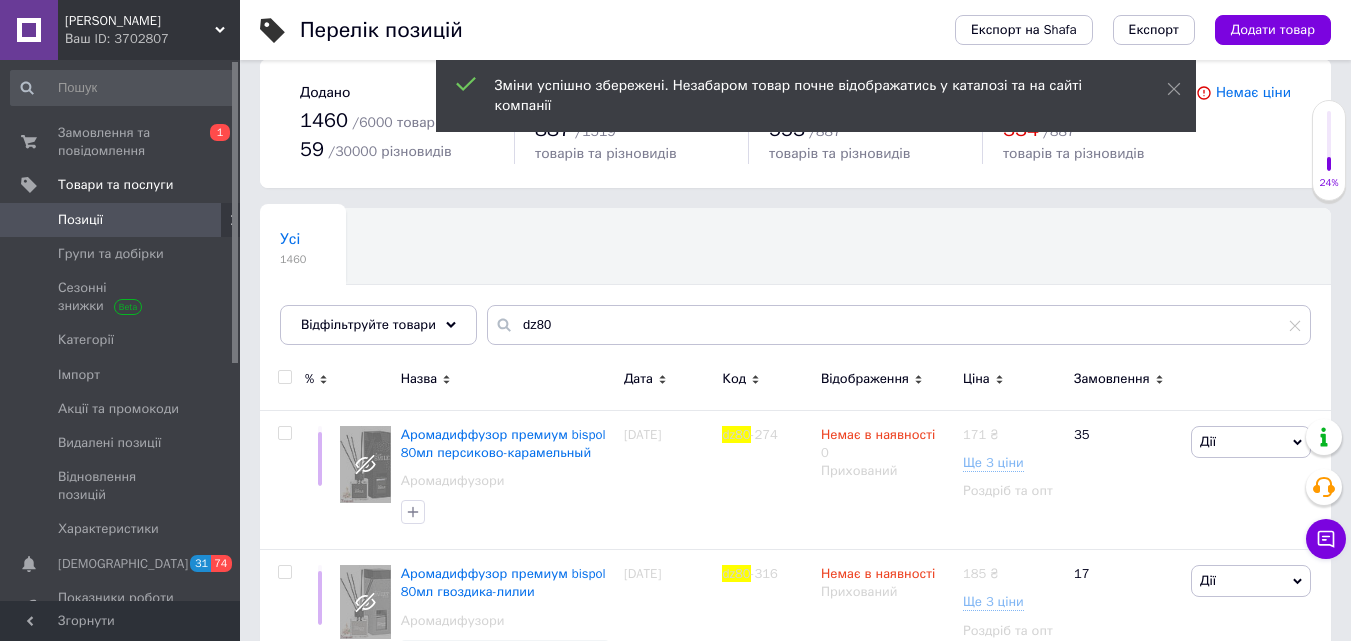 scroll, scrollTop: 0, scrollLeft: 0, axis: both 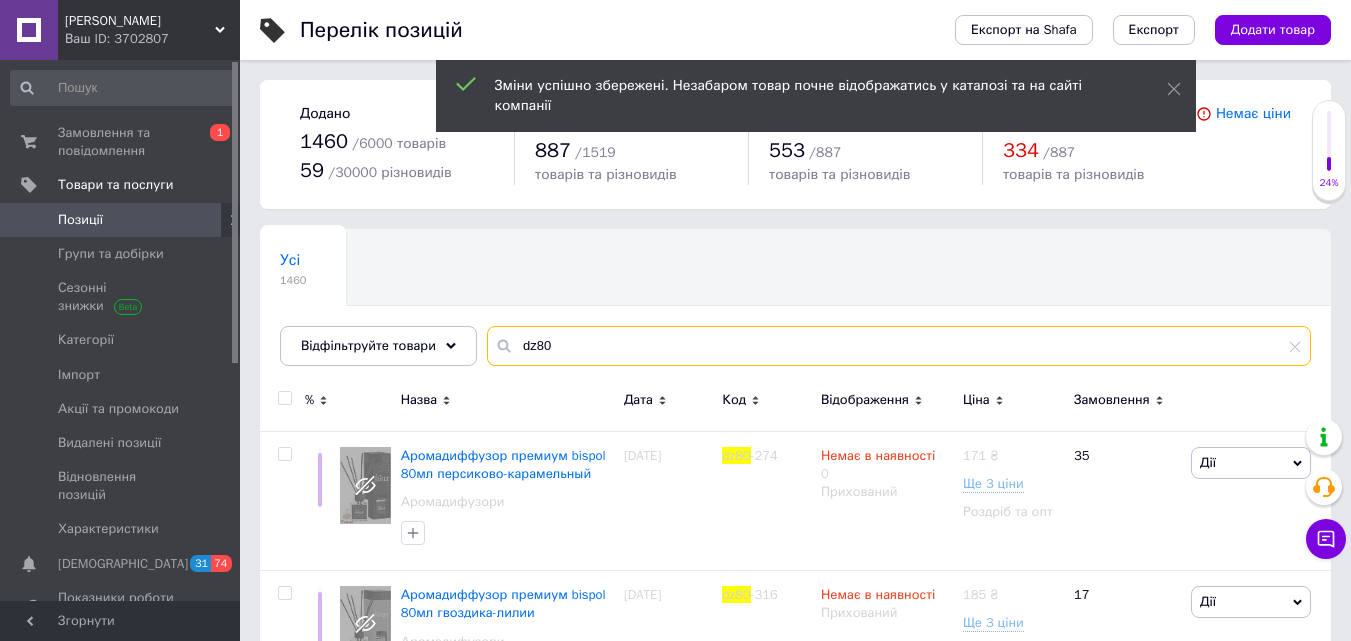 click on "dz80" at bounding box center [899, 346] 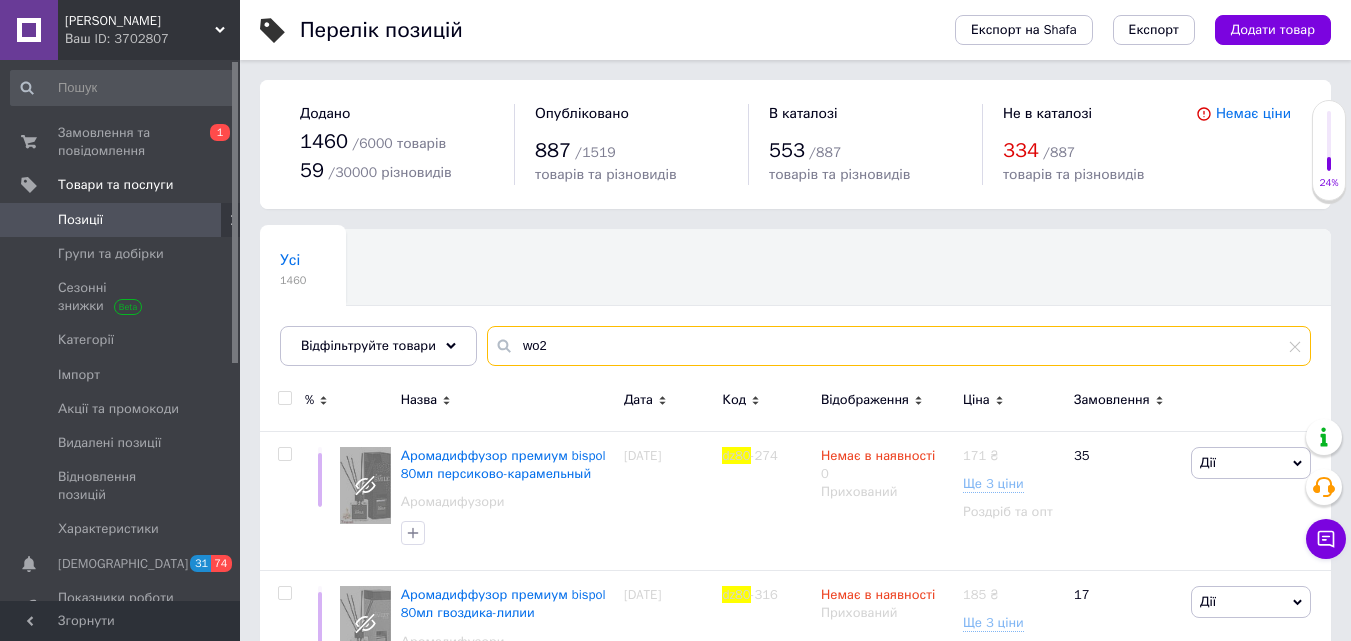 type on "wo2" 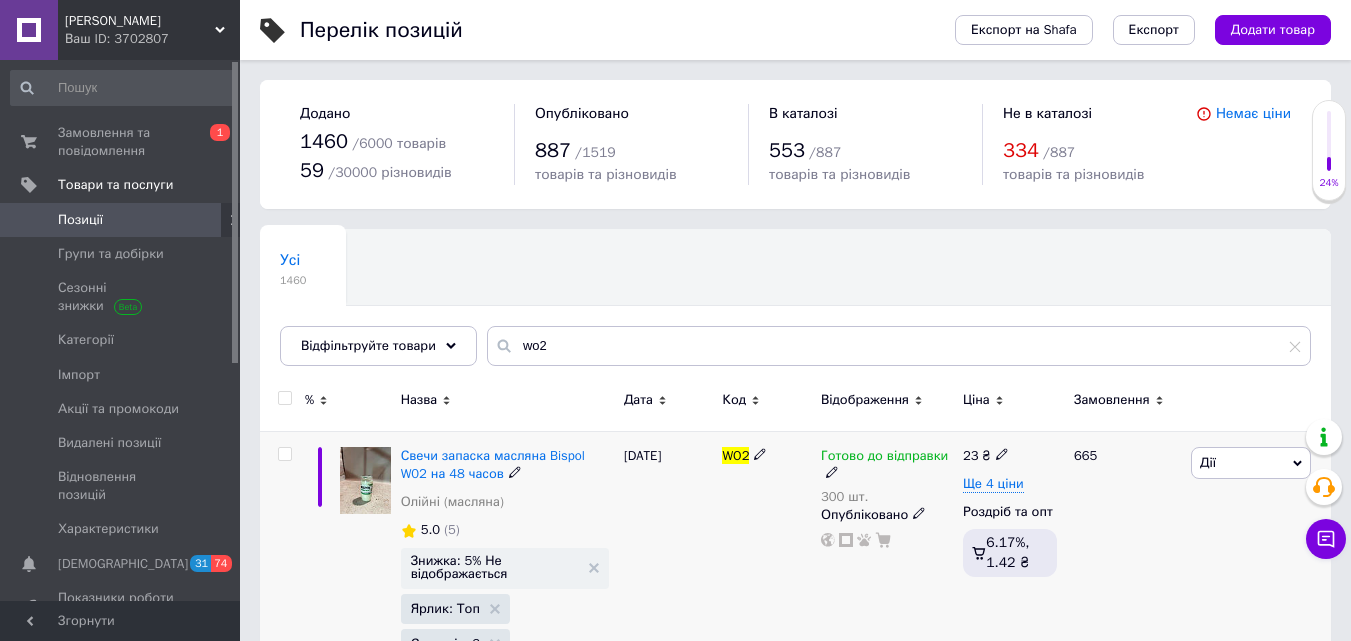 click 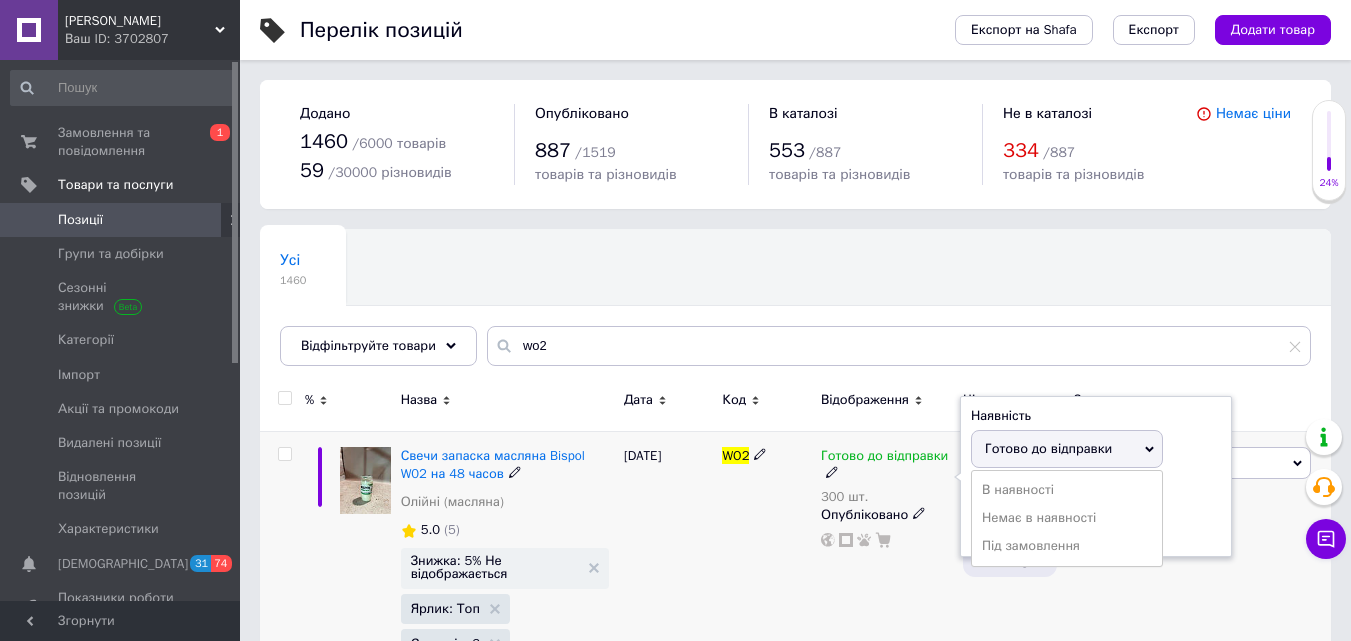 click on "Залишки" at bounding box center [1096, 492] 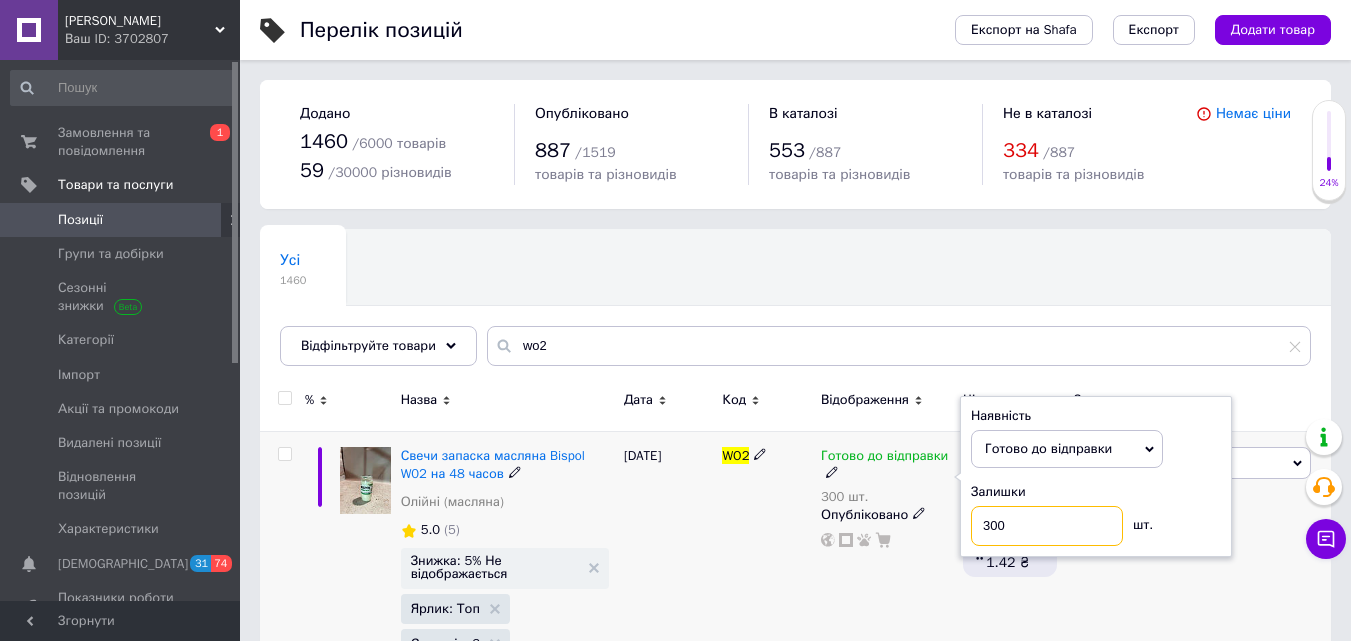 click on "300" at bounding box center [1047, 526] 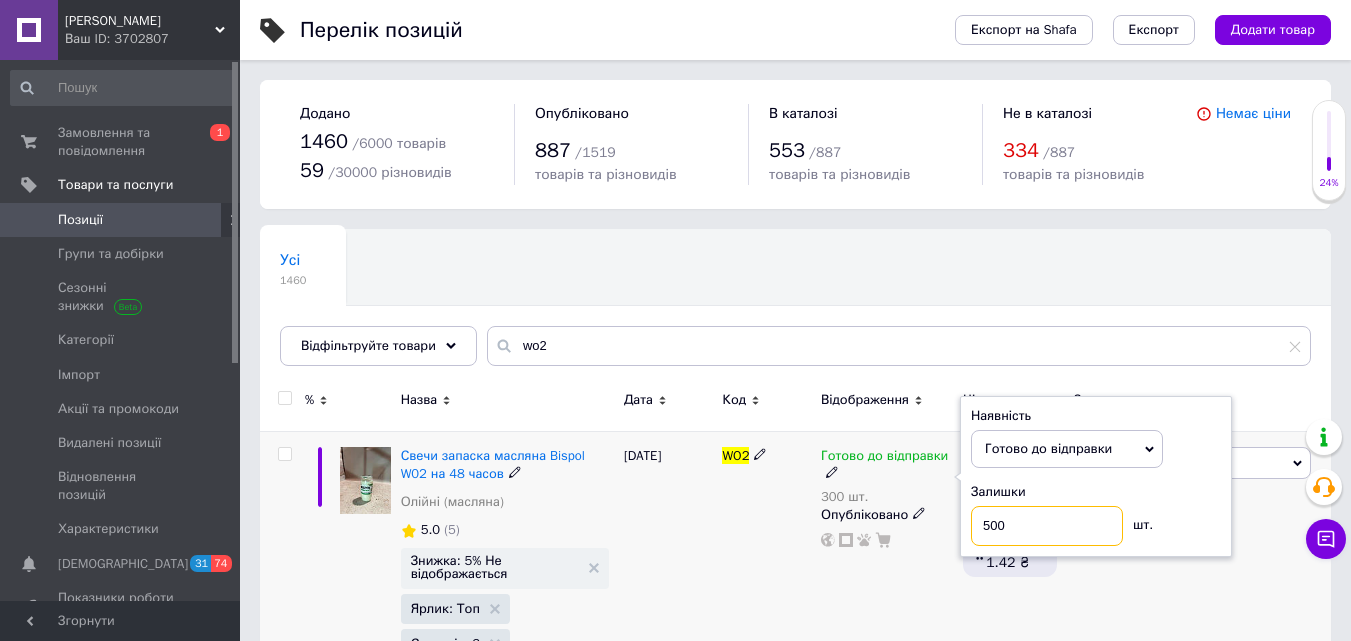 type on "5000" 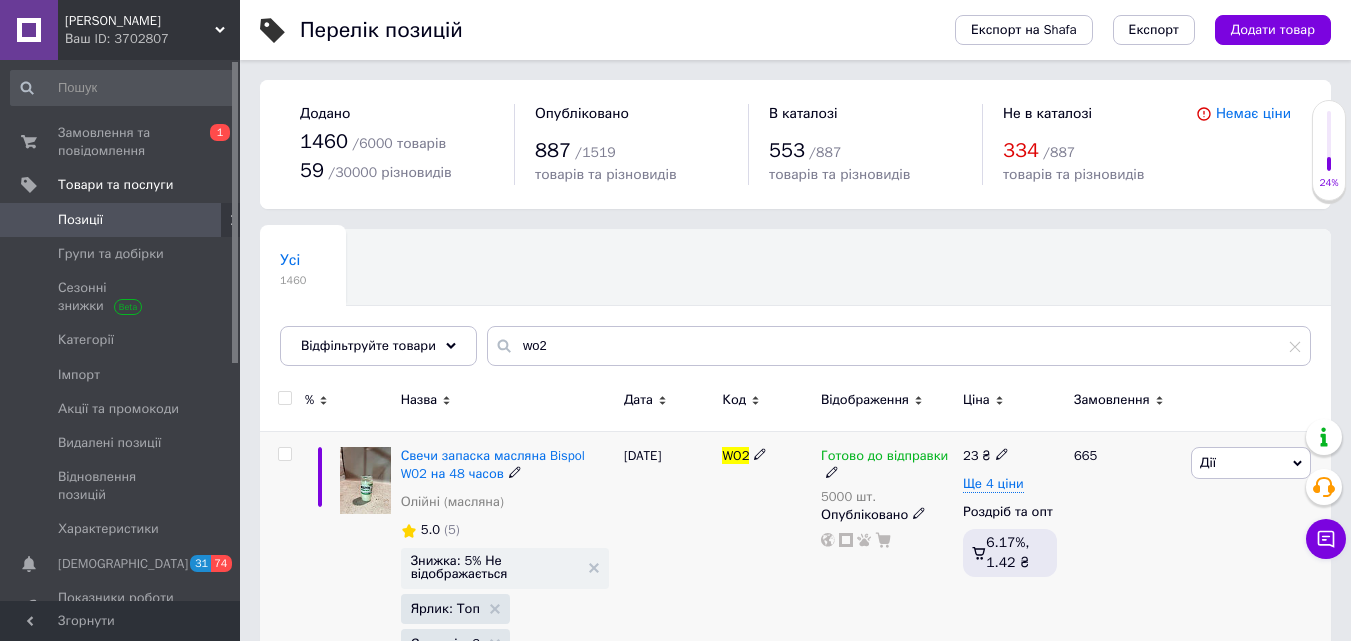 click on "Ще 4 ціни" at bounding box center [1010, 484] 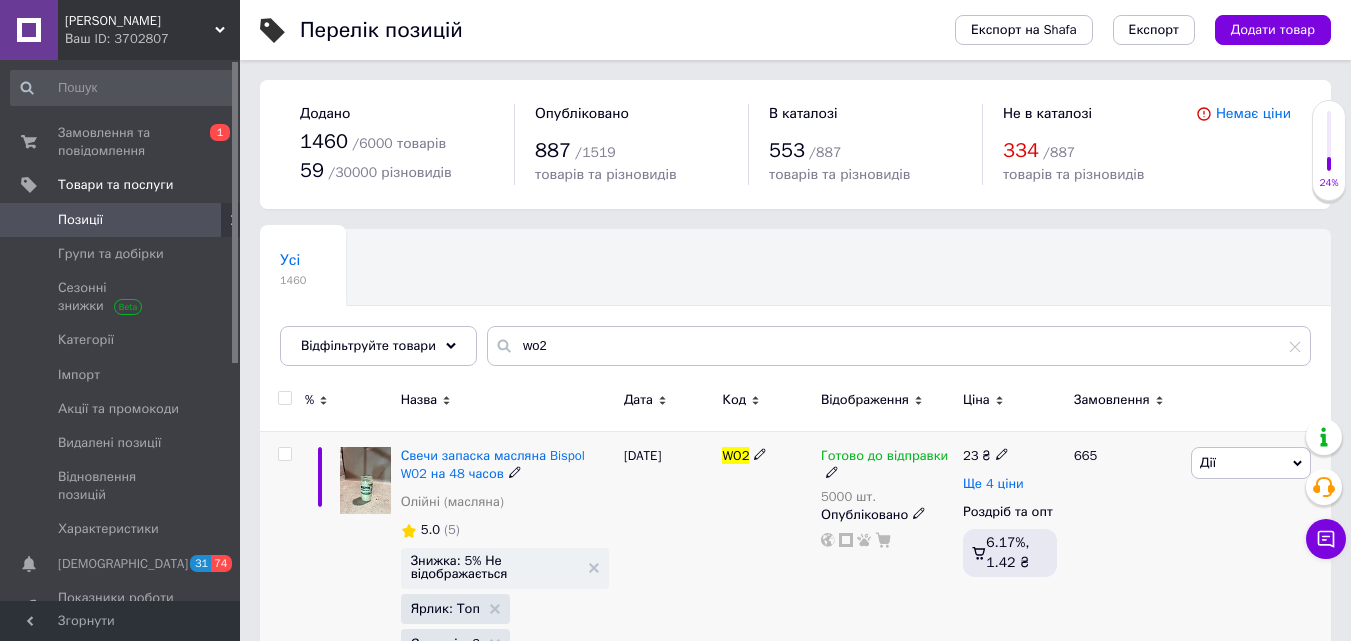 click on "Ще 4 ціни" at bounding box center [993, 484] 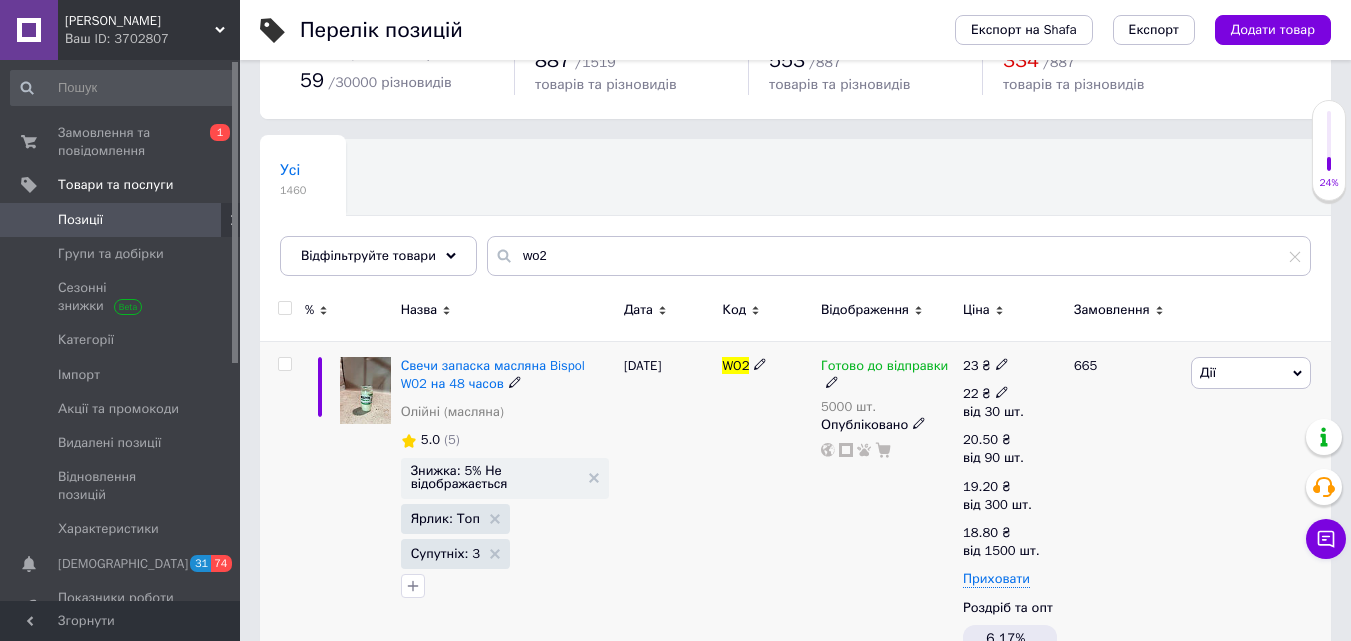 scroll, scrollTop: 200, scrollLeft: 0, axis: vertical 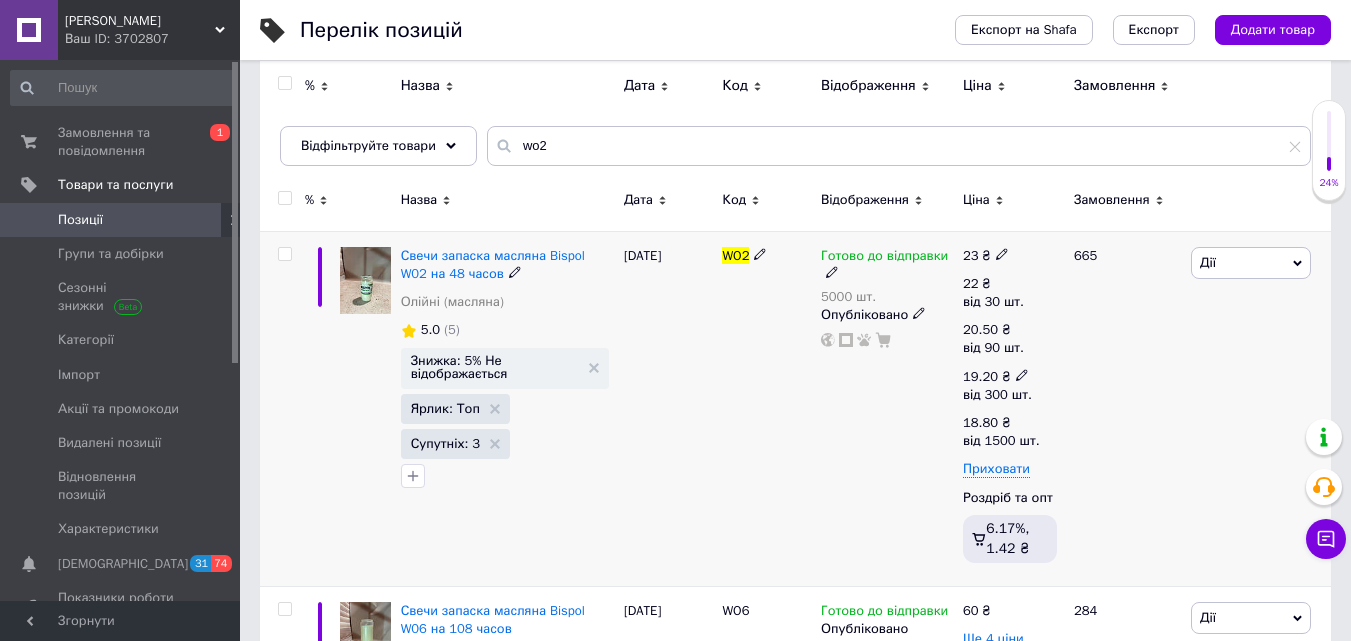 click on "19.20   ₴ від 300 шт." at bounding box center [1005, 386] 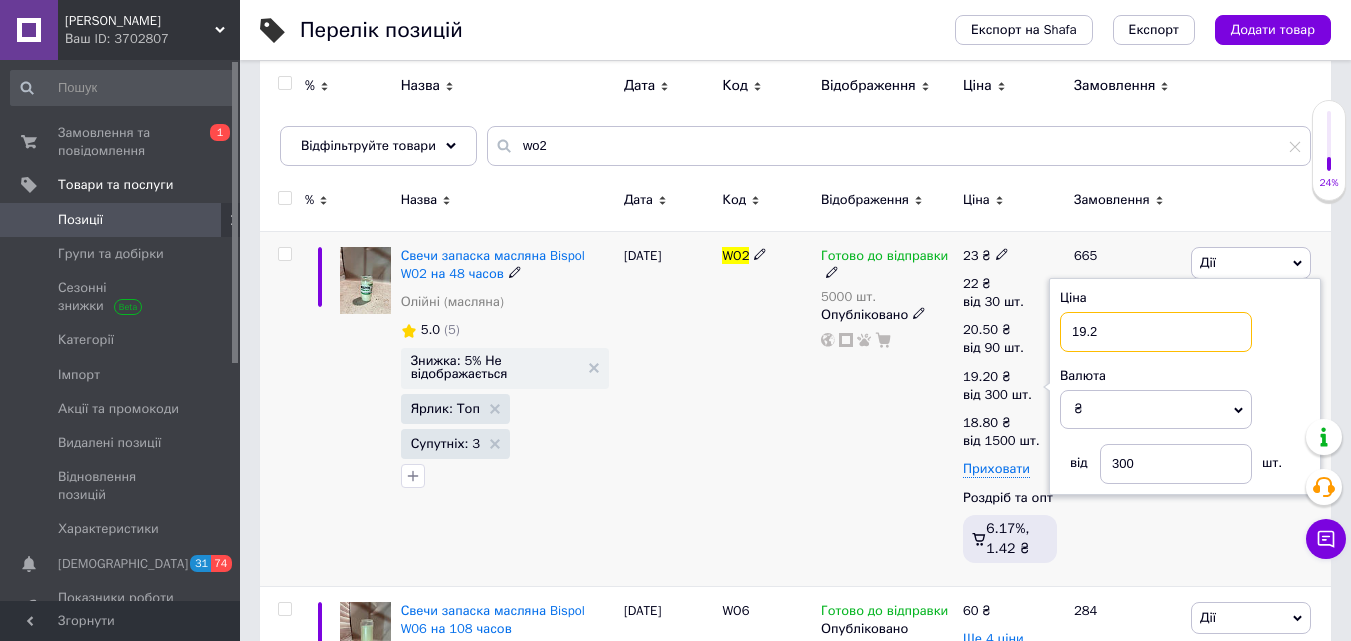 click on "19.2" at bounding box center (1156, 332) 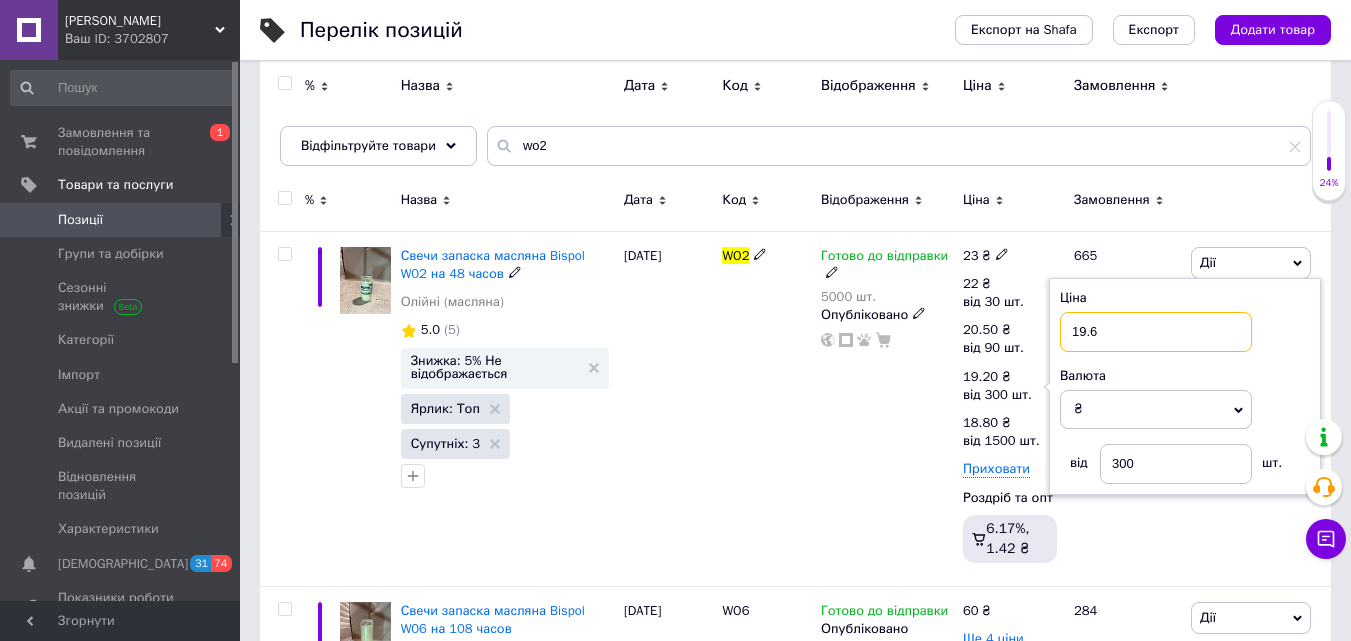 type on "19.6" 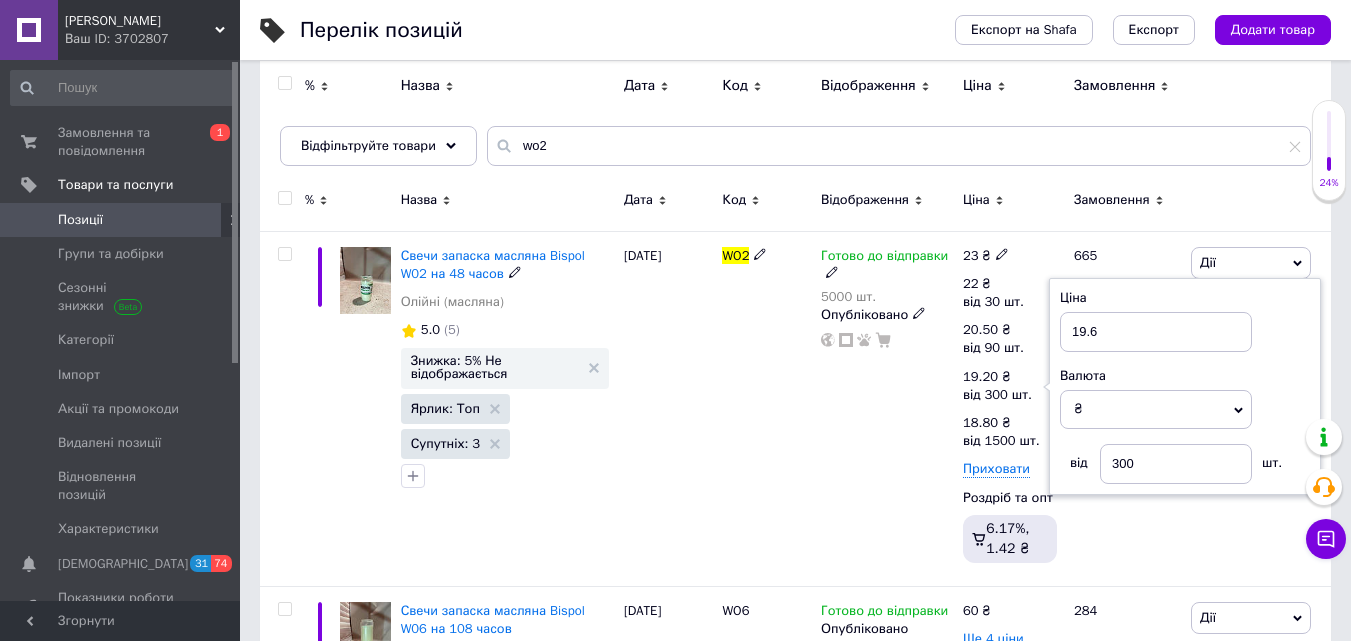 click on "Готово до відправки 5000 шт. Опубліковано" at bounding box center (887, 408) 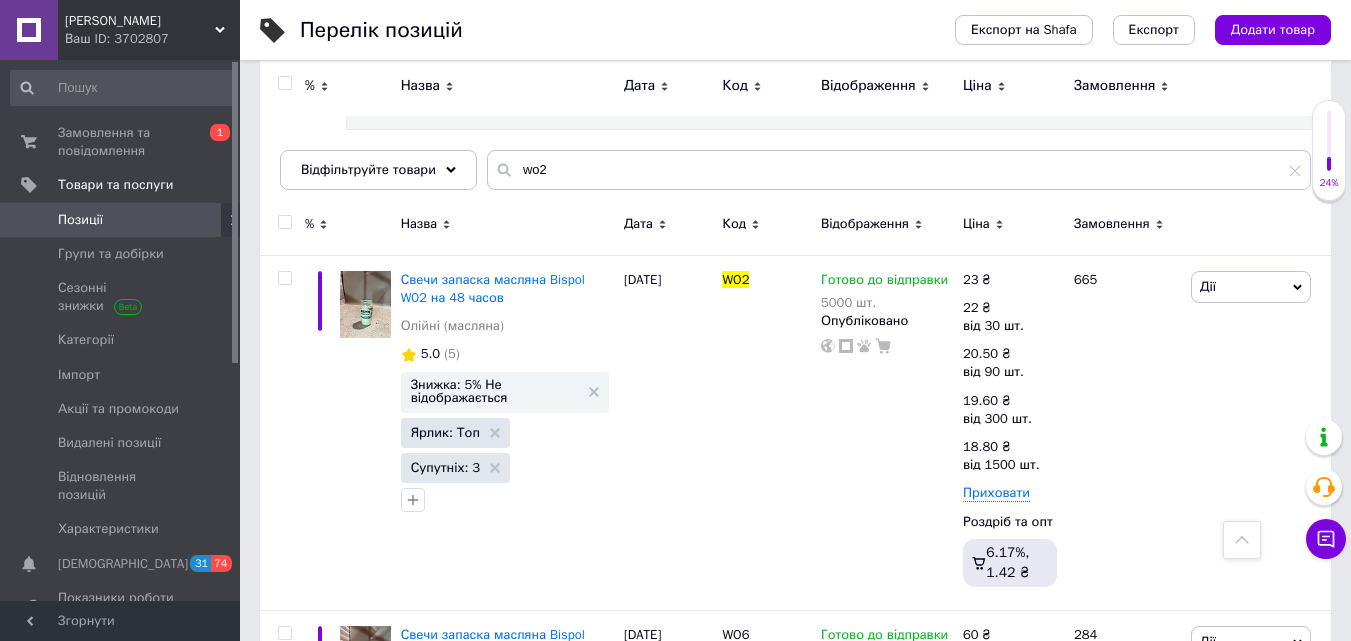 scroll, scrollTop: 98, scrollLeft: 0, axis: vertical 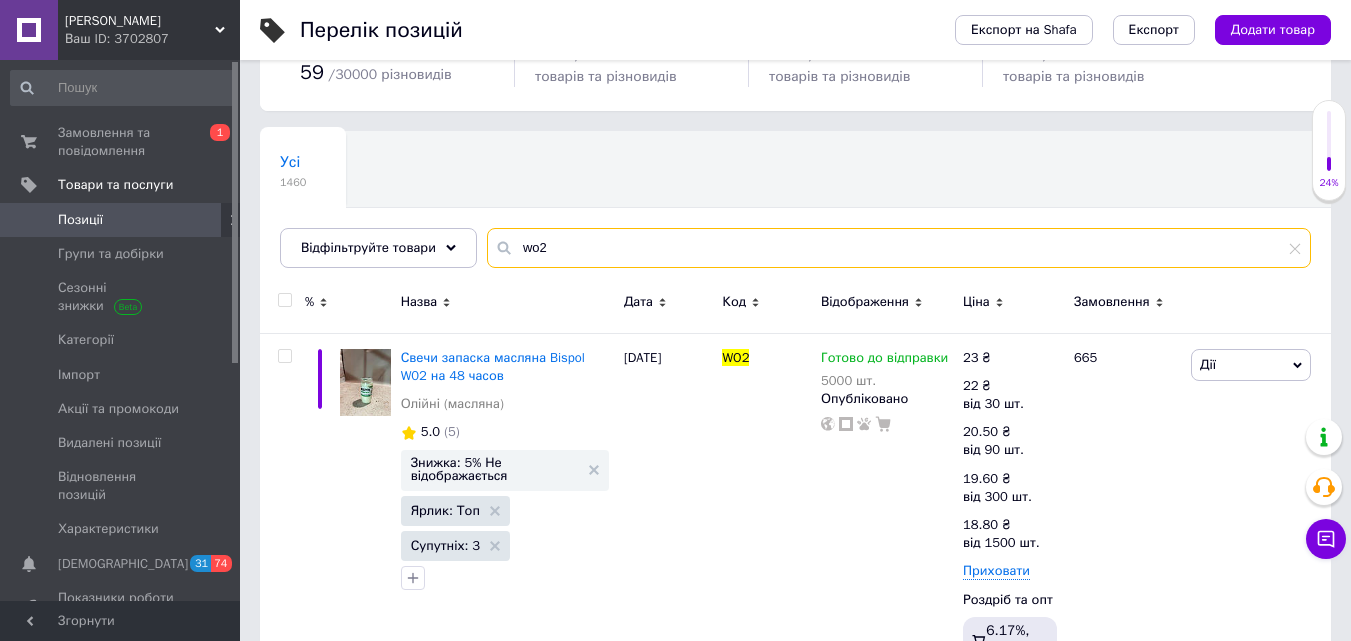 click on "wo2" at bounding box center [899, 248] 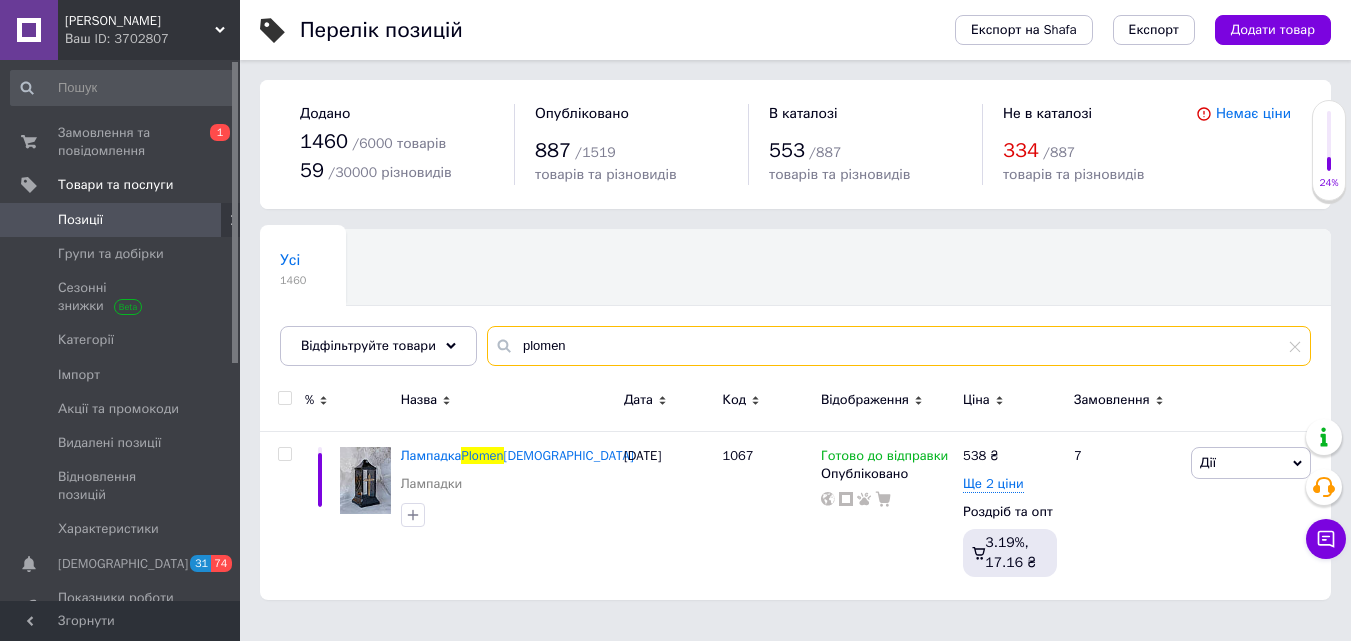 scroll, scrollTop: 0, scrollLeft: 0, axis: both 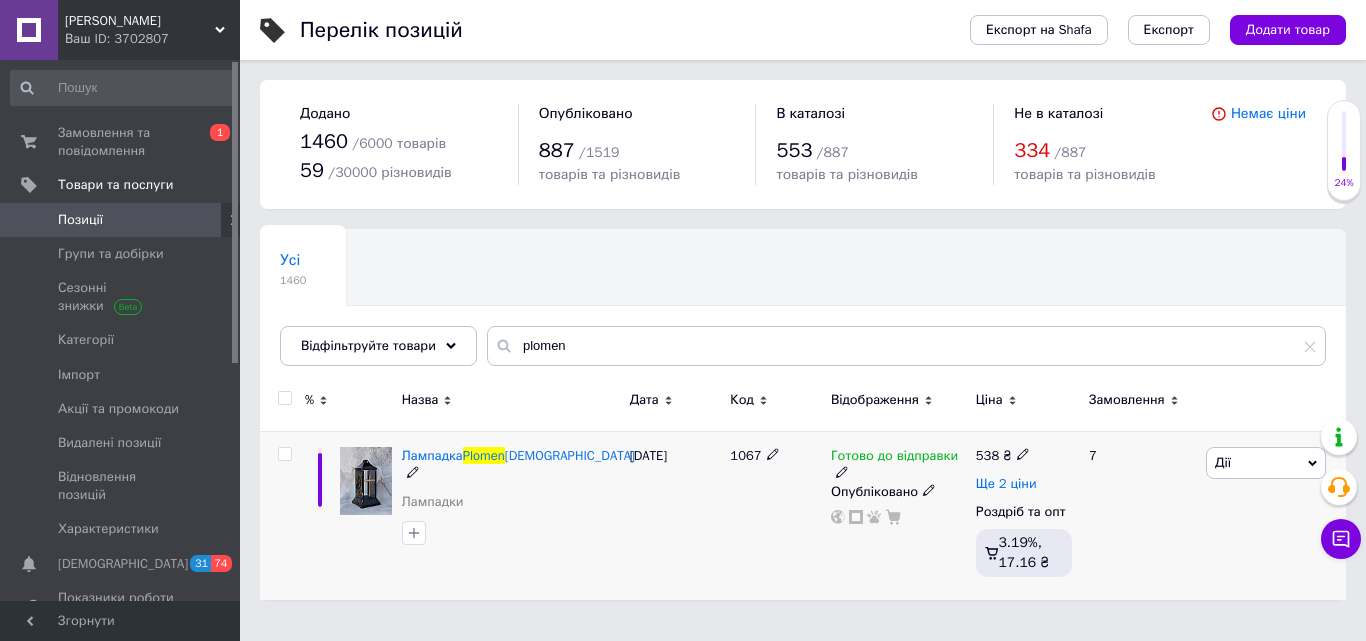 click on "Ще 2 ціни" at bounding box center (1006, 484) 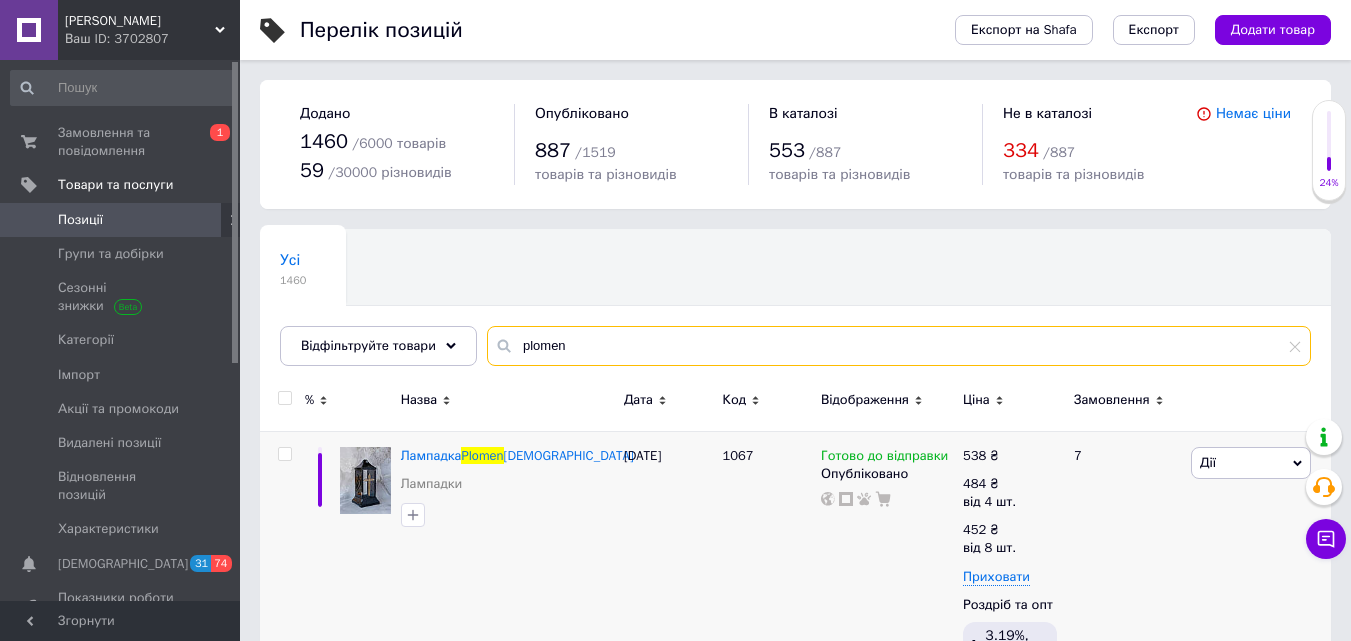 click on "plomen" at bounding box center [899, 346] 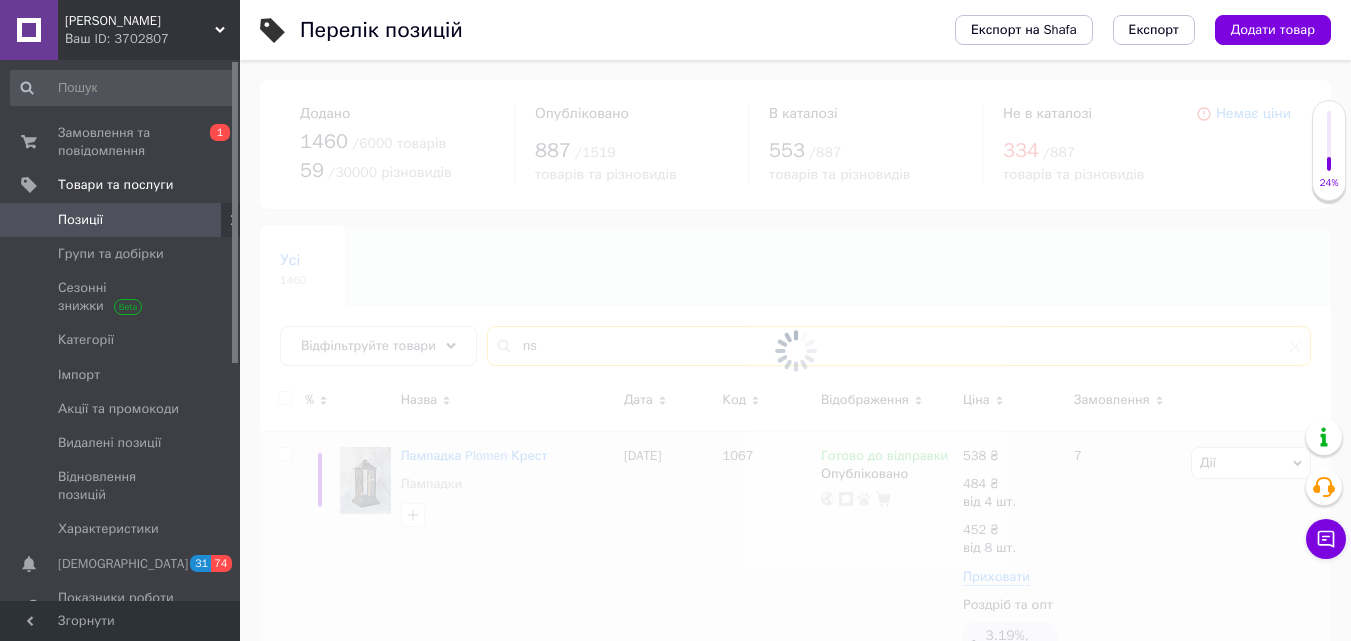 type on "n" 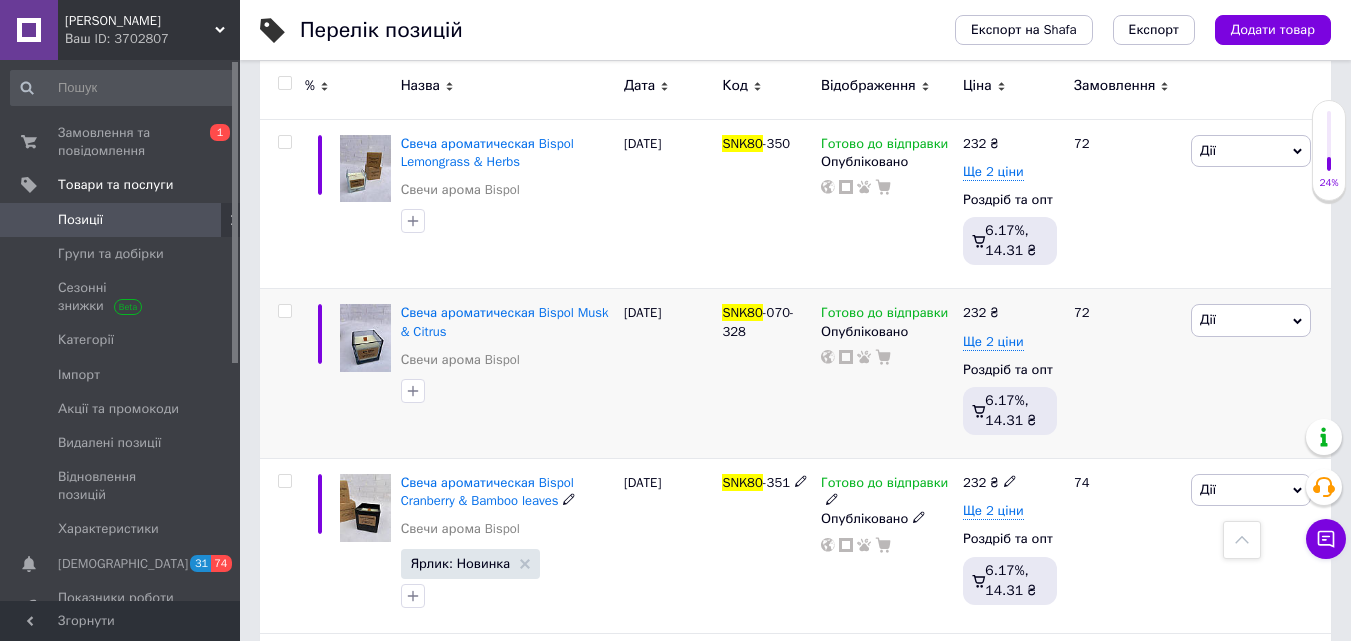 scroll, scrollTop: 1500, scrollLeft: 0, axis: vertical 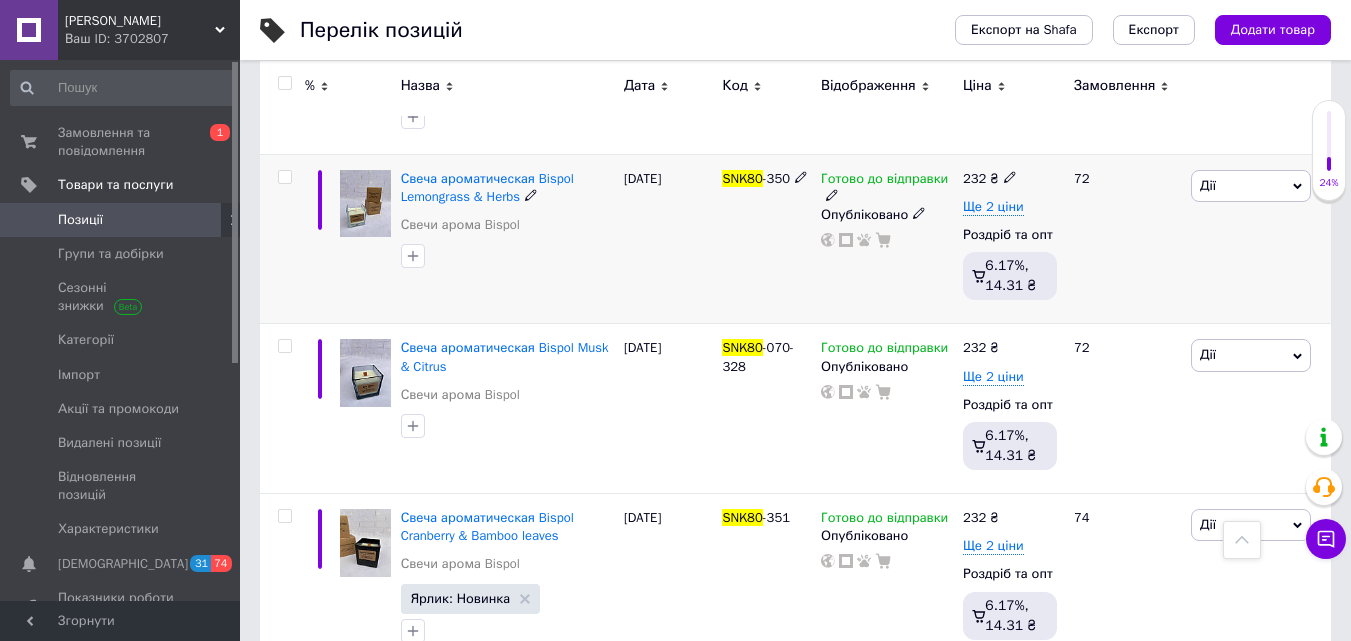 type on "snk80" 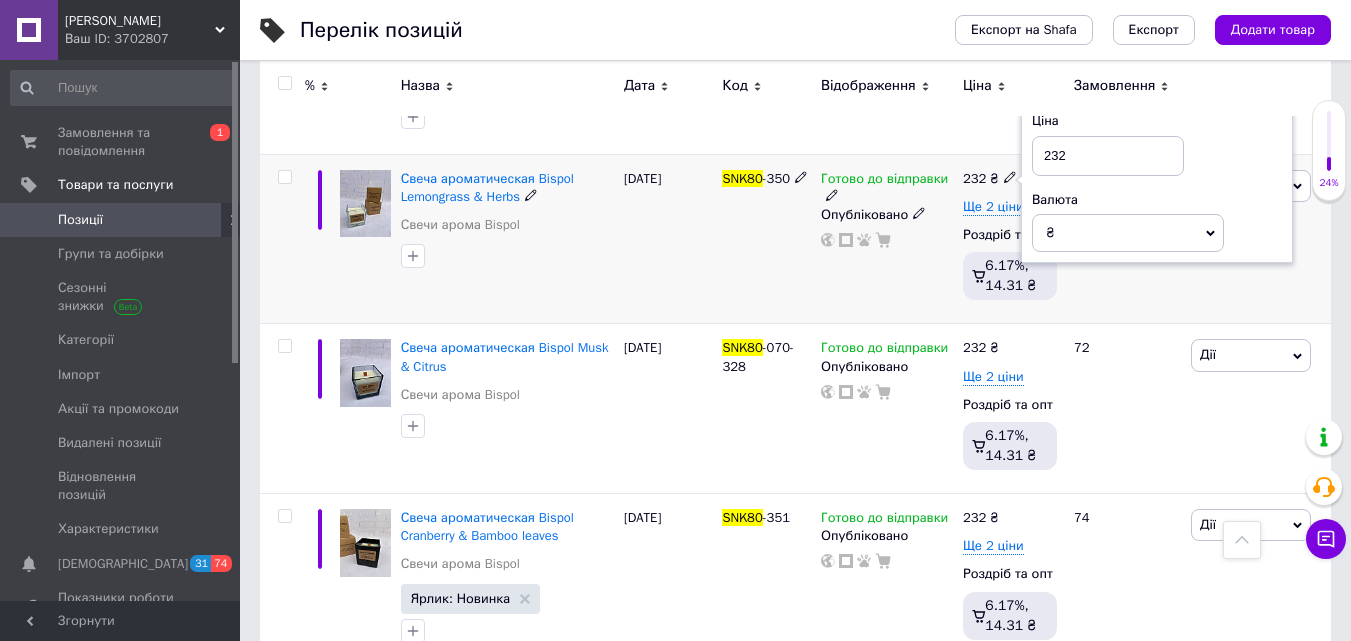 click on "232" at bounding box center [1108, 156] 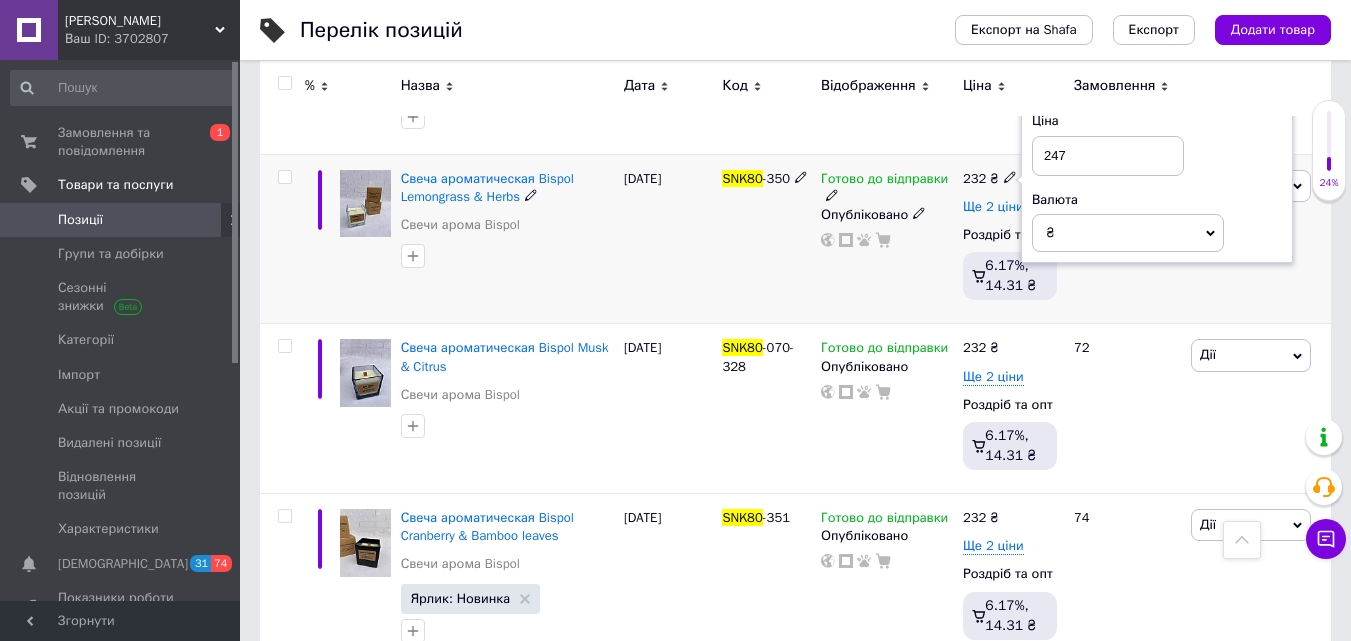 type on "247" 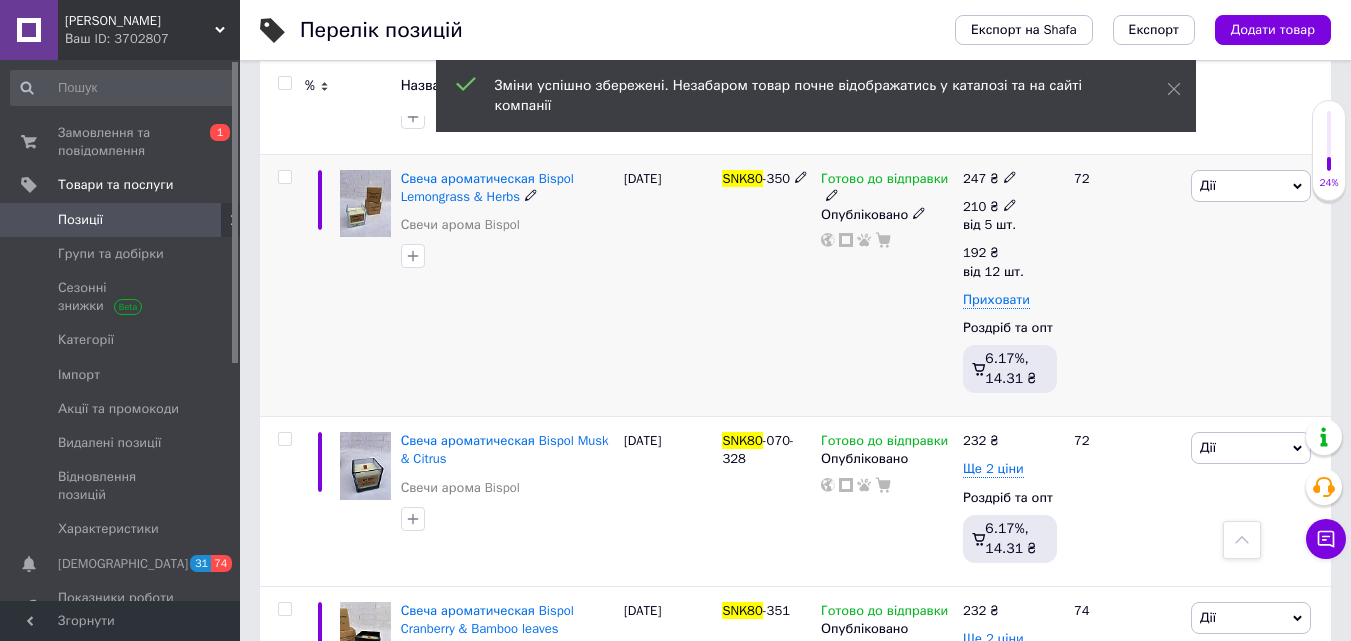 click 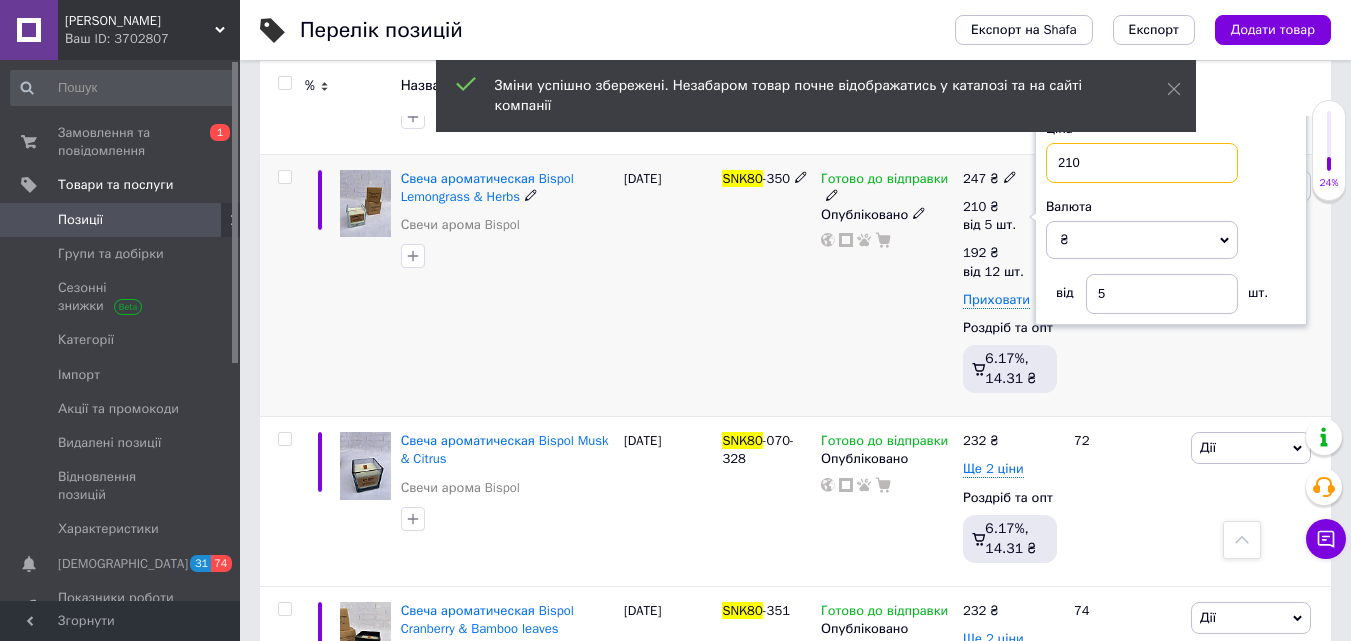 click on "210" at bounding box center [1142, 163] 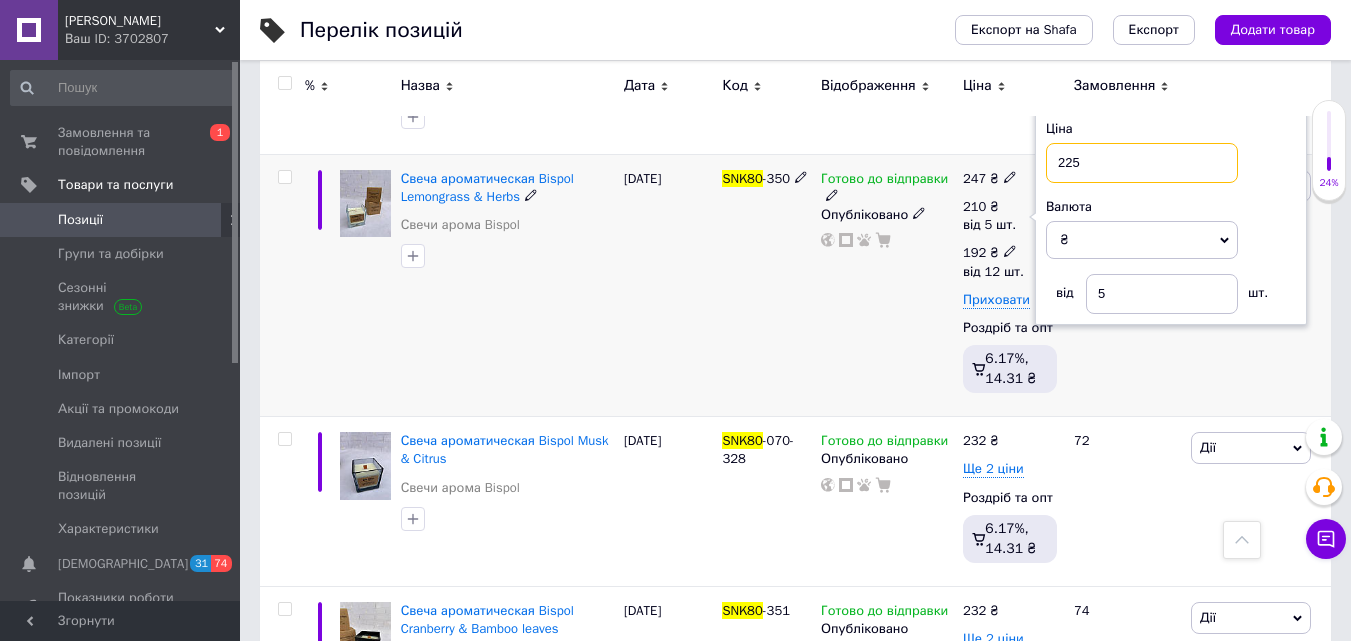 type on "225" 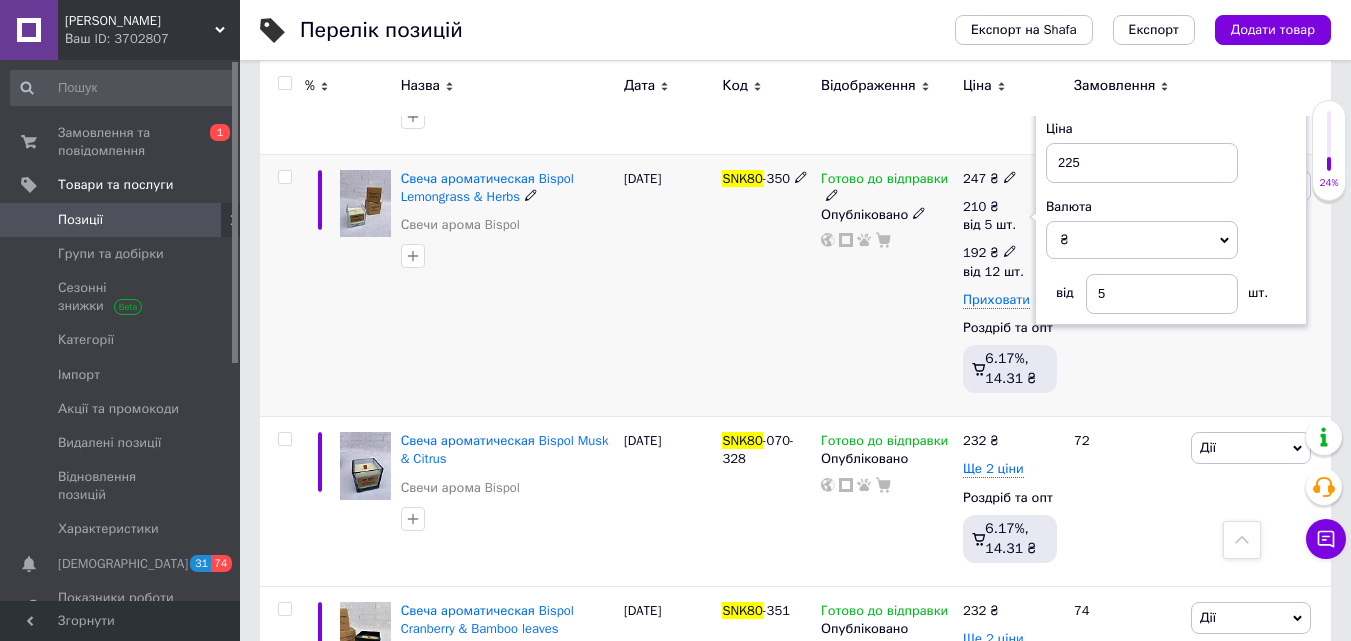 click 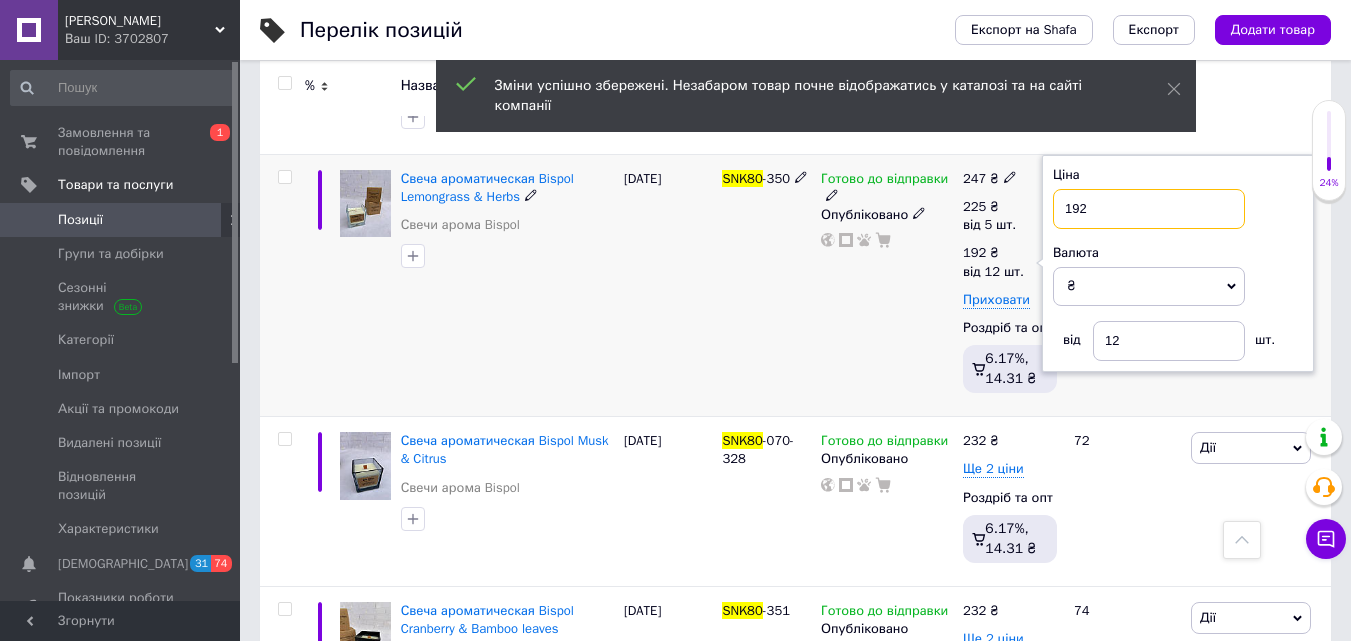 click on "192" at bounding box center (1149, 209) 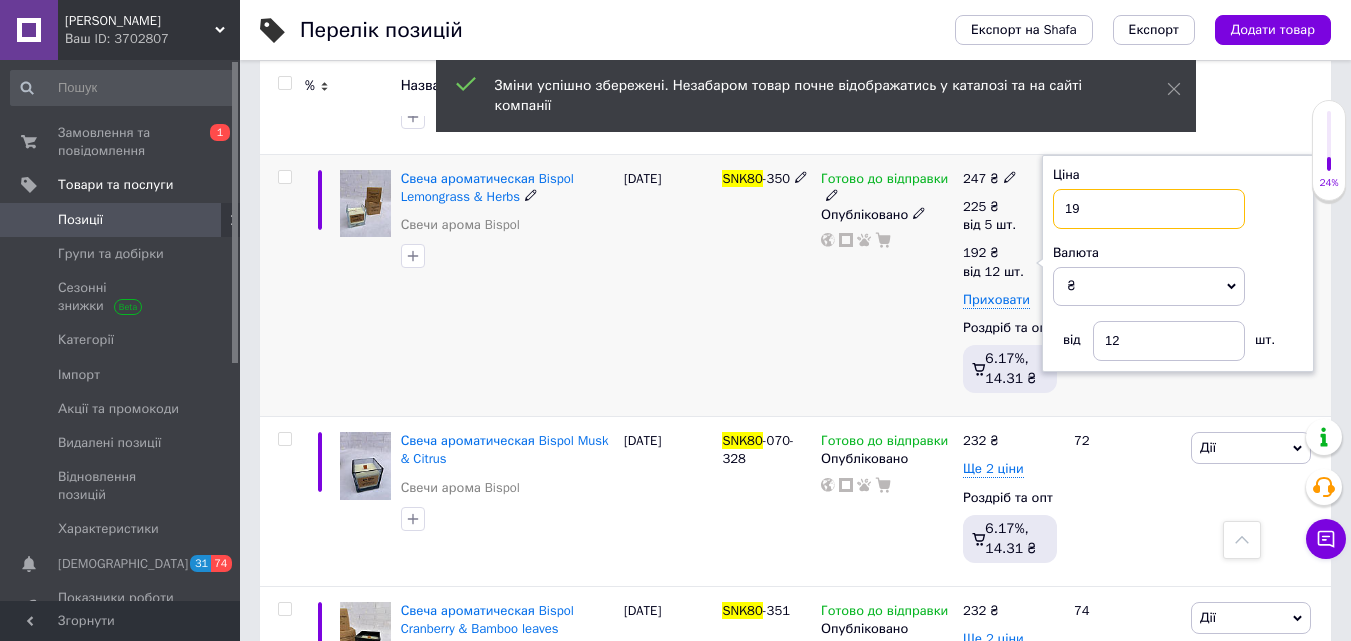 type on "1" 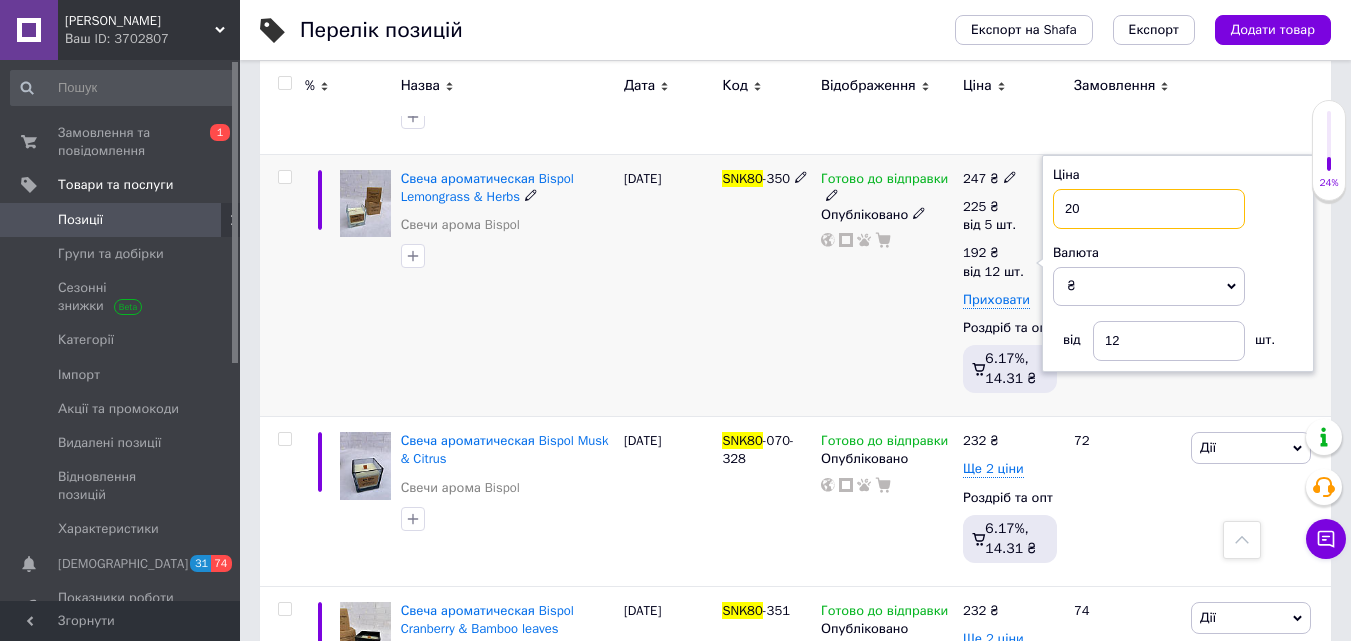 type on "203" 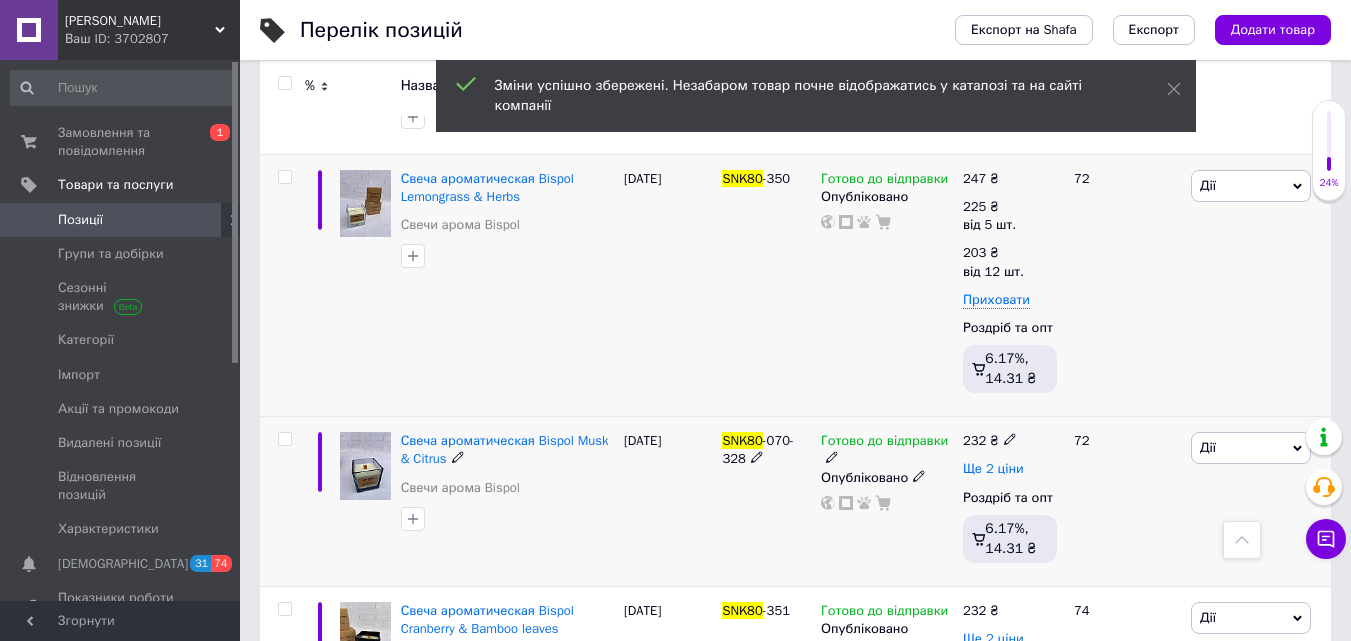 click on "Ще 2 ціни" at bounding box center (993, 469) 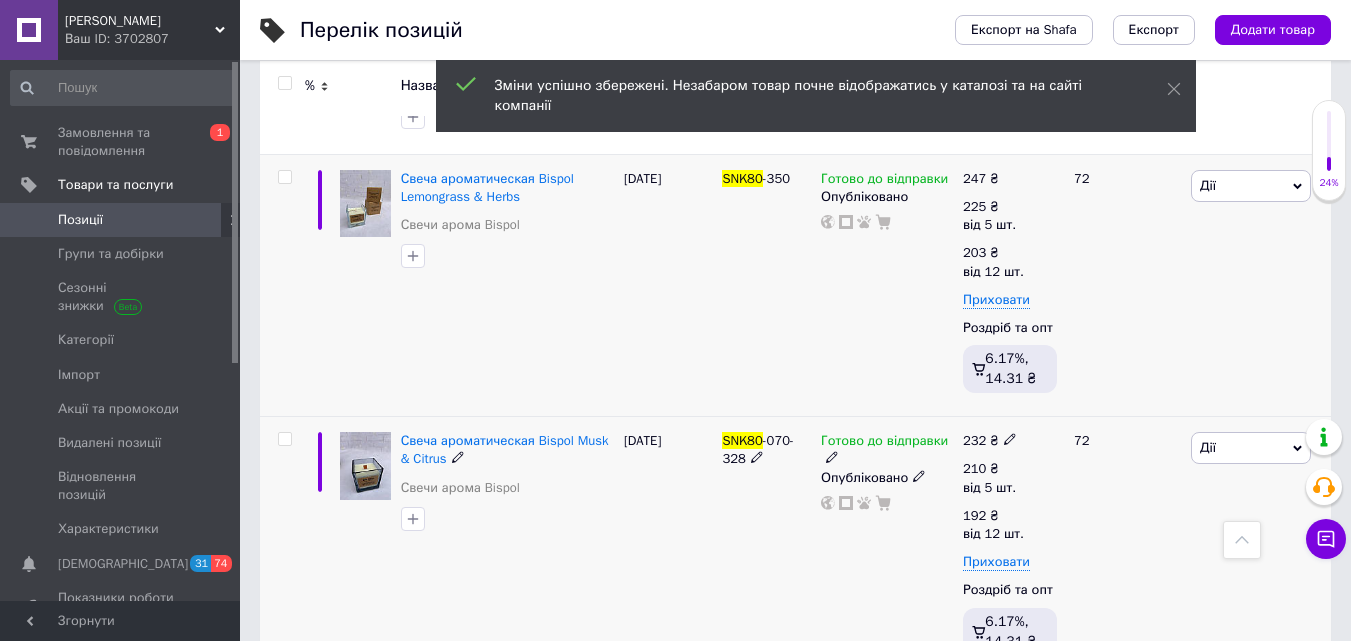 click at bounding box center (1010, 439) 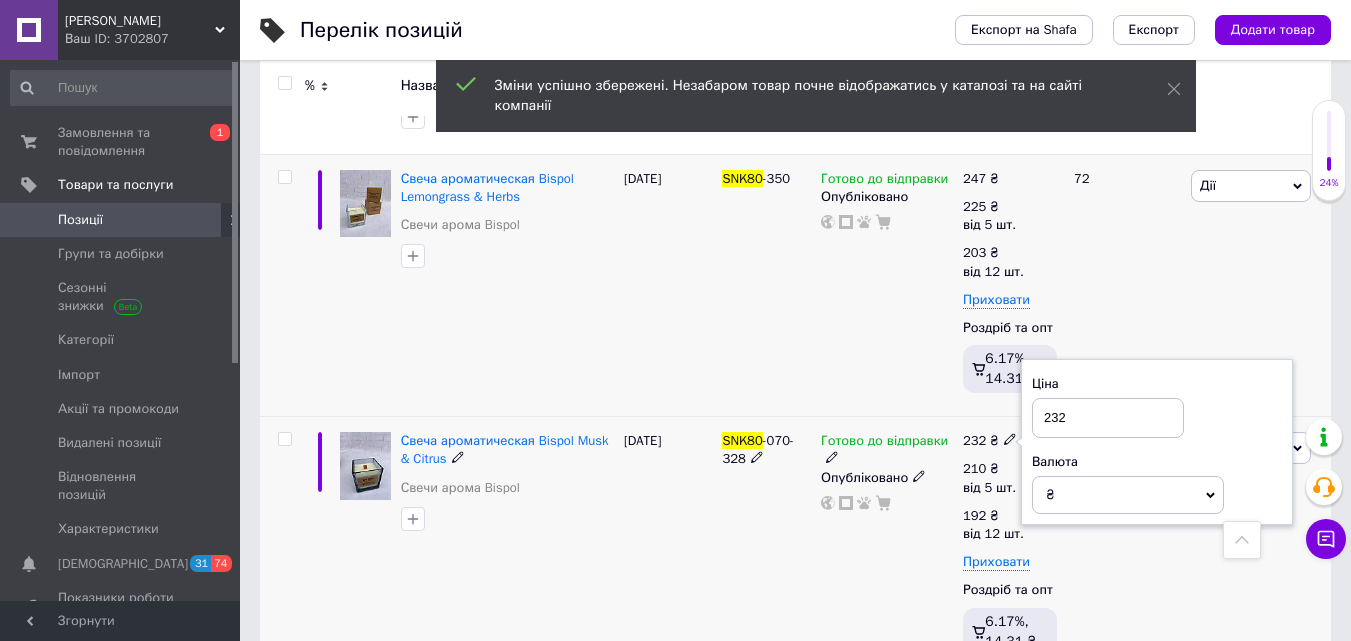 click on "232" at bounding box center (1108, 418) 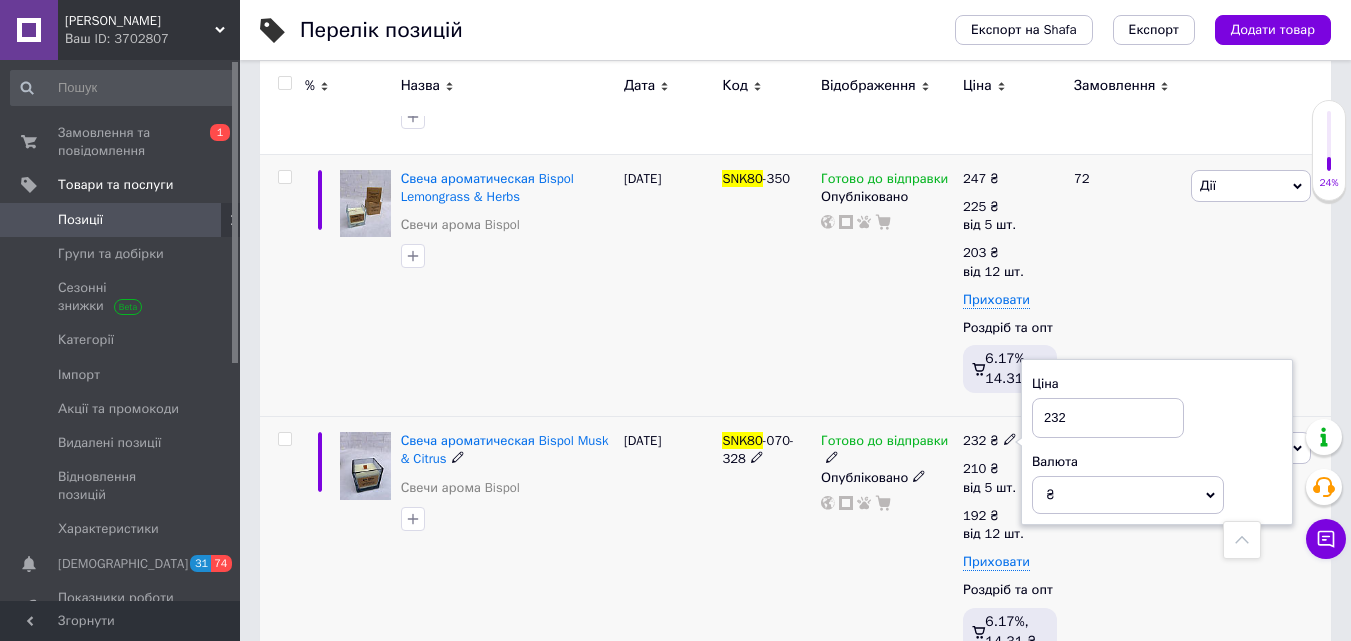 click on "232" at bounding box center (1108, 418) 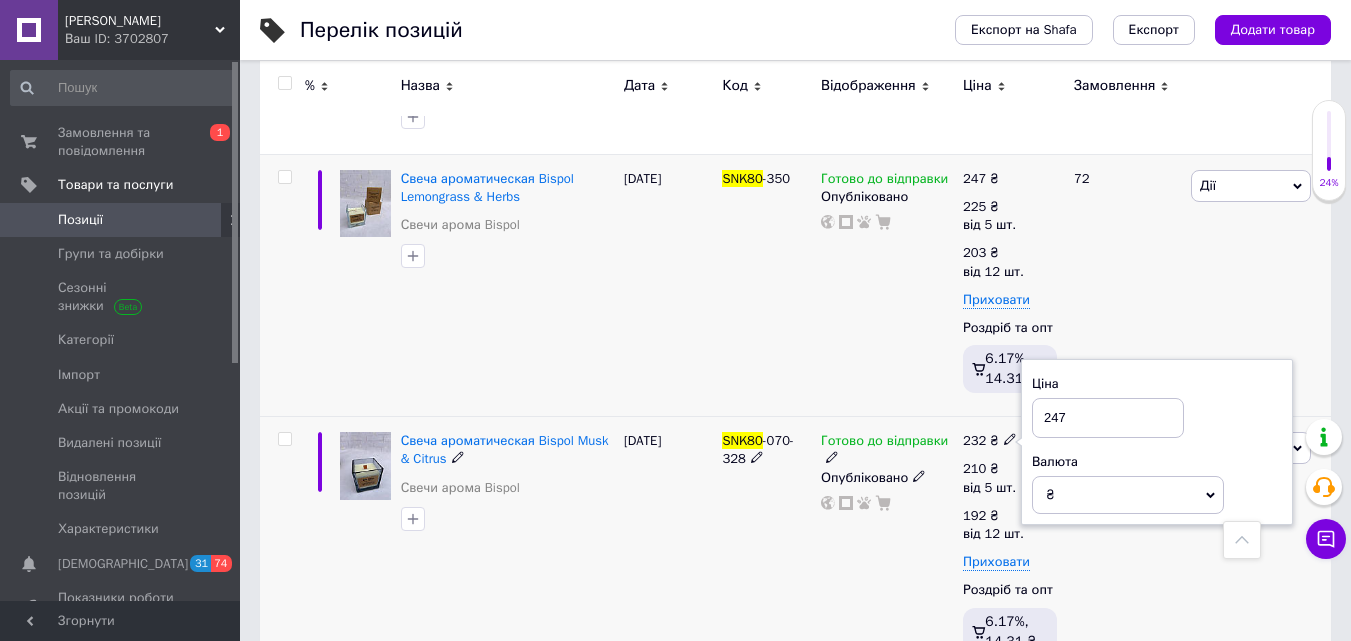 type on "247" 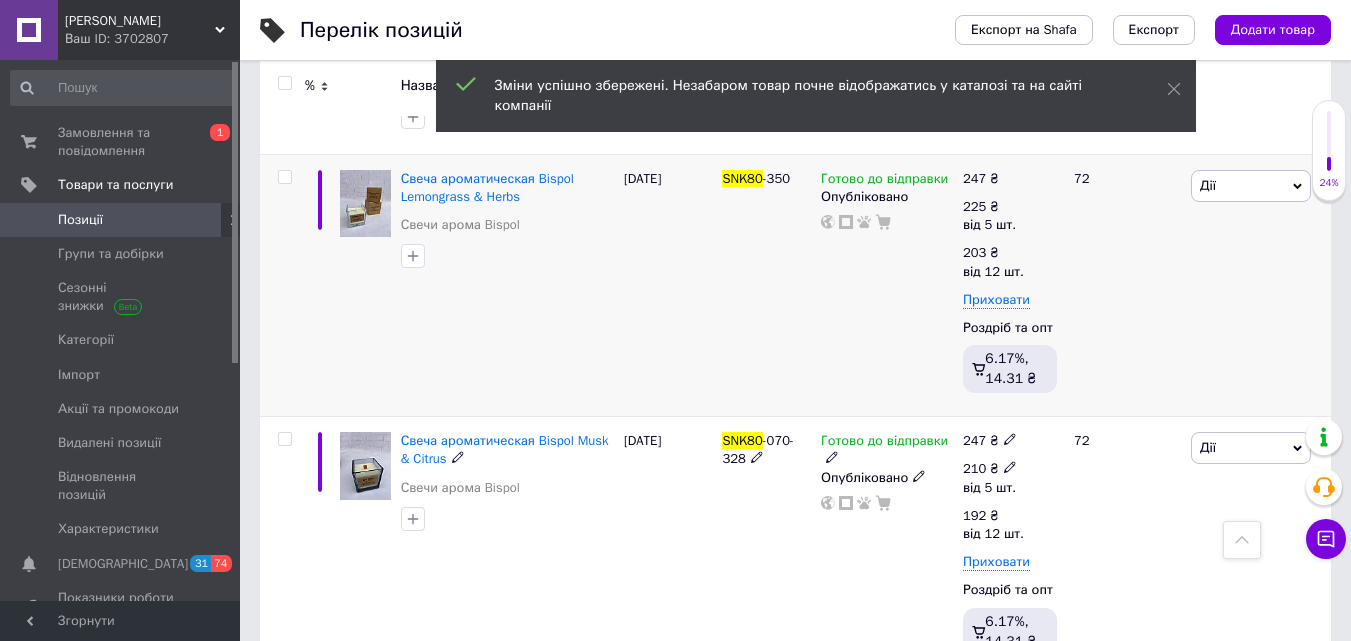 click at bounding box center [1010, 466] 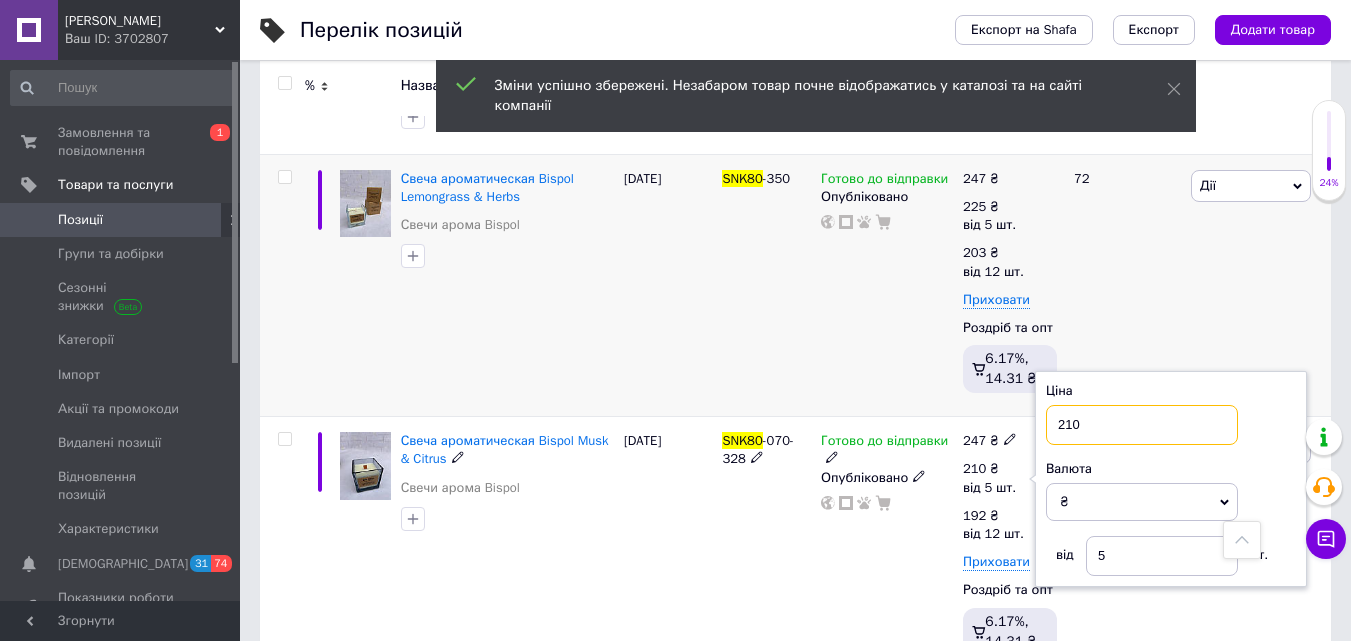 click on "210" at bounding box center [1142, 425] 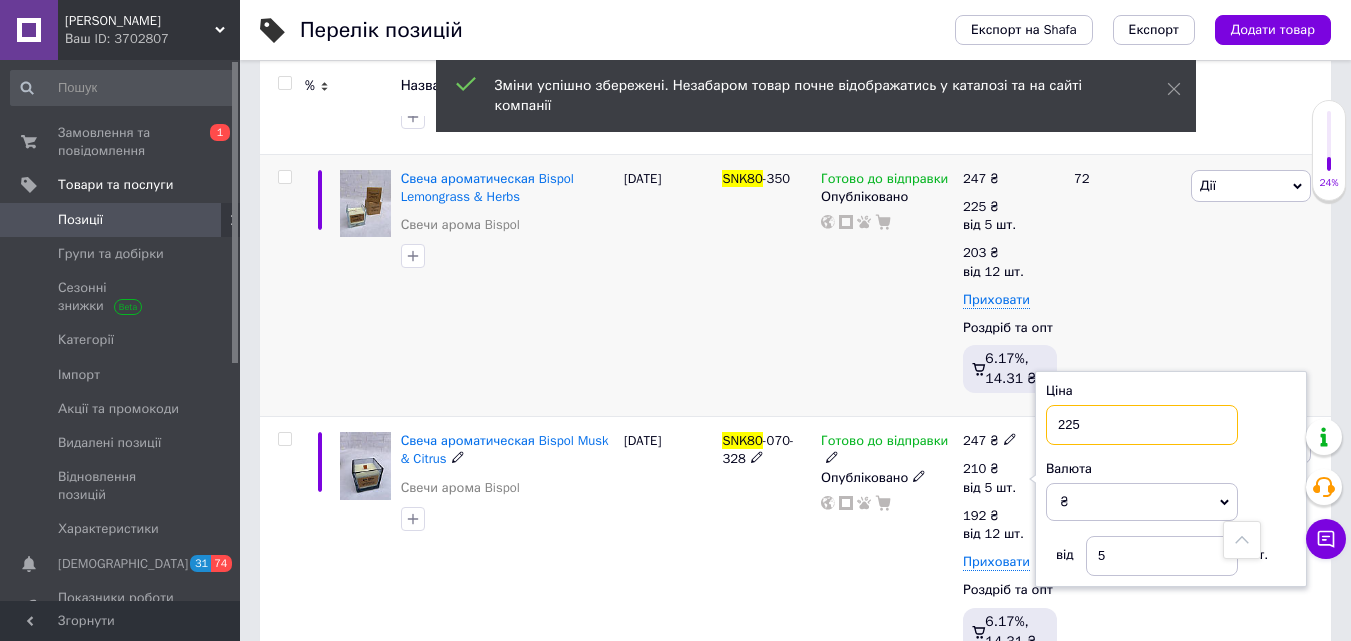 type on "225" 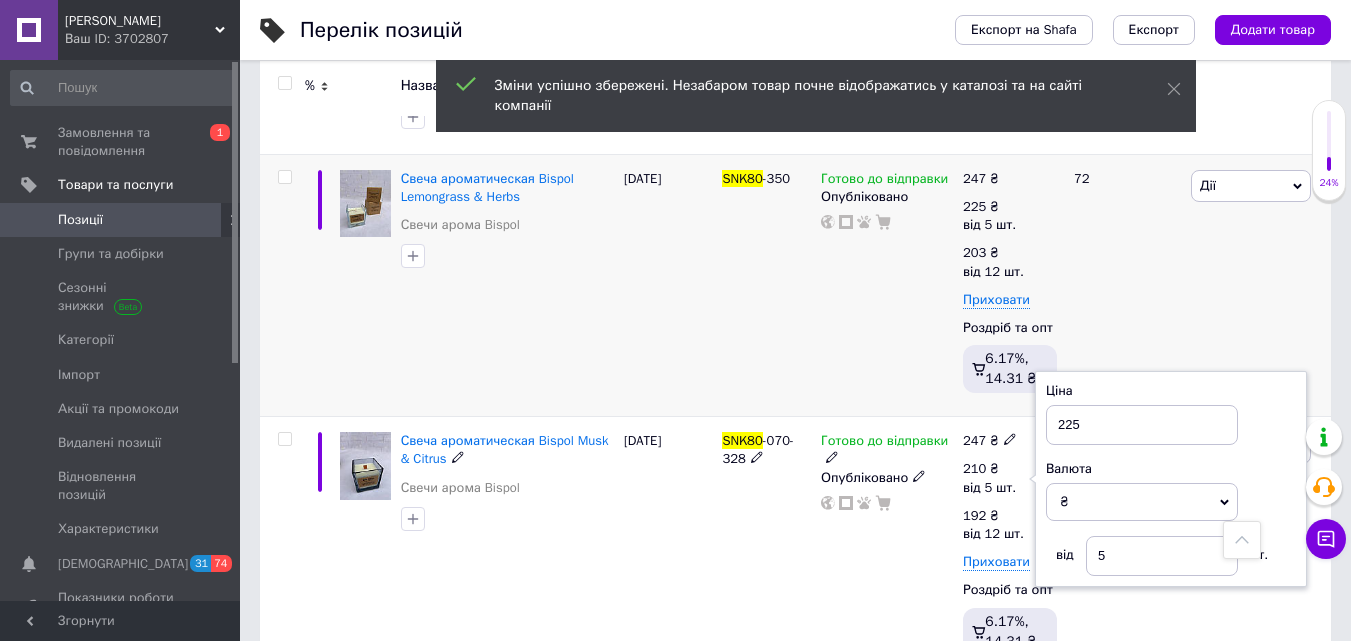 click on "SNK80 -070-328" at bounding box center (766, 548) 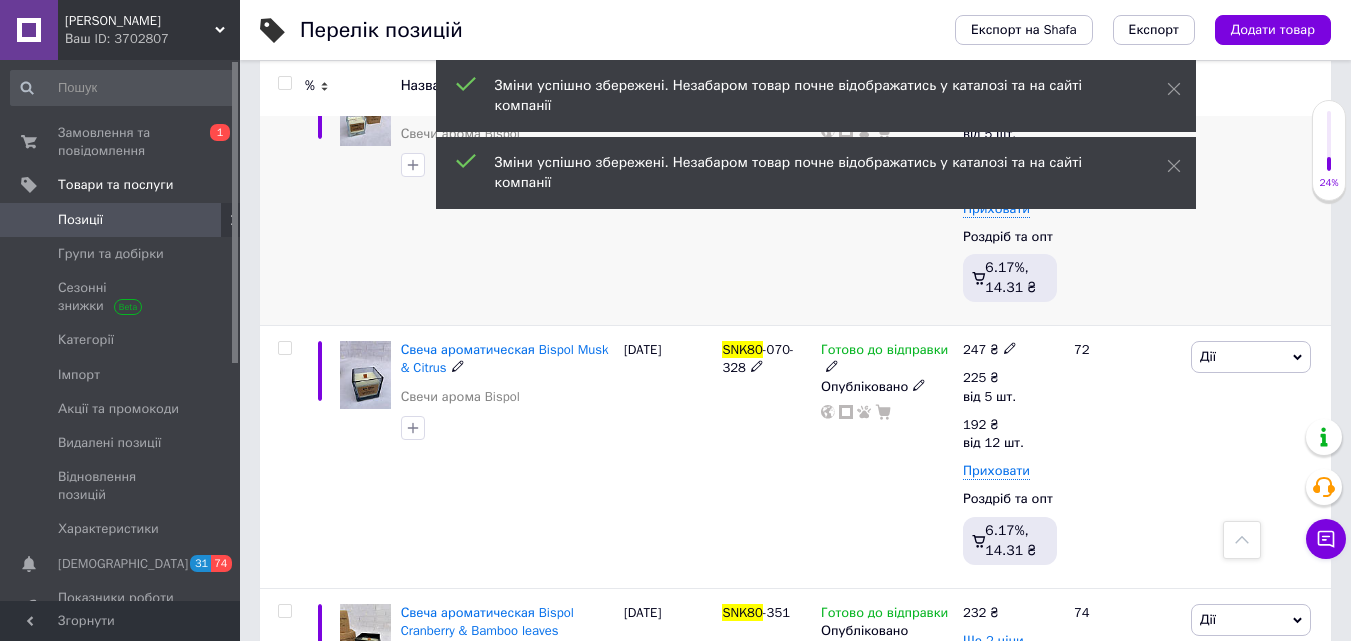 scroll, scrollTop: 1600, scrollLeft: 0, axis: vertical 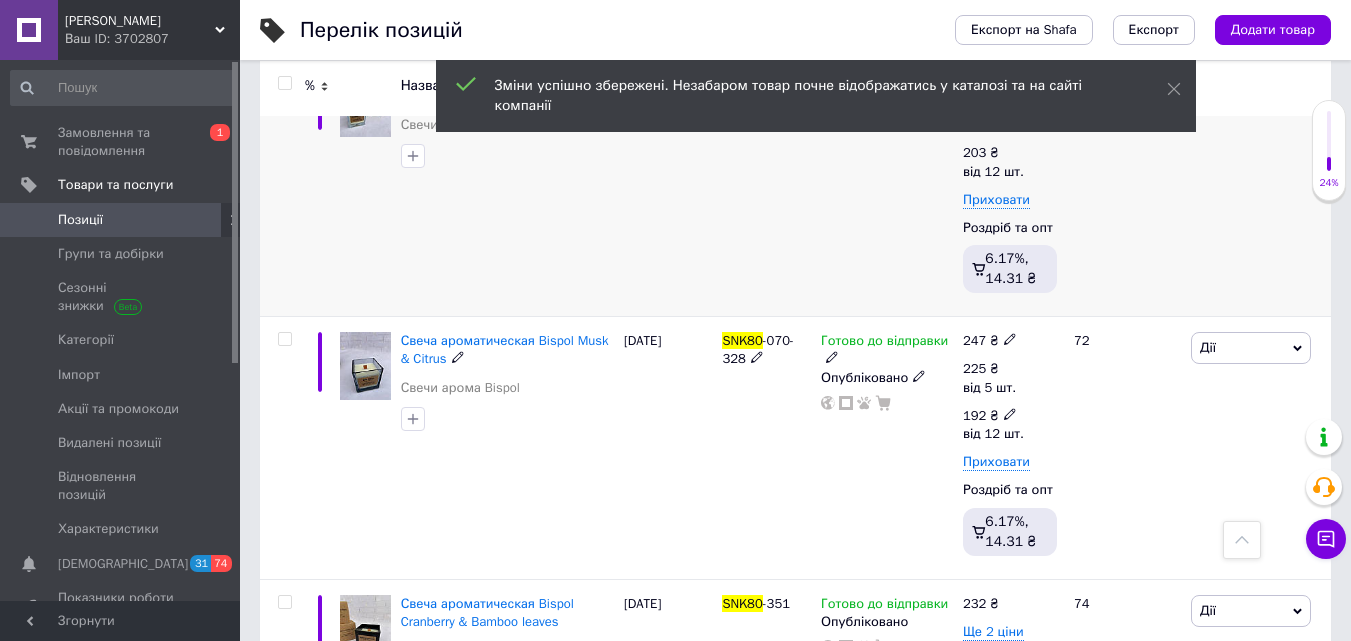 click on "192   ₴" at bounding box center (993, 416) 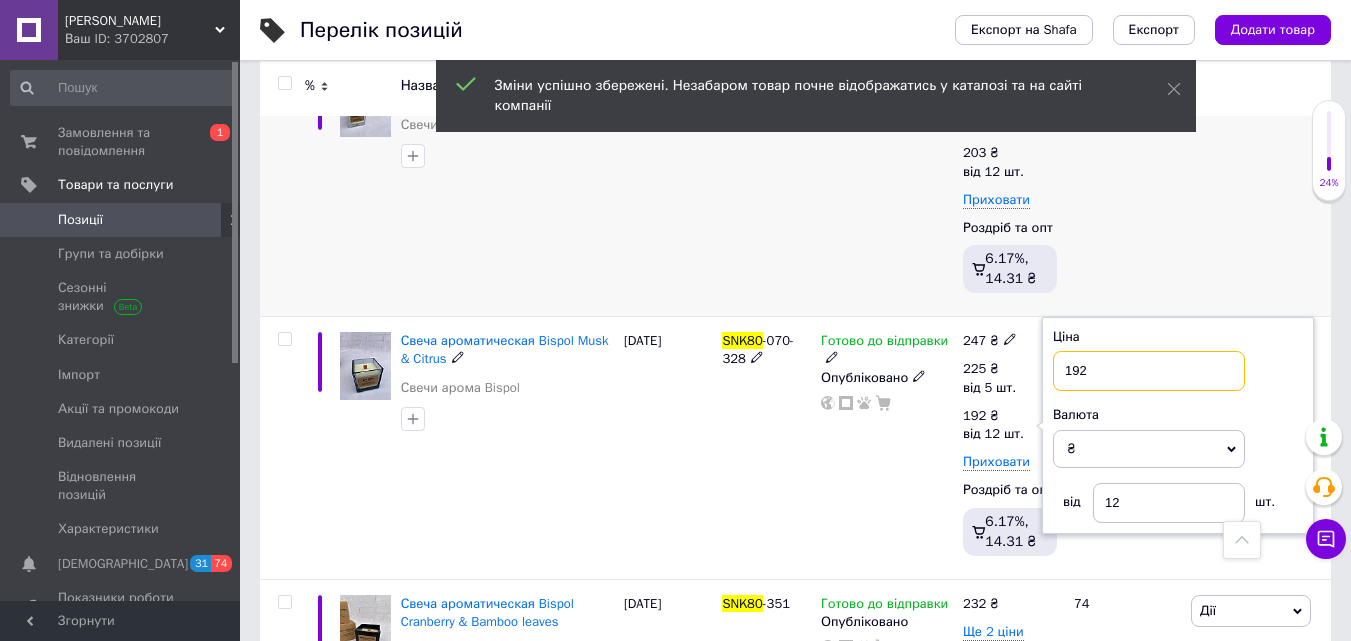 click on "192" at bounding box center (1149, 371) 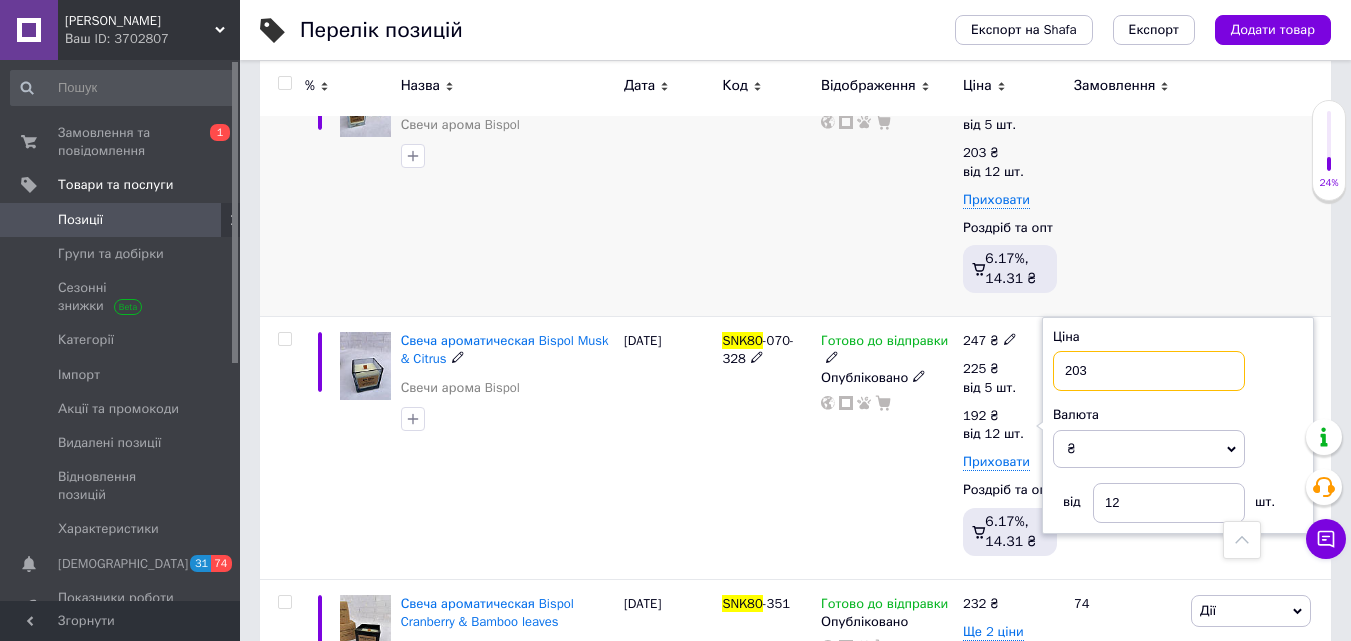 type on "203" 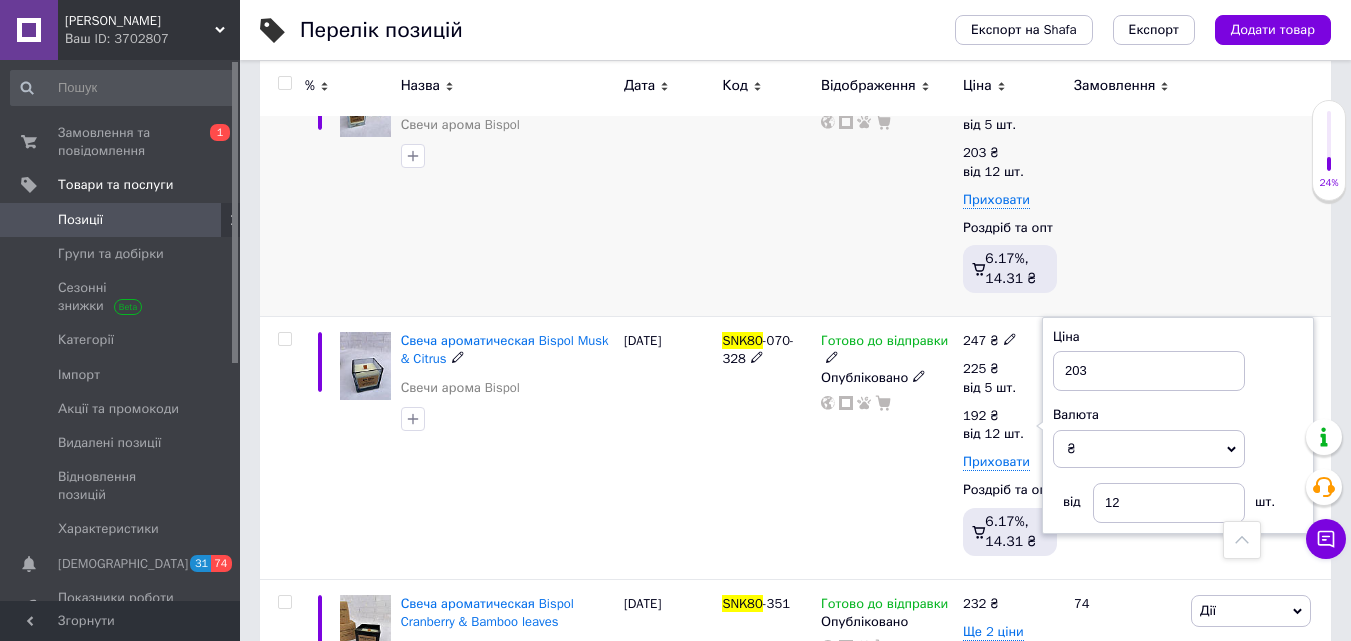 click on "SNK80 -070-328" at bounding box center [766, 448] 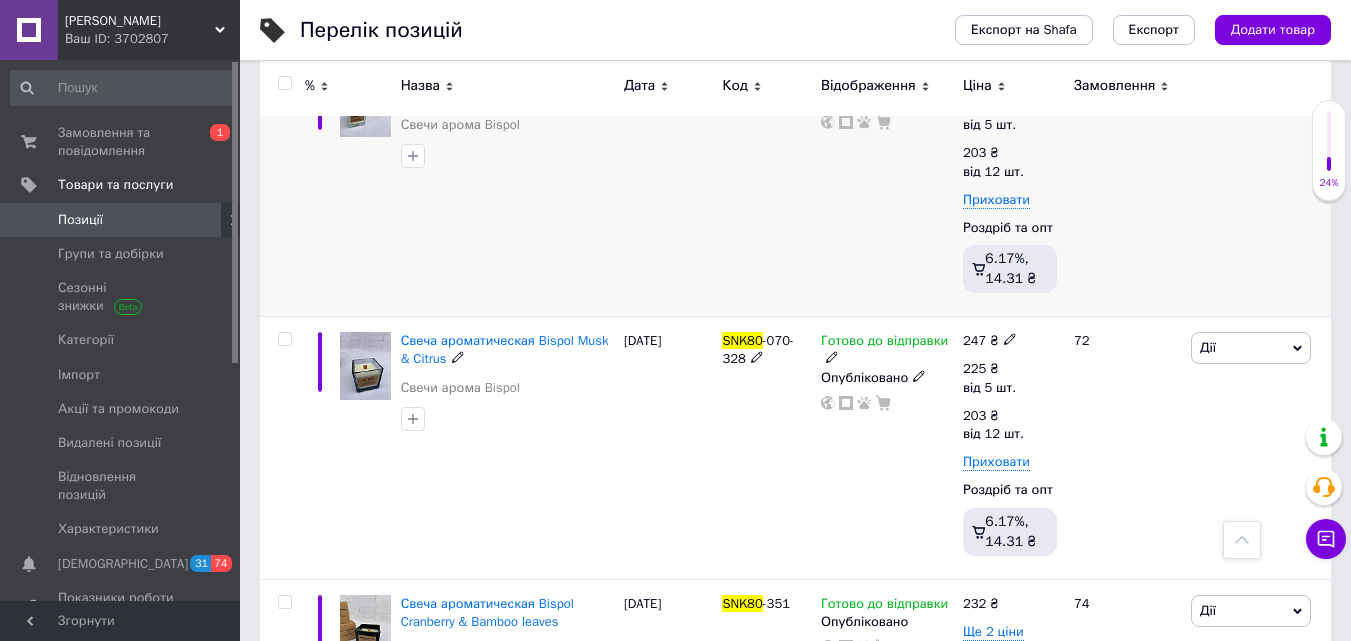 scroll, scrollTop: 1800, scrollLeft: 0, axis: vertical 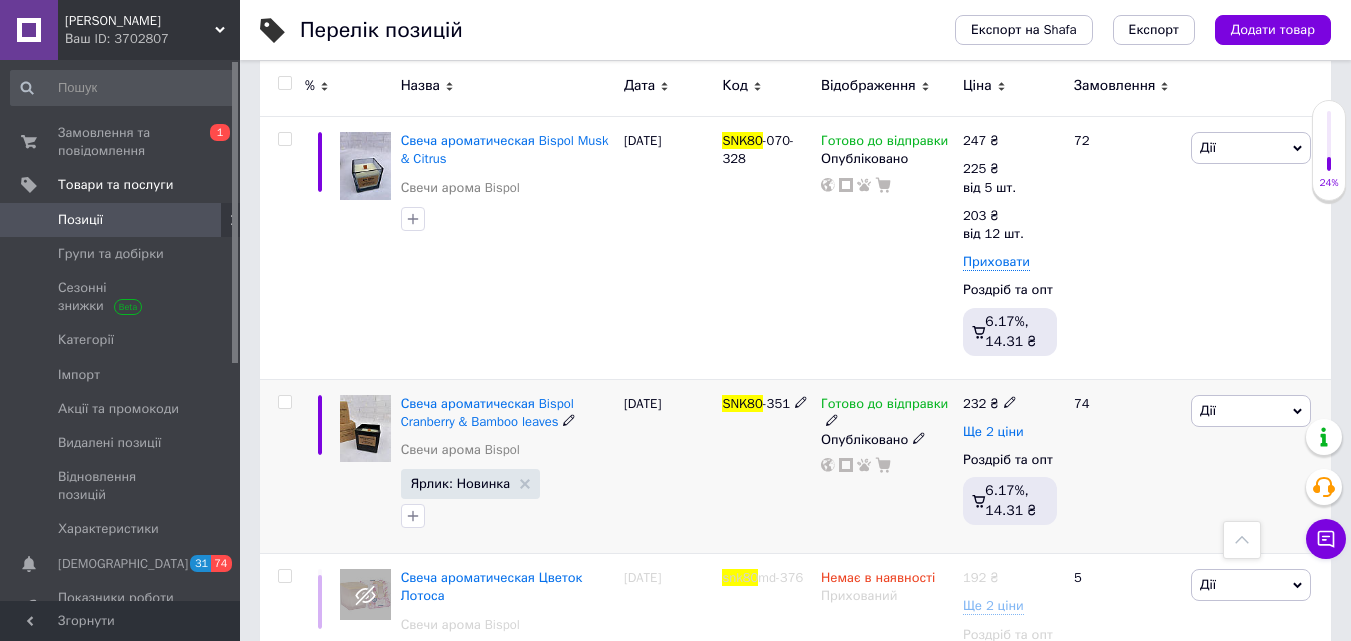 click on "Ще 2 ціни" at bounding box center [993, 432] 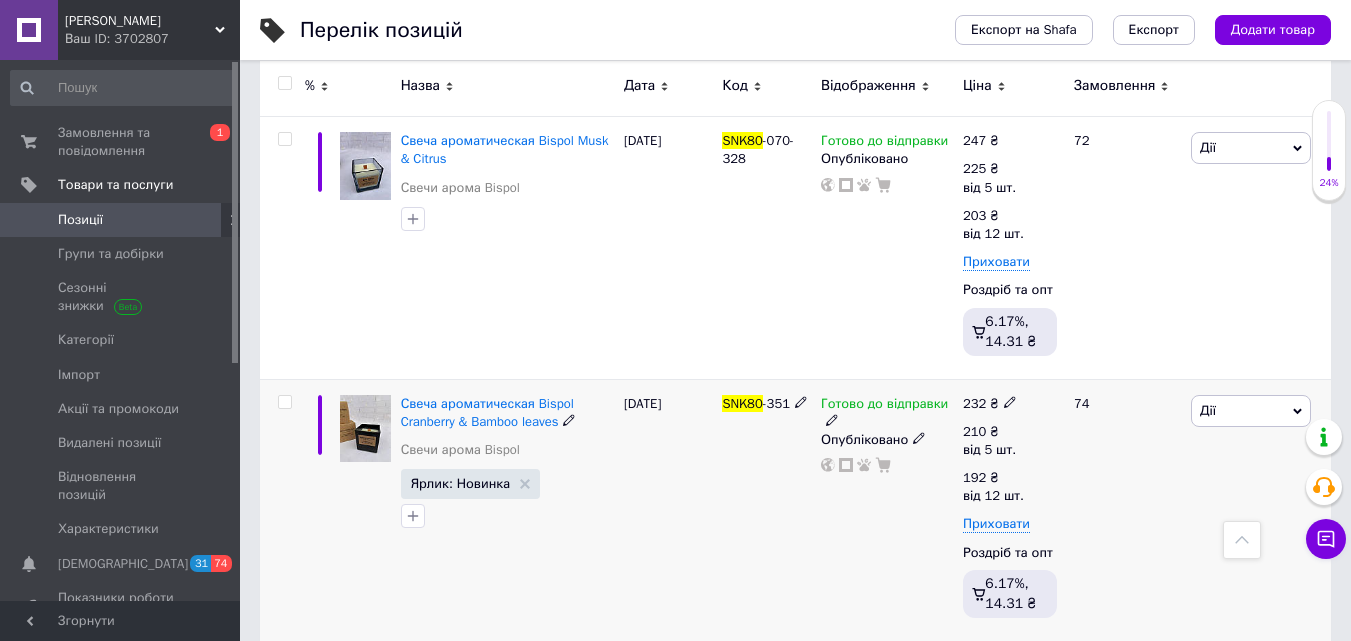click at bounding box center [1010, 401] 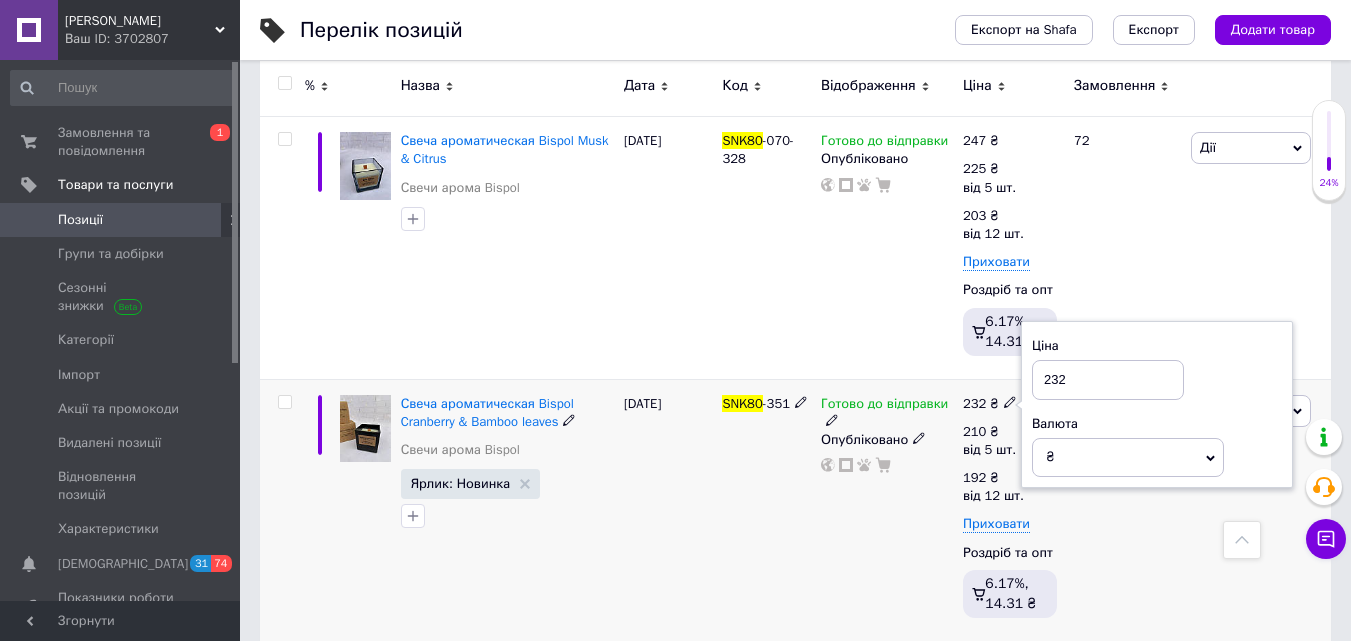 click on "232" at bounding box center (1108, 380) 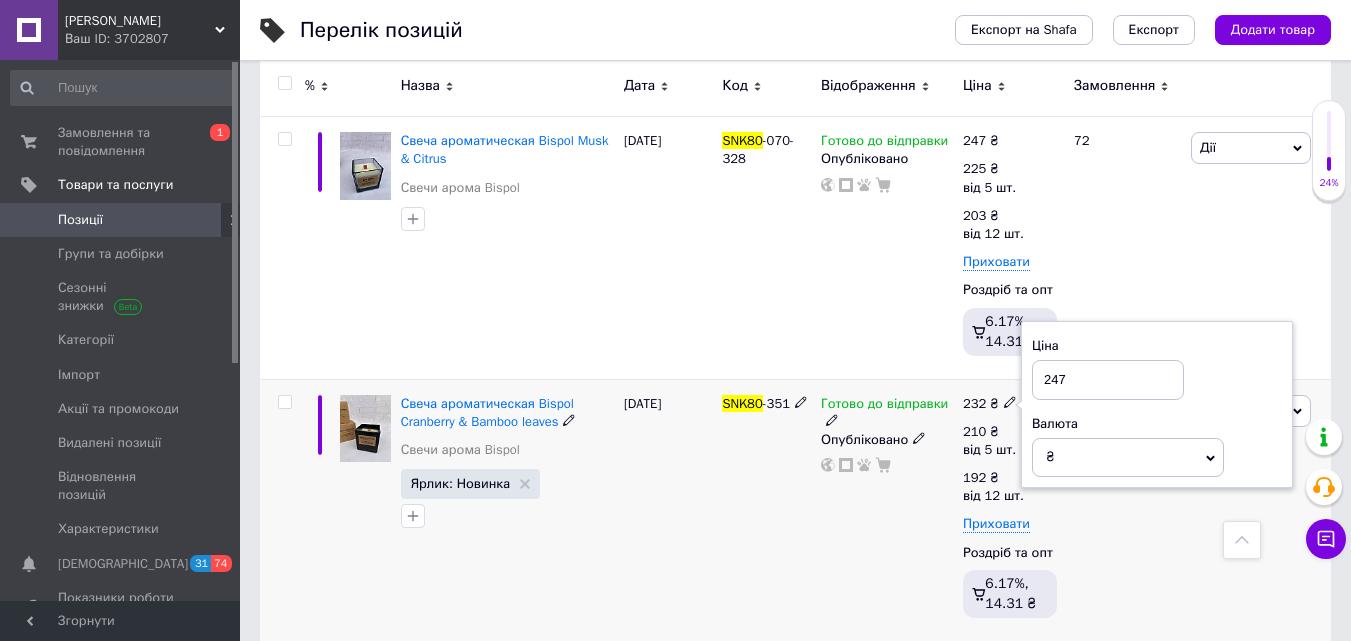 type on "247" 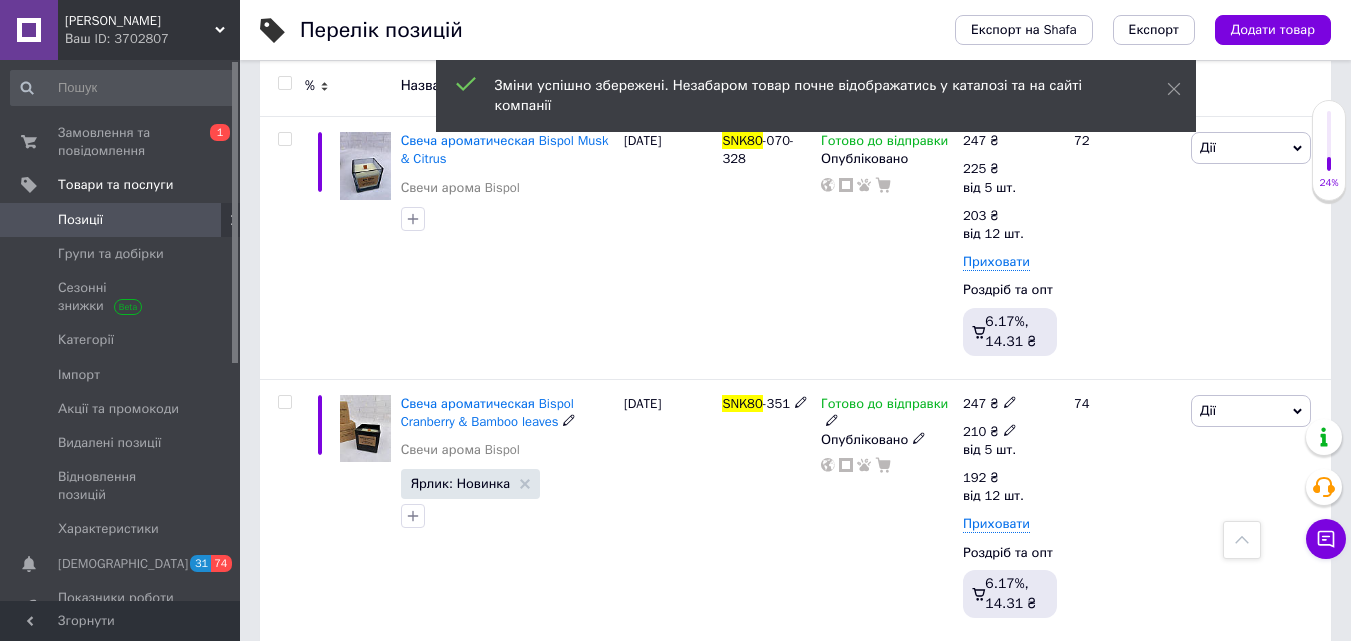 click on "210   ₴ від 5 шт." at bounding box center (997, 441) 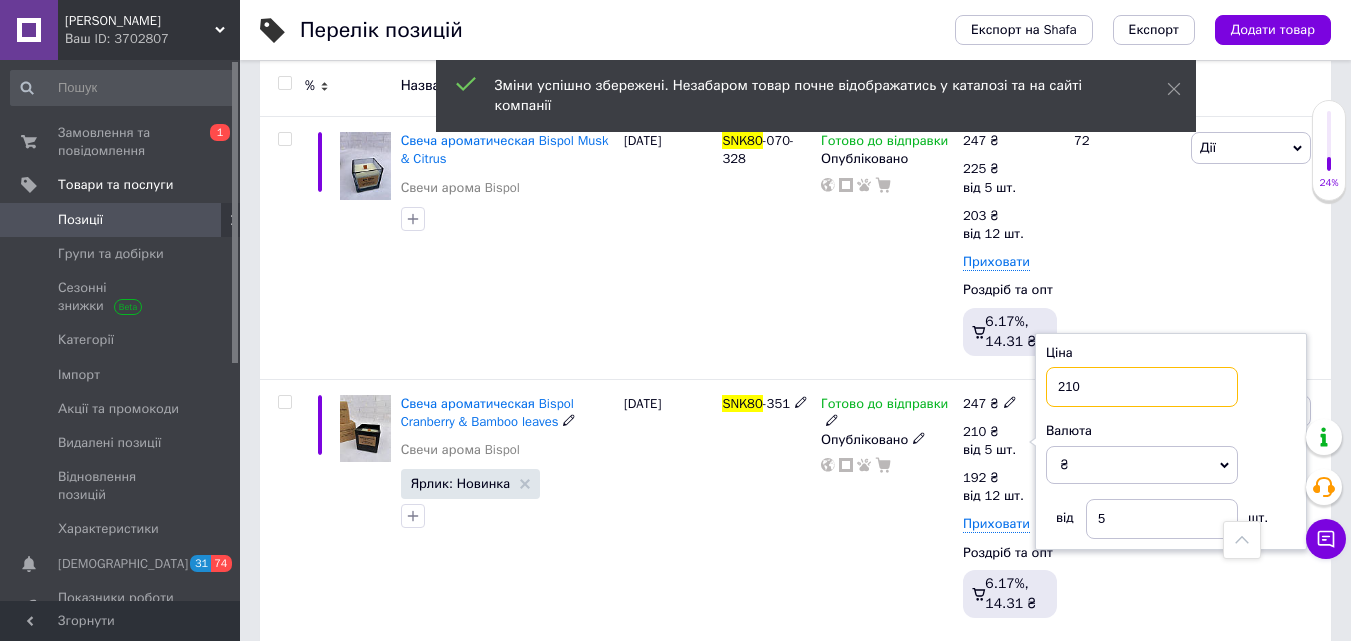 click on "210" at bounding box center [1142, 387] 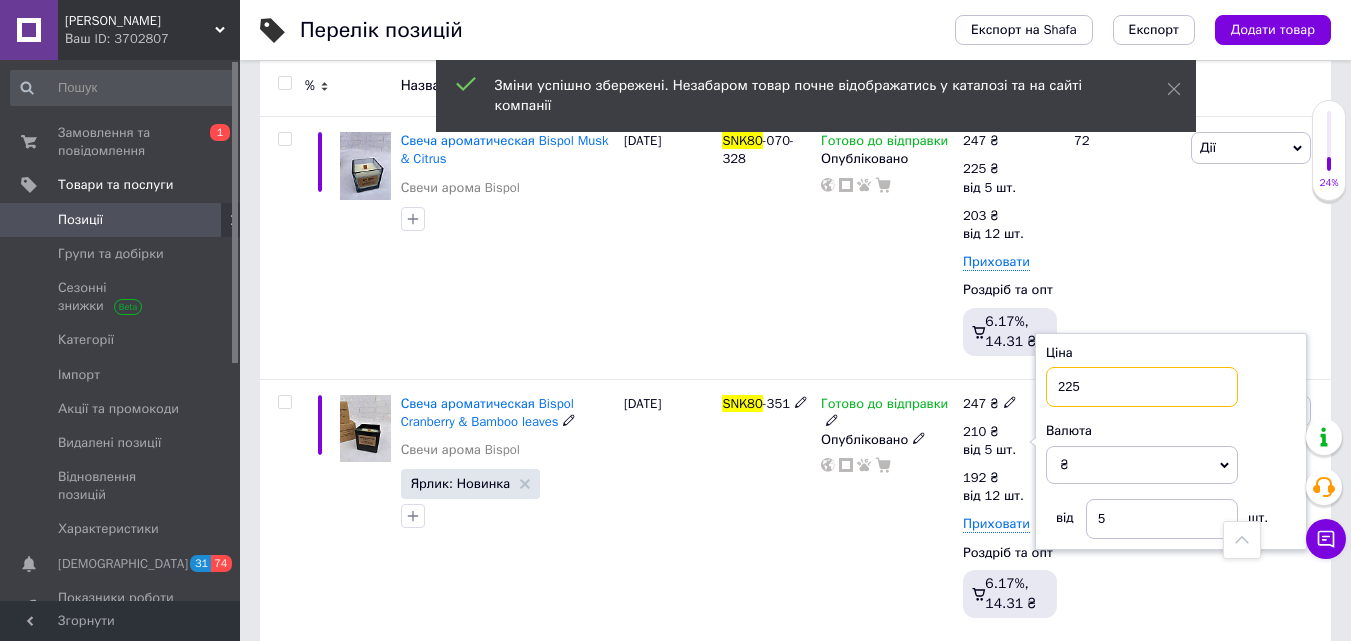 type on "225" 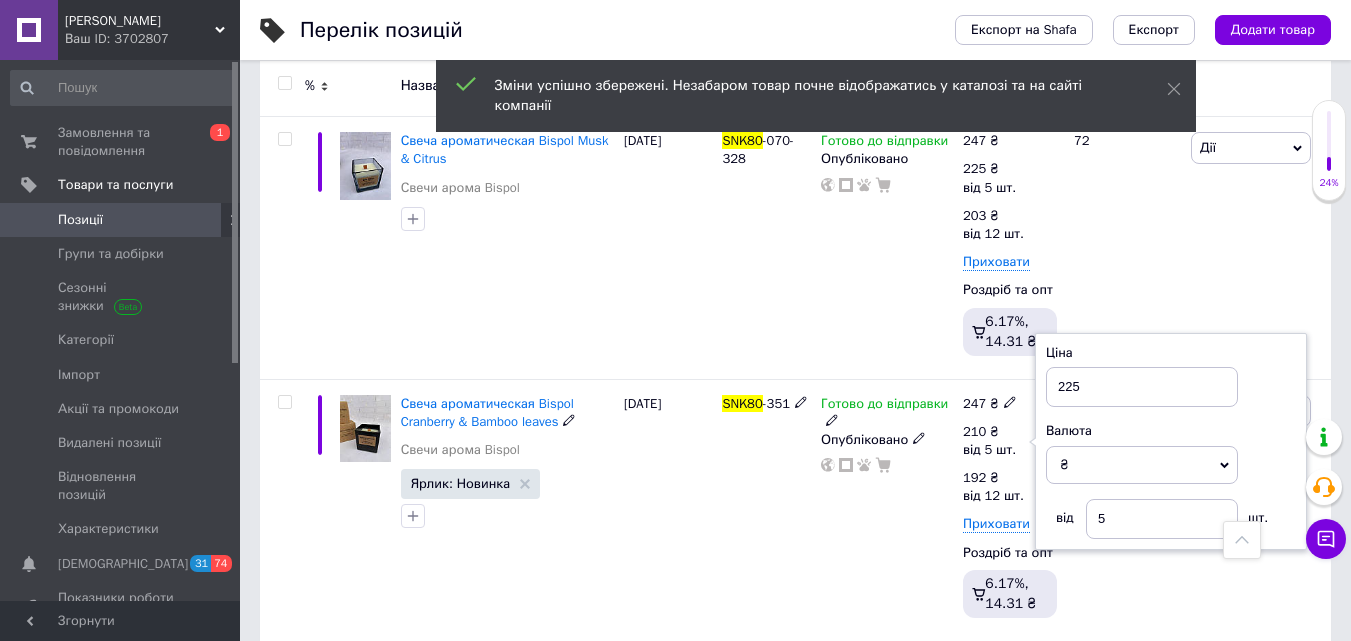 click on "Готово до відправки Опубліковано" at bounding box center [887, 510] 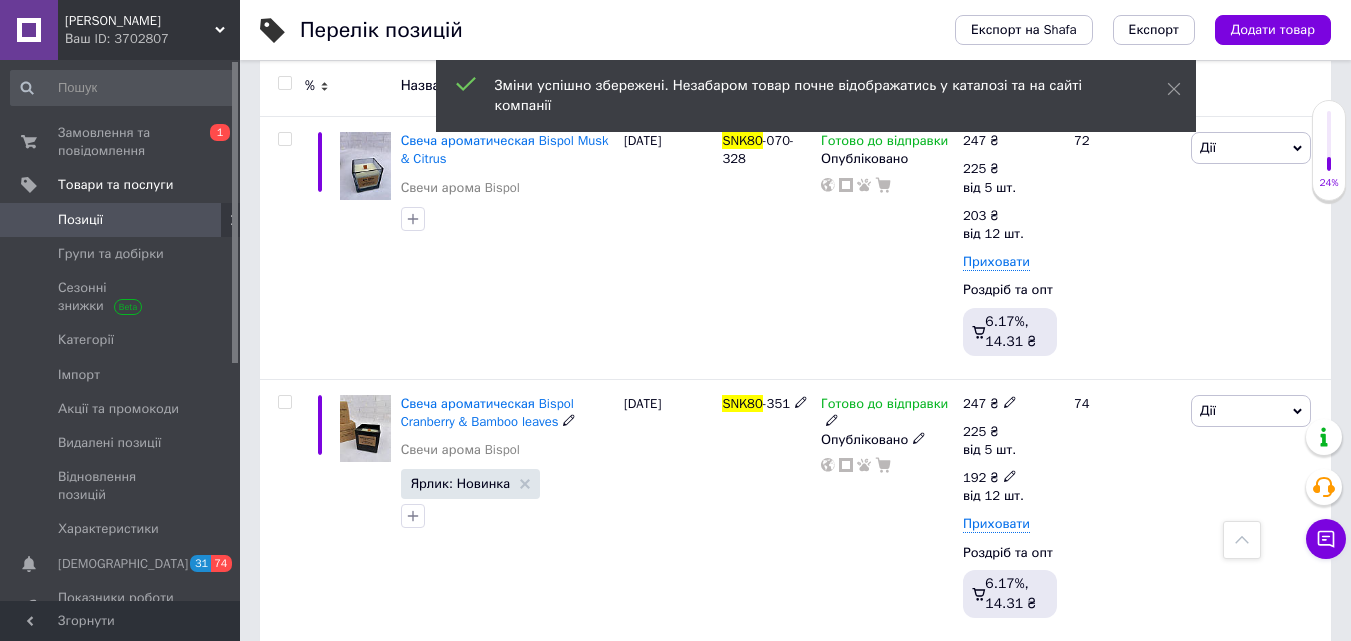 click on "192   ₴ від 12 шт." at bounding box center (1001, 487) 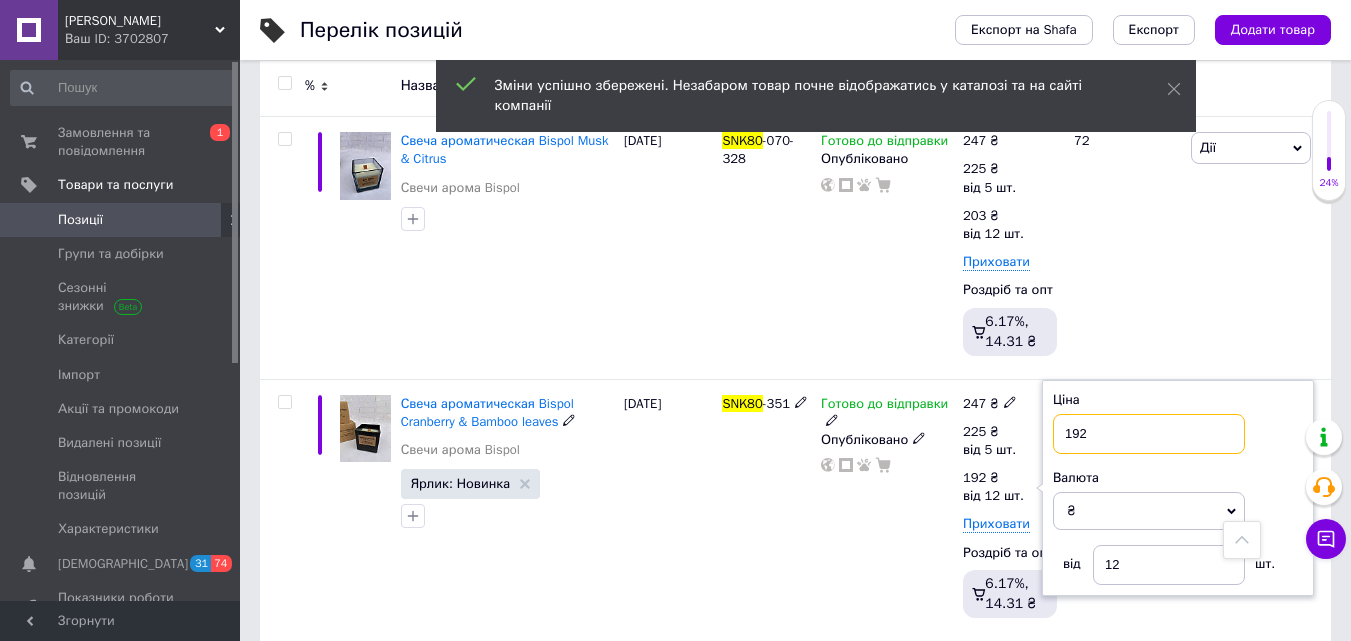 click on "192" at bounding box center (1149, 434) 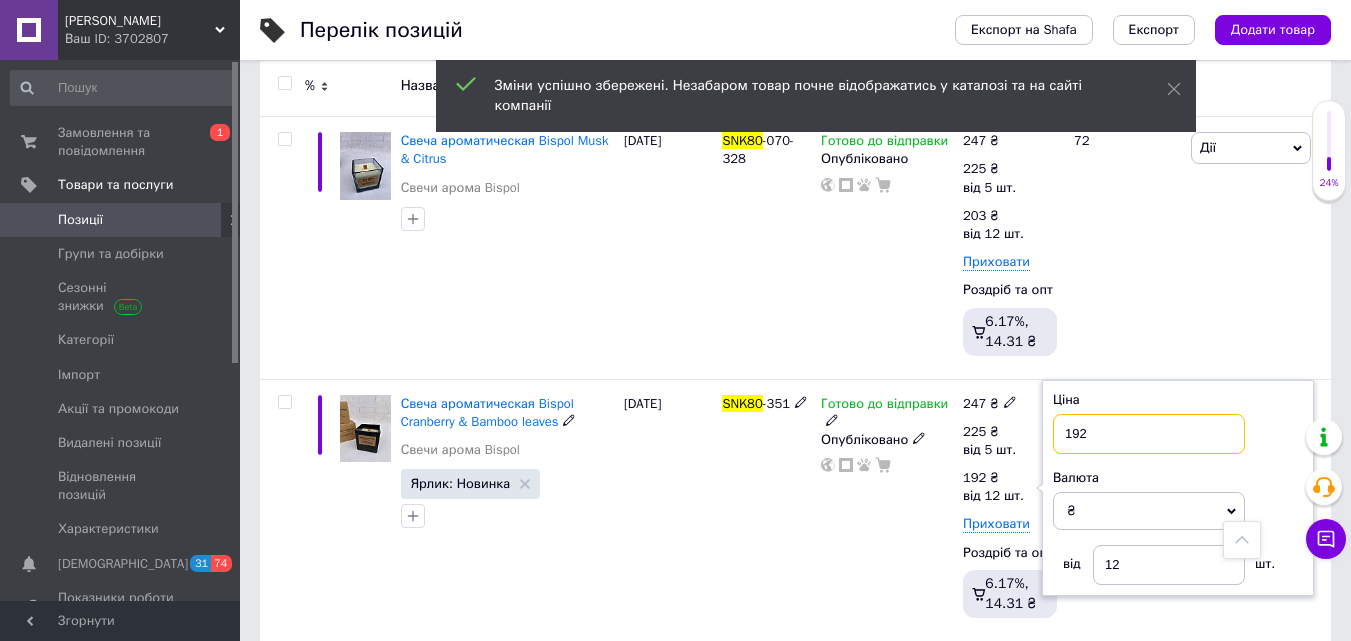 click on "192" at bounding box center [1149, 434] 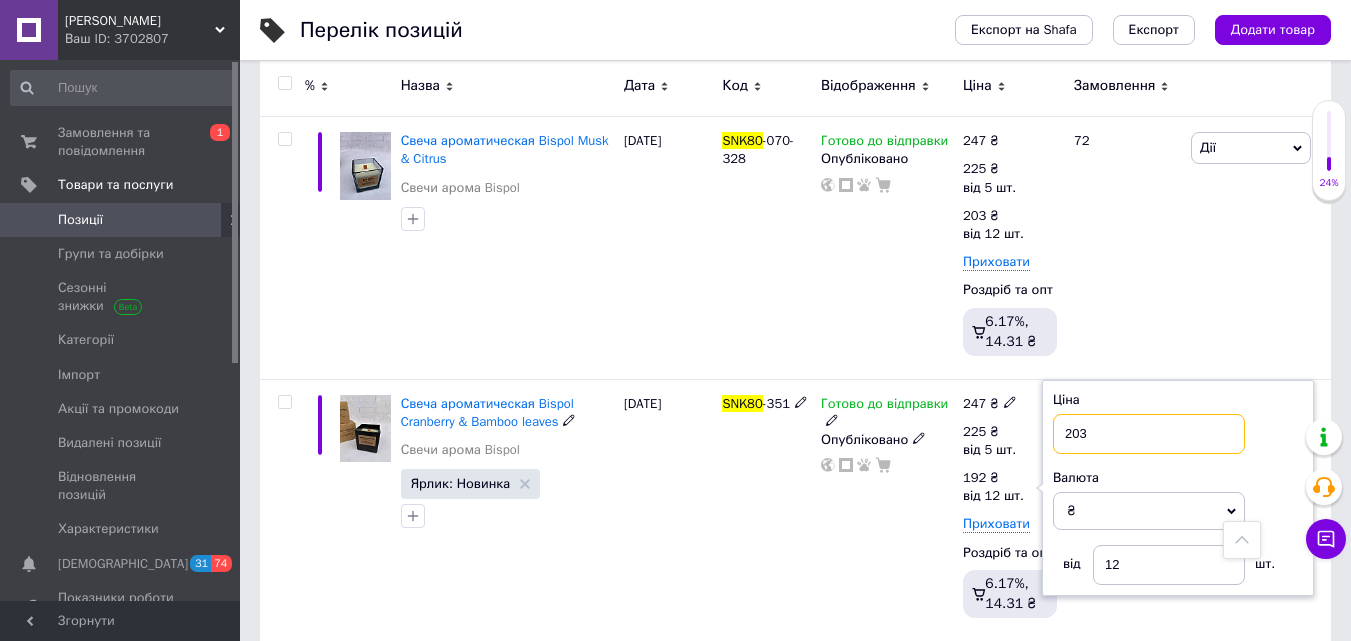 type on "203" 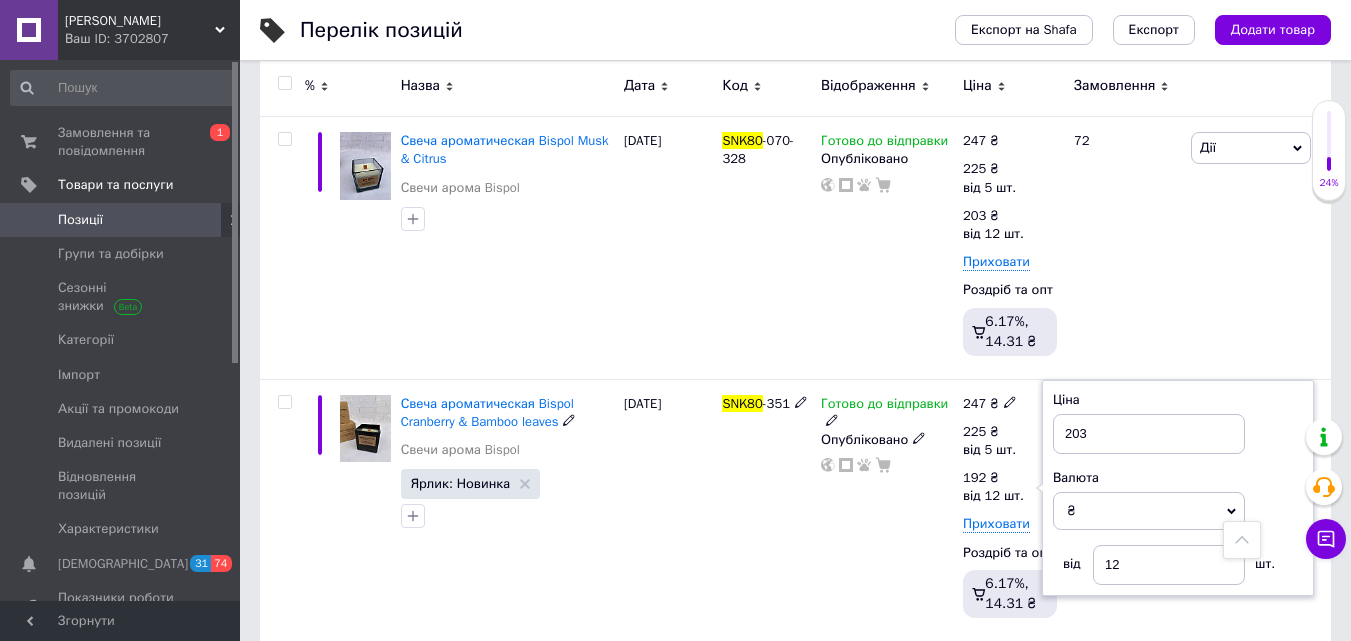 click on "Готово до відправки Опубліковано" at bounding box center [887, 510] 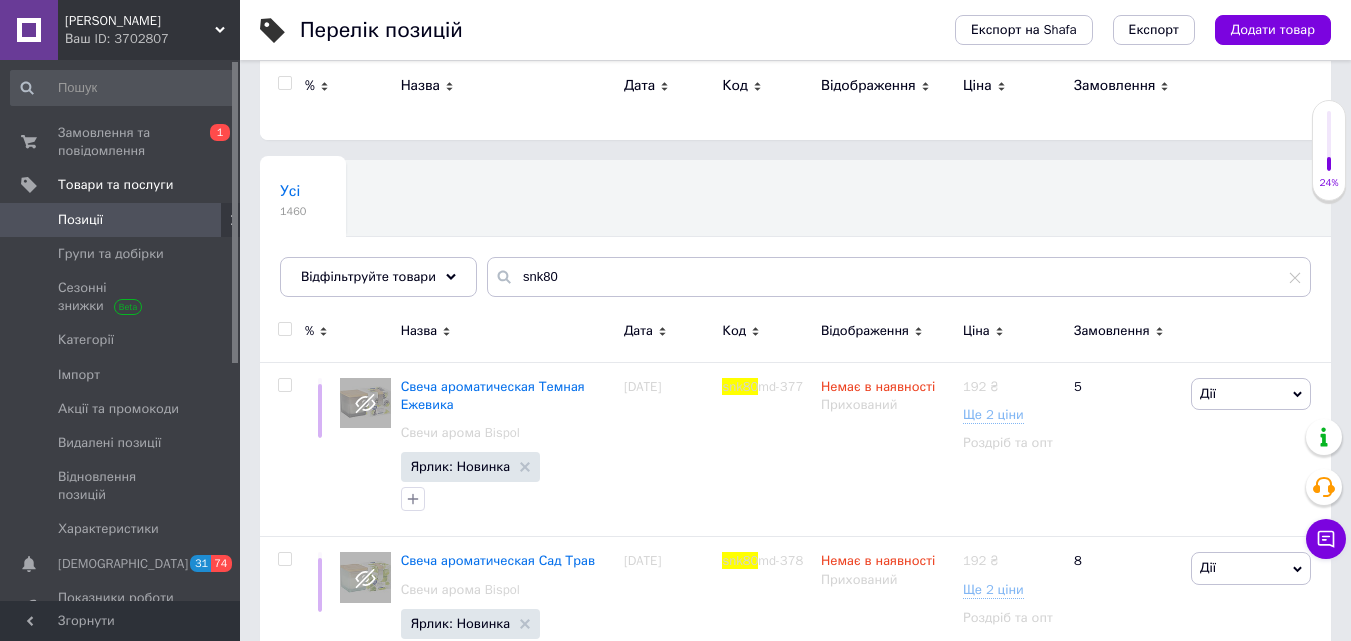 scroll, scrollTop: 0, scrollLeft: 0, axis: both 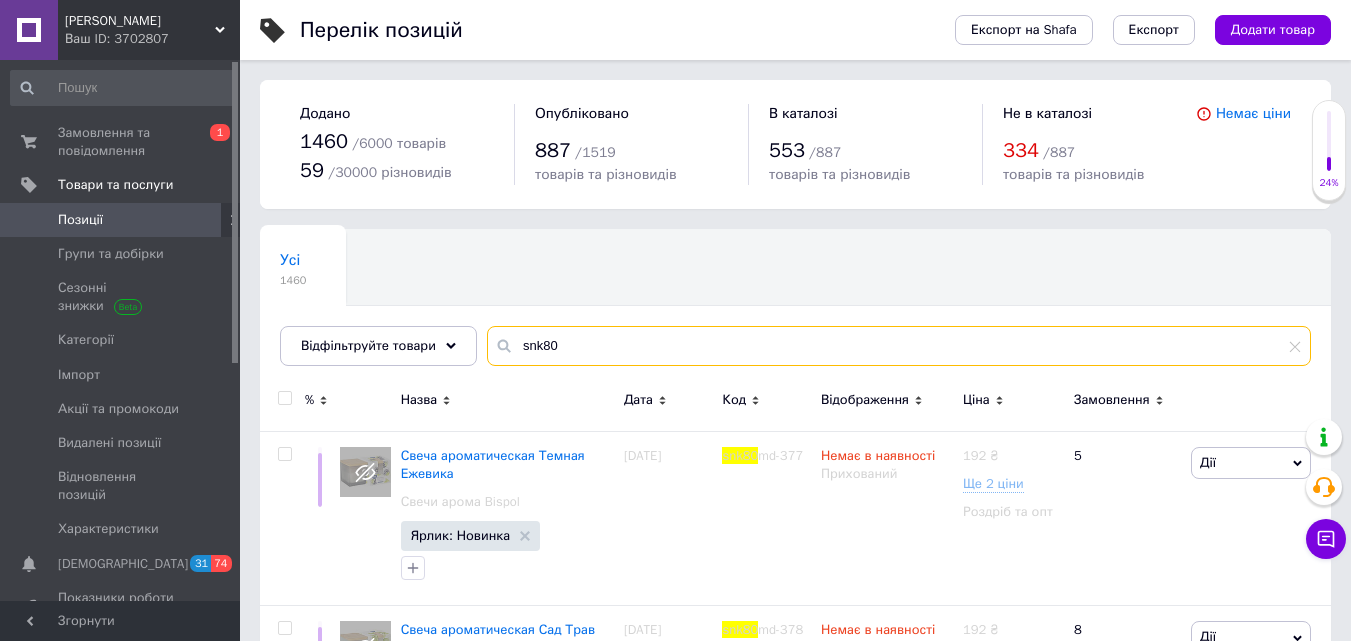 click on "snk80" at bounding box center [899, 346] 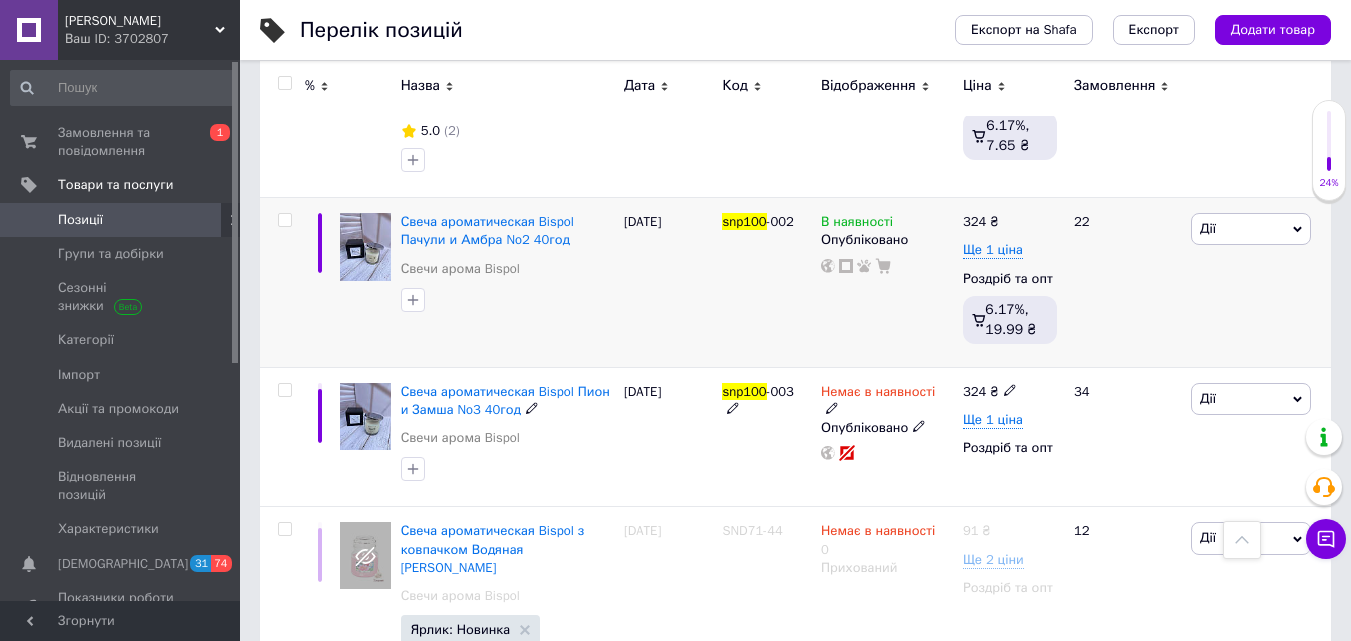 scroll, scrollTop: 1500, scrollLeft: 0, axis: vertical 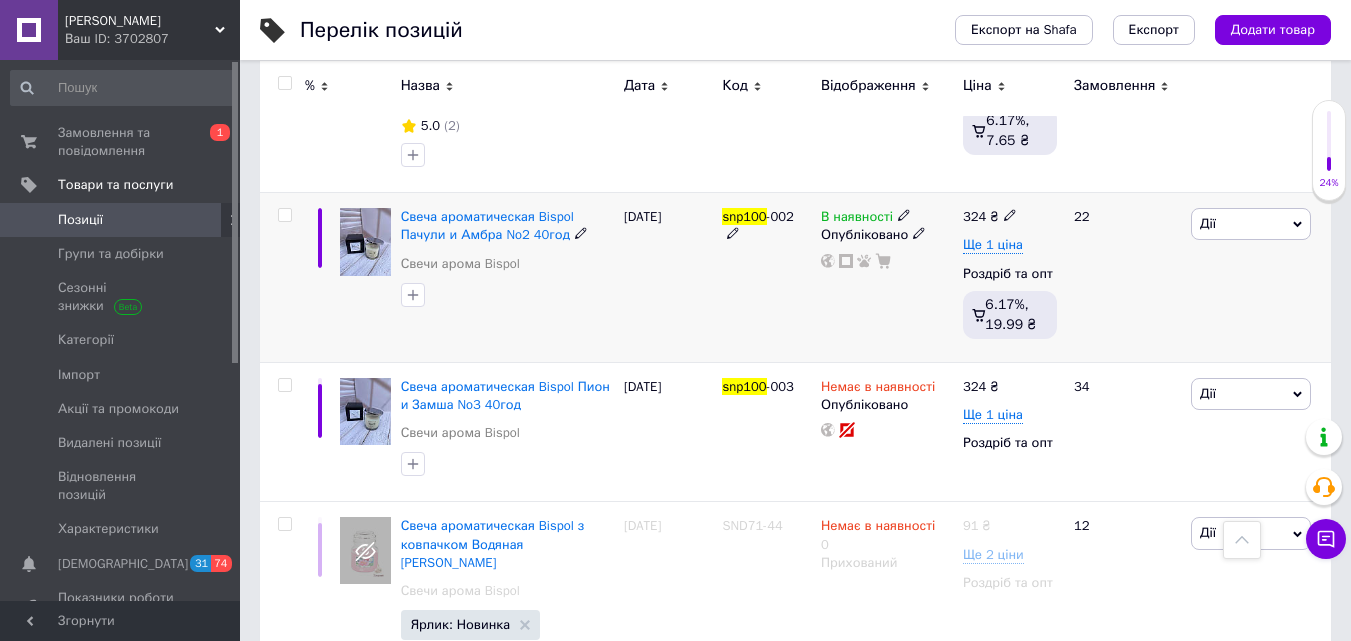 type on "snp100" 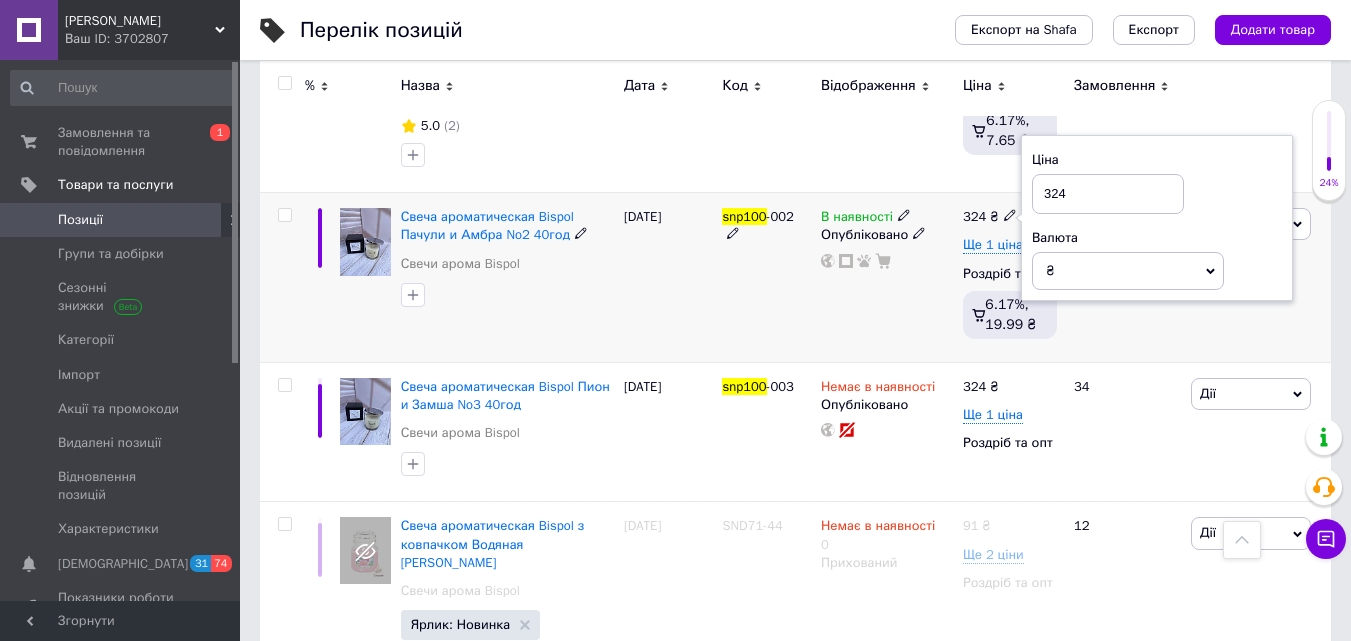 click on "324" at bounding box center [1108, 194] 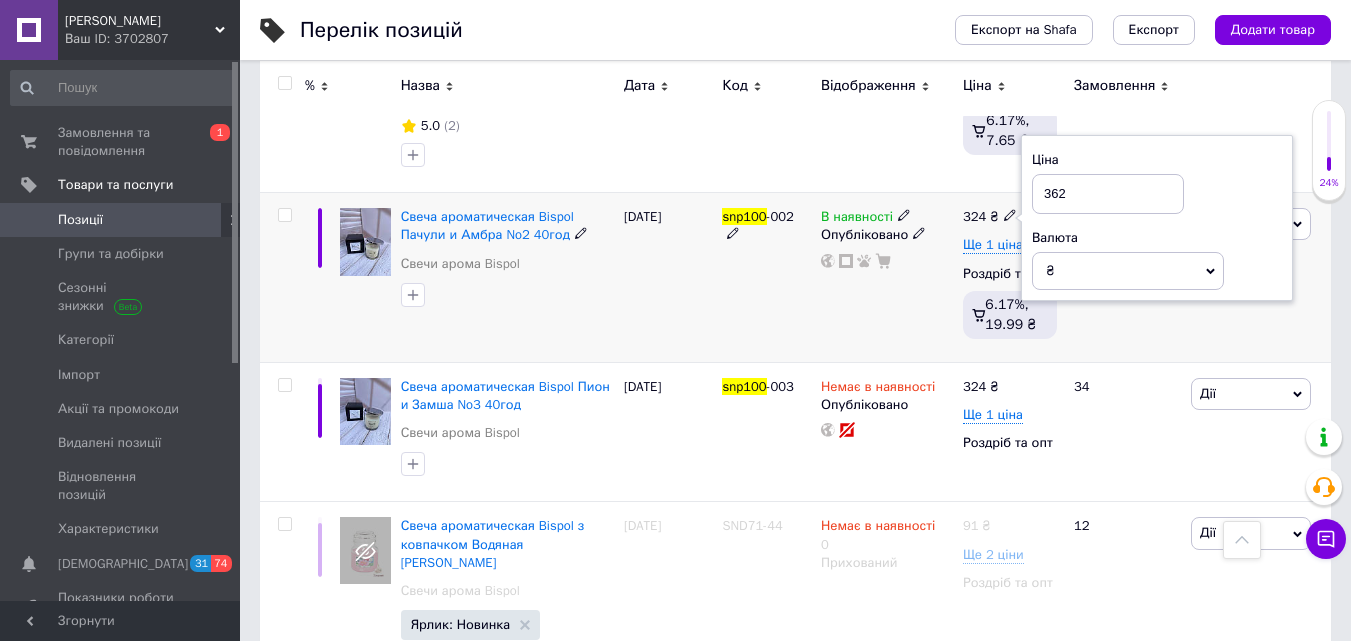 type on "362" 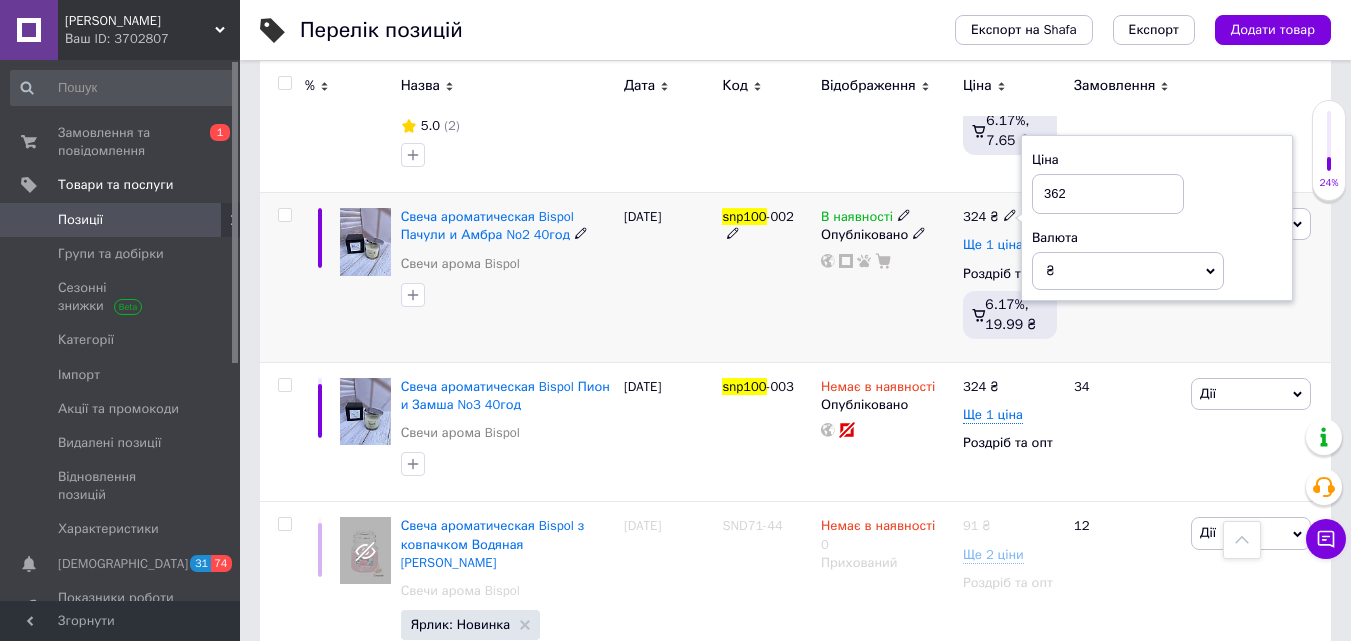 click on "Ще 1 ціна" at bounding box center (993, 245) 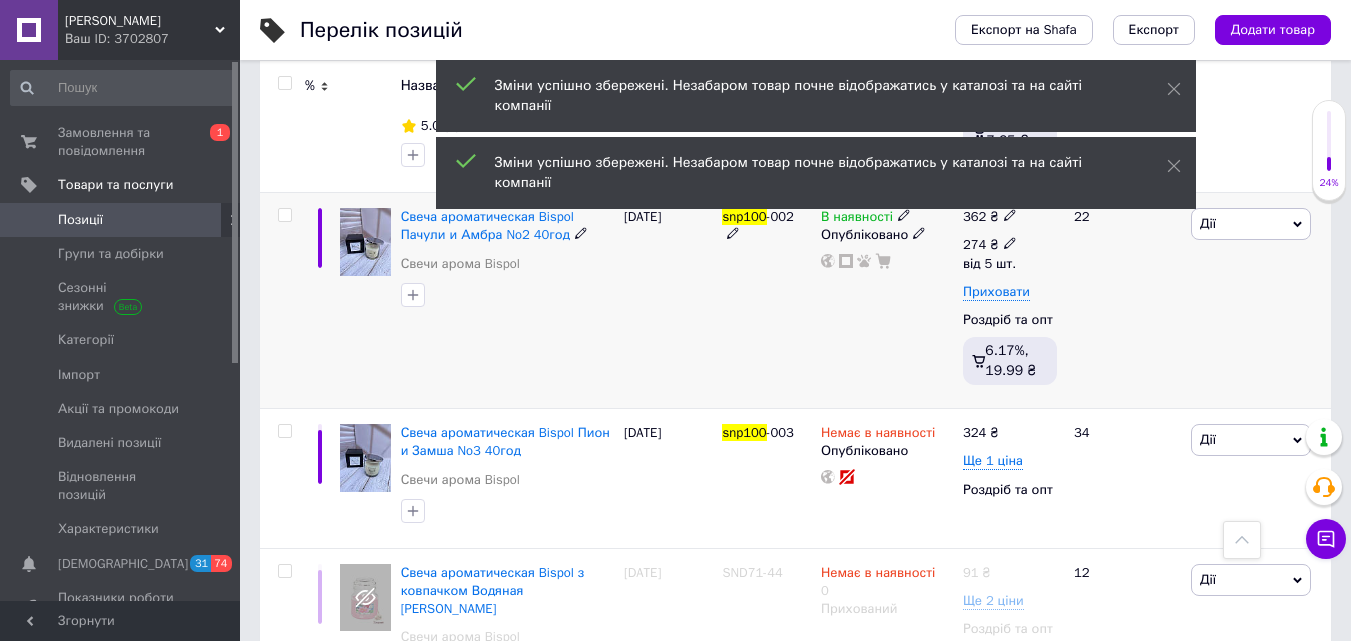 click on "274   ₴ від 5 шт." at bounding box center [997, 254] 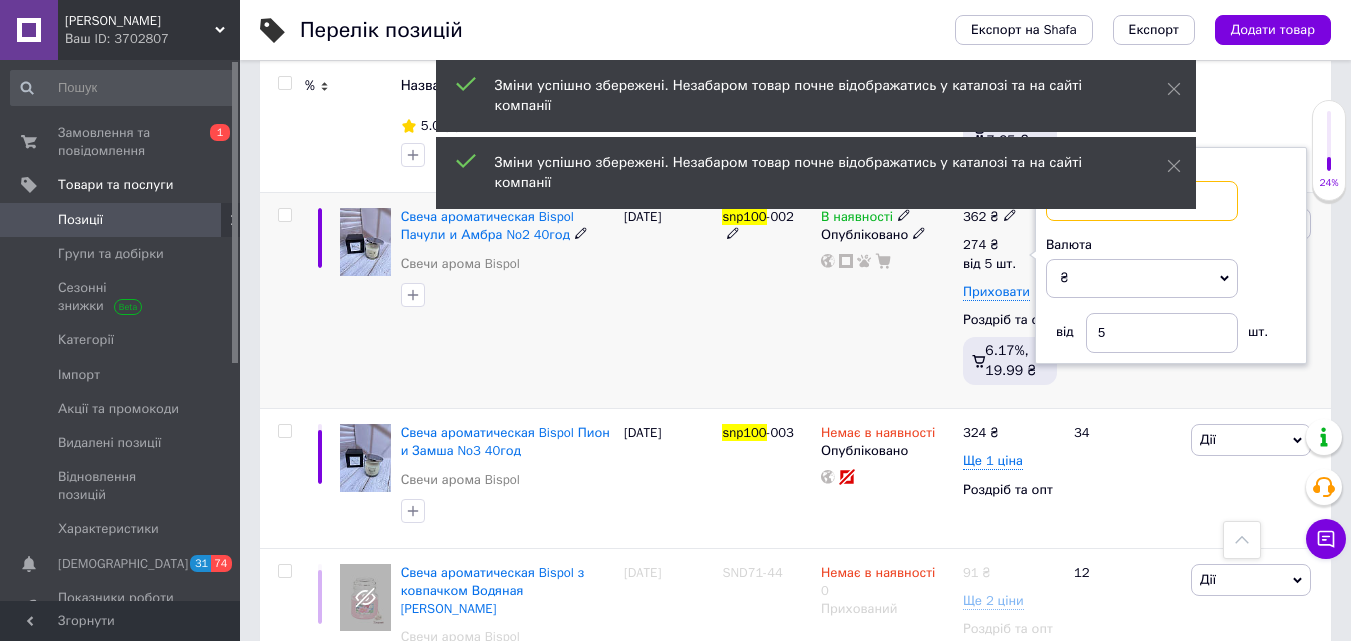 click on "274" at bounding box center [1142, 201] 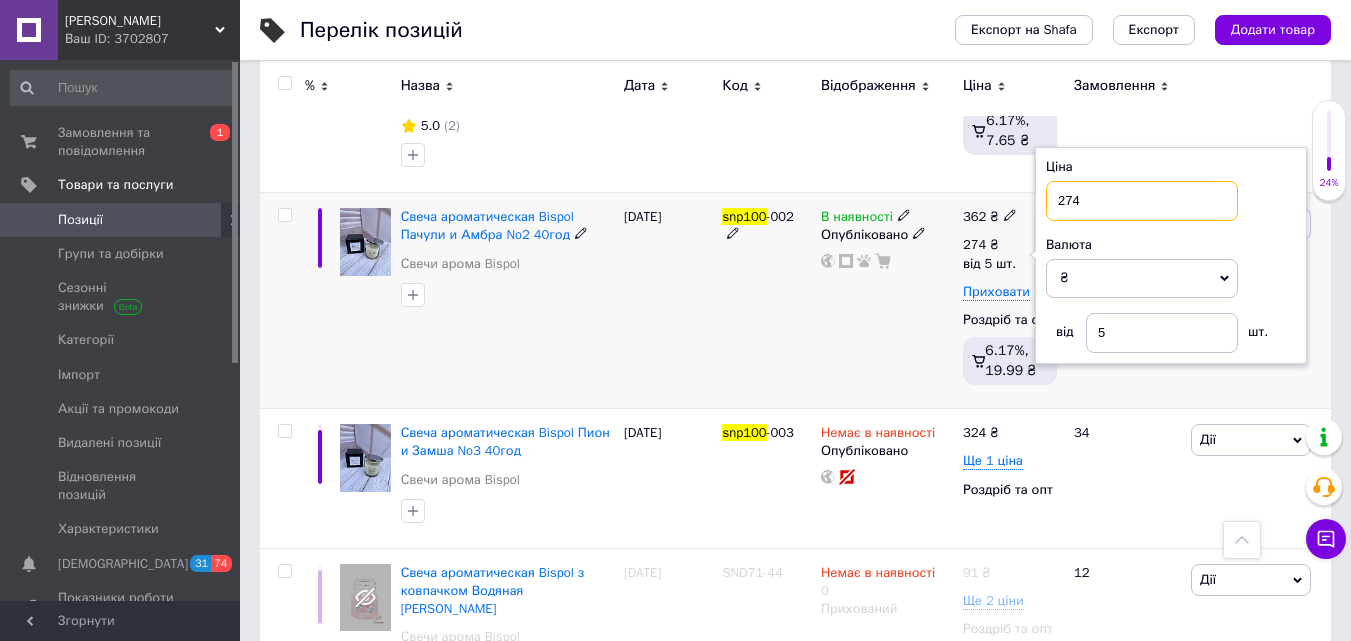 scroll, scrollTop: 1400, scrollLeft: 0, axis: vertical 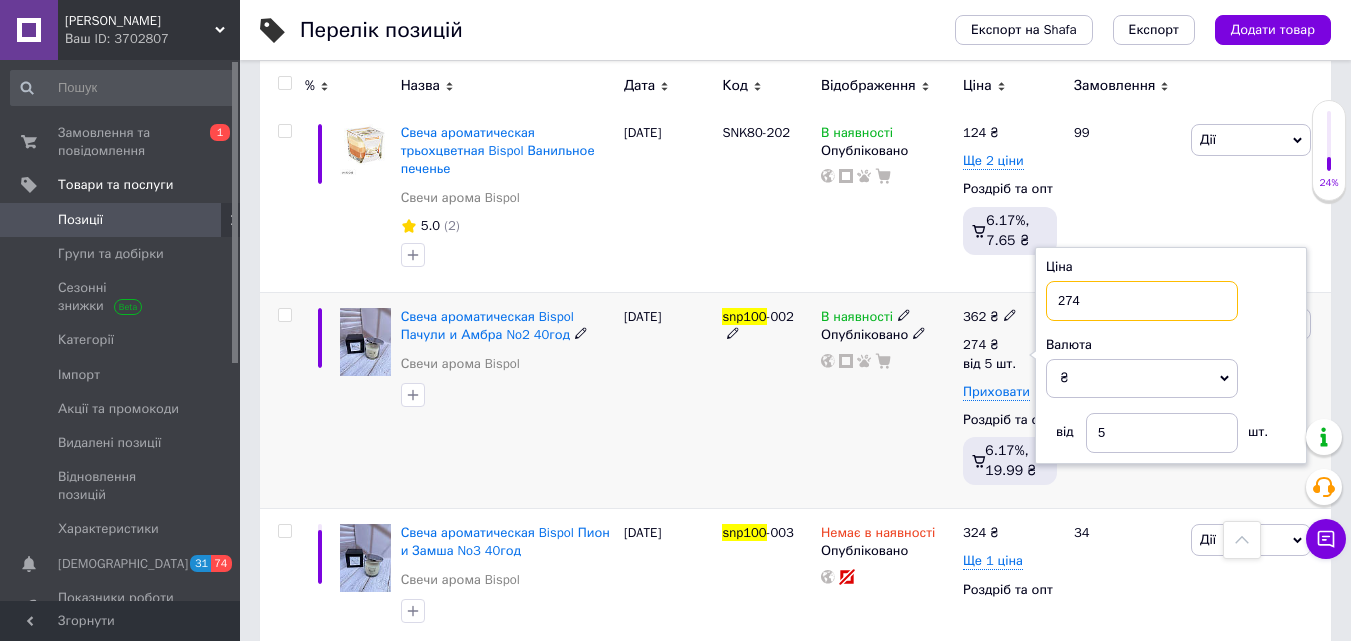 click on "274" at bounding box center (1142, 301) 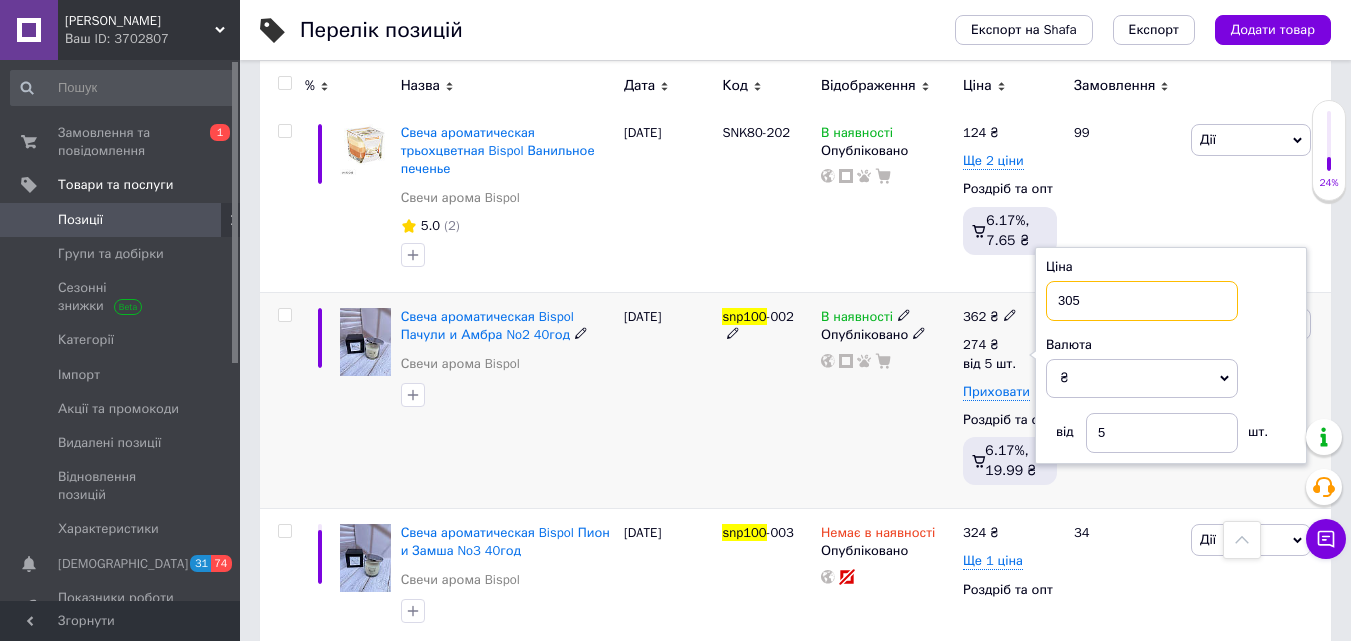type on "305" 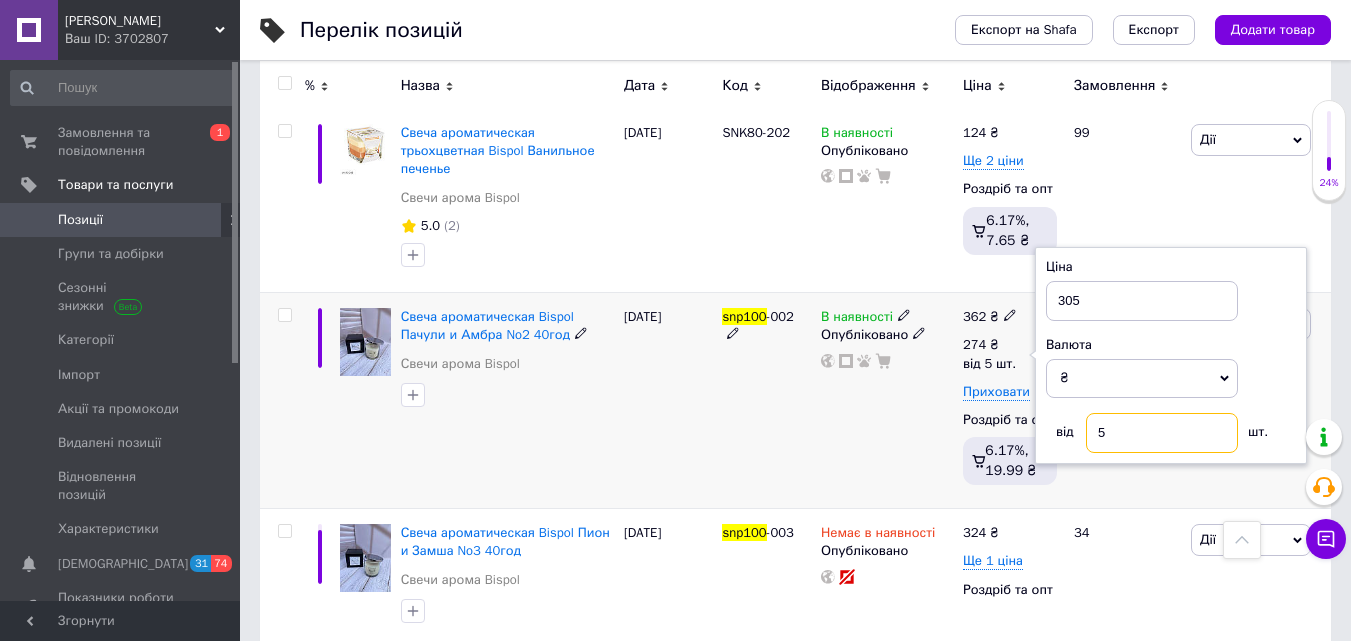 click on "5" at bounding box center (1162, 433) 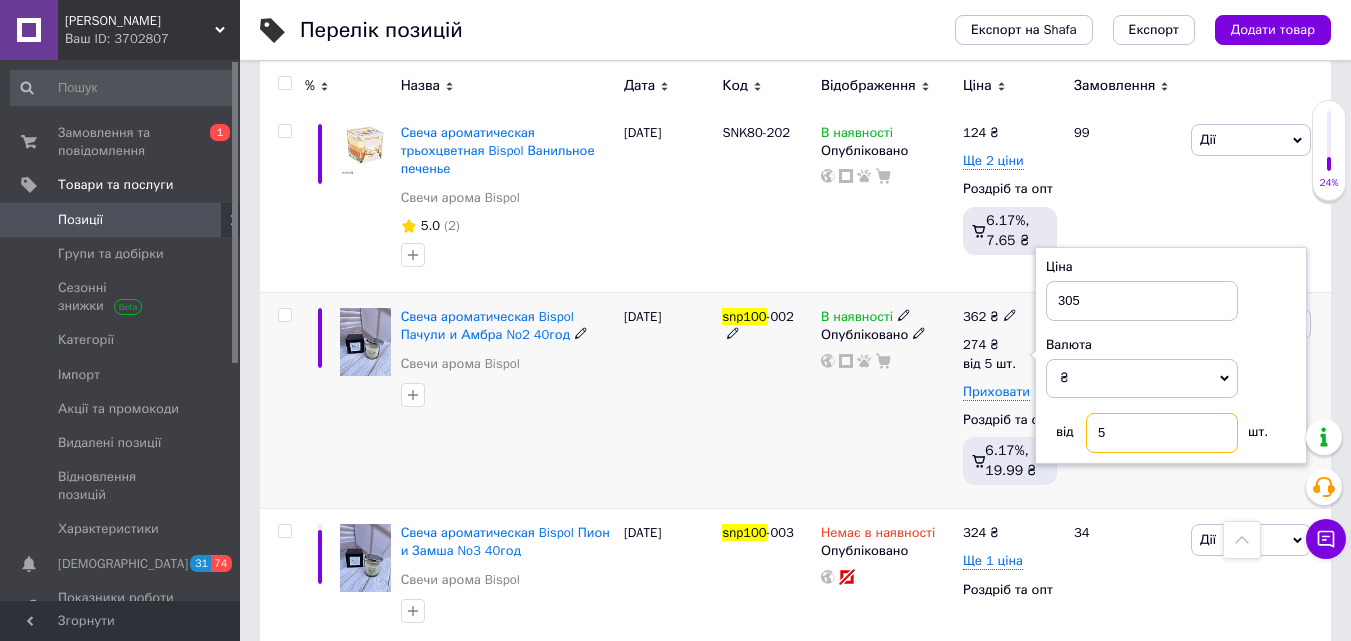 click on "5" at bounding box center (1162, 433) 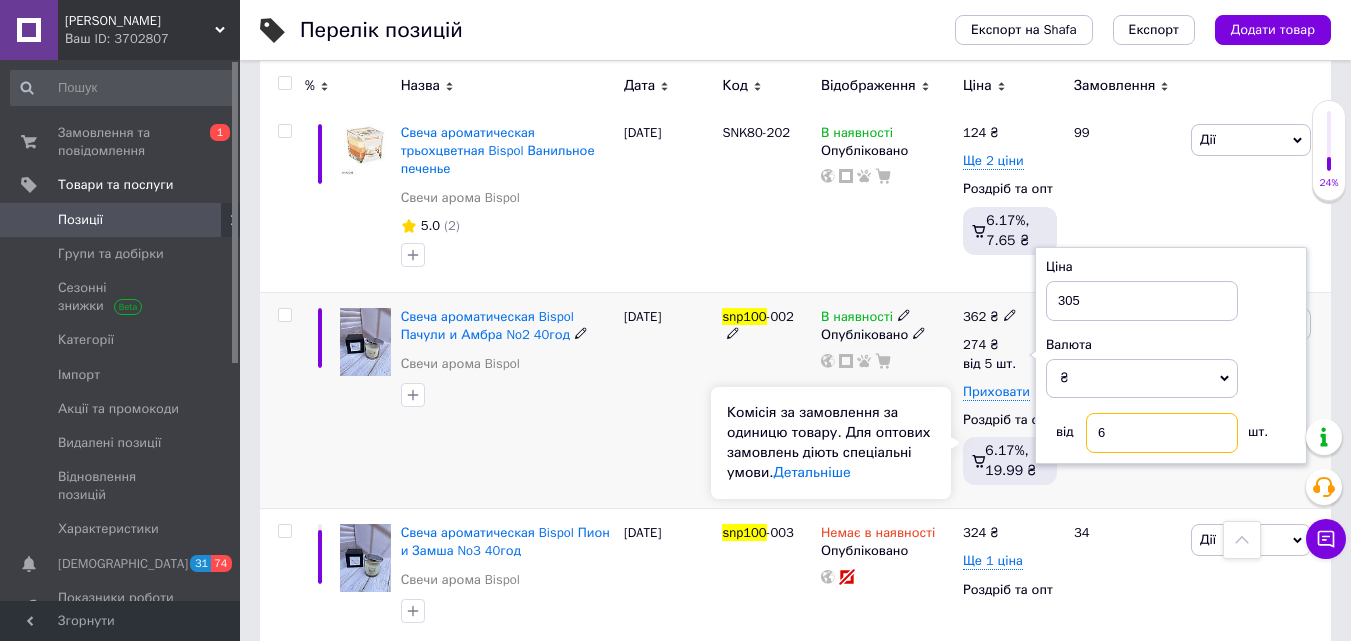 type on "6" 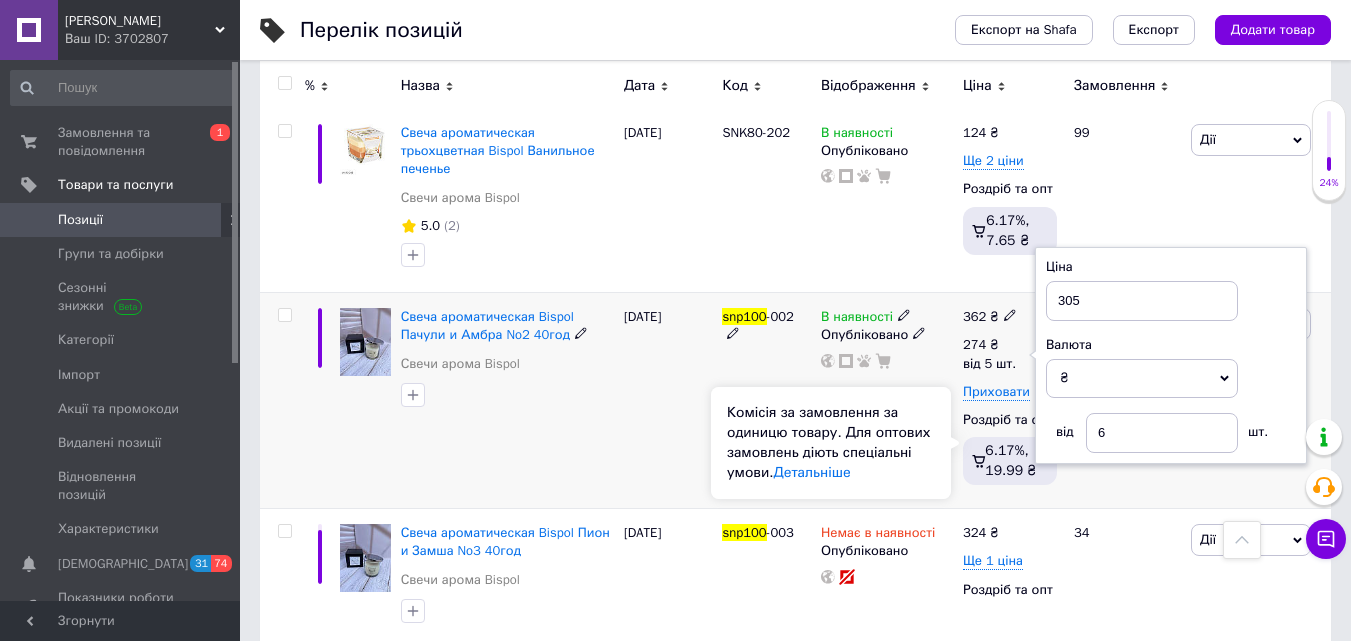 click on "Комісія за замовлення за одиницю товару. Для оптових замовлень діють спеціальні умови.  Детальніше" at bounding box center (831, 443) 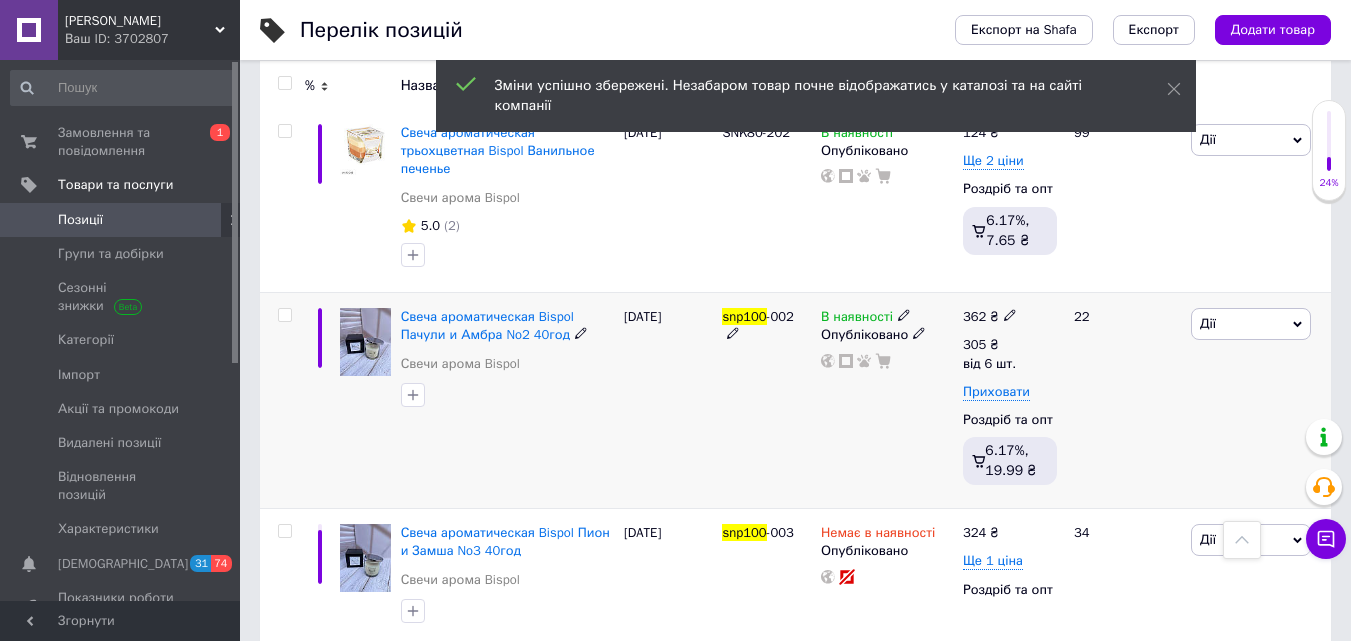 scroll, scrollTop: 1500, scrollLeft: 0, axis: vertical 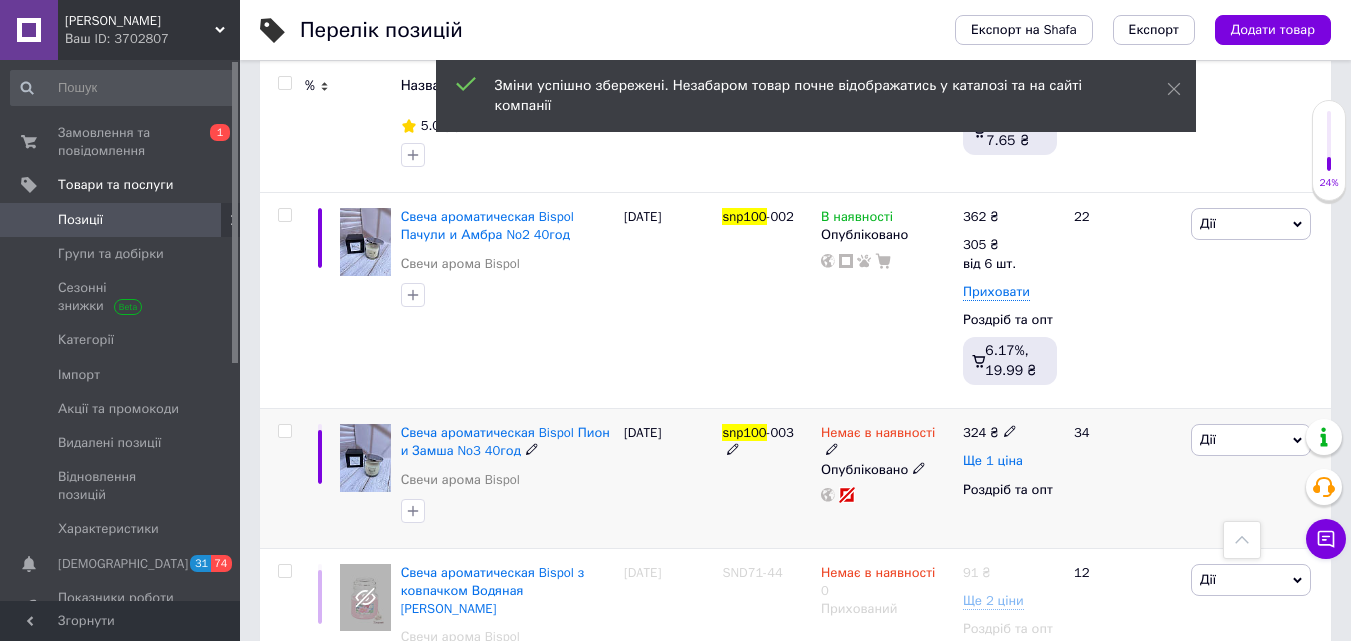 click on "Ще 1 ціна" at bounding box center [993, 461] 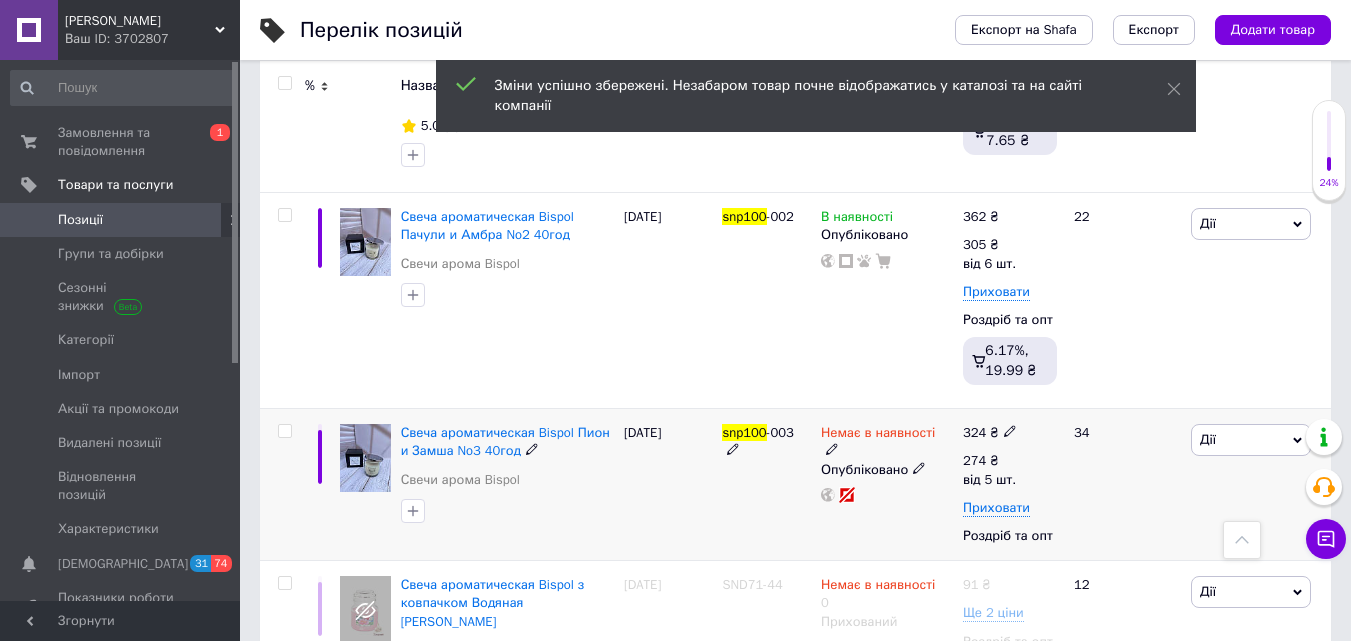 click at bounding box center [1010, 430] 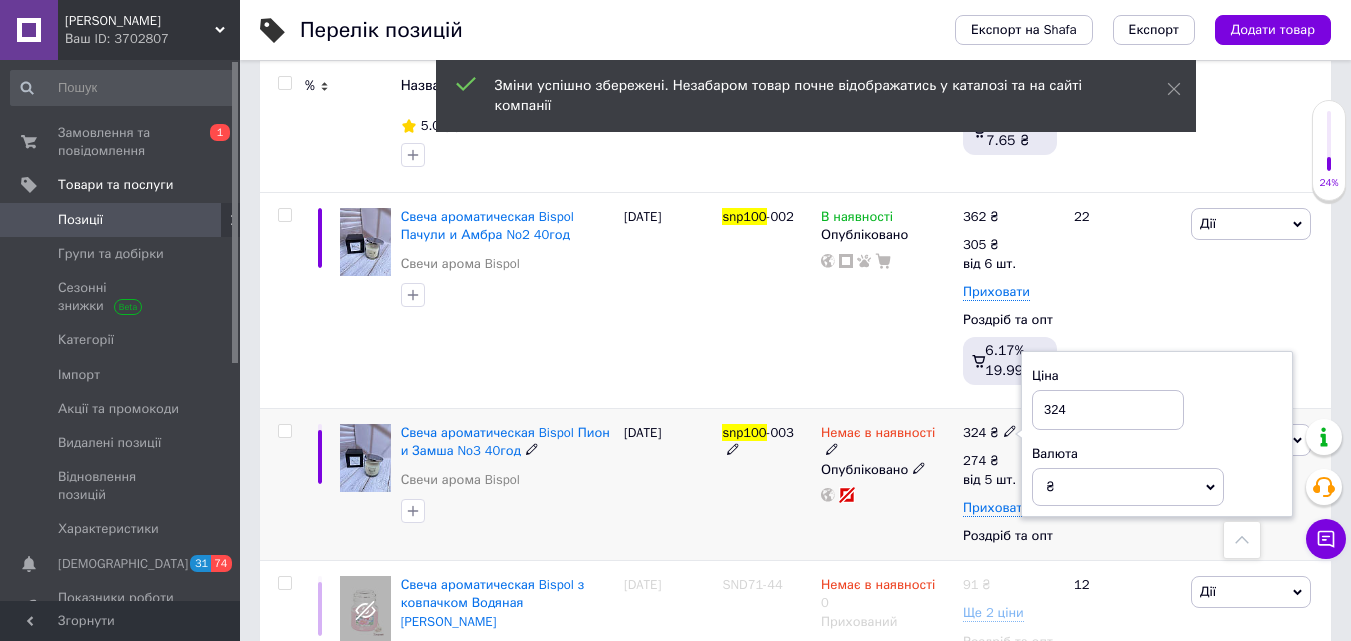 click on "324" at bounding box center [1108, 410] 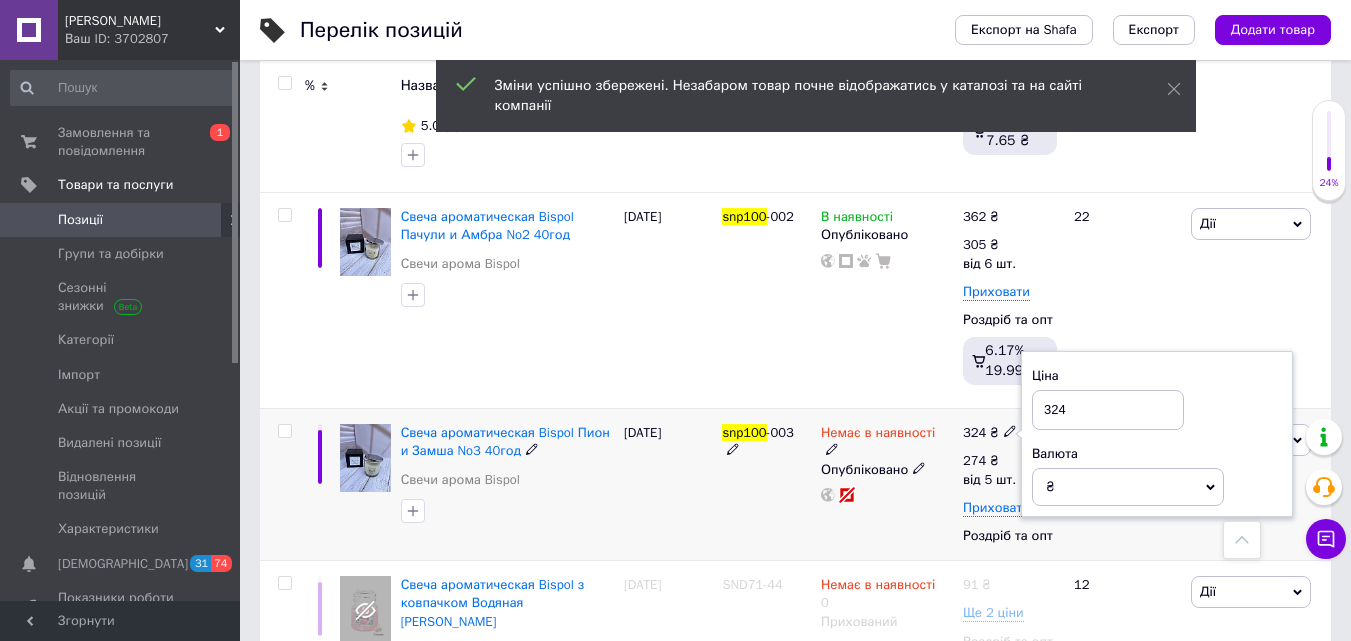 click on "324" at bounding box center (1108, 410) 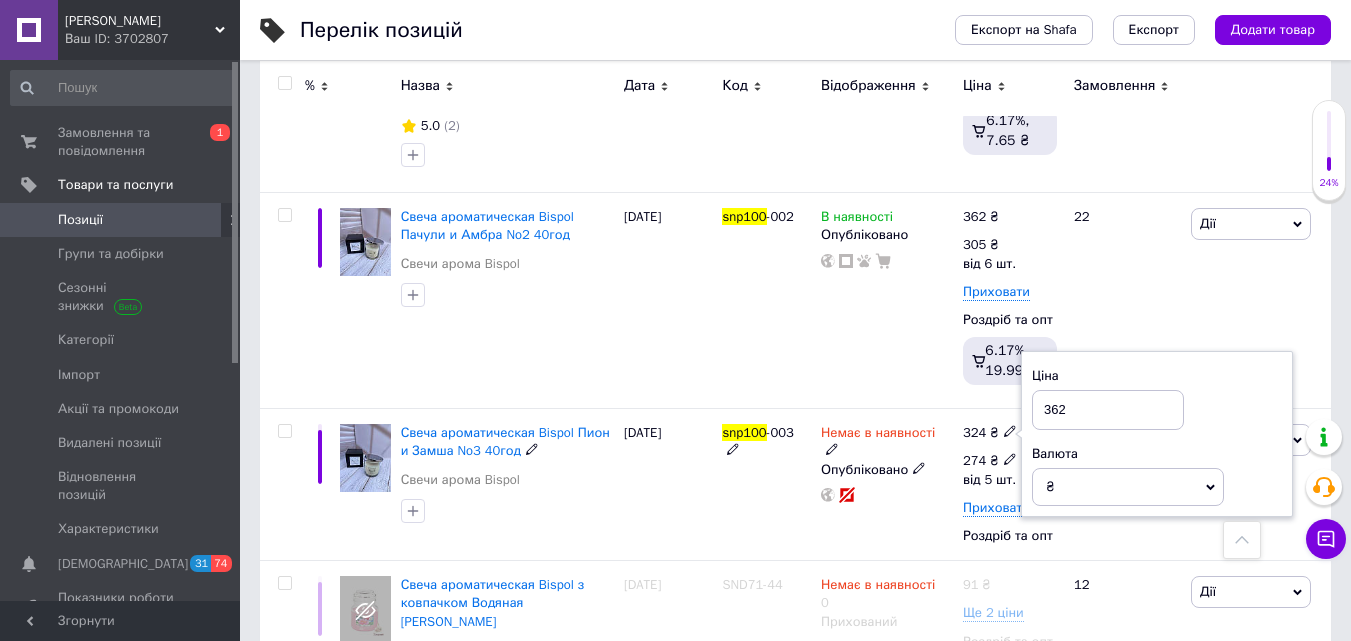 type on "362" 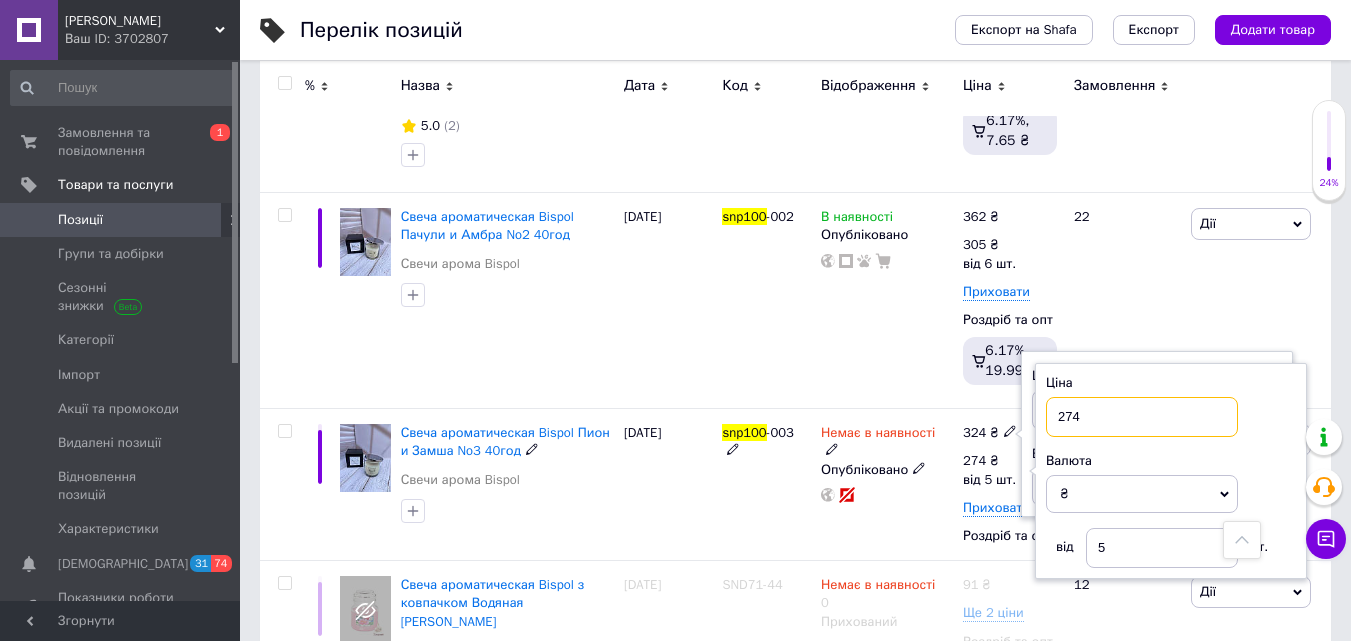 click on "274" at bounding box center (1142, 417) 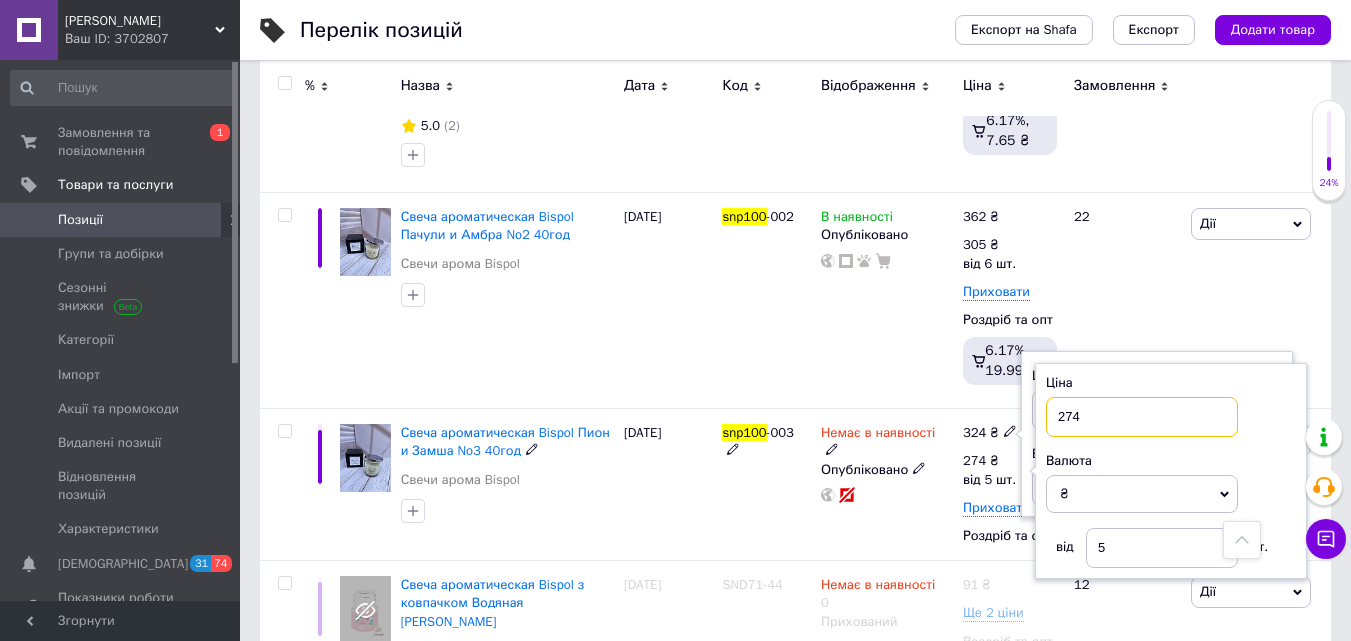 click on "274" at bounding box center (1142, 417) 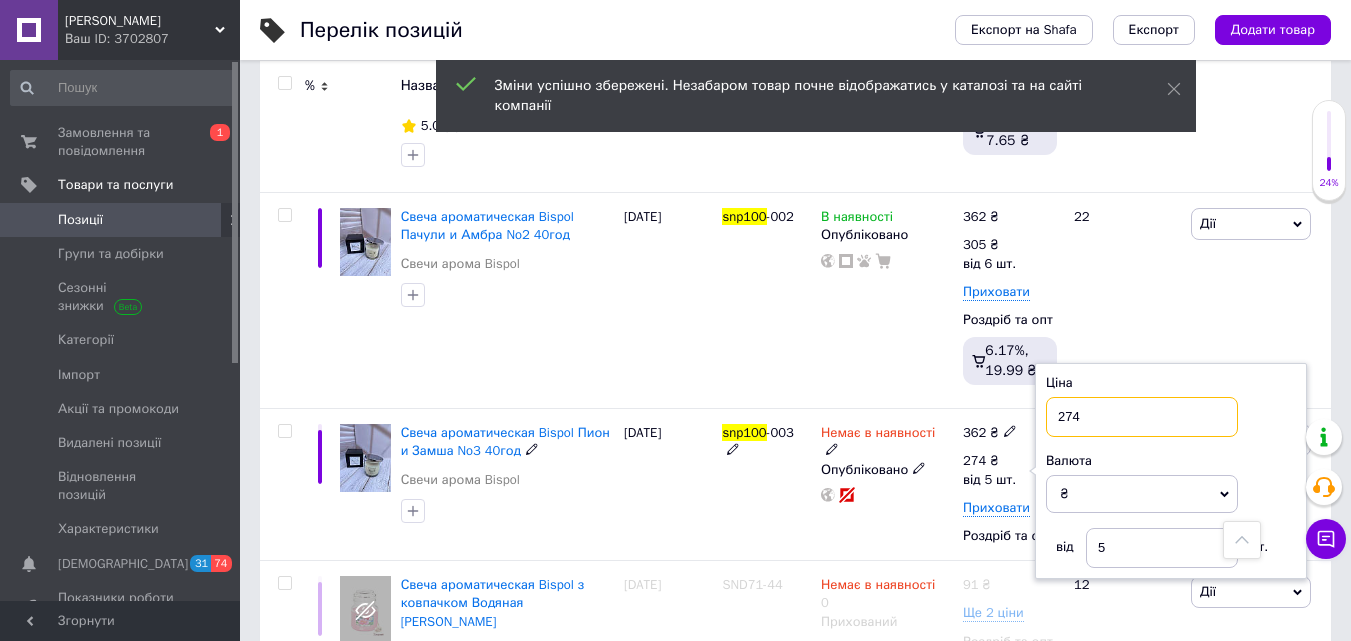 click on "274" at bounding box center (1142, 417) 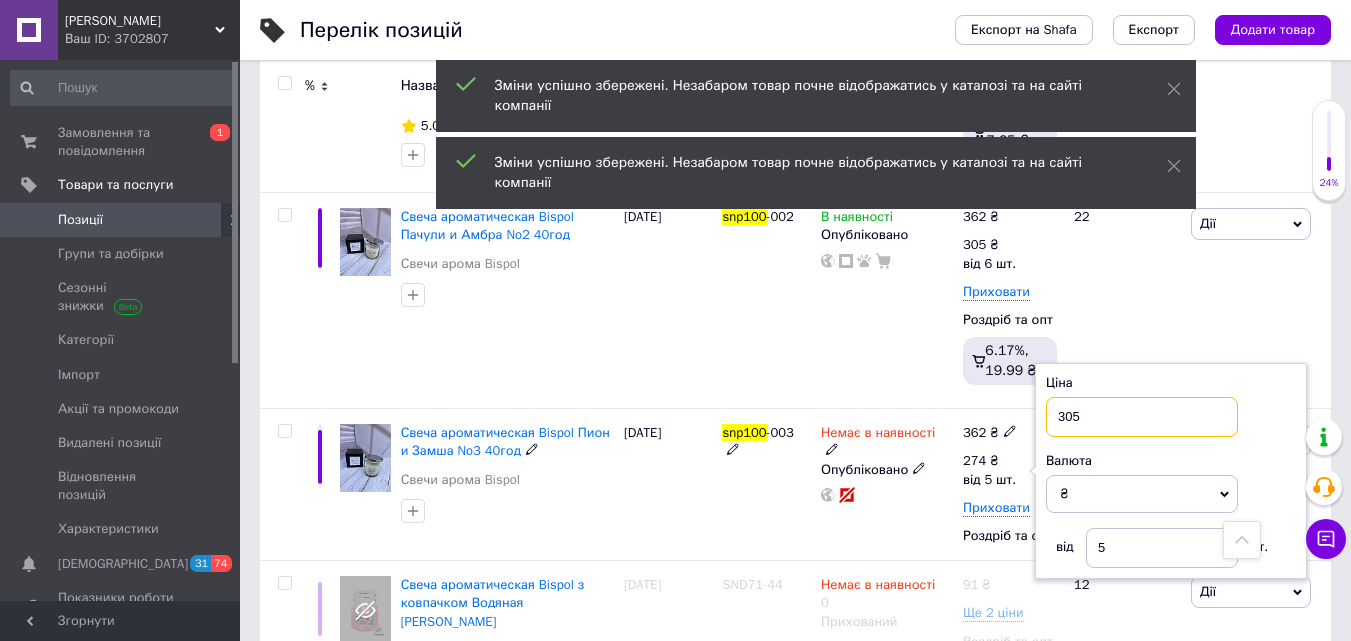 type on "305" 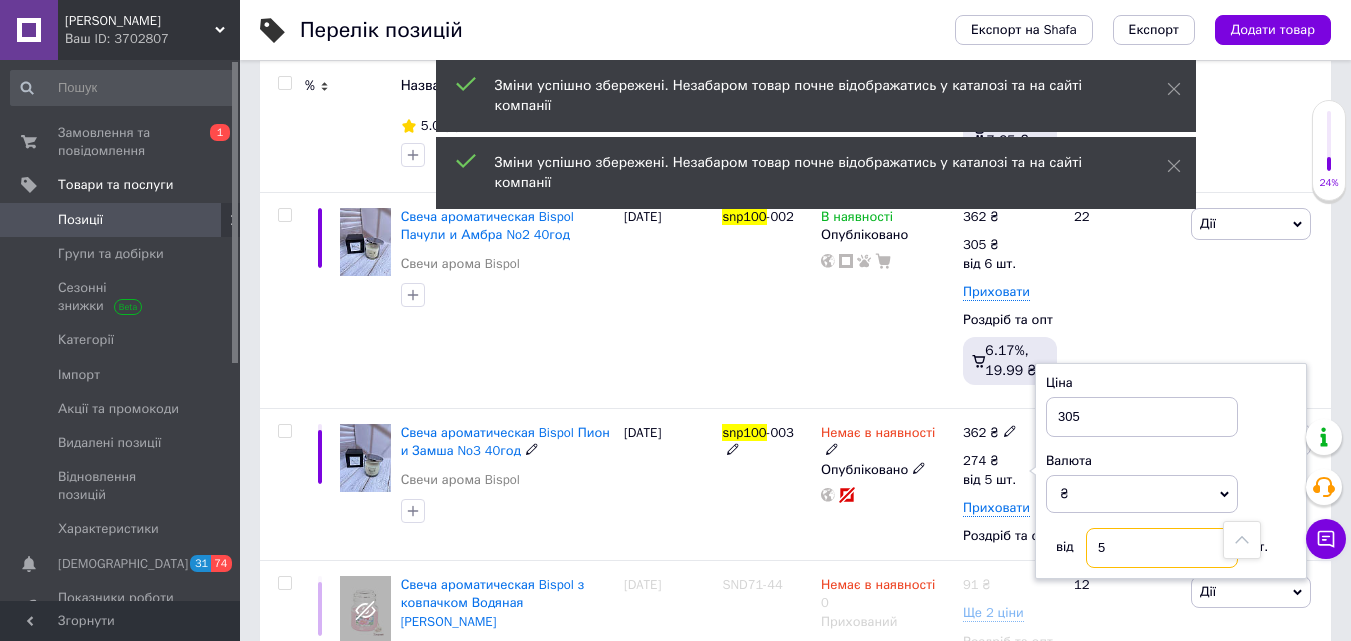 click on "5" at bounding box center [1162, 548] 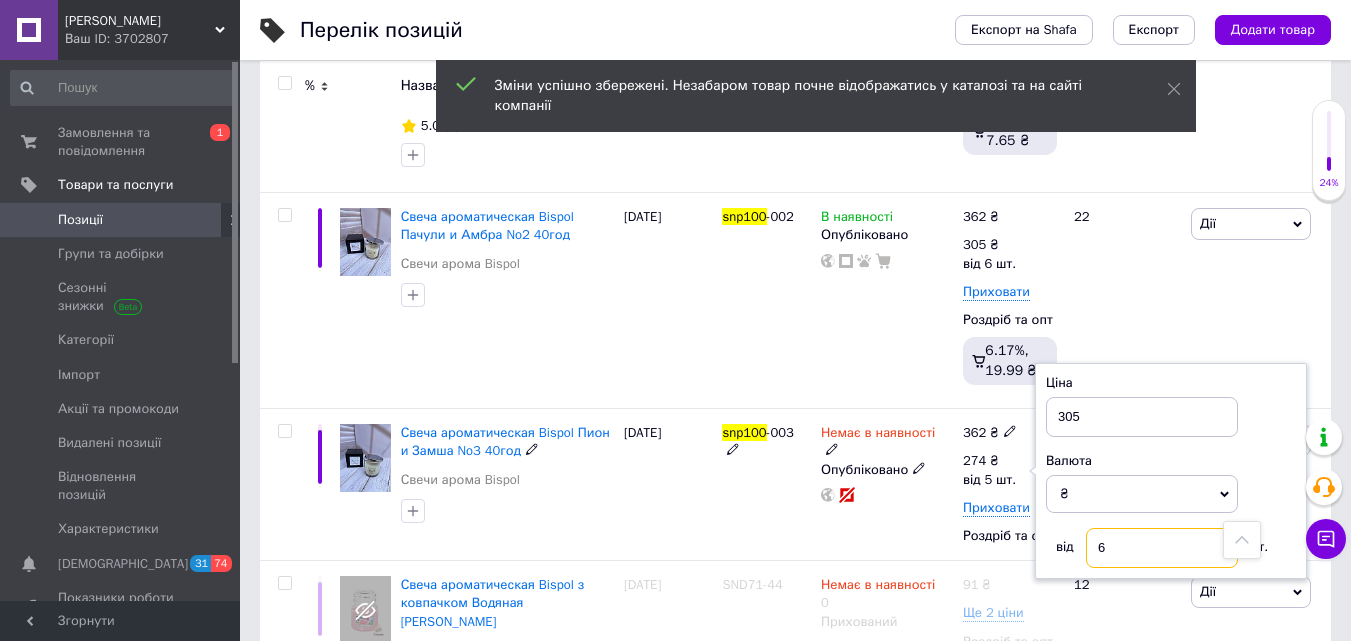 type on "6" 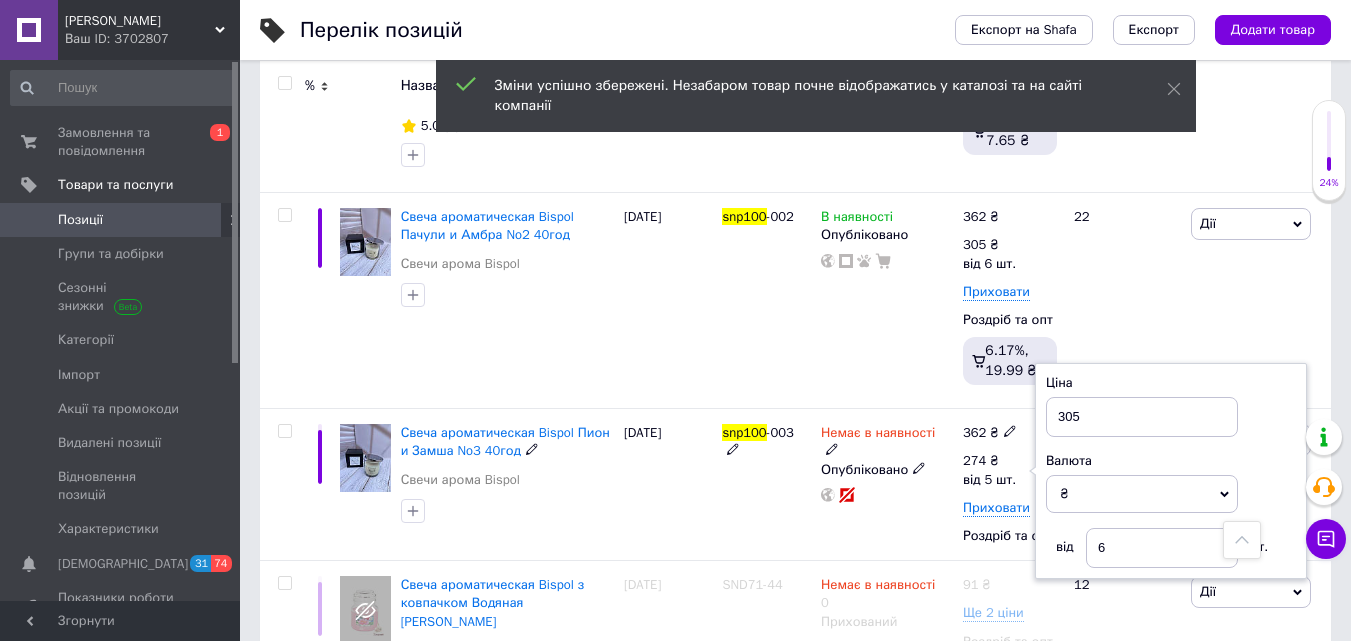 click on "snp100 -003" at bounding box center [766, 485] 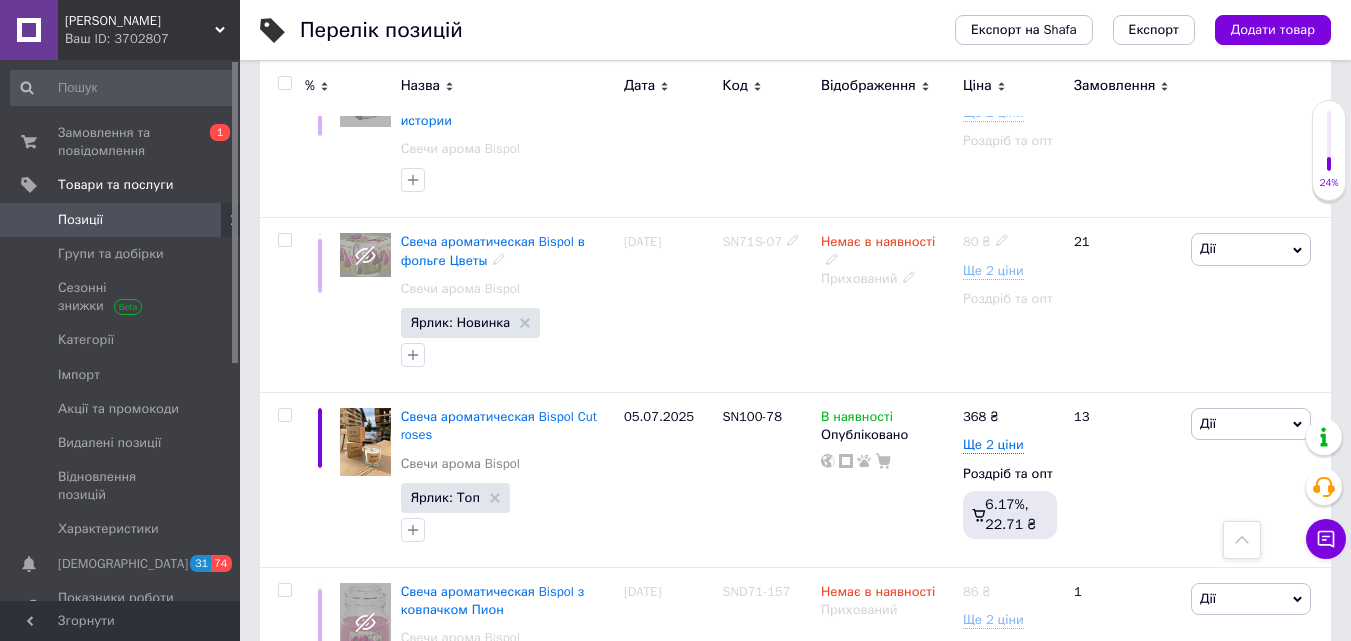 scroll, scrollTop: 7200, scrollLeft: 0, axis: vertical 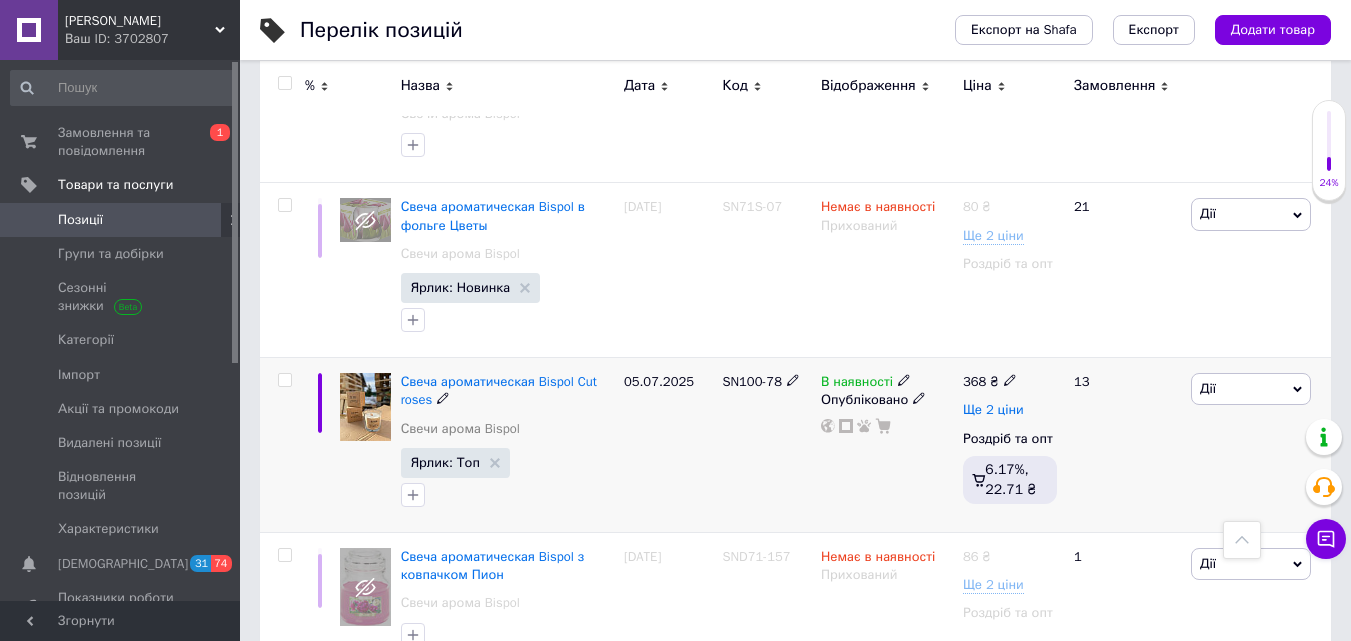 click on "Ще 2 ціни" at bounding box center [993, 410] 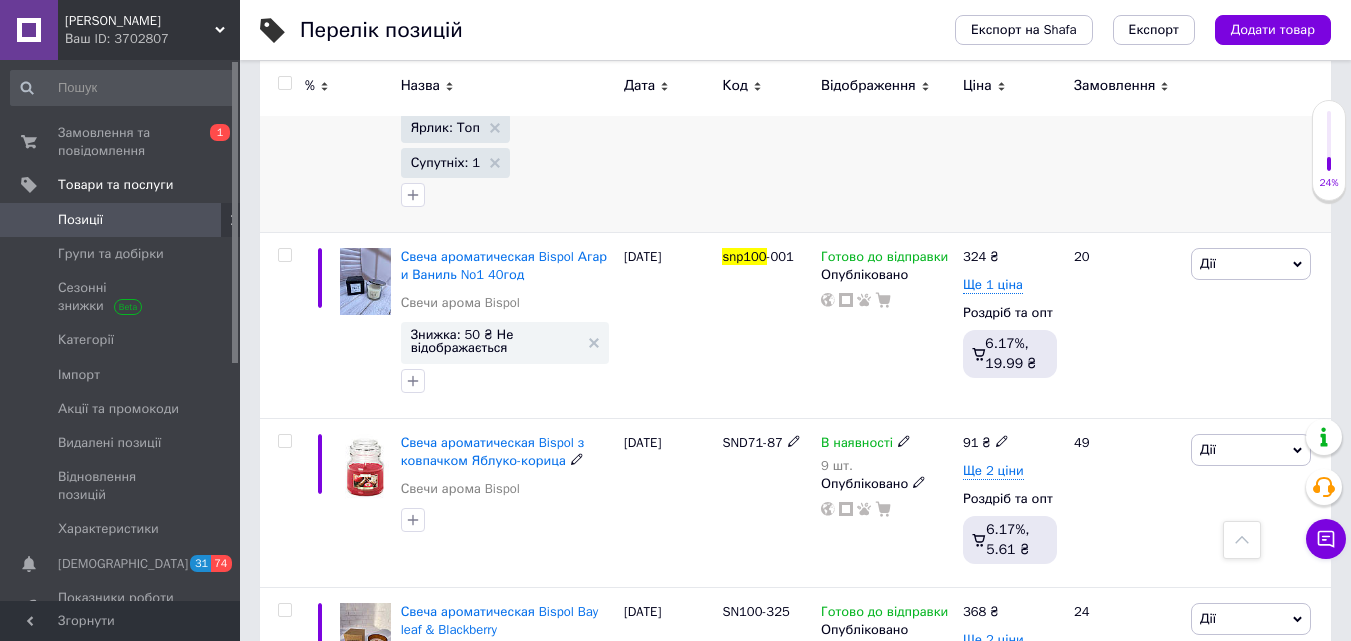 scroll, scrollTop: 9800, scrollLeft: 0, axis: vertical 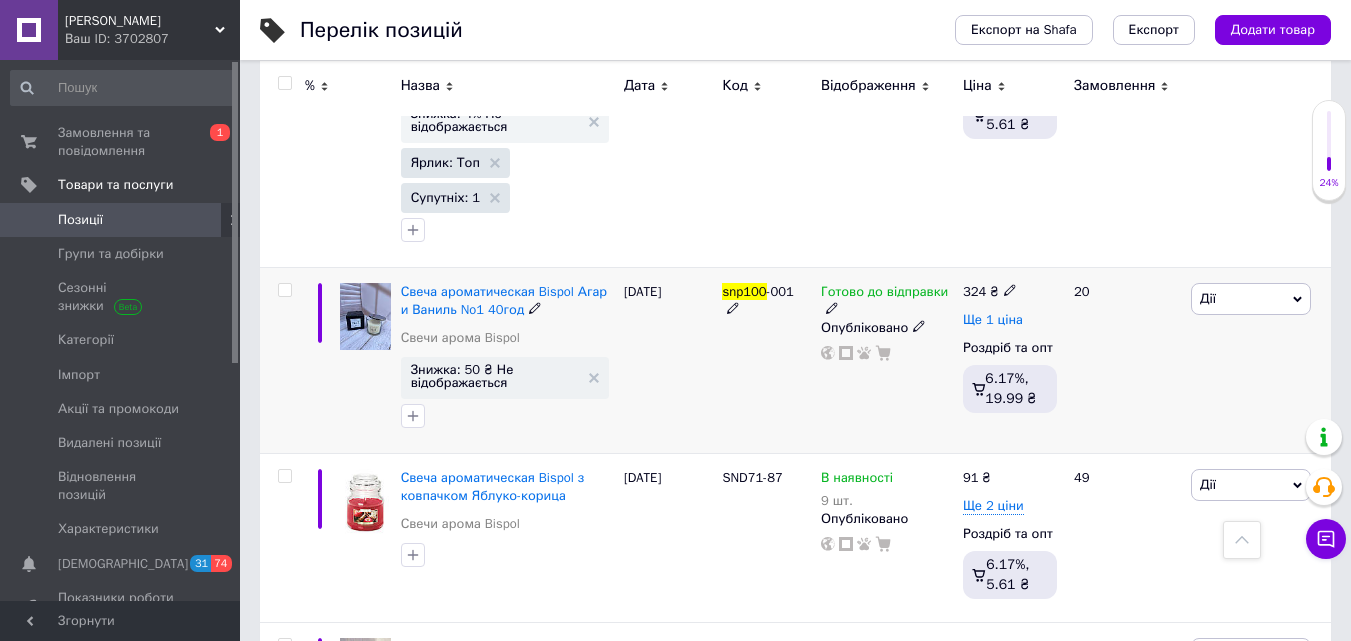 click on "Ще 1 ціна" at bounding box center (993, 320) 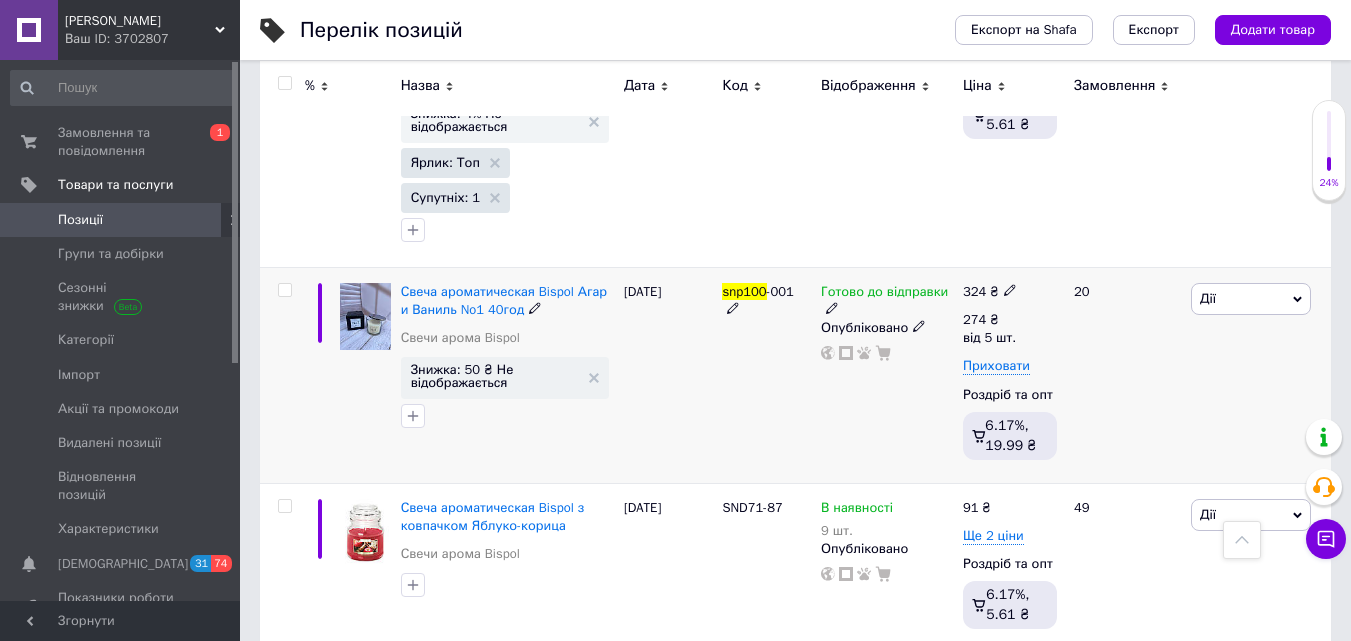 click 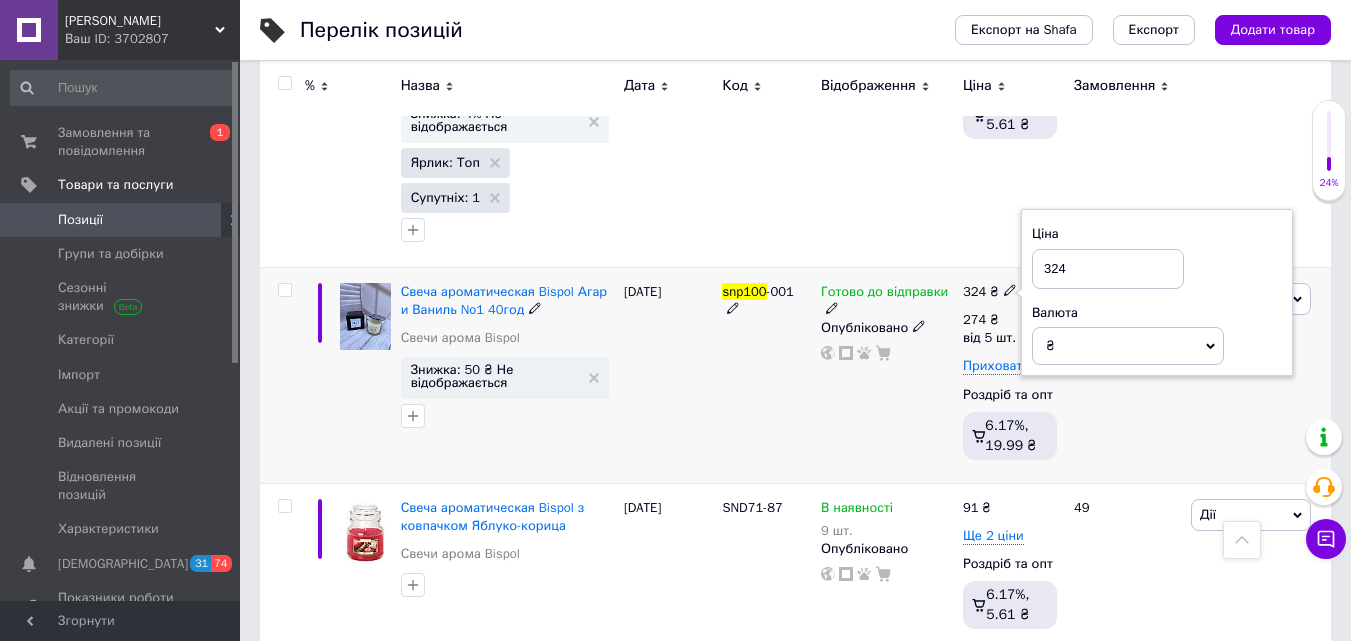 click on "324" at bounding box center [1108, 269] 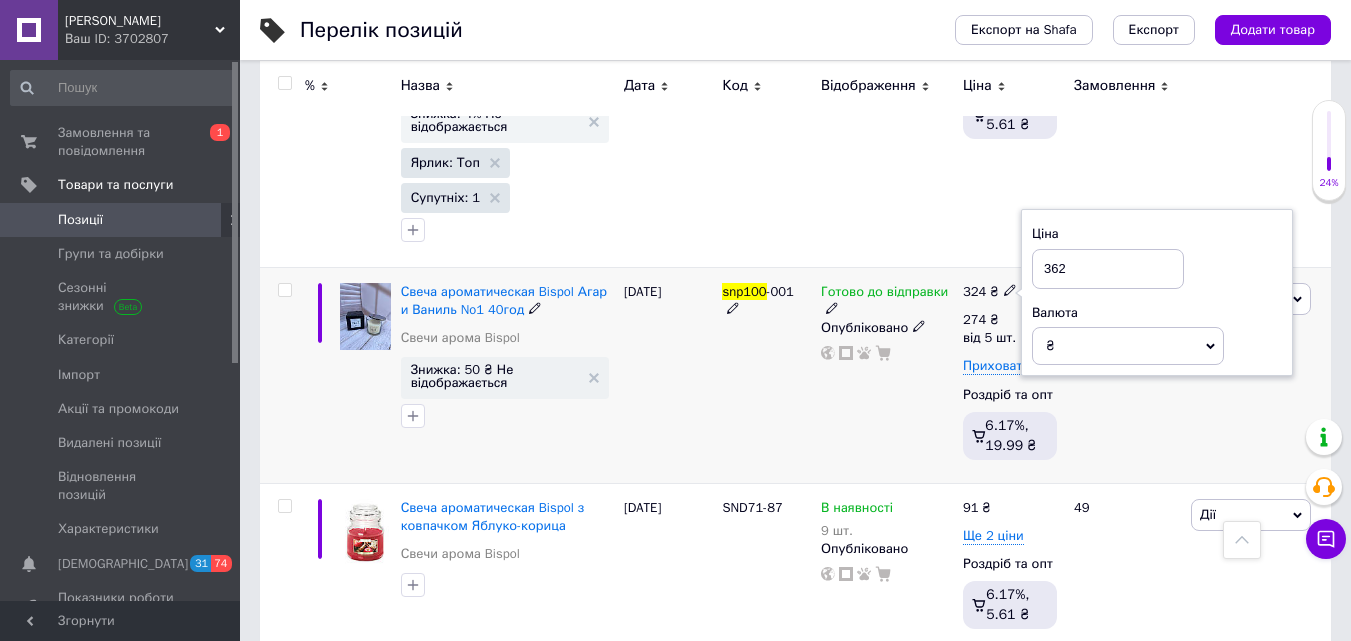 type on "362" 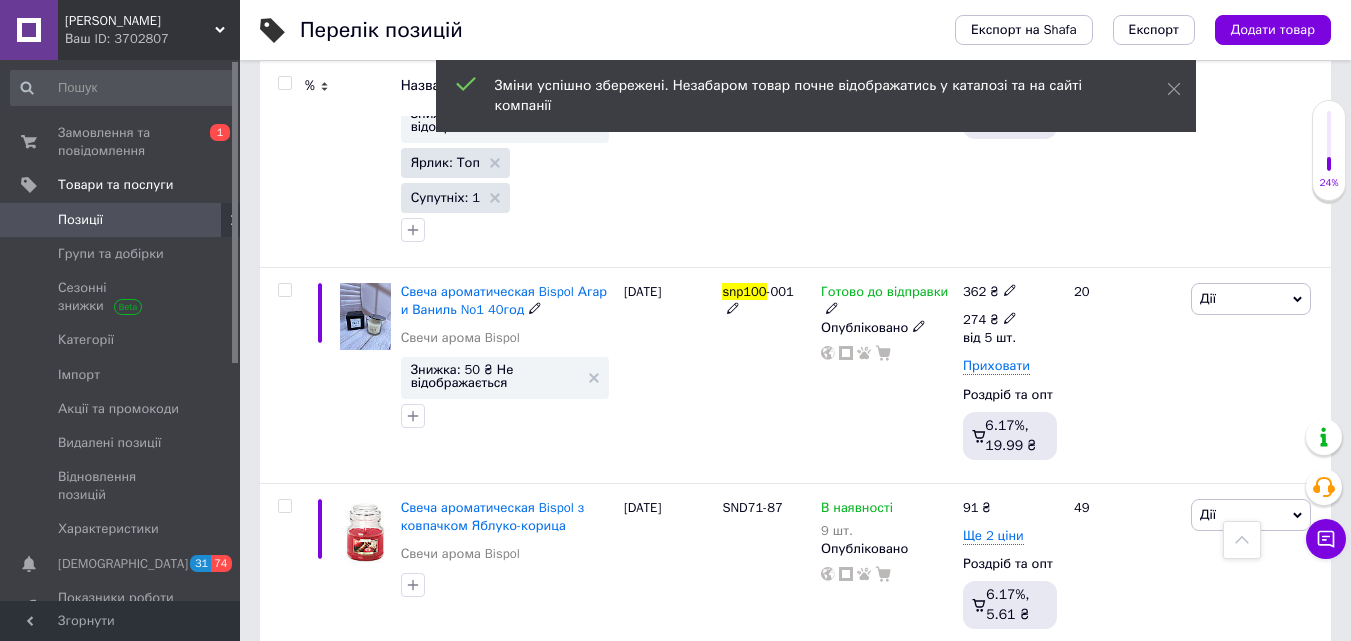 click at bounding box center [1010, 317] 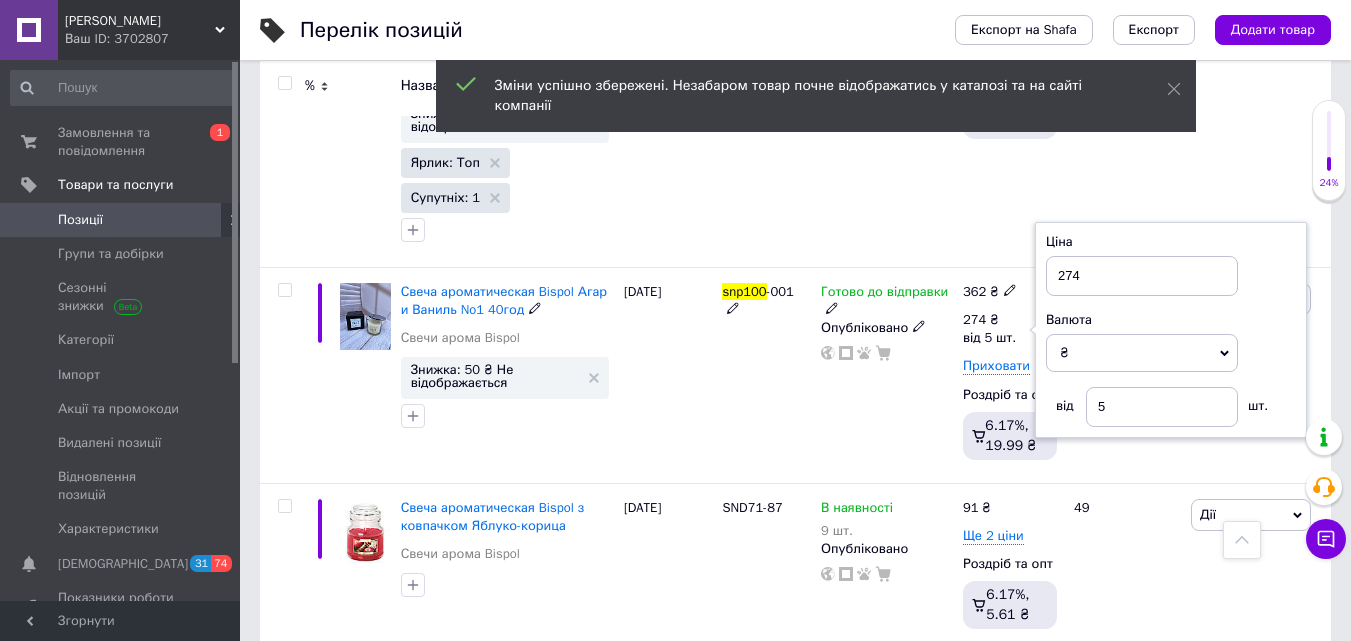 click on "Ціна 274 Валюта ₴ $ EUR CHF GBP ¥ PLN ₸ MDL HUF KGS CNY TRY KRW lei від 5 шт." at bounding box center [1171, 330] 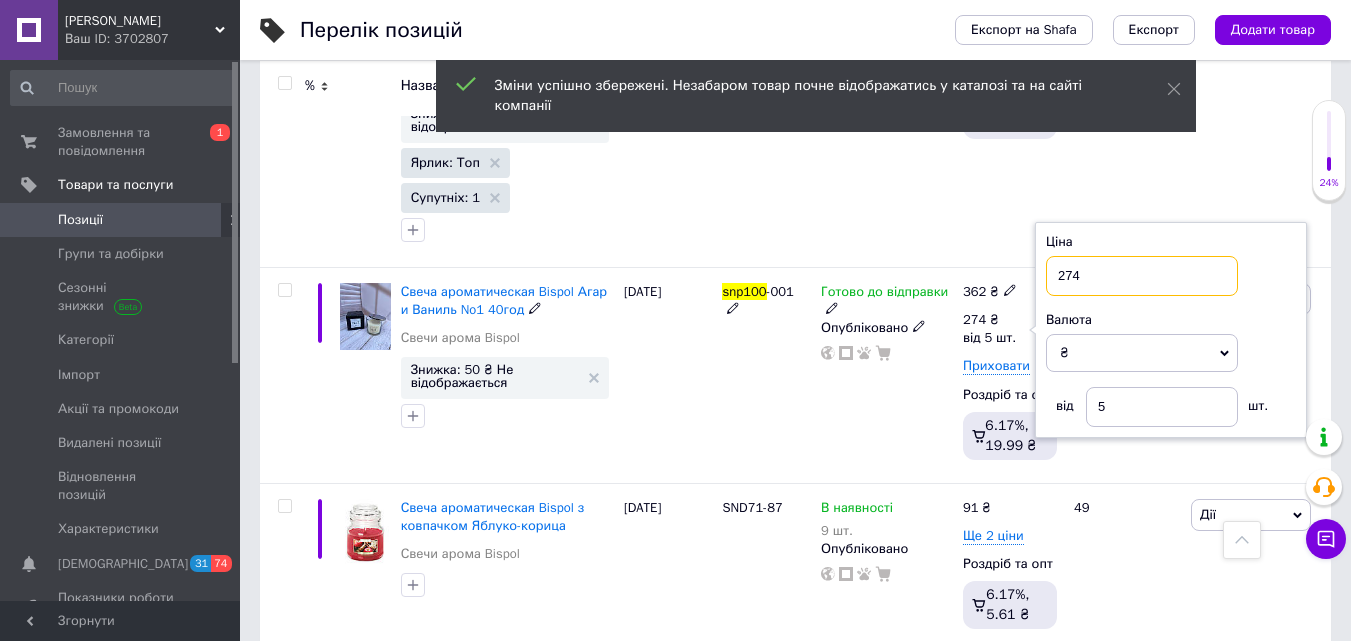 click on "274" at bounding box center (1142, 276) 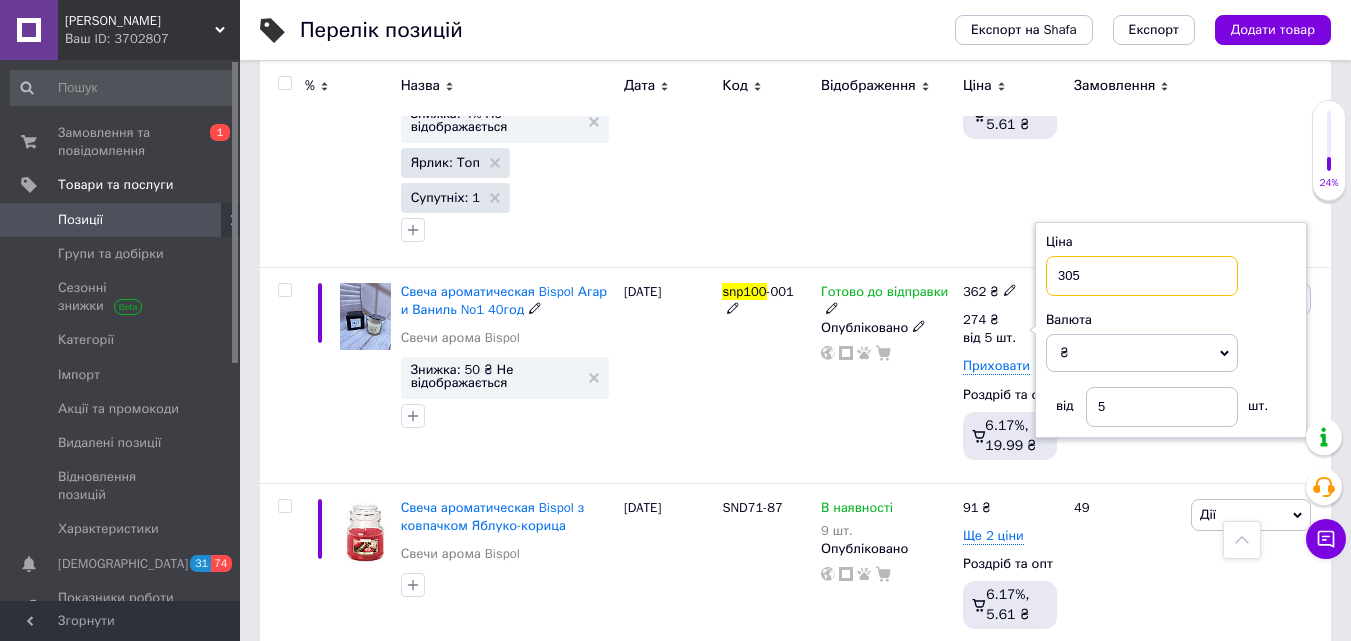 type on "305" 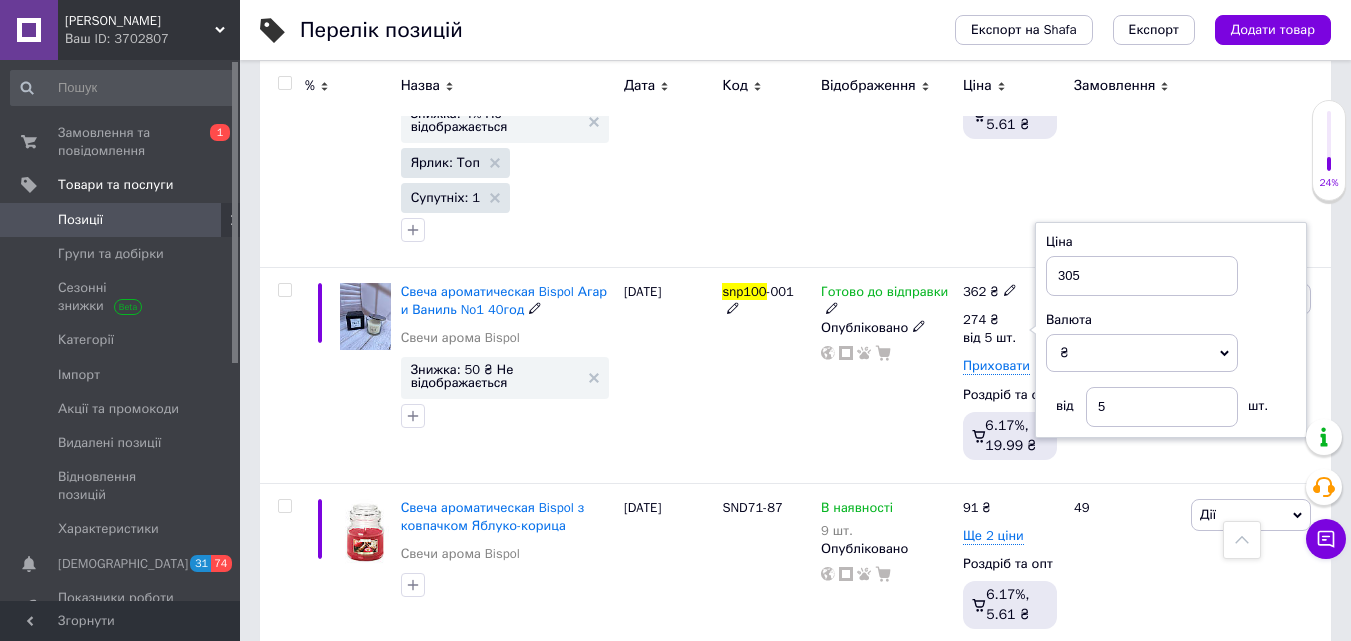 click on "Готово до відправки Опубліковано" at bounding box center [887, 375] 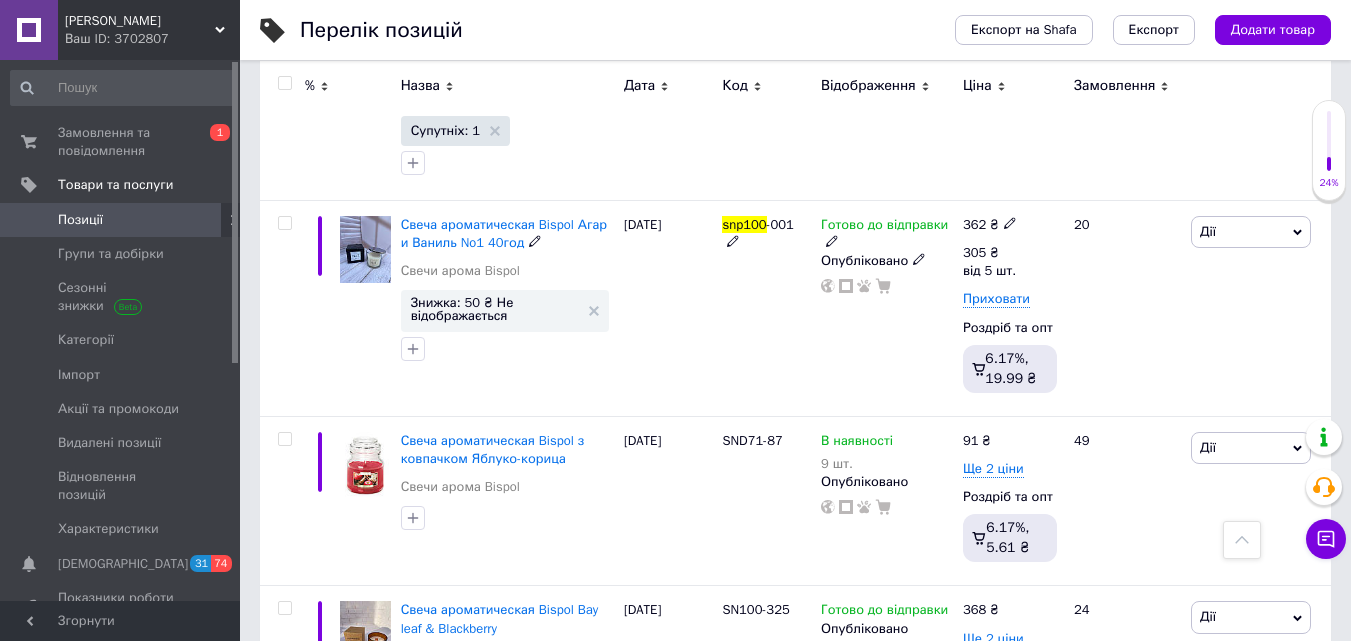 scroll, scrollTop: 10200, scrollLeft: 0, axis: vertical 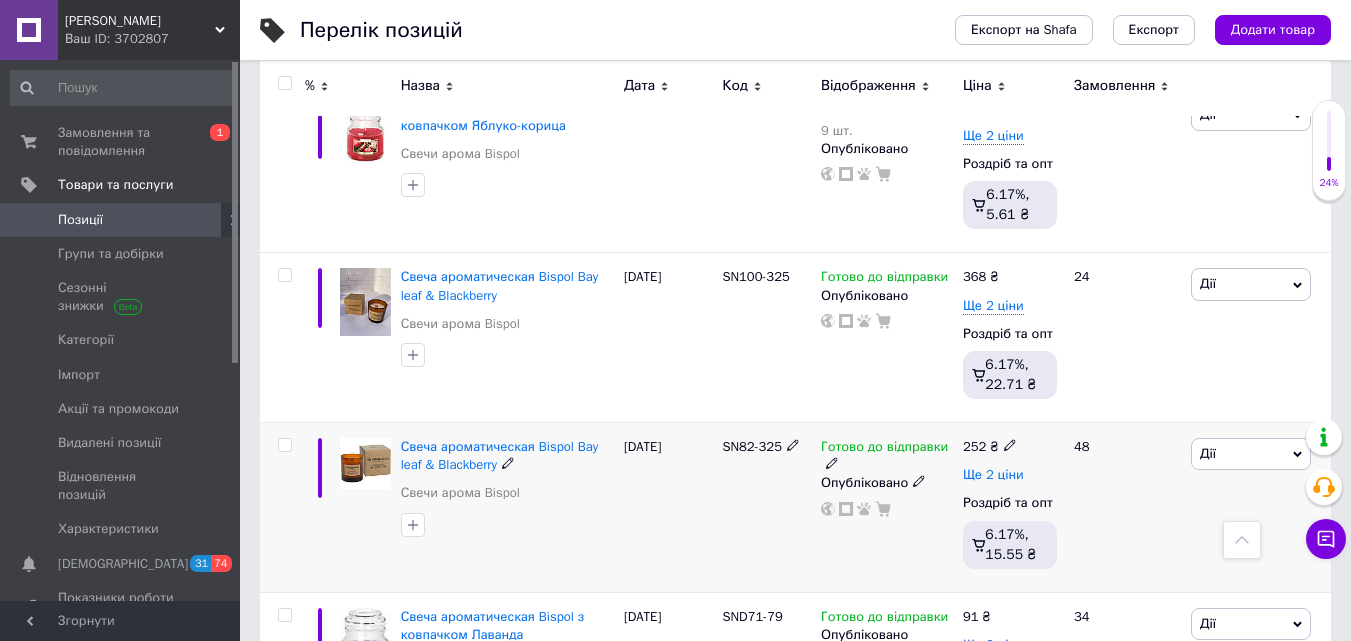 click on "Ще 2 ціни" at bounding box center (993, 475) 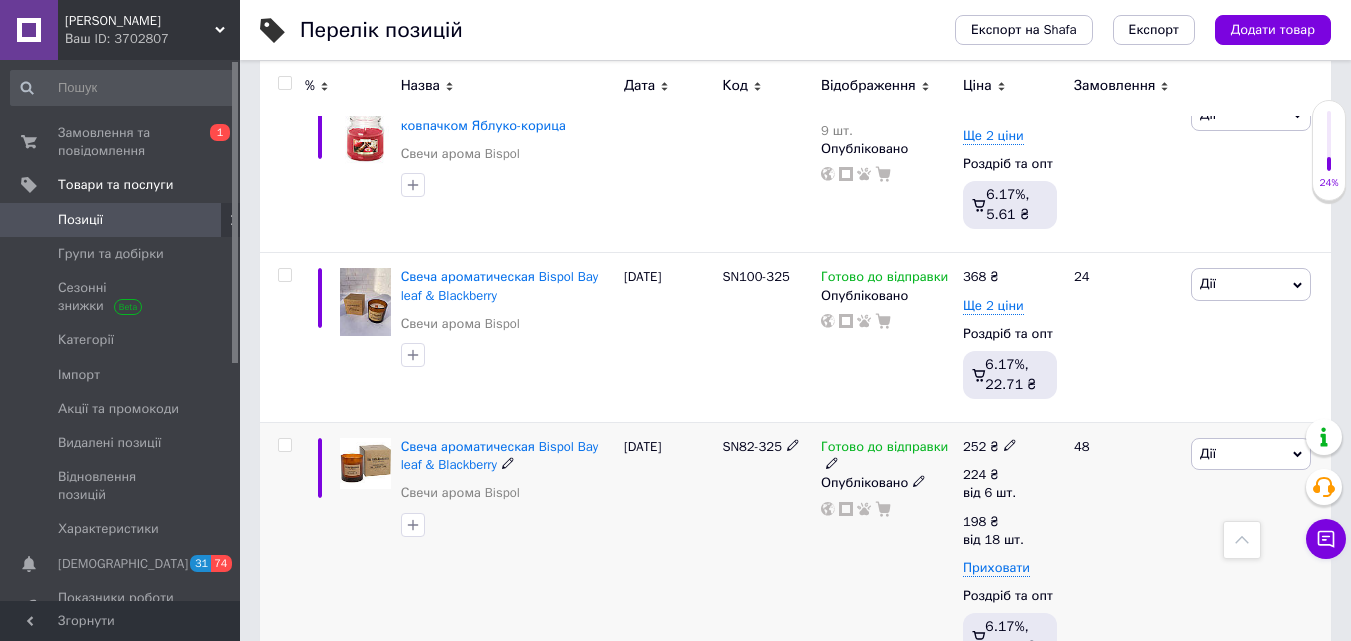 click 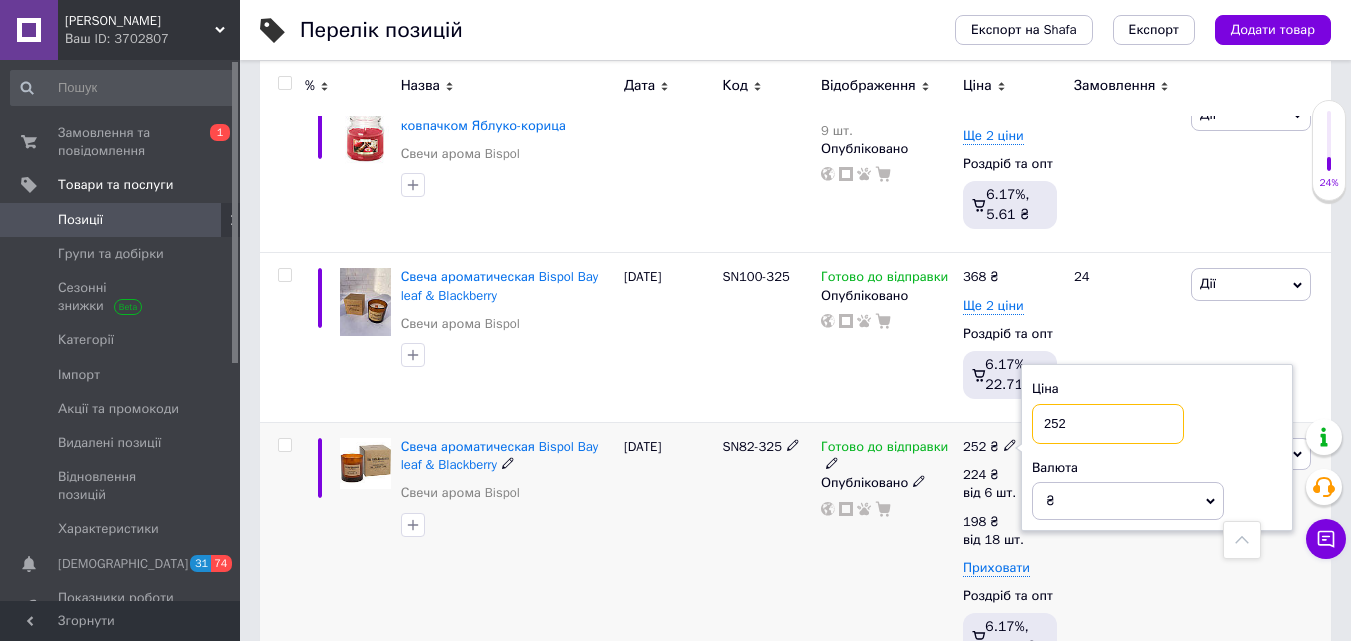 click on "252" at bounding box center (1108, 424) 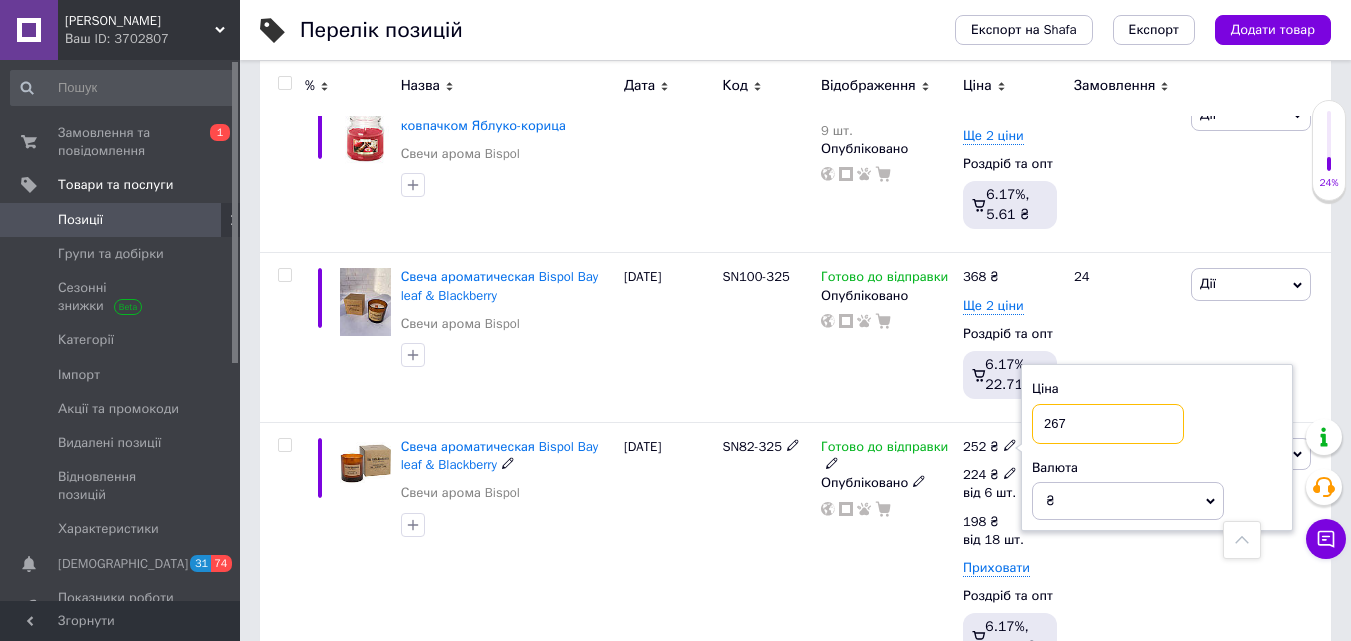 type on "267" 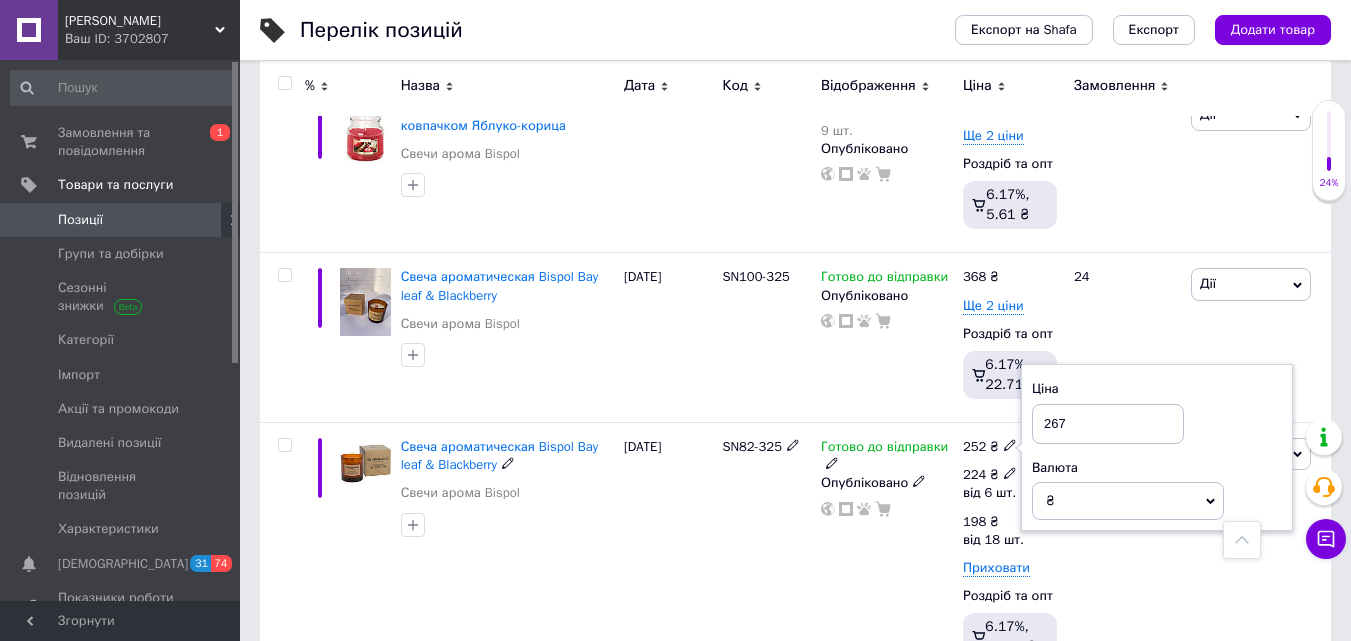 click 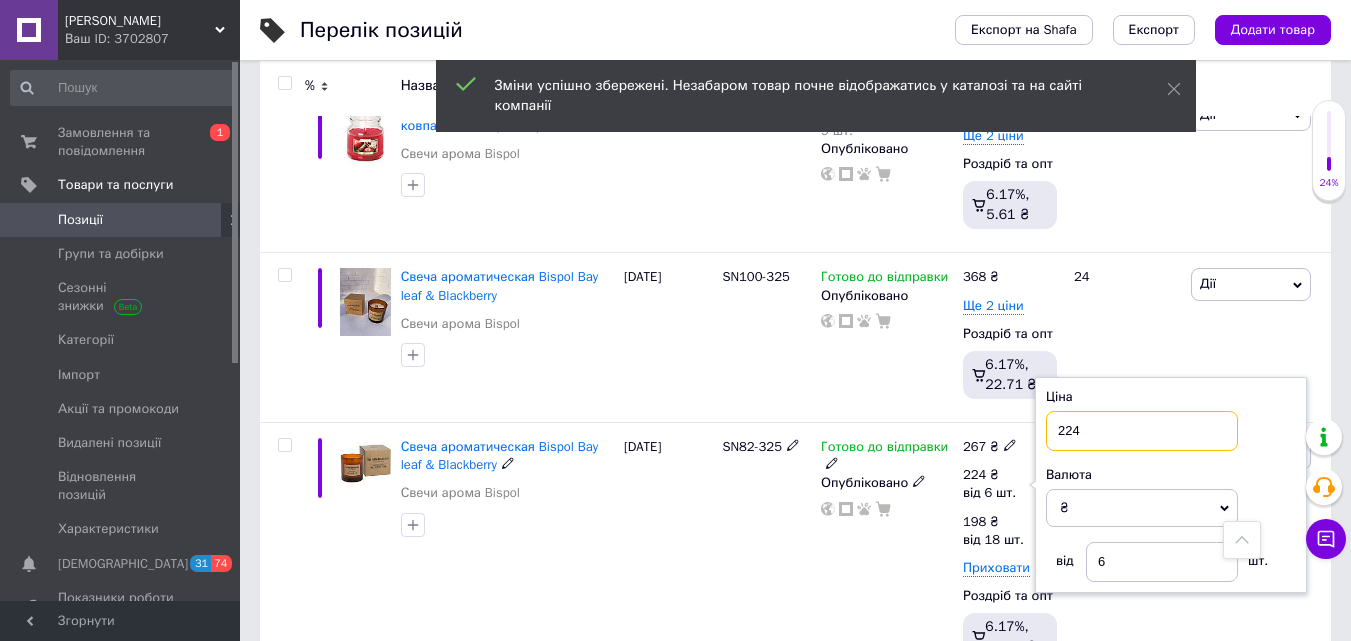 click on "224" at bounding box center (1142, 431) 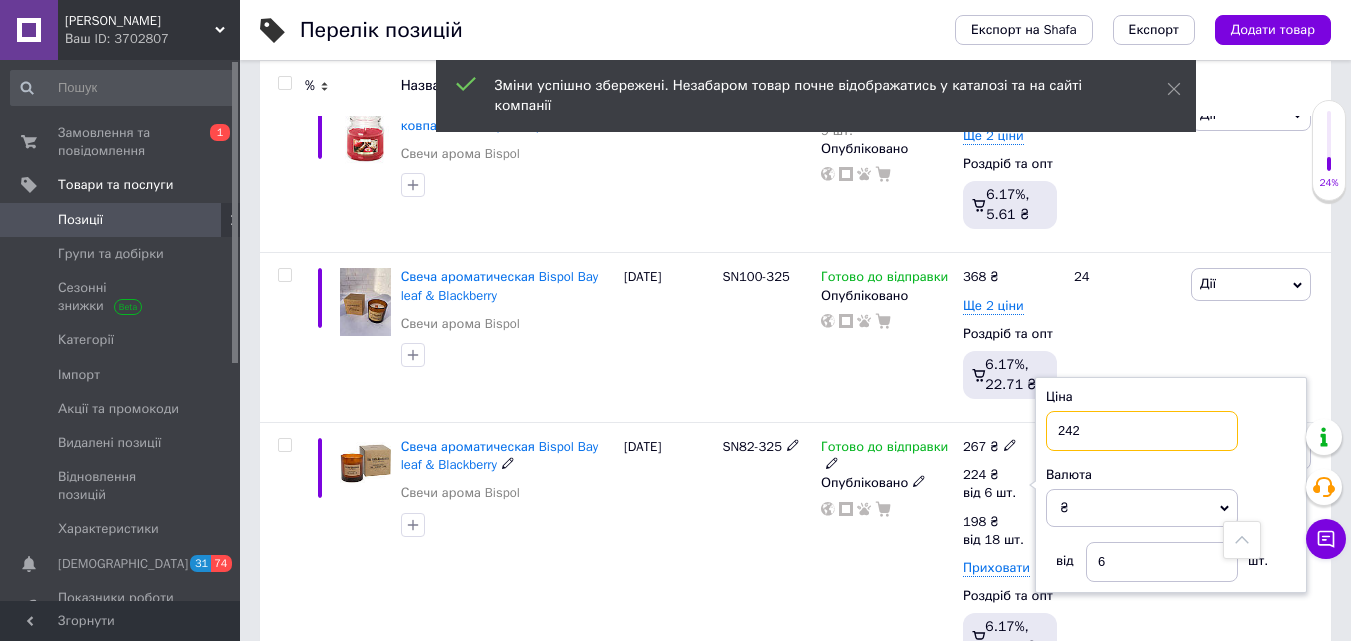 type on "242" 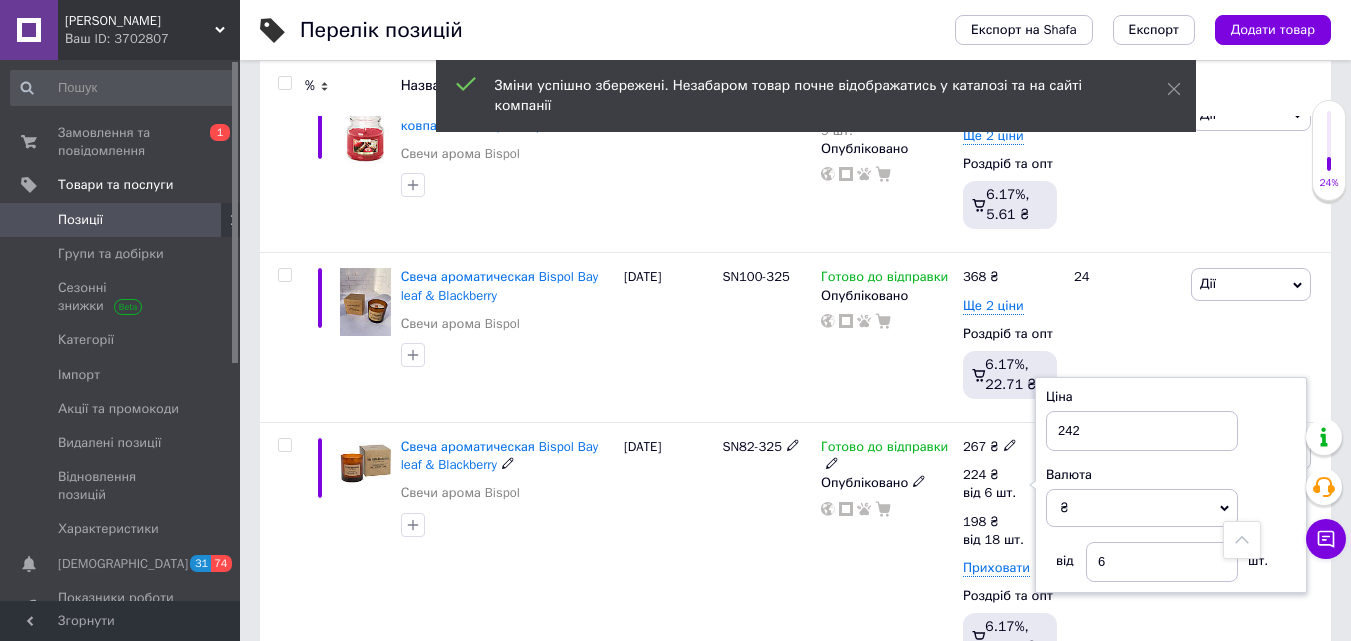 click on "Готово до відправки Опубліковано" at bounding box center (887, 553) 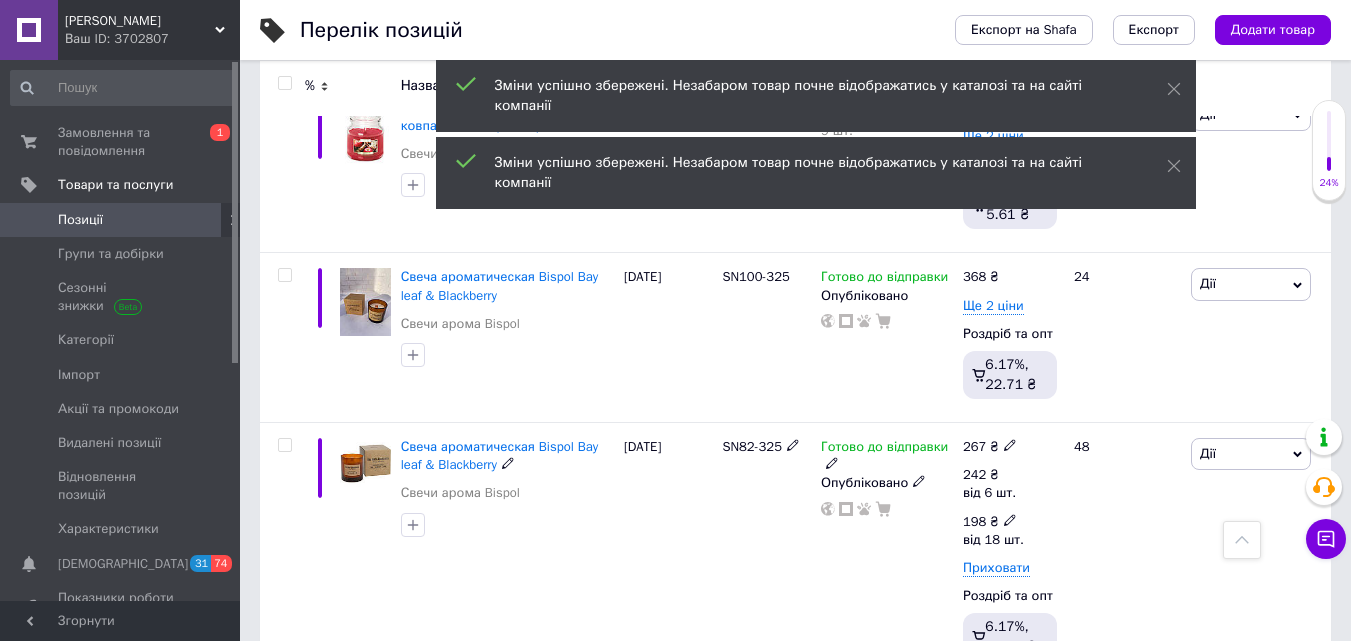 click on "198   ₴" at bounding box center (993, 522) 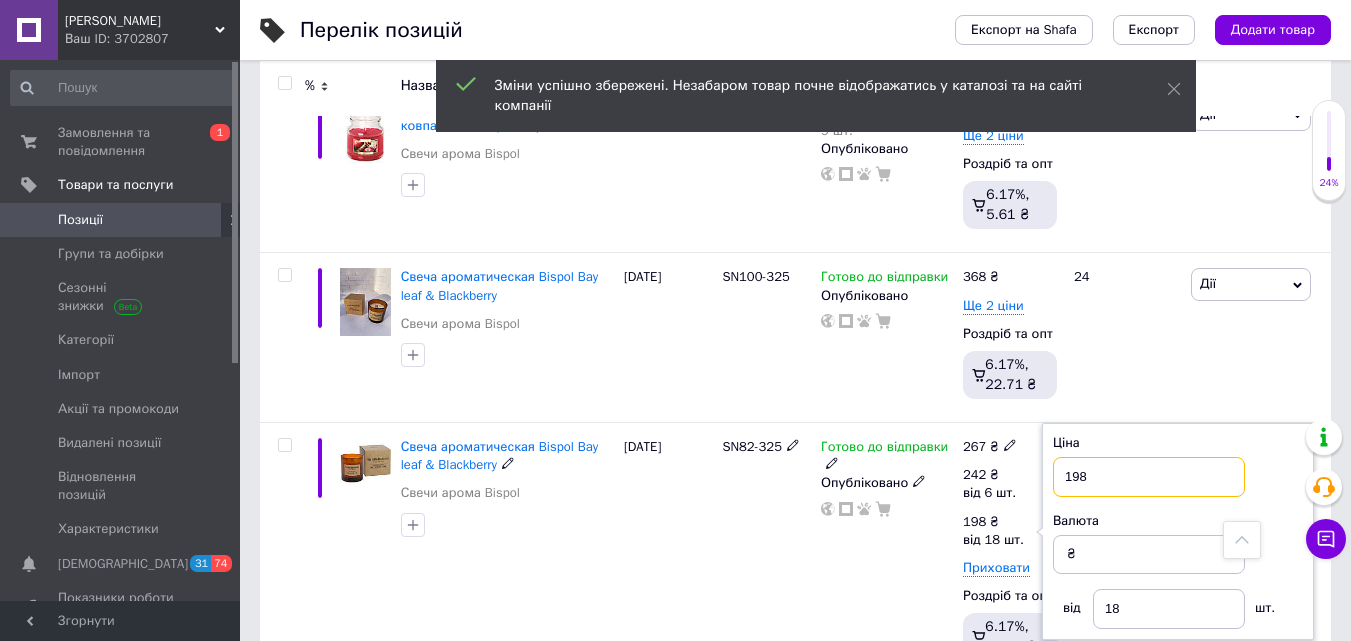 click on "198" at bounding box center [1149, 477] 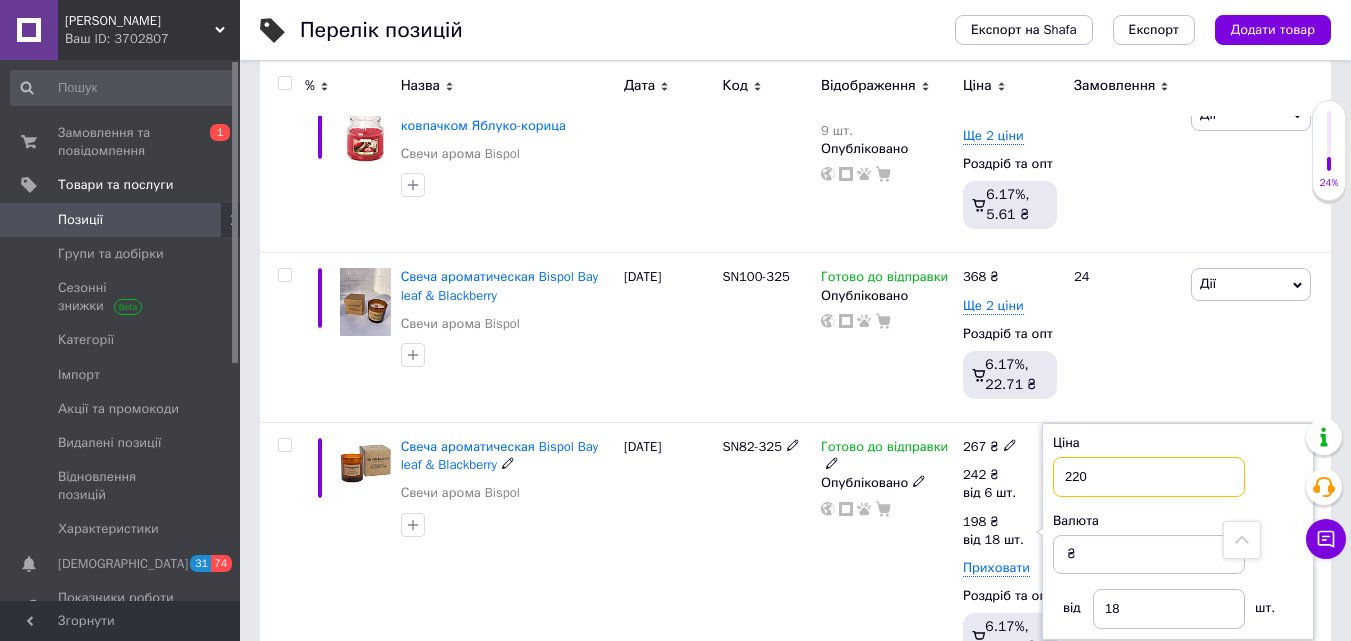 type on "220" 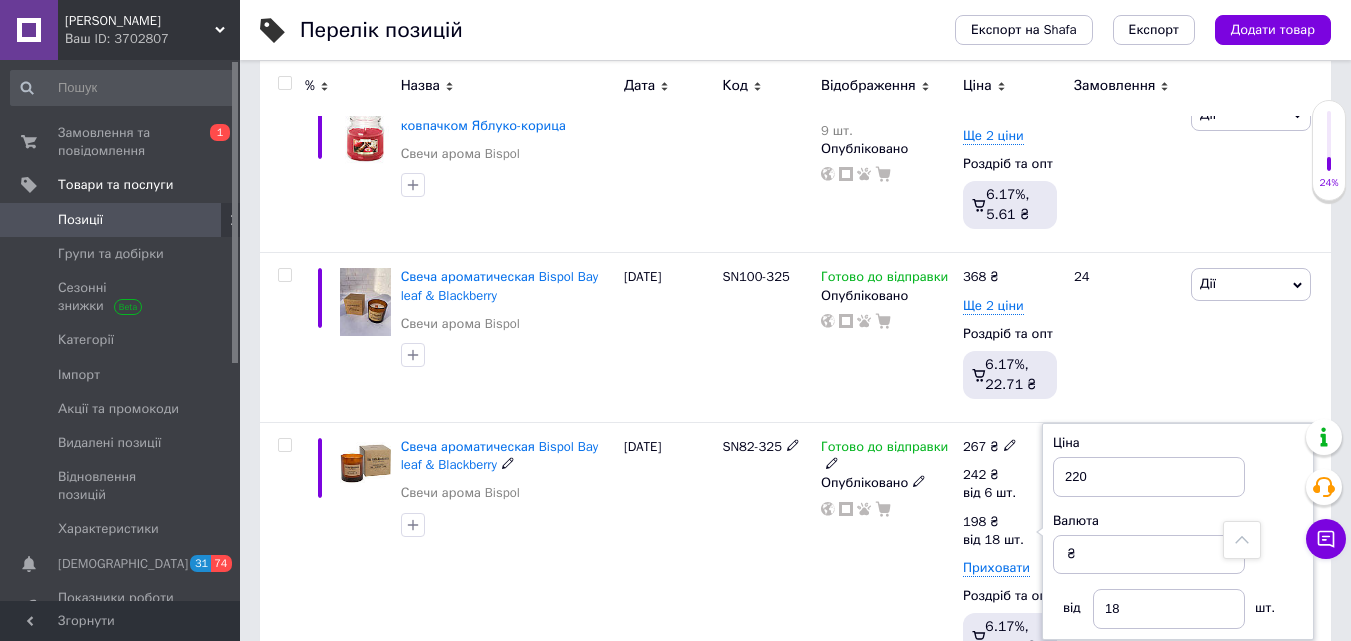 click on "Готово до відправки Опубліковано" at bounding box center [887, 553] 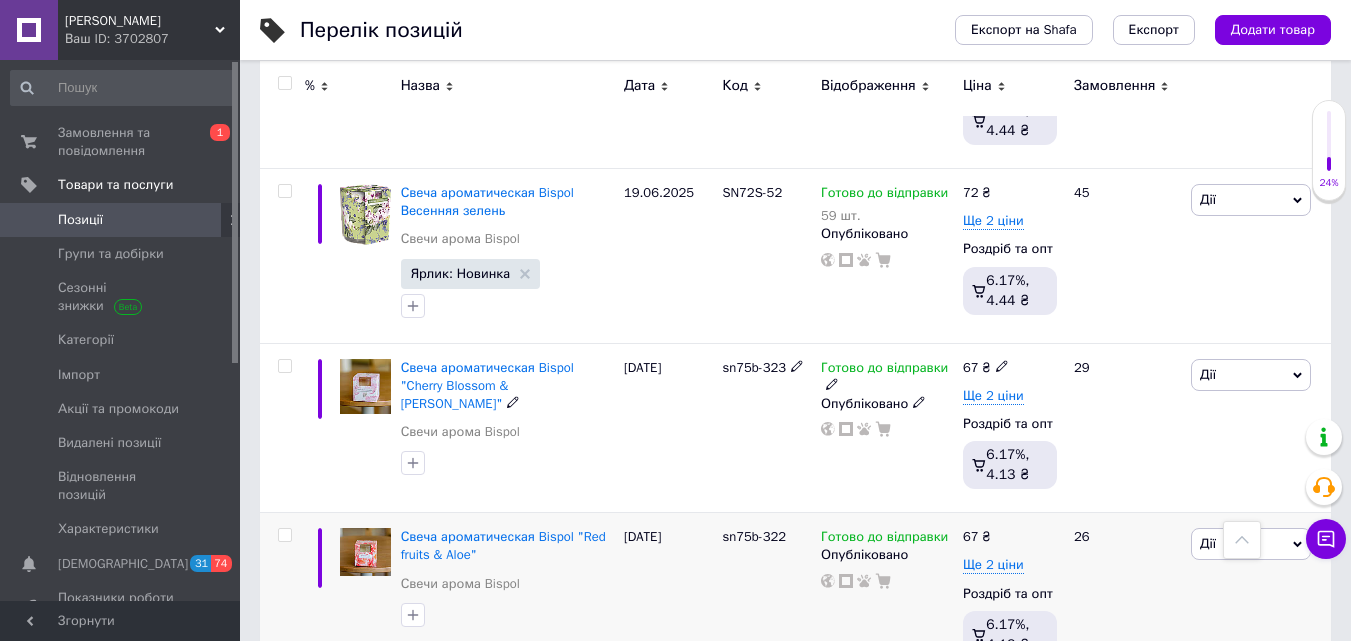 scroll, scrollTop: 12900, scrollLeft: 0, axis: vertical 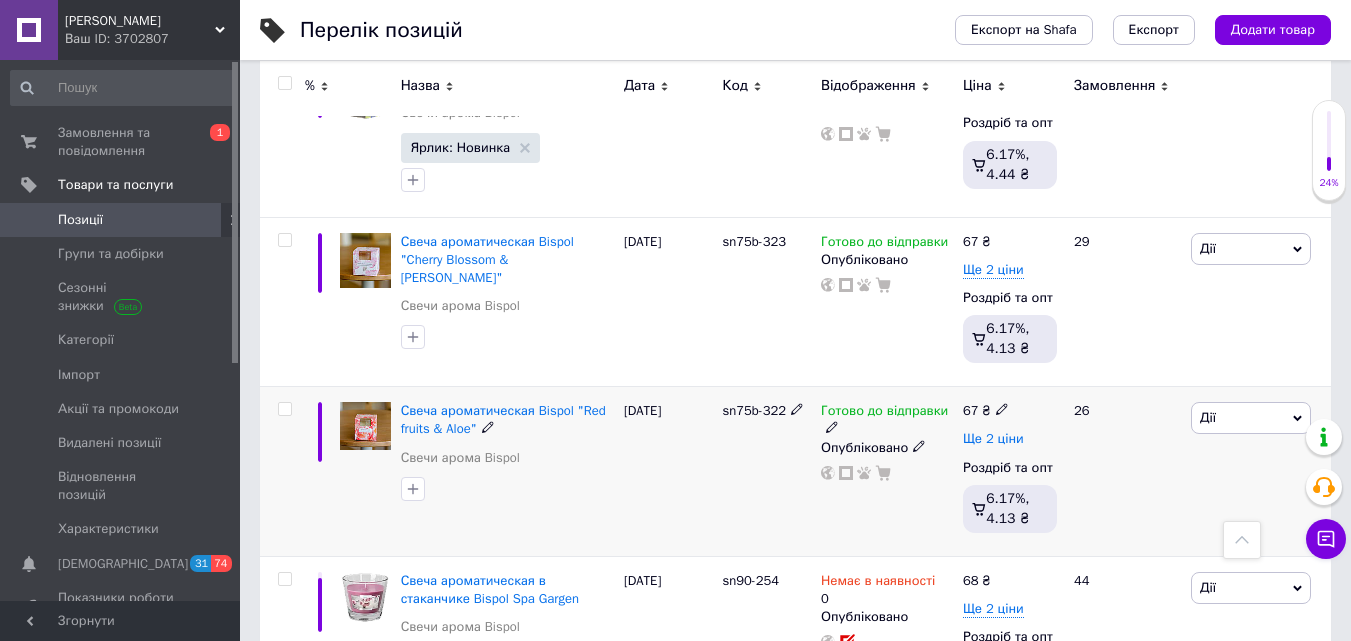 click on "Ще 2 ціни" at bounding box center [993, 439] 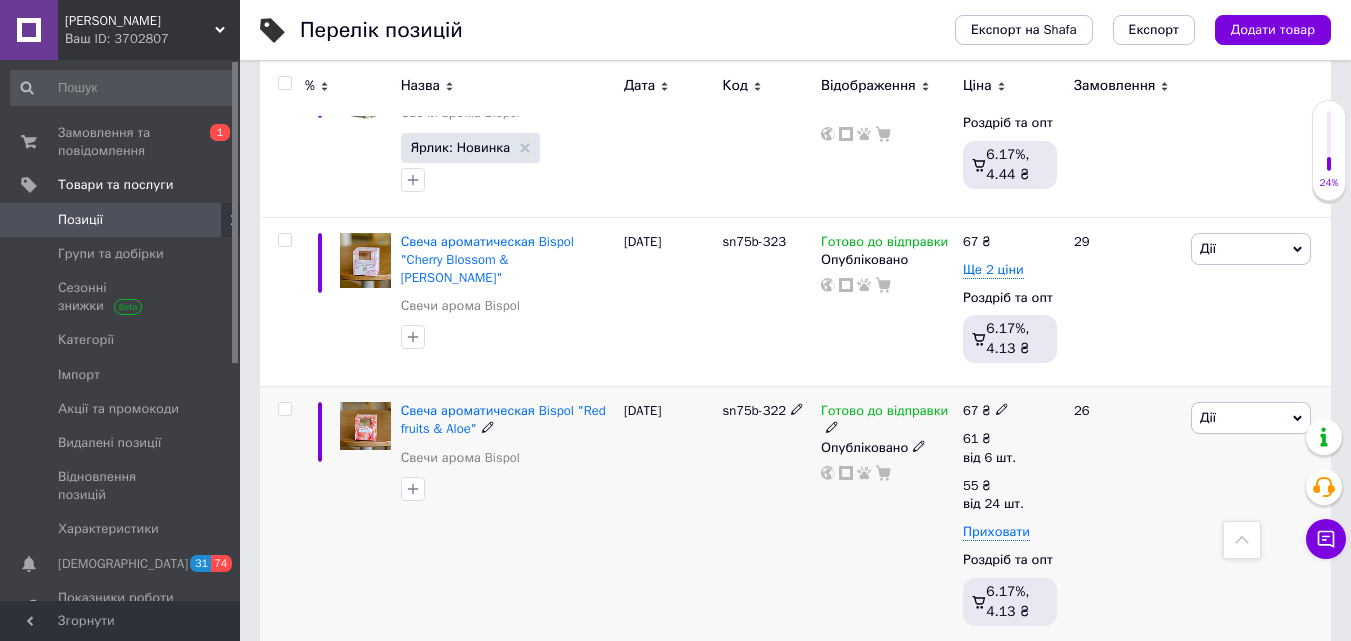 click 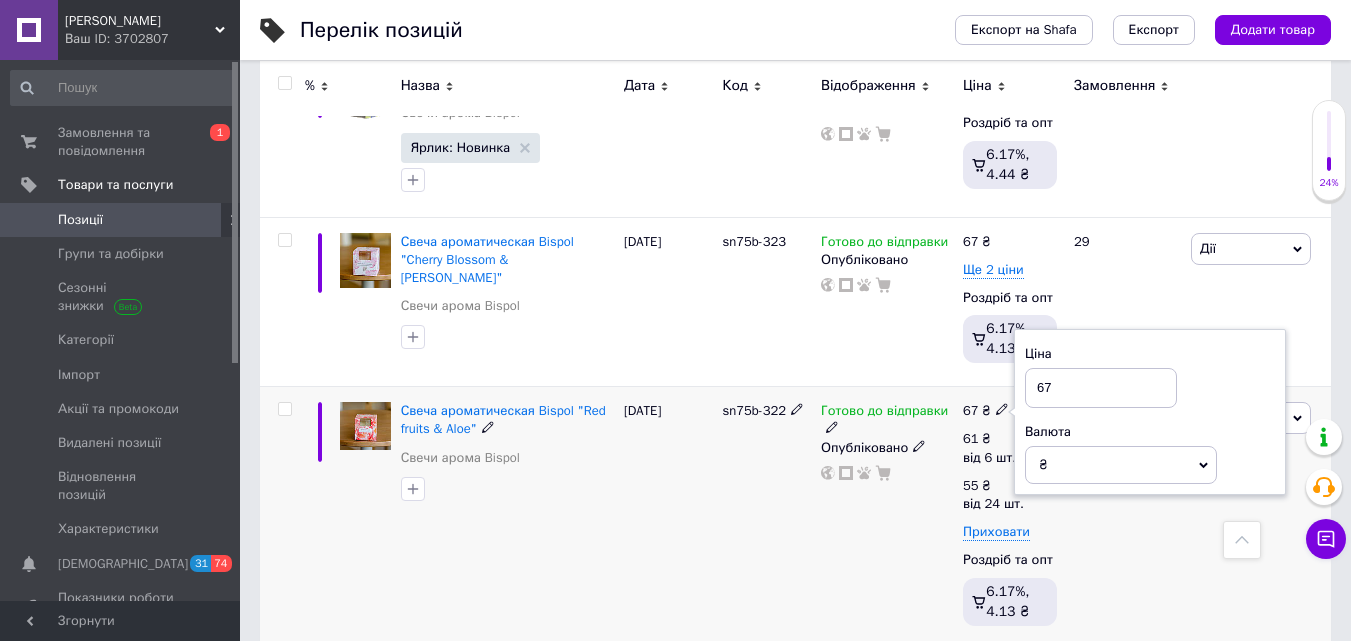 click on "67" at bounding box center [1101, 388] 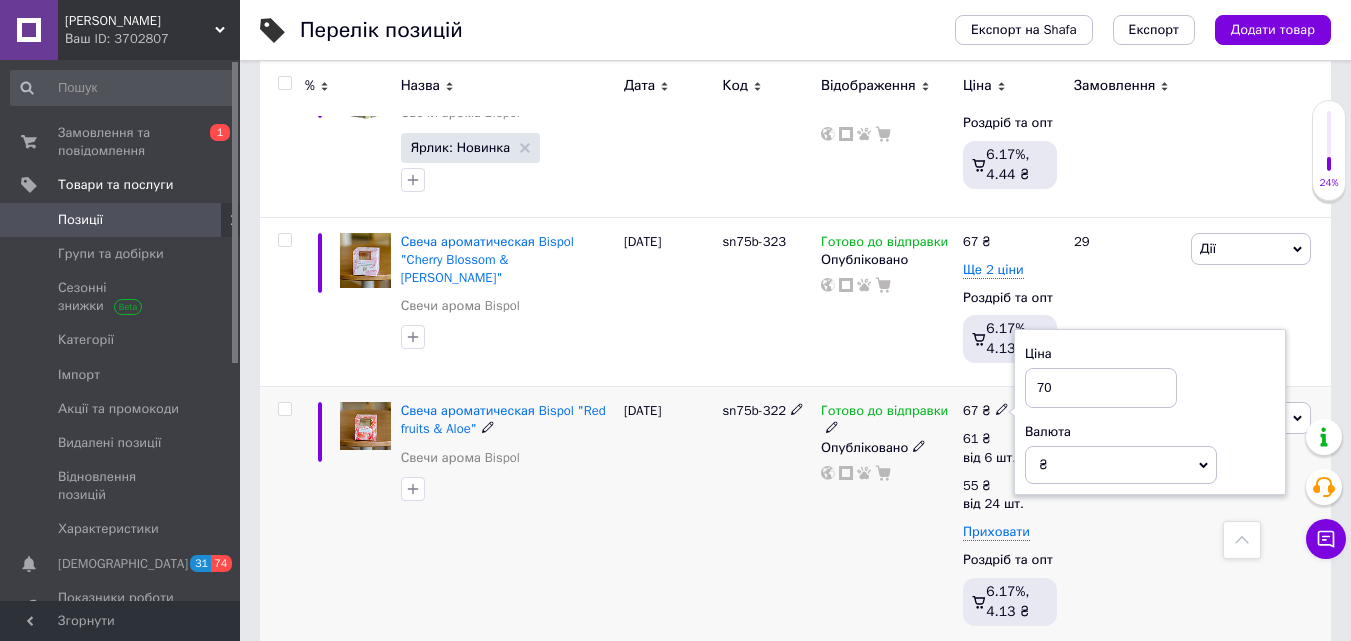 type on "70" 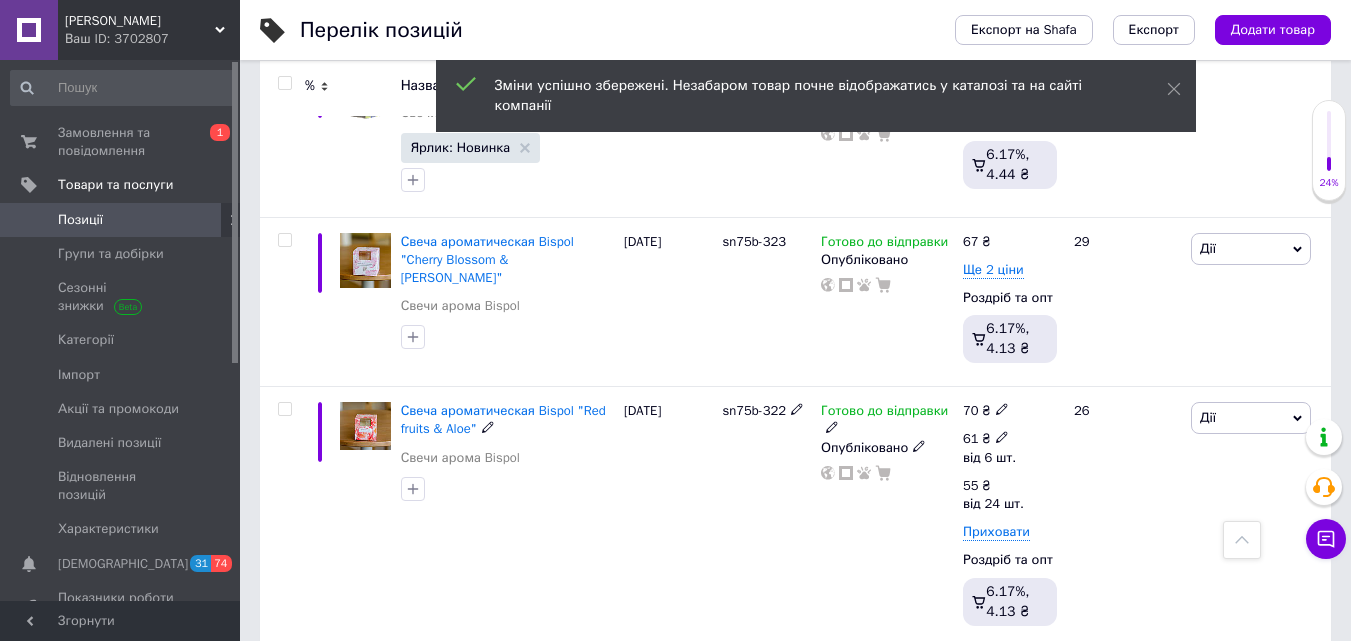 click on "від 6 шт." at bounding box center [989, 458] 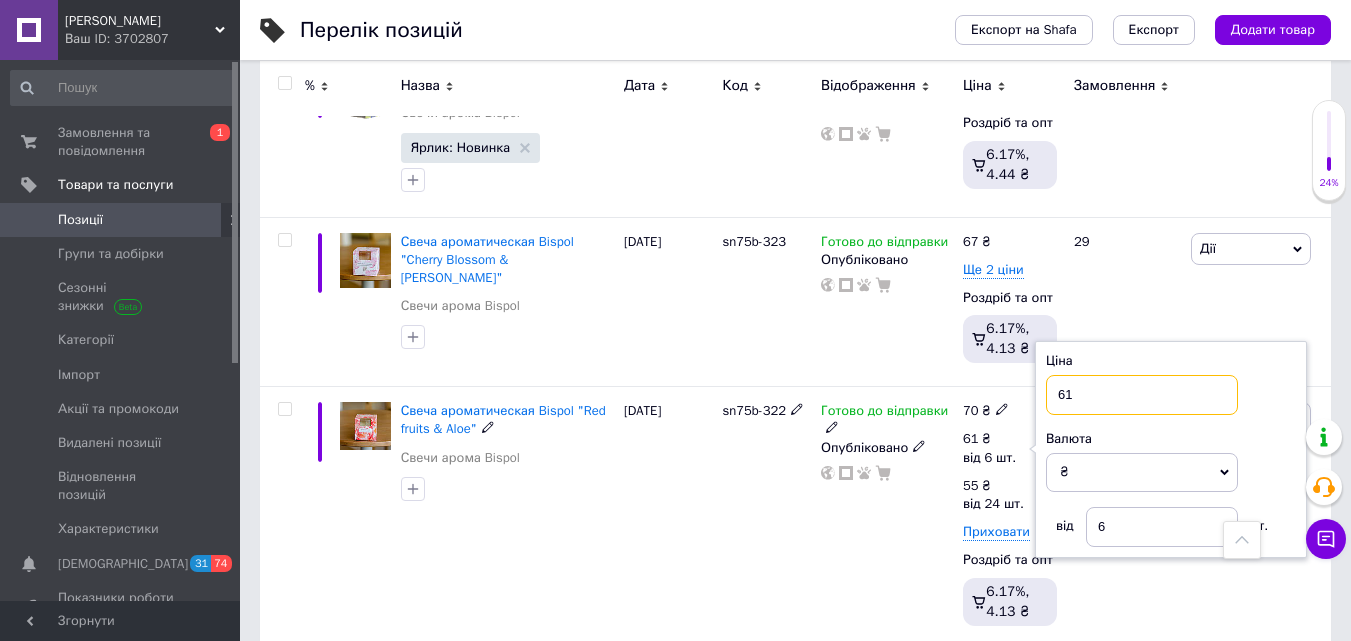 click on "61" at bounding box center [1142, 395] 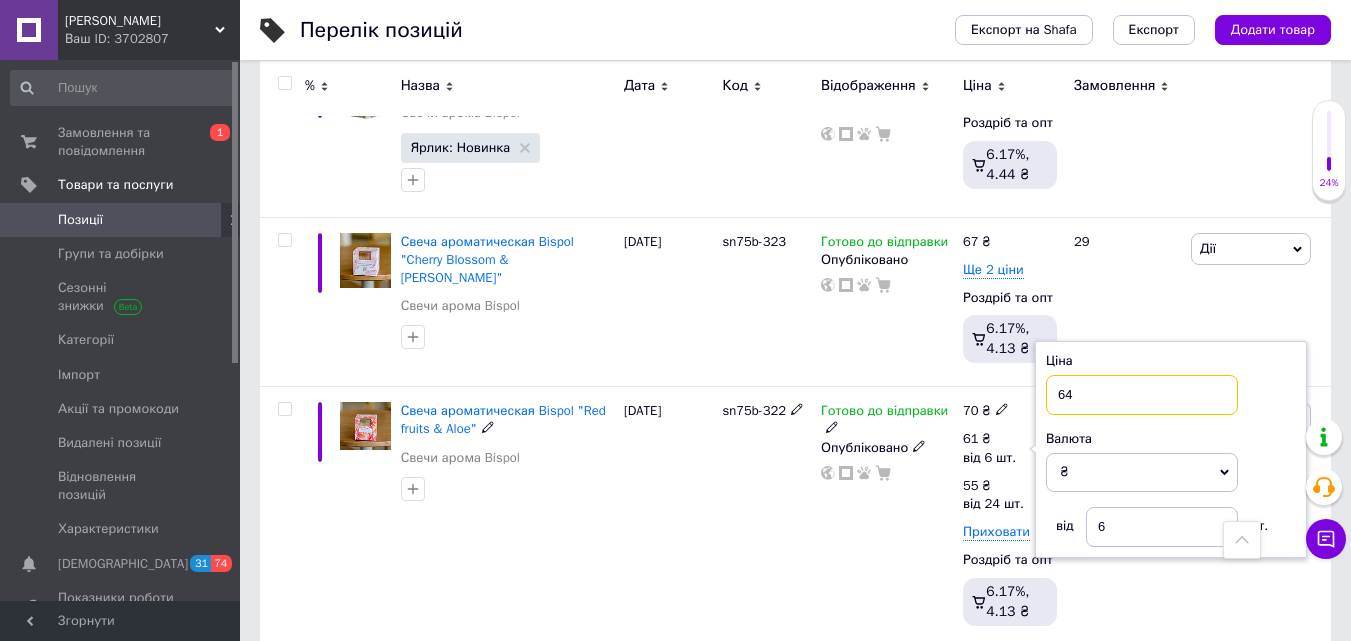type on "64" 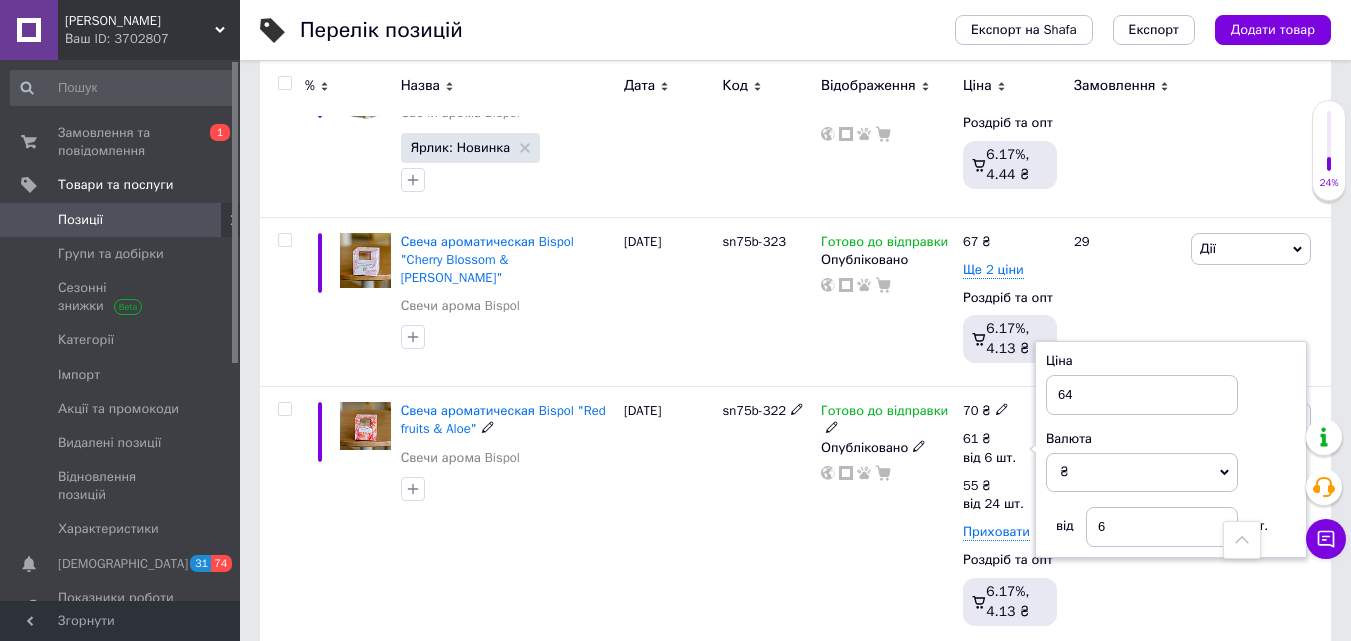 click on "Готово до відправки Опубліковано" at bounding box center (887, 518) 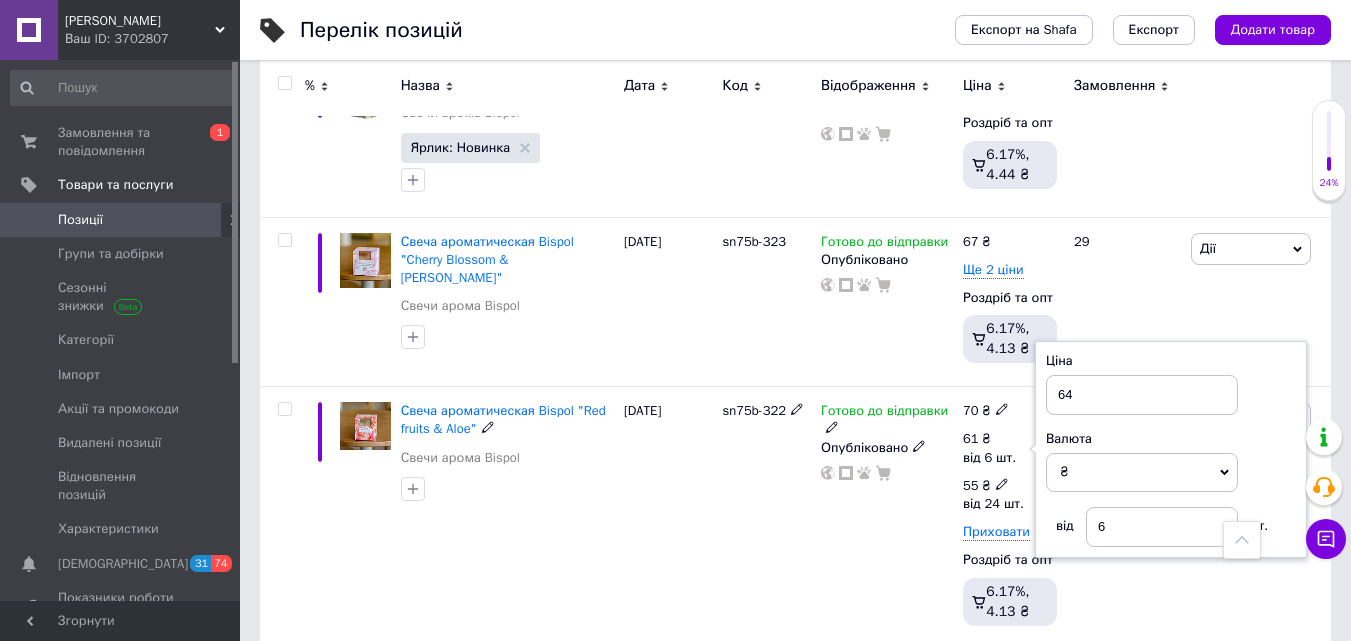 click at bounding box center [1002, 483] 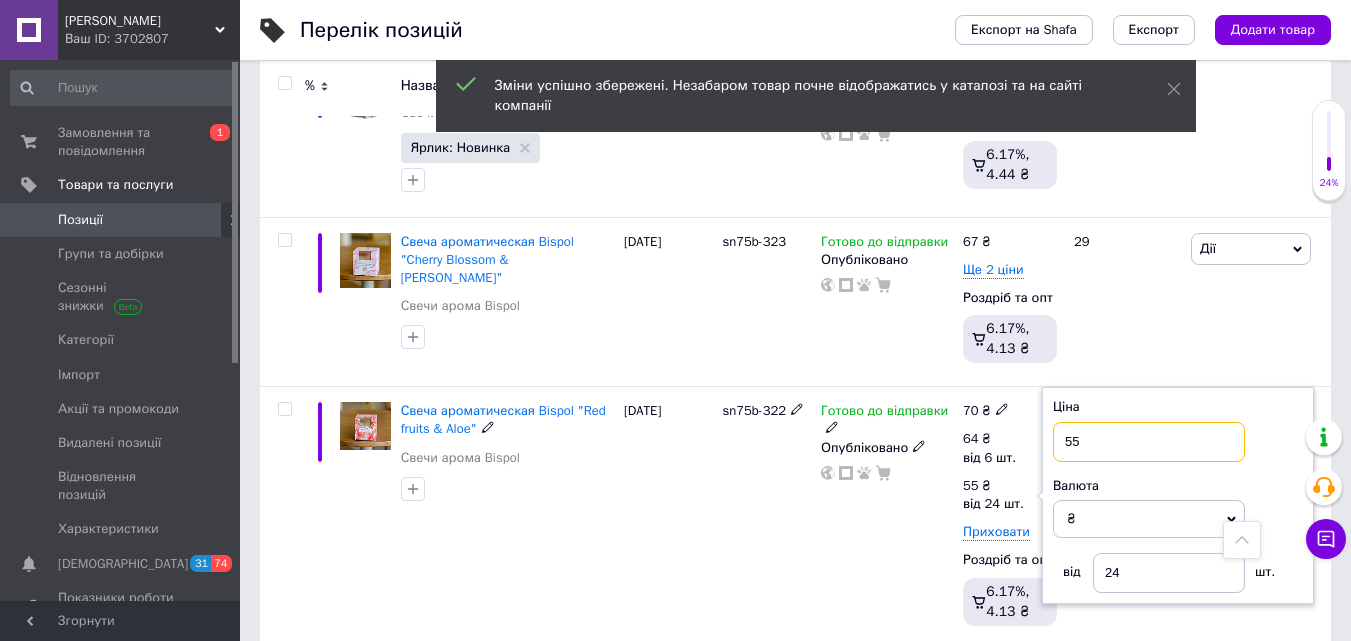 click on "55" at bounding box center (1149, 442) 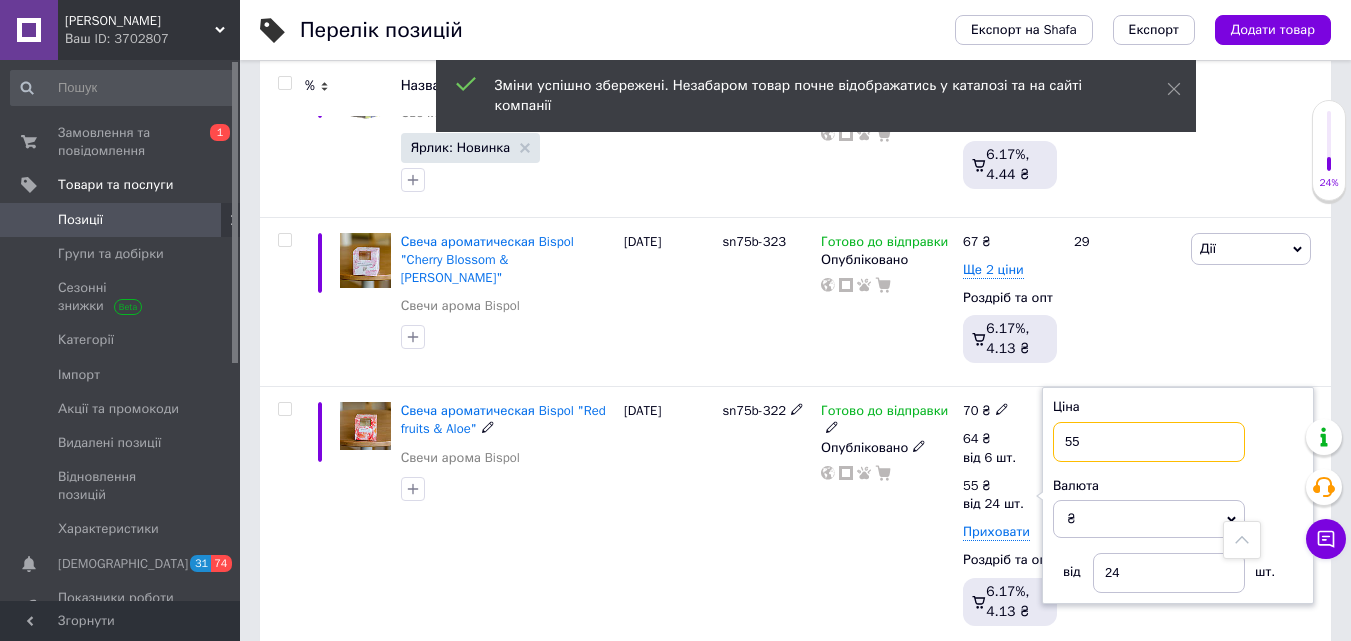 click on "55" at bounding box center (1149, 442) 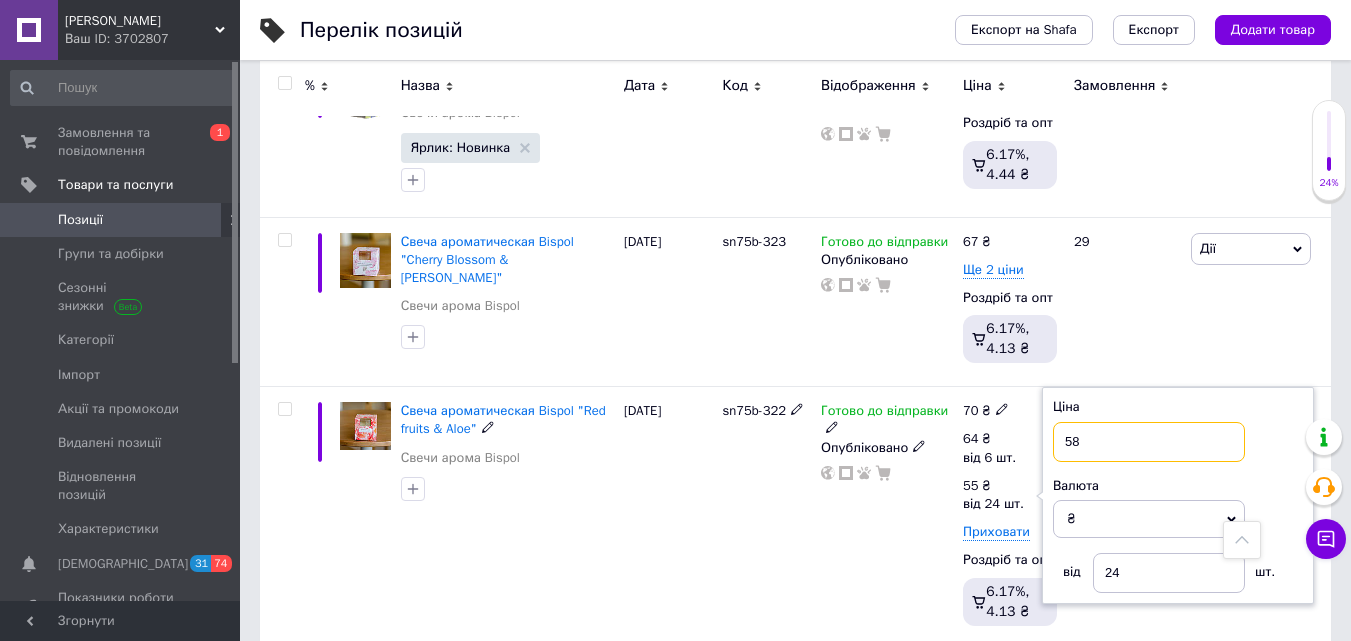 type on "58" 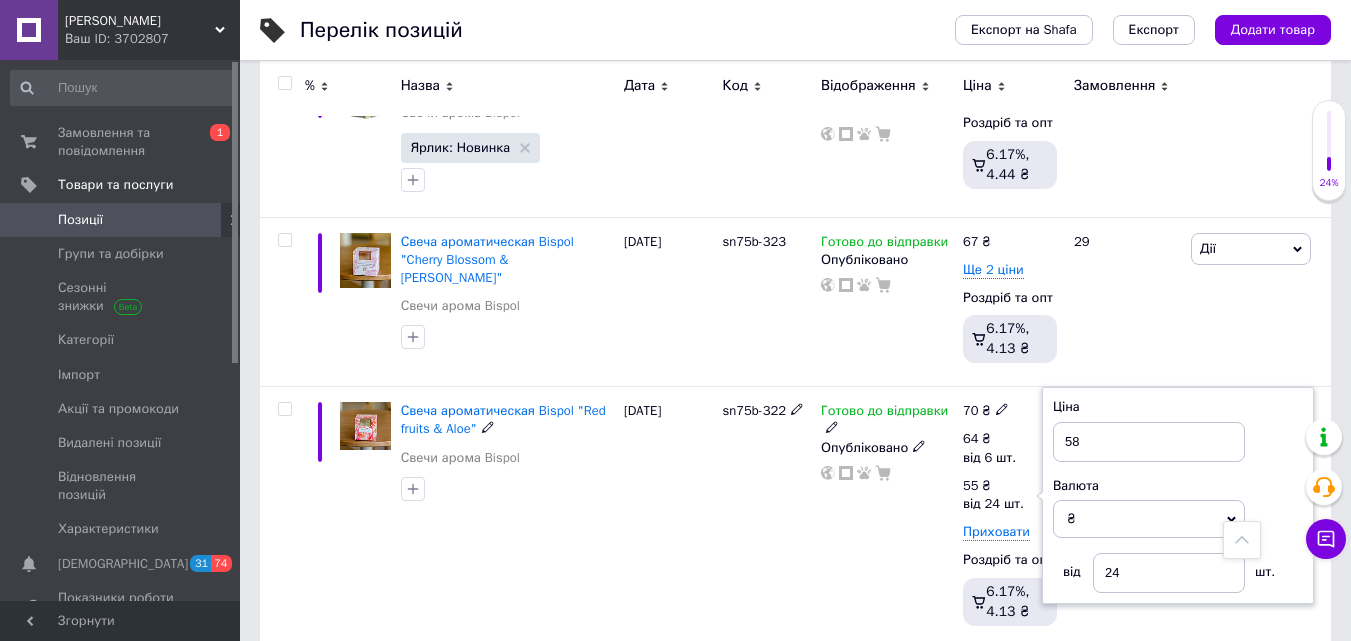 click on "Готово до відправки Опубліковано" at bounding box center (887, 518) 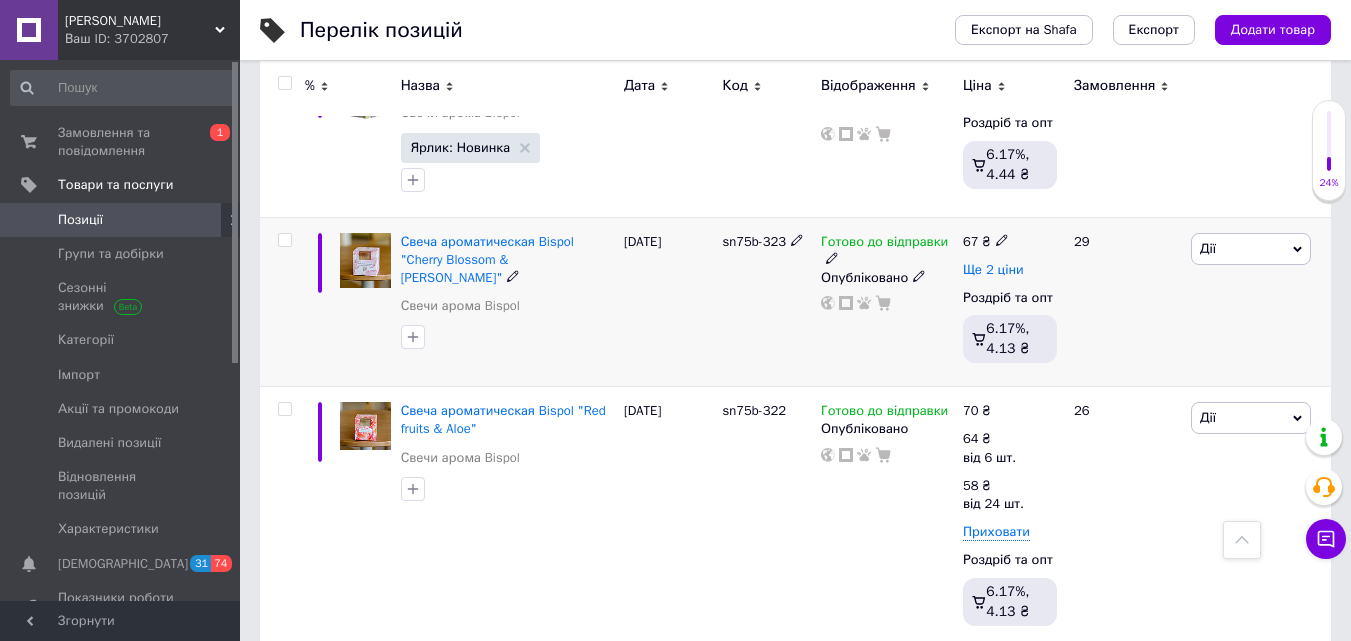 click on "Ще 2 ціни" at bounding box center [993, 270] 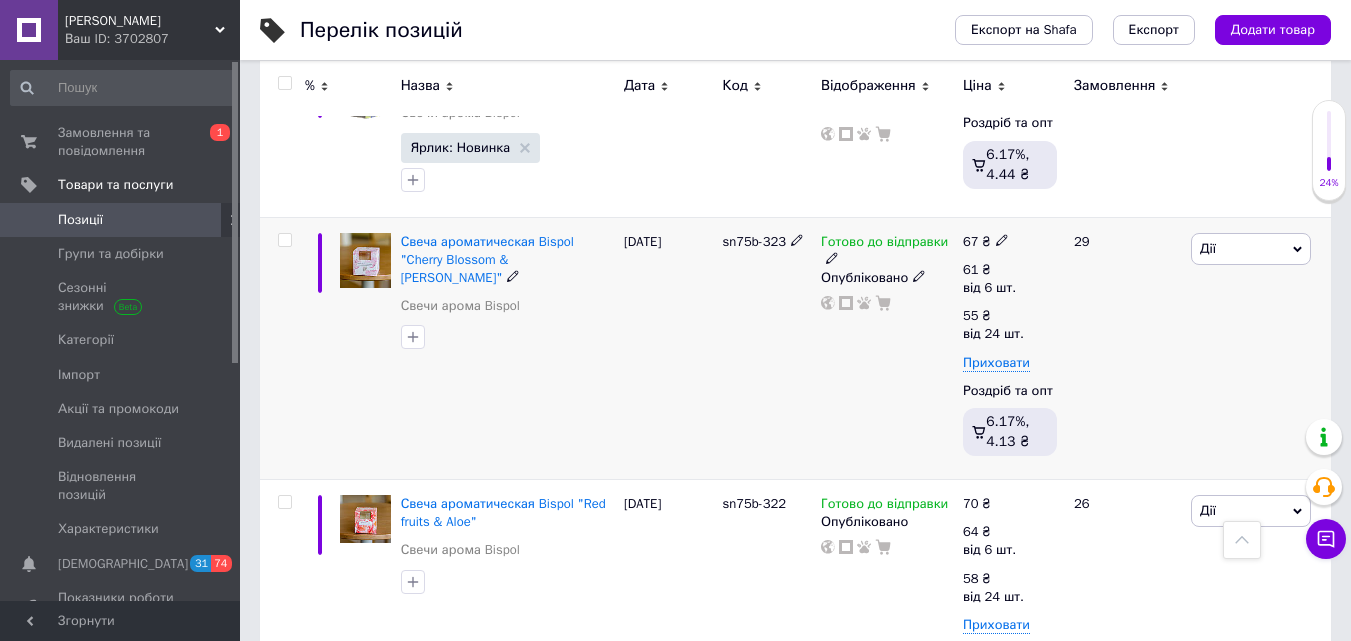 click at bounding box center (1002, 239) 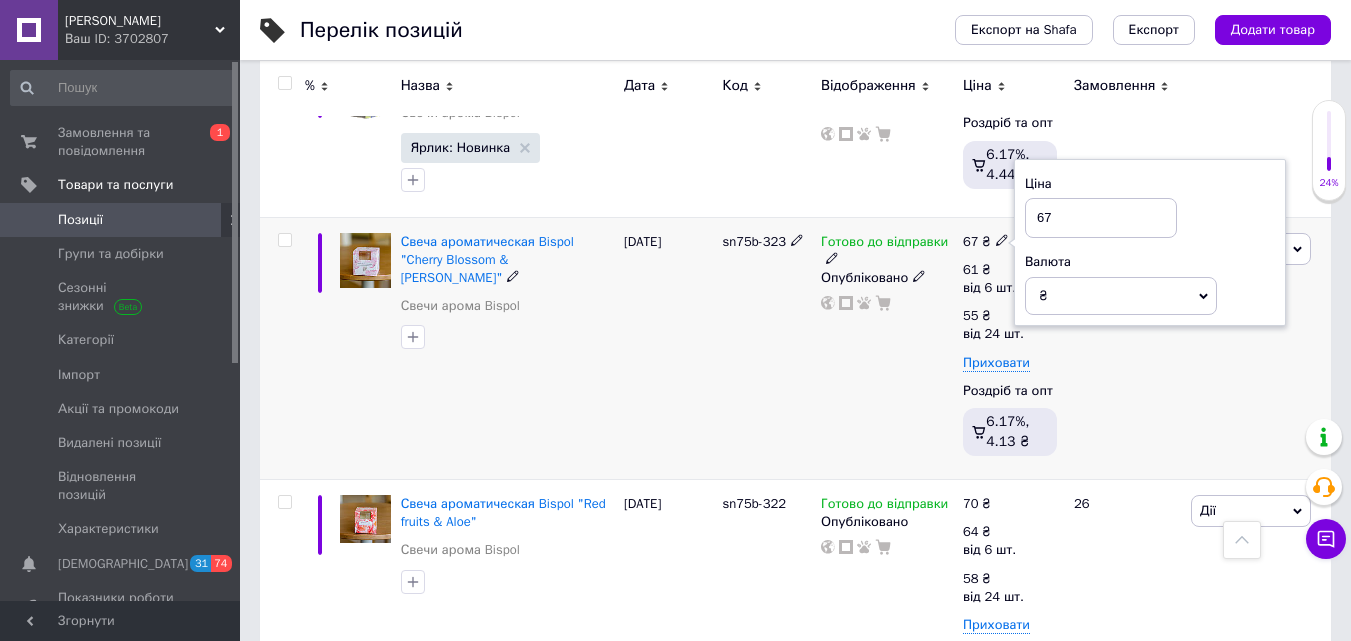 click on "67" at bounding box center [1101, 218] 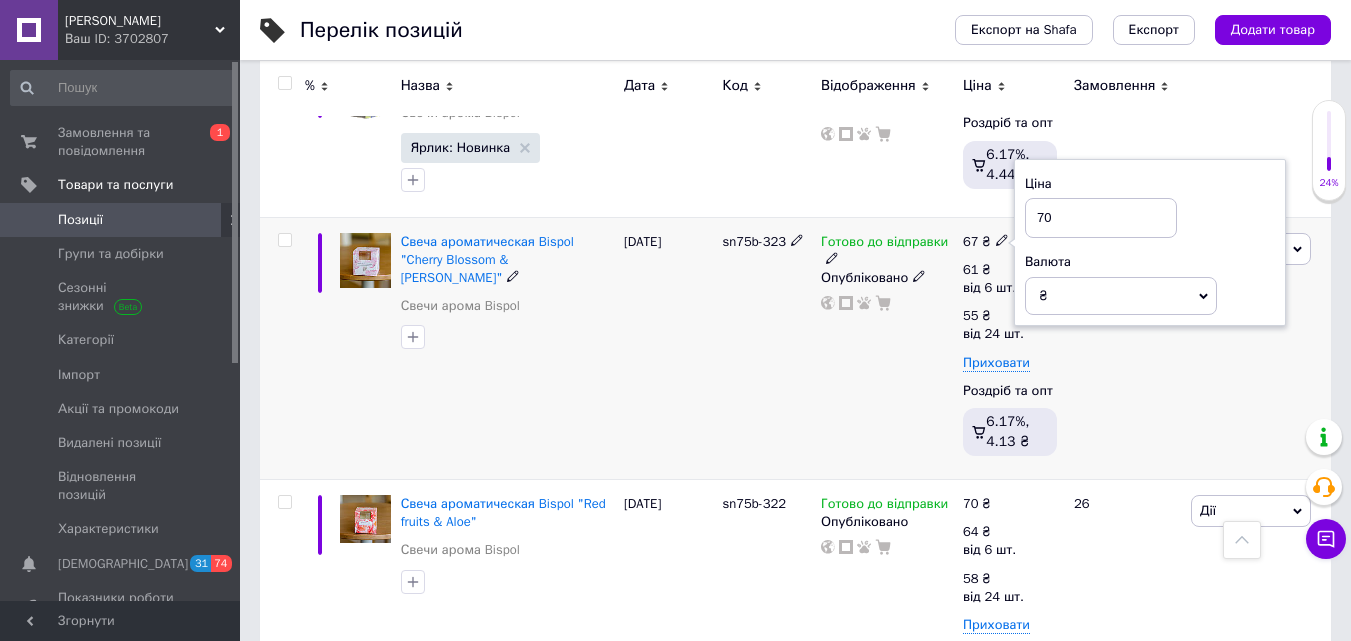 type on "70" 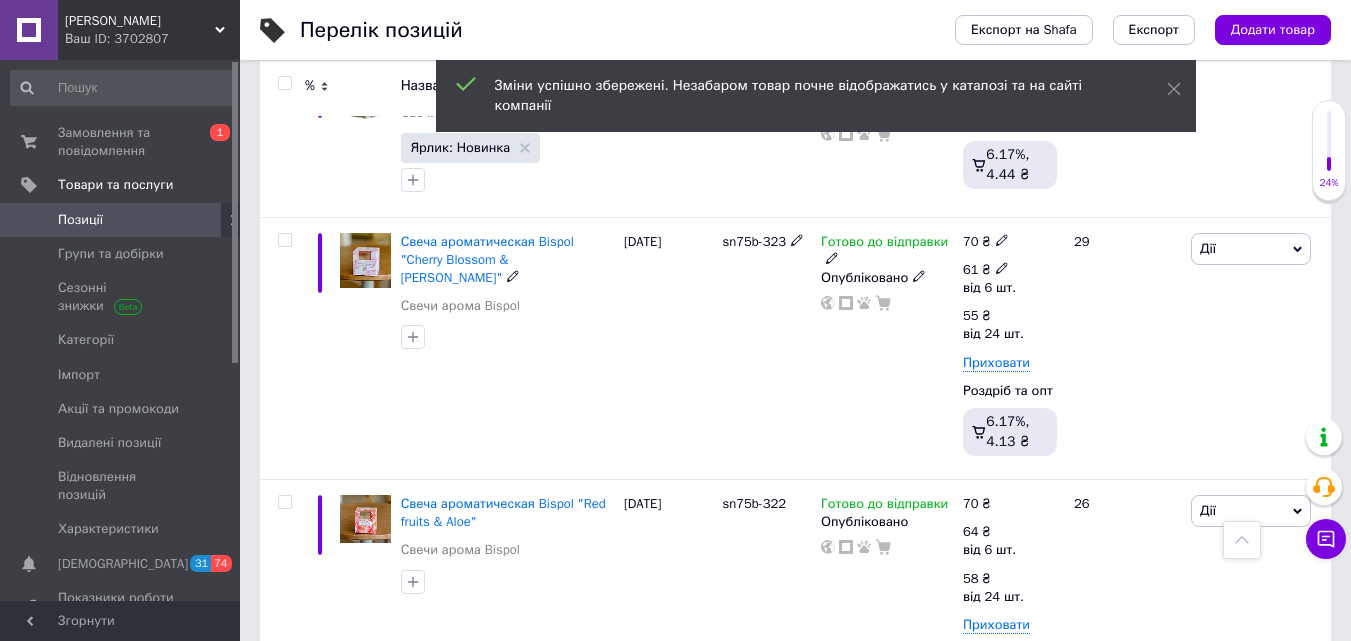 click 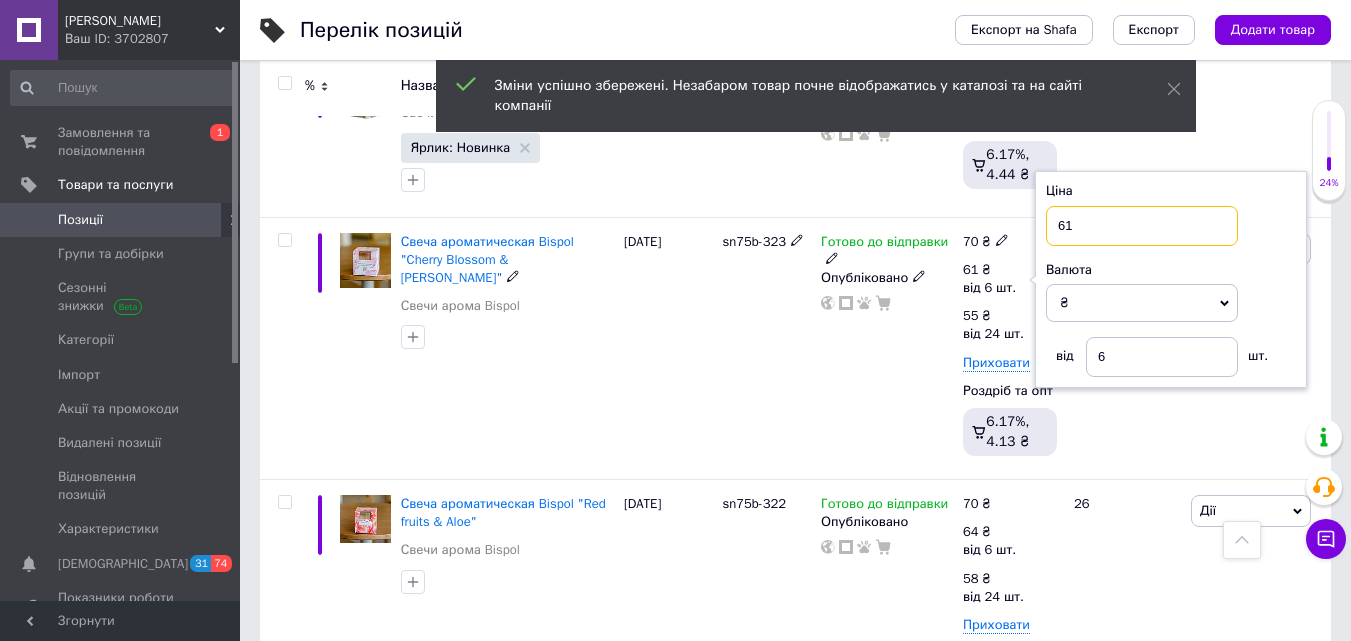 click on "61" at bounding box center (1142, 226) 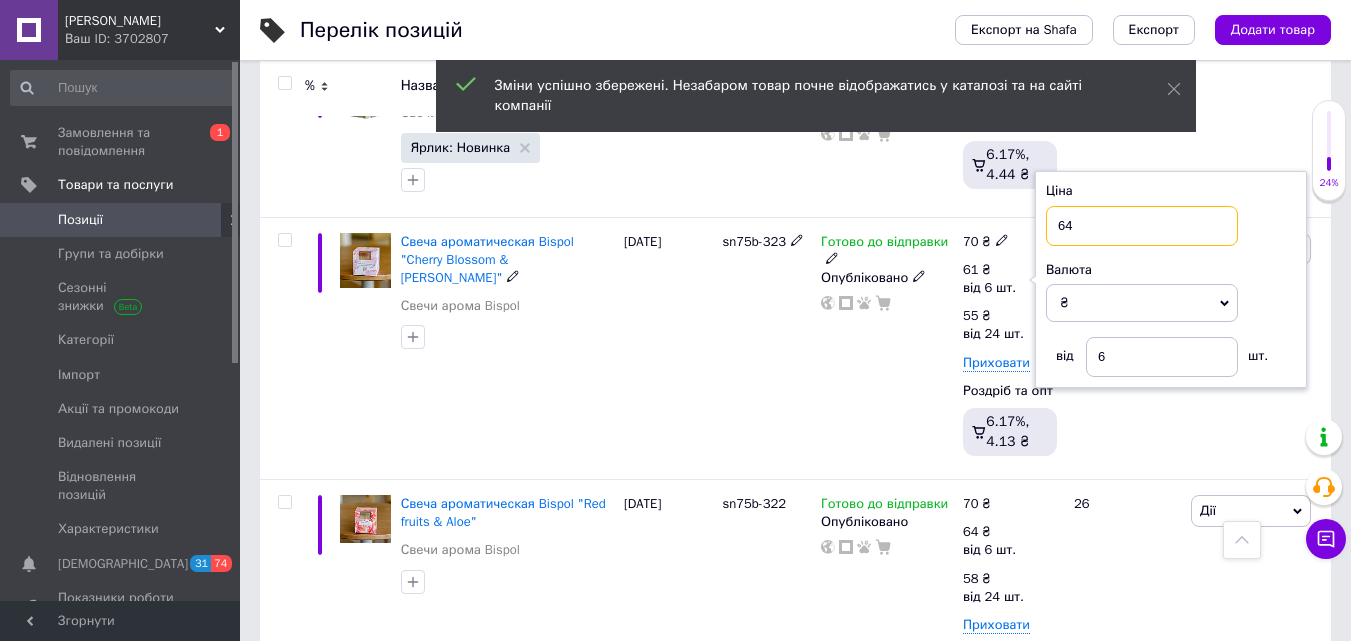 type on "64" 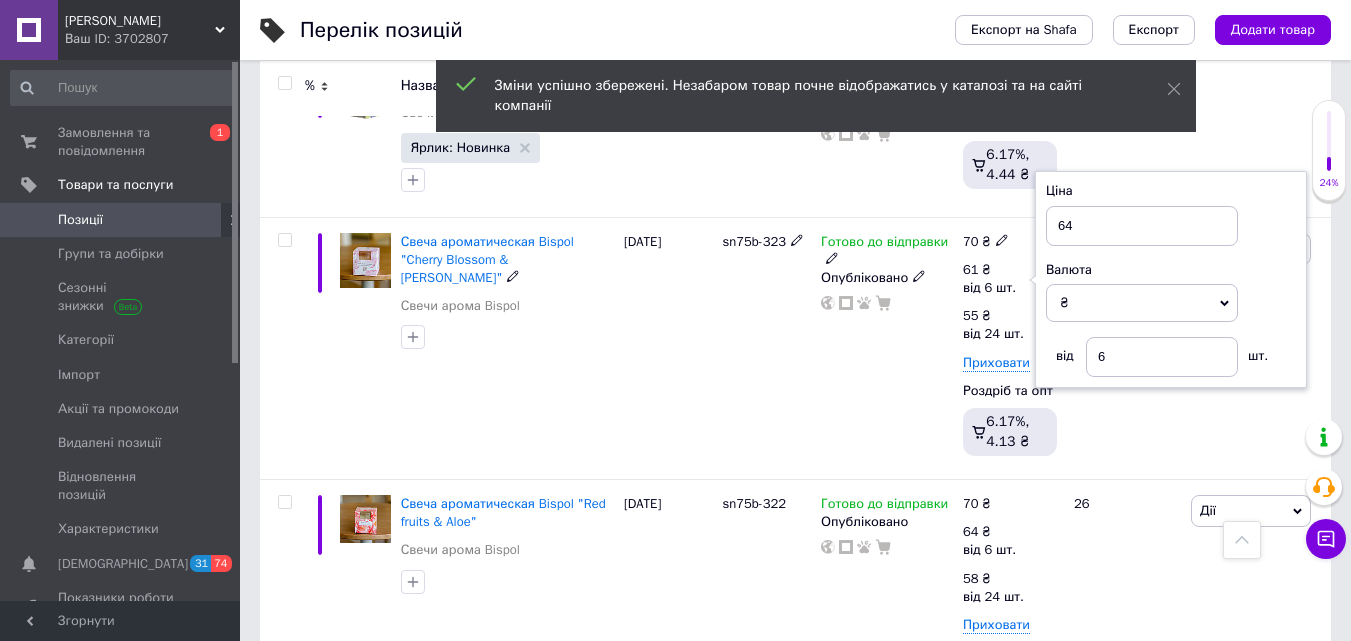 click on "Готово до відправки Опубліковано" at bounding box center (887, 348) 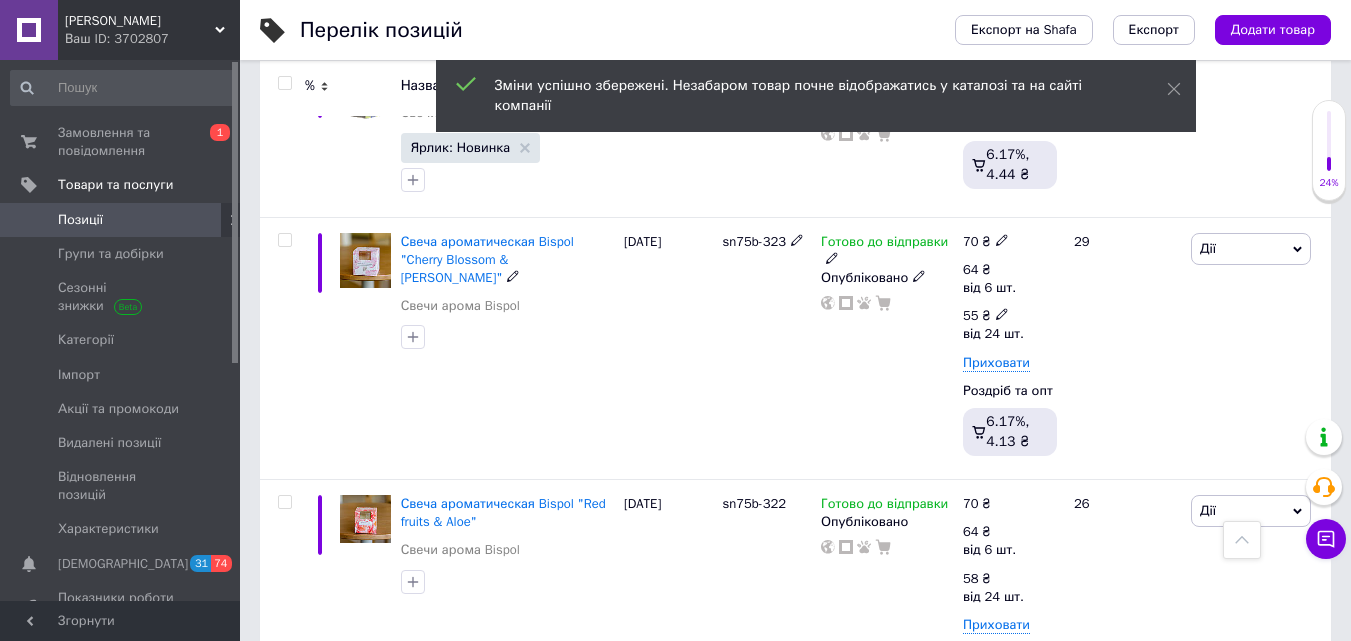 click on "від 24 шт." at bounding box center (993, 334) 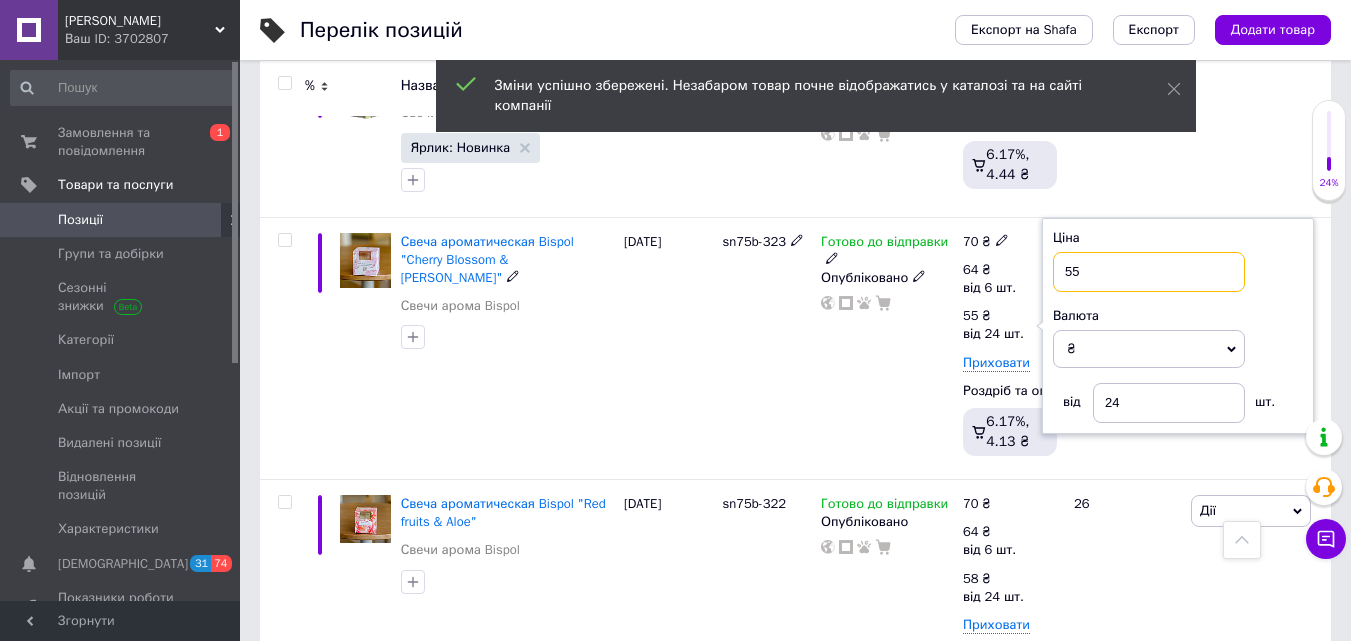 click on "55" at bounding box center [1149, 272] 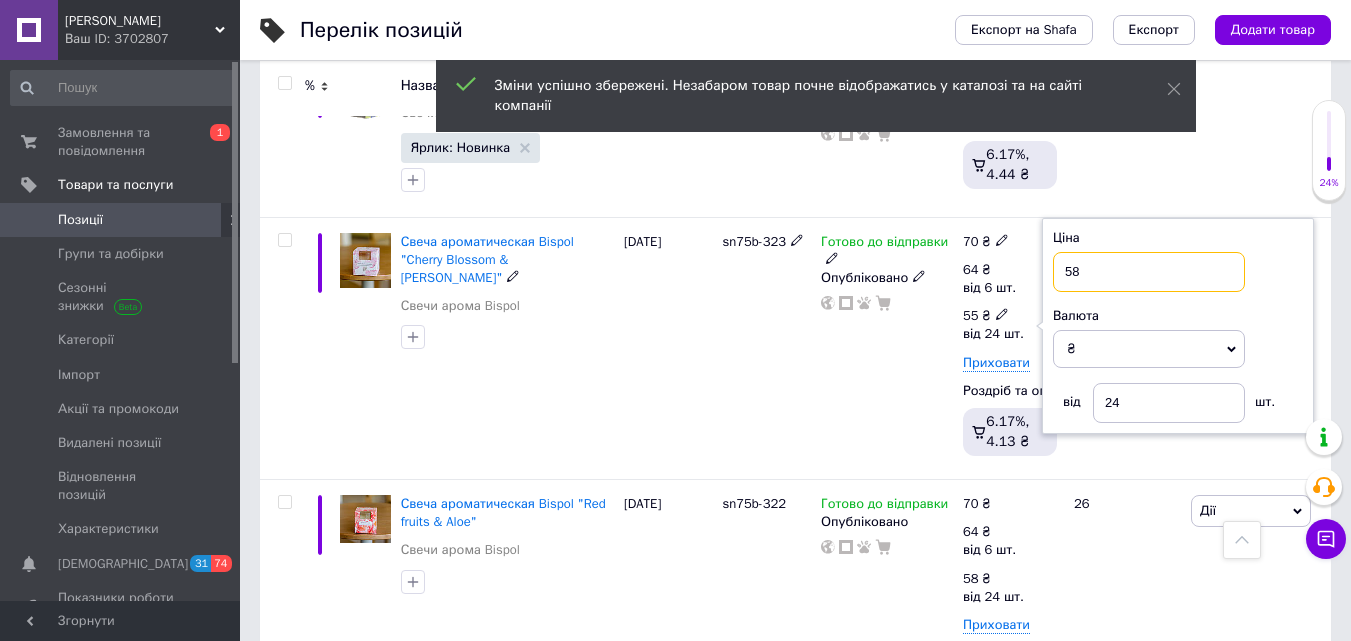 type on "58" 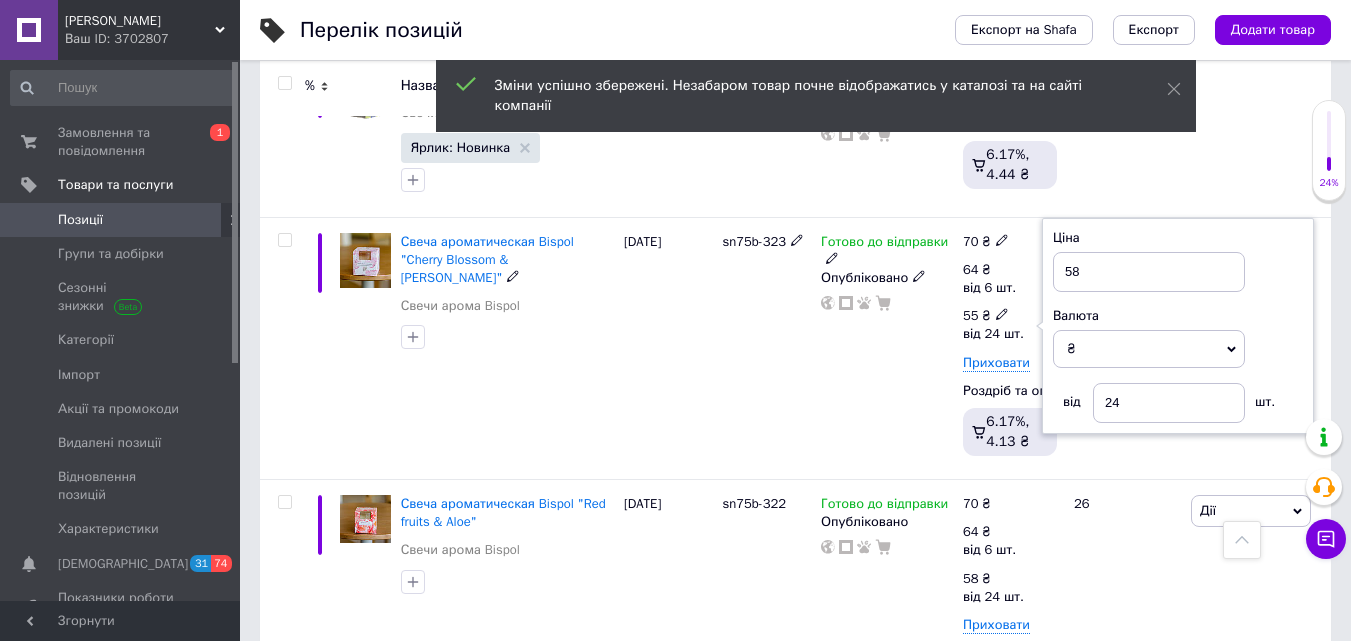 click on "Готово до відправки Опубліковано" at bounding box center (887, 348) 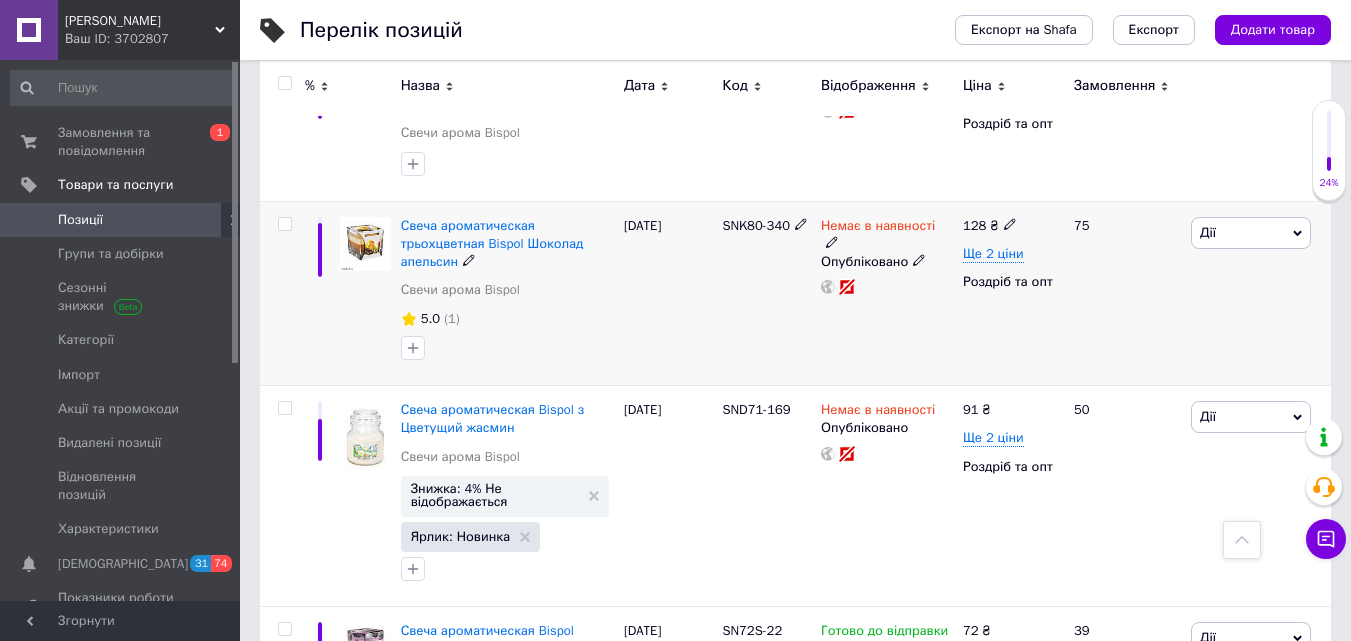 scroll, scrollTop: 12100, scrollLeft: 0, axis: vertical 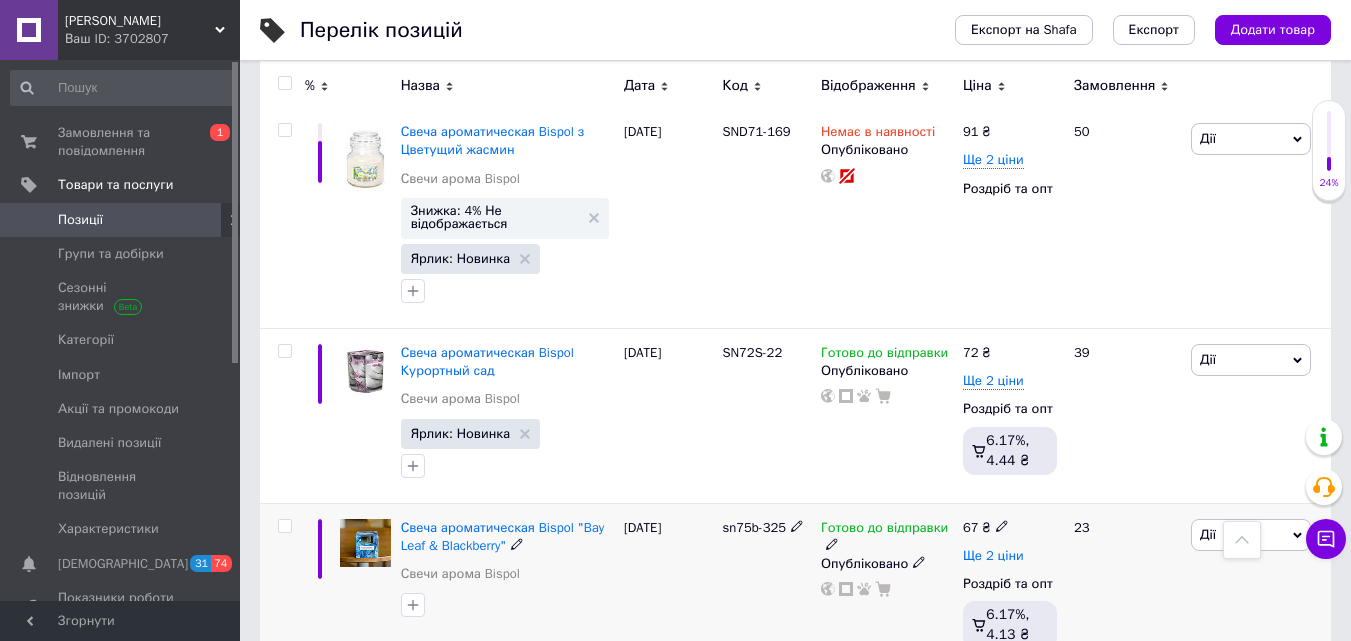 click on "Ще 2 ціни" at bounding box center (993, 556) 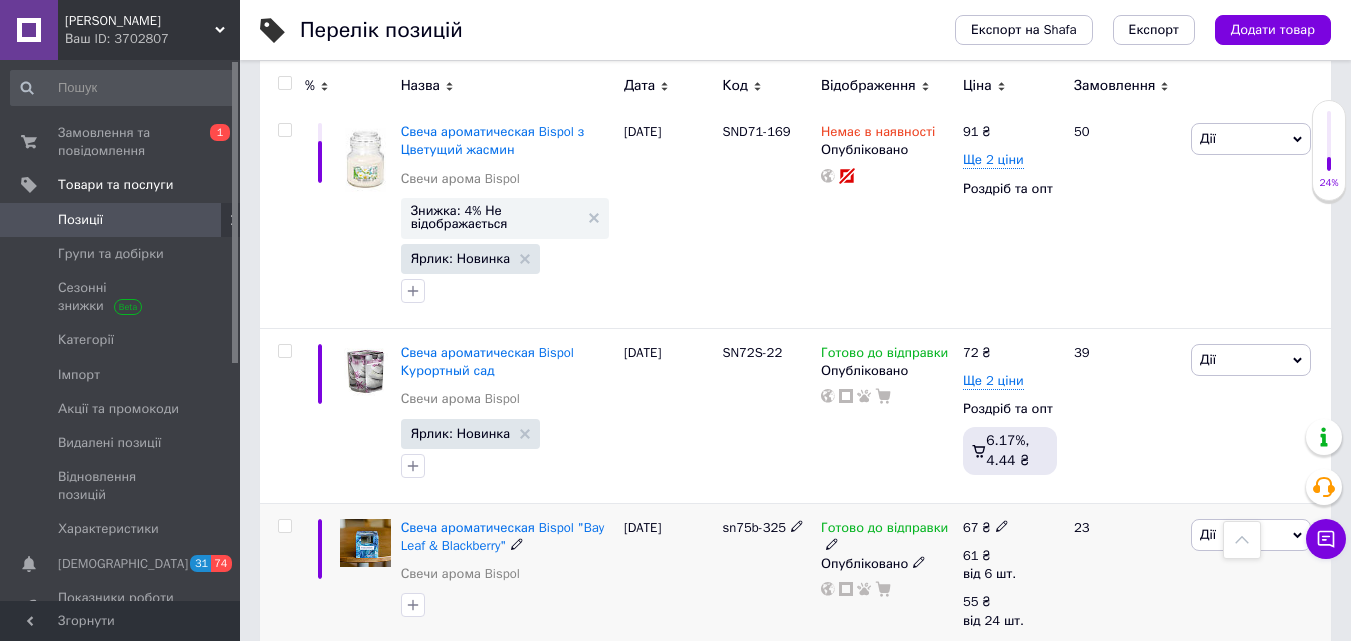 click 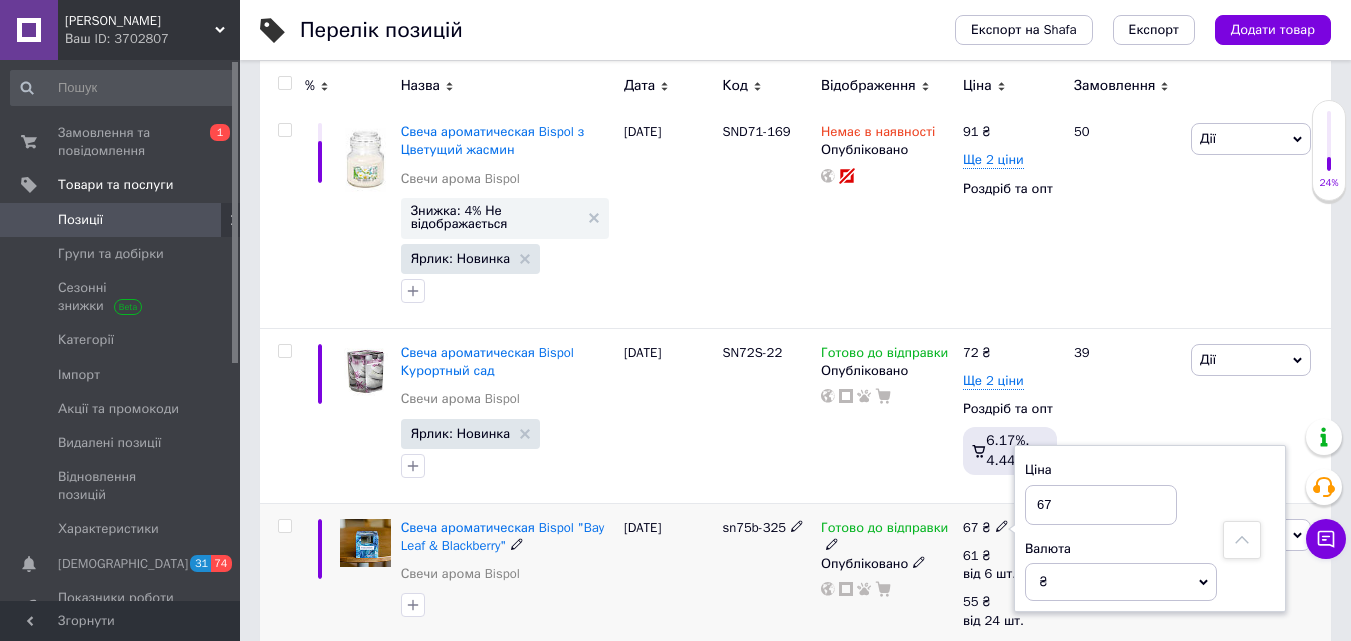 click on "67" at bounding box center (1101, 505) 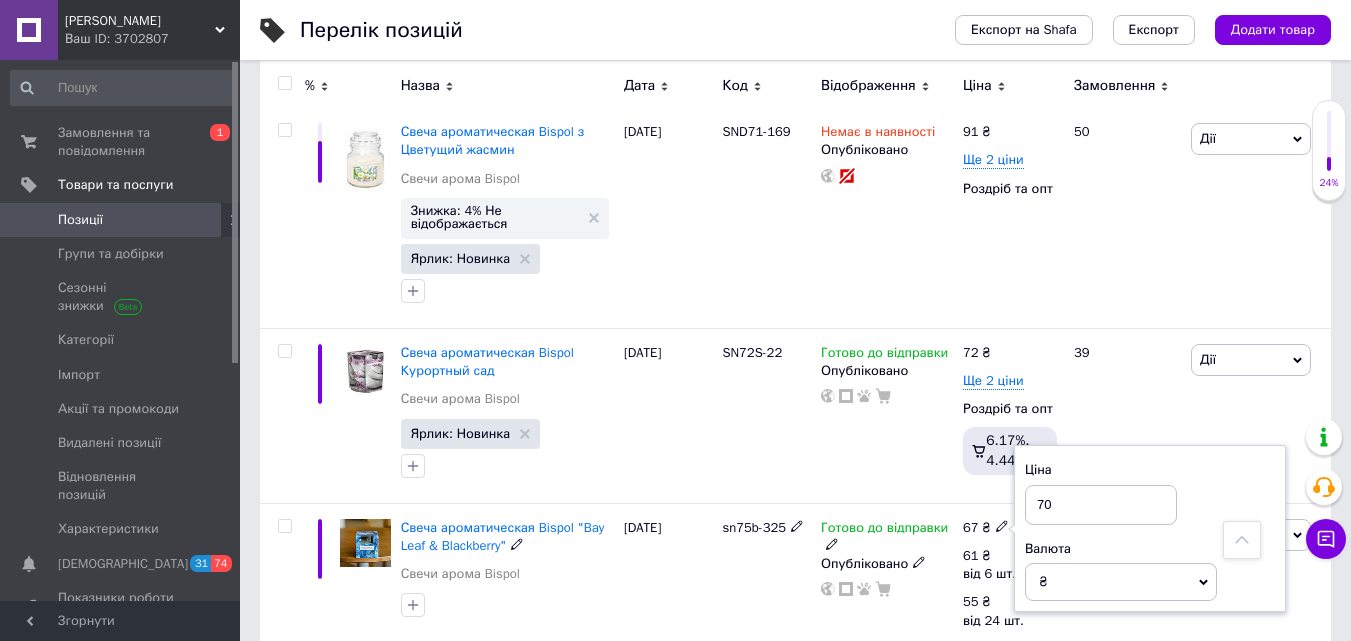 type on "70" 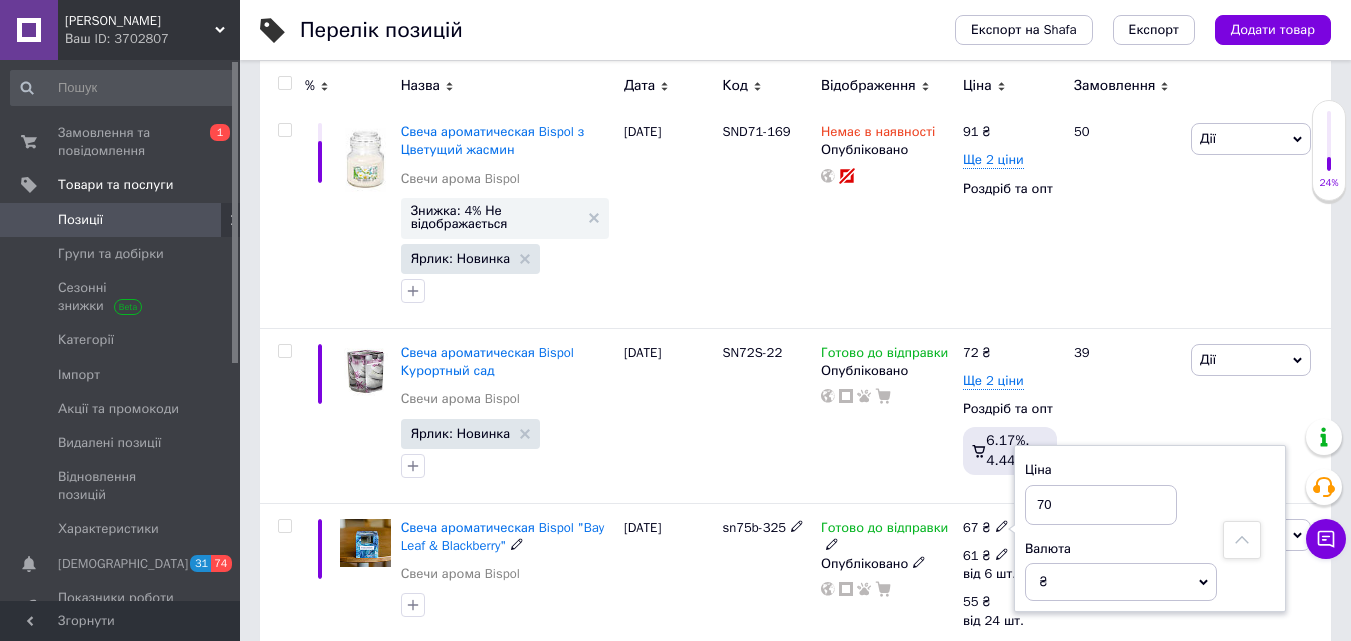 click 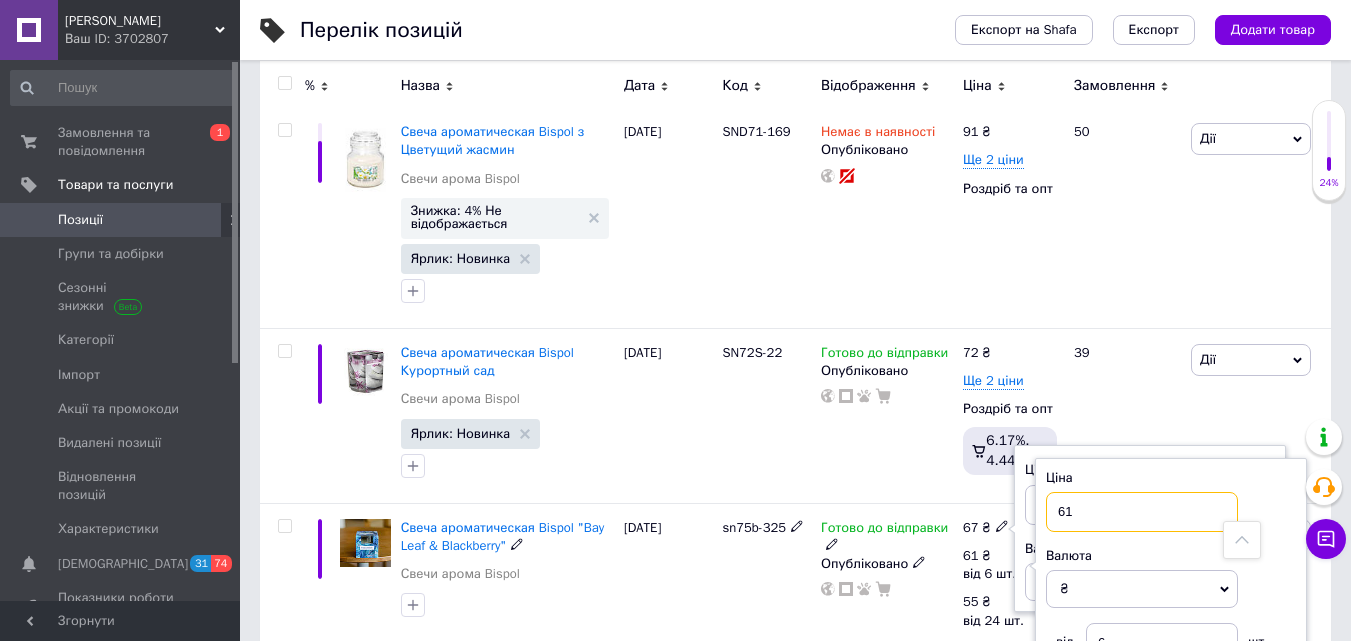 click on "61" at bounding box center (1142, 512) 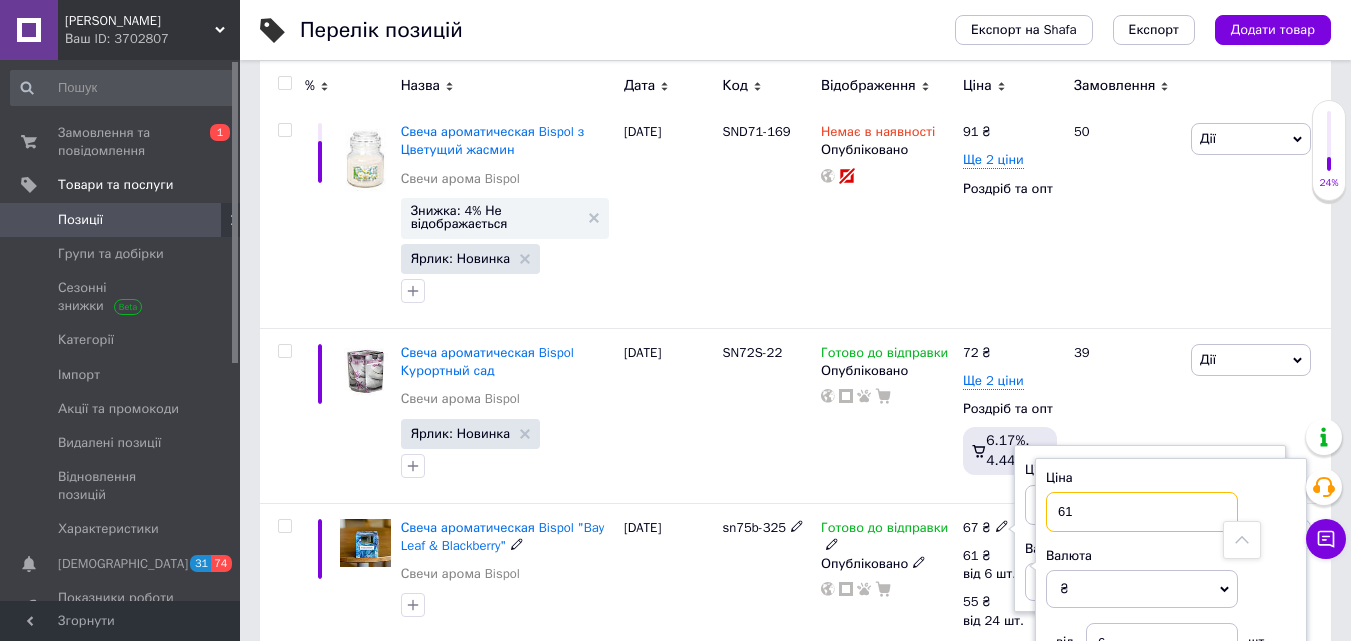 click on "61" at bounding box center (1142, 512) 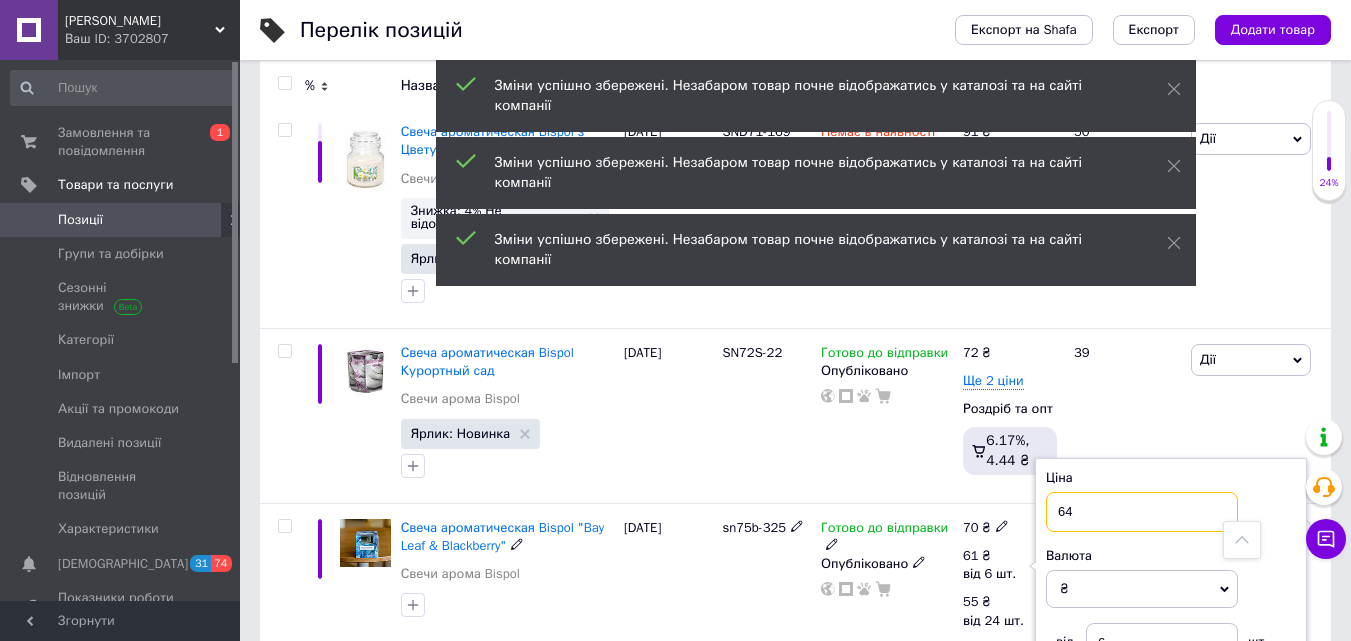 type on "64" 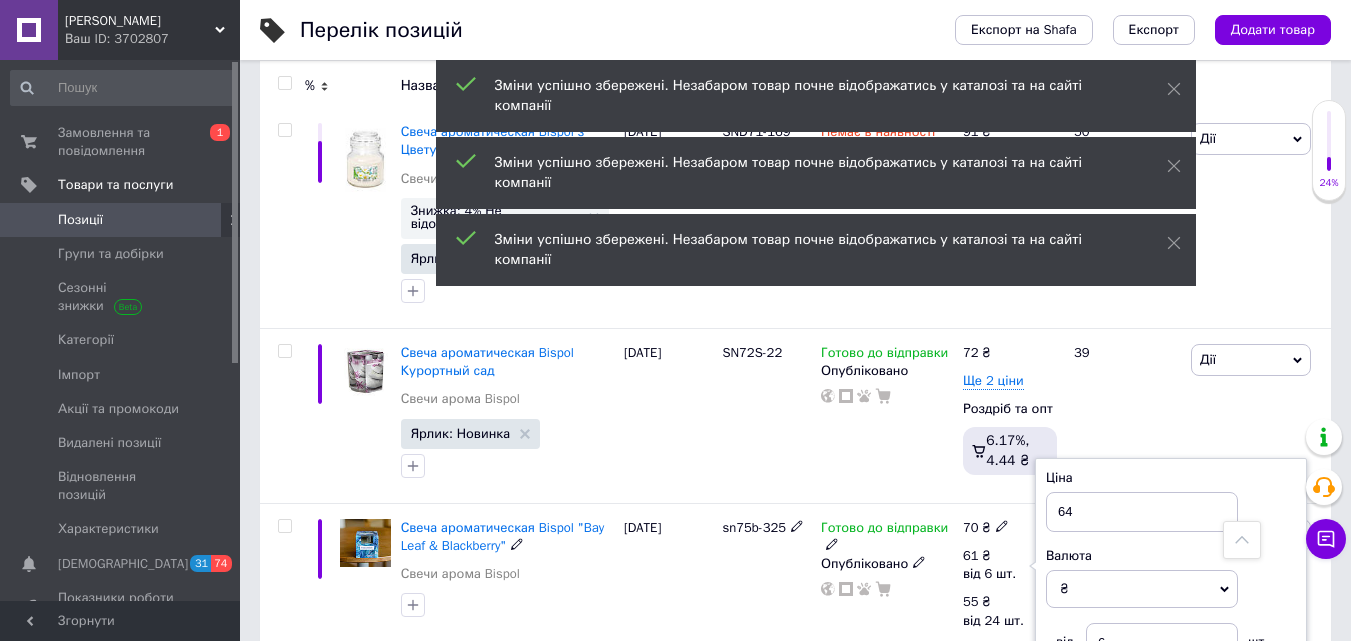 click on "Готово до відправки Опубліковано" at bounding box center (887, 634) 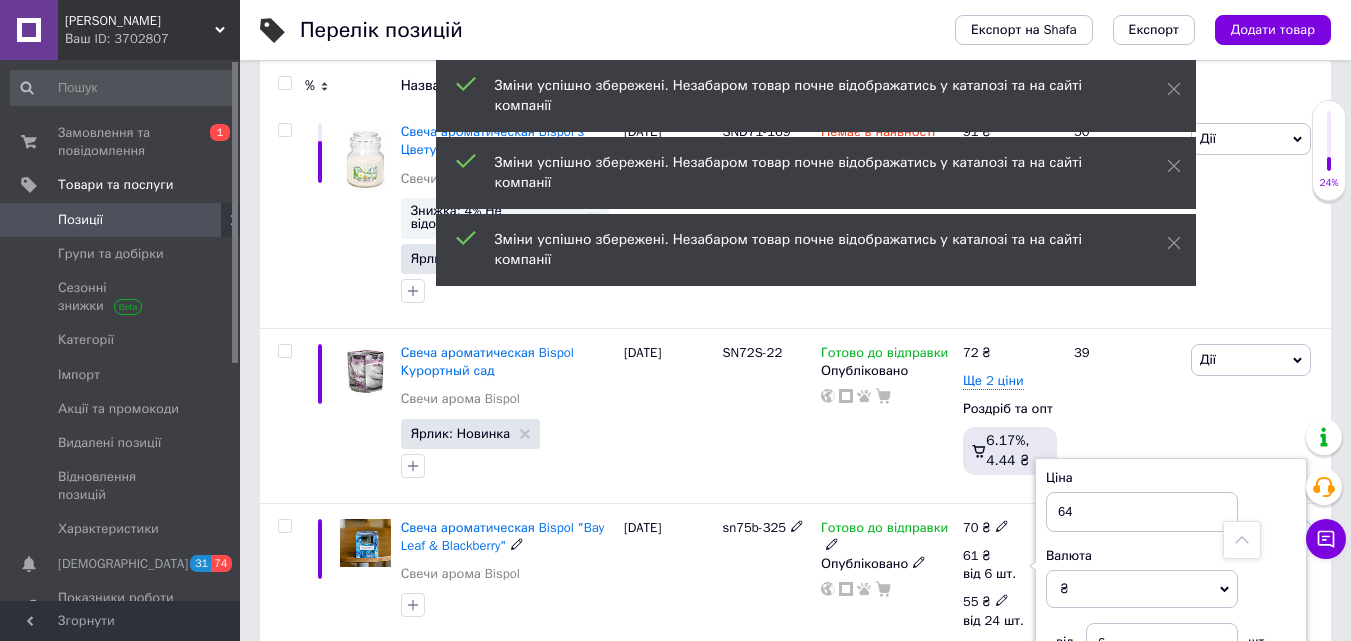 click on "55   ₴" at bounding box center [993, 602] 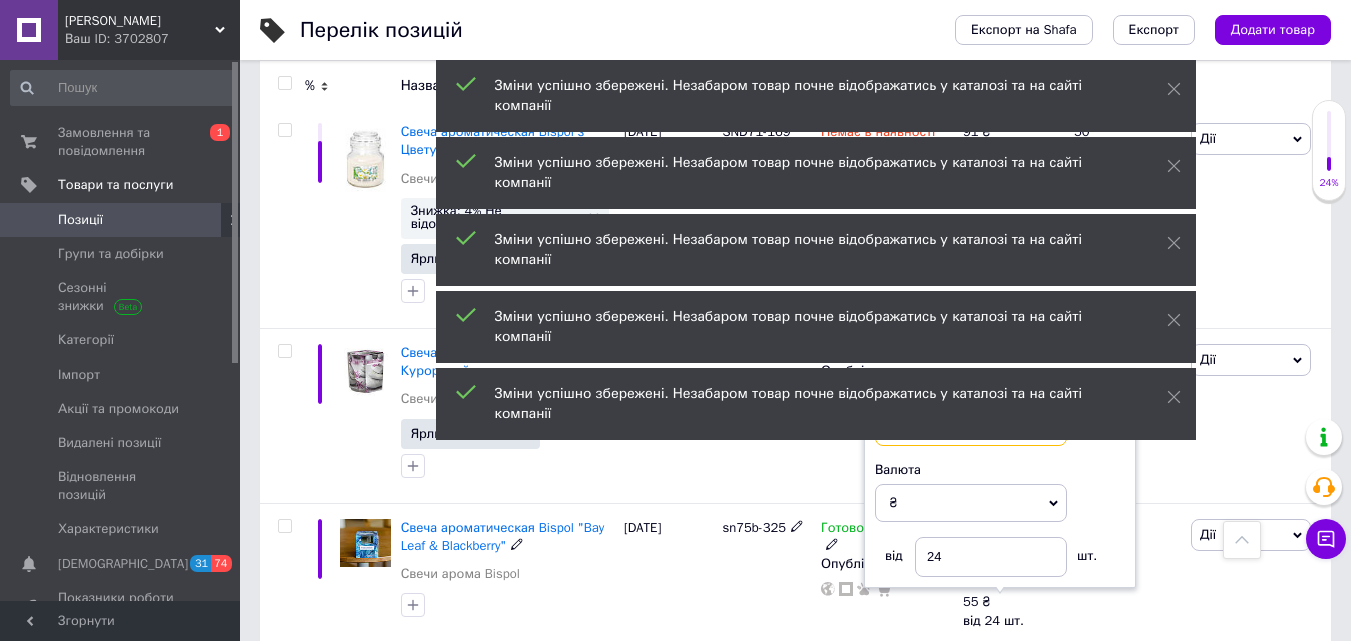 click on "55" at bounding box center [971, 426] 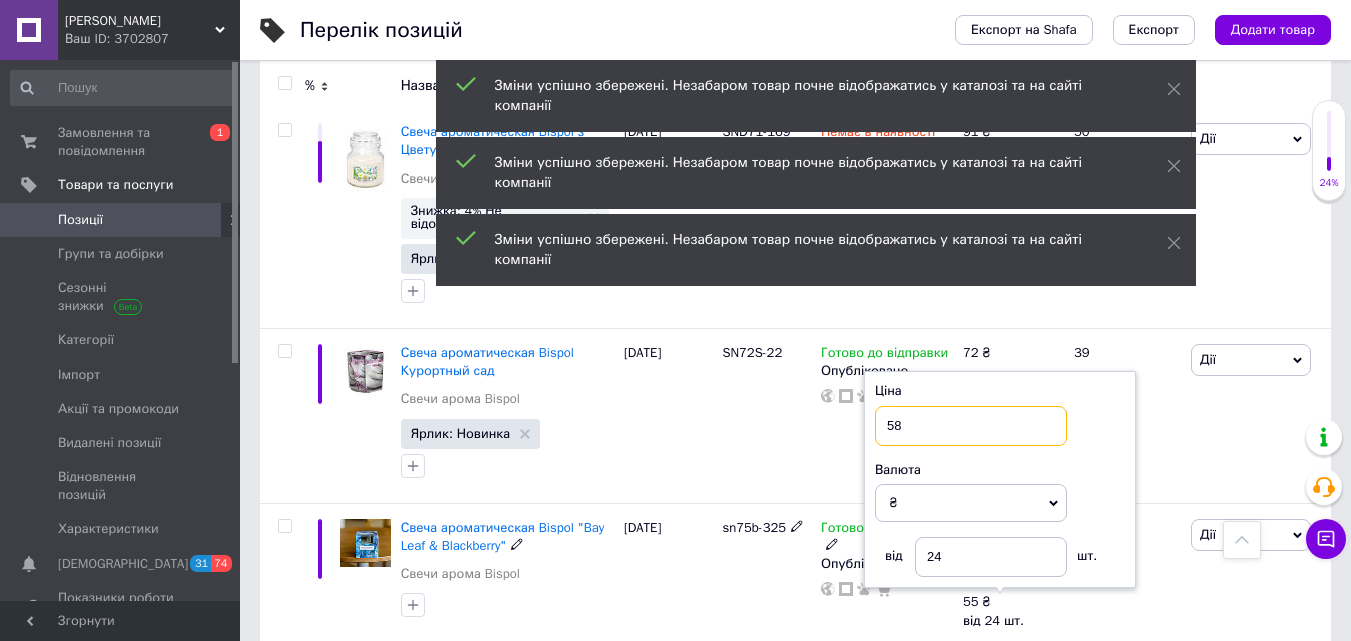 type on "58" 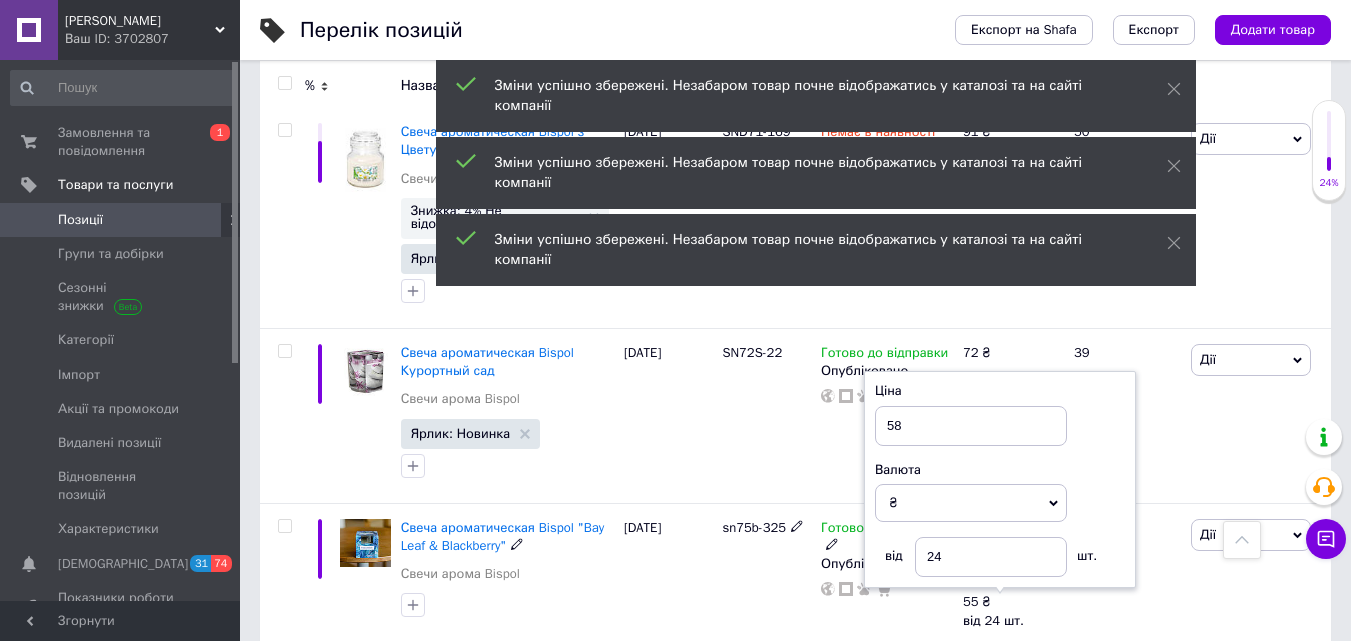 click on "sn75b-325" at bounding box center [766, 634] 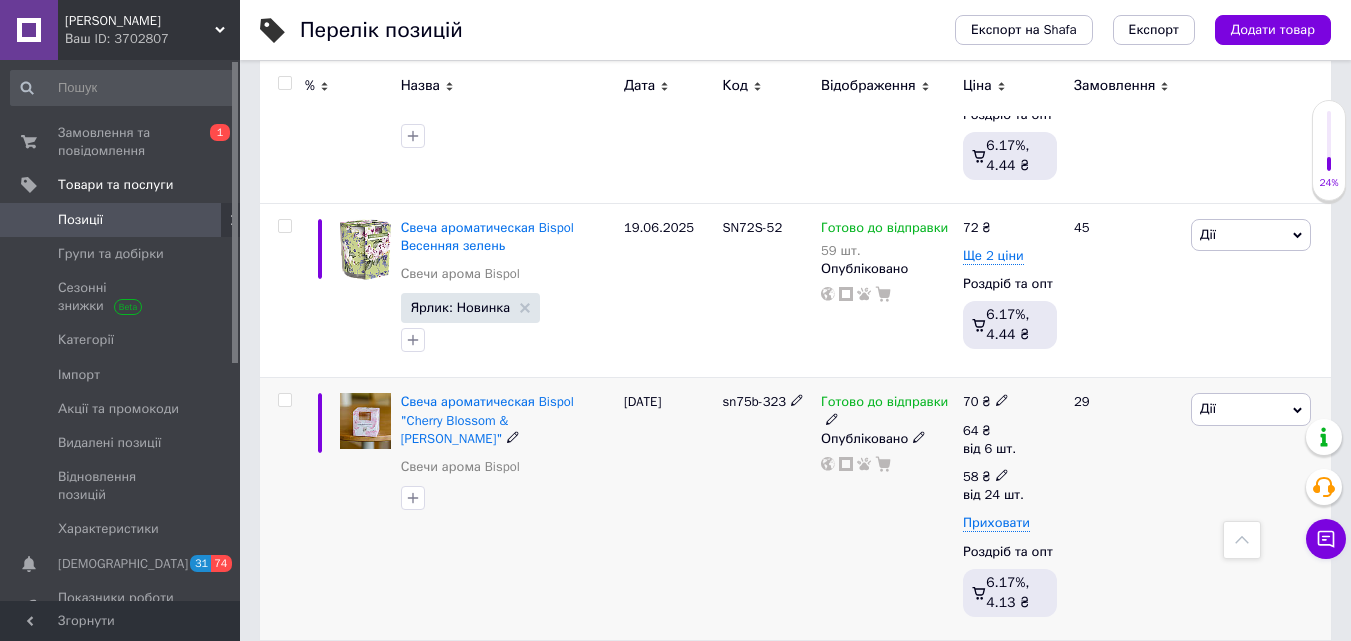 scroll, scrollTop: 12800, scrollLeft: 0, axis: vertical 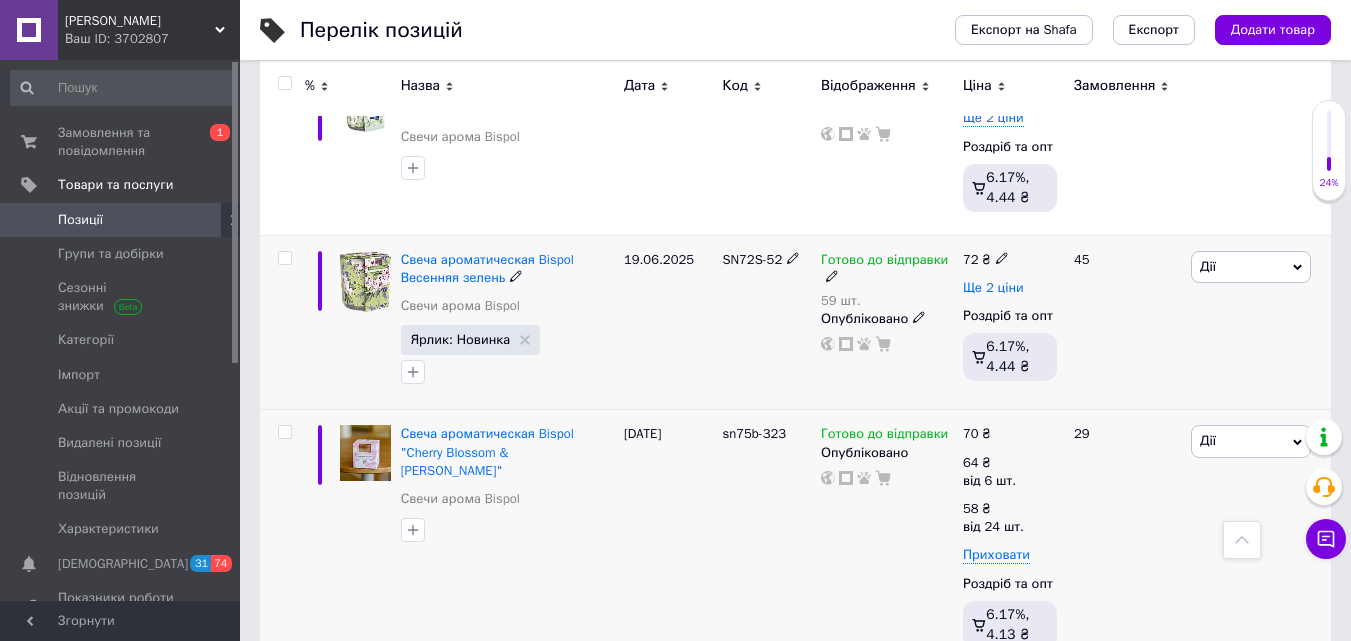 click on "Ще 2 ціни" at bounding box center (993, 288) 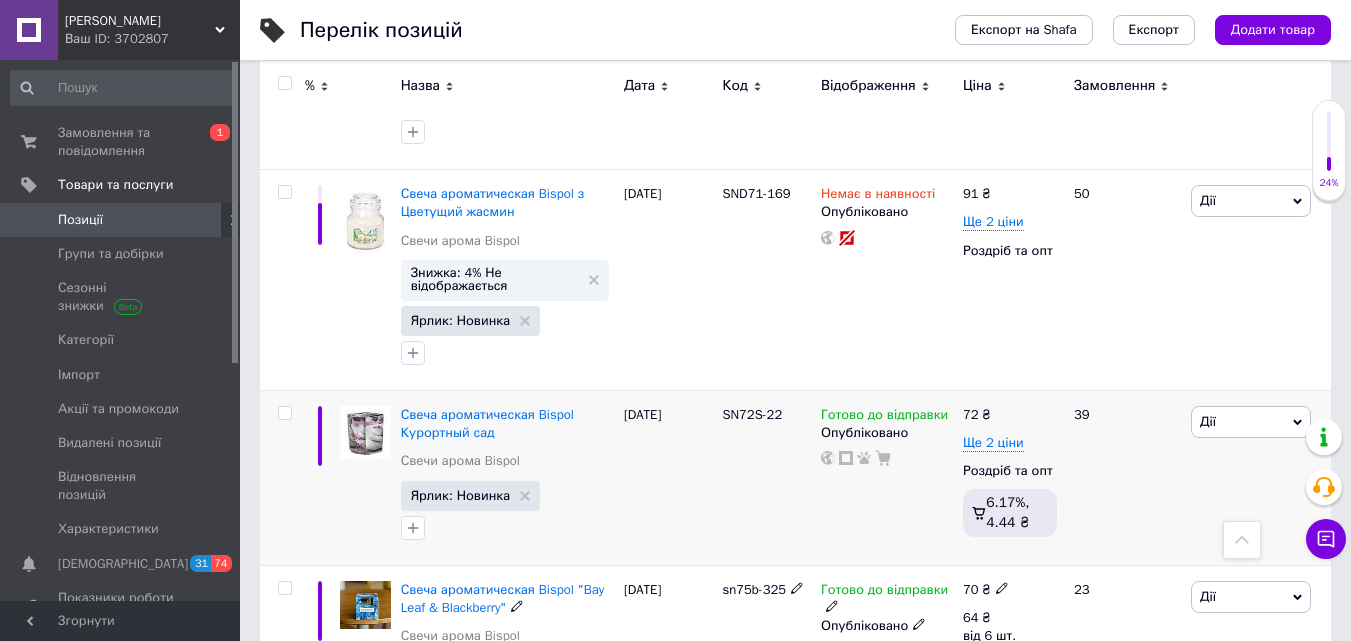 scroll, scrollTop: 12000, scrollLeft: 0, axis: vertical 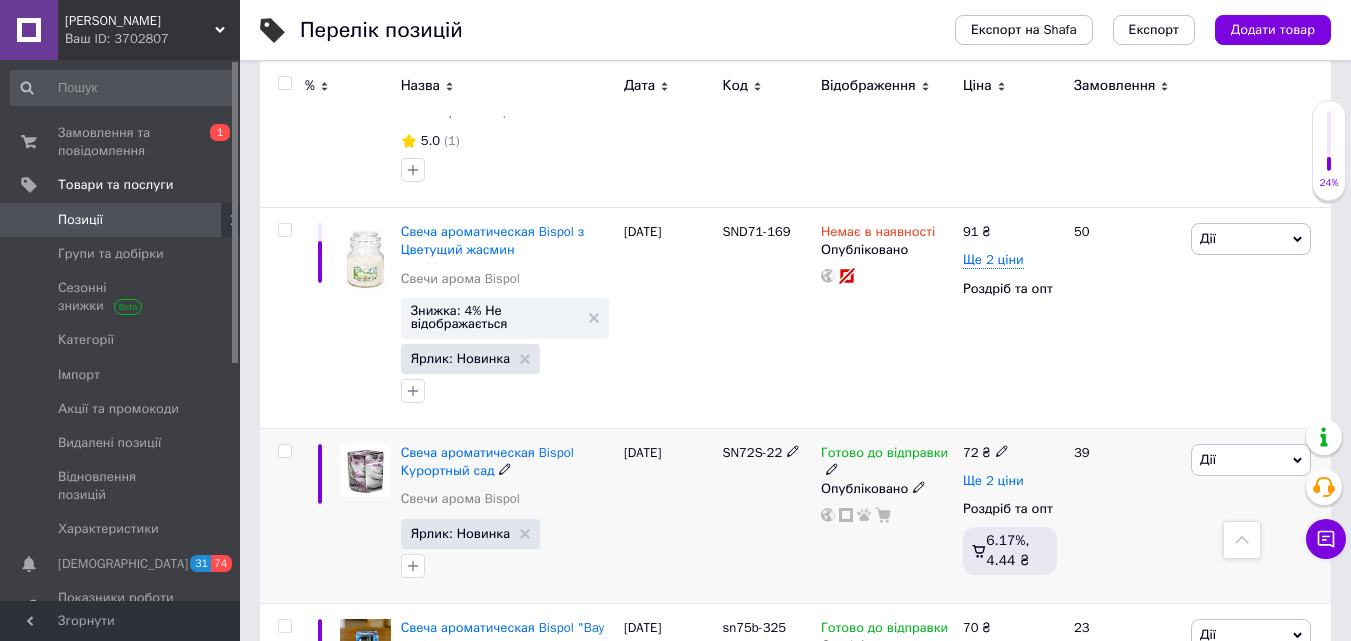 click on "Ще 2 ціни" at bounding box center (993, 481) 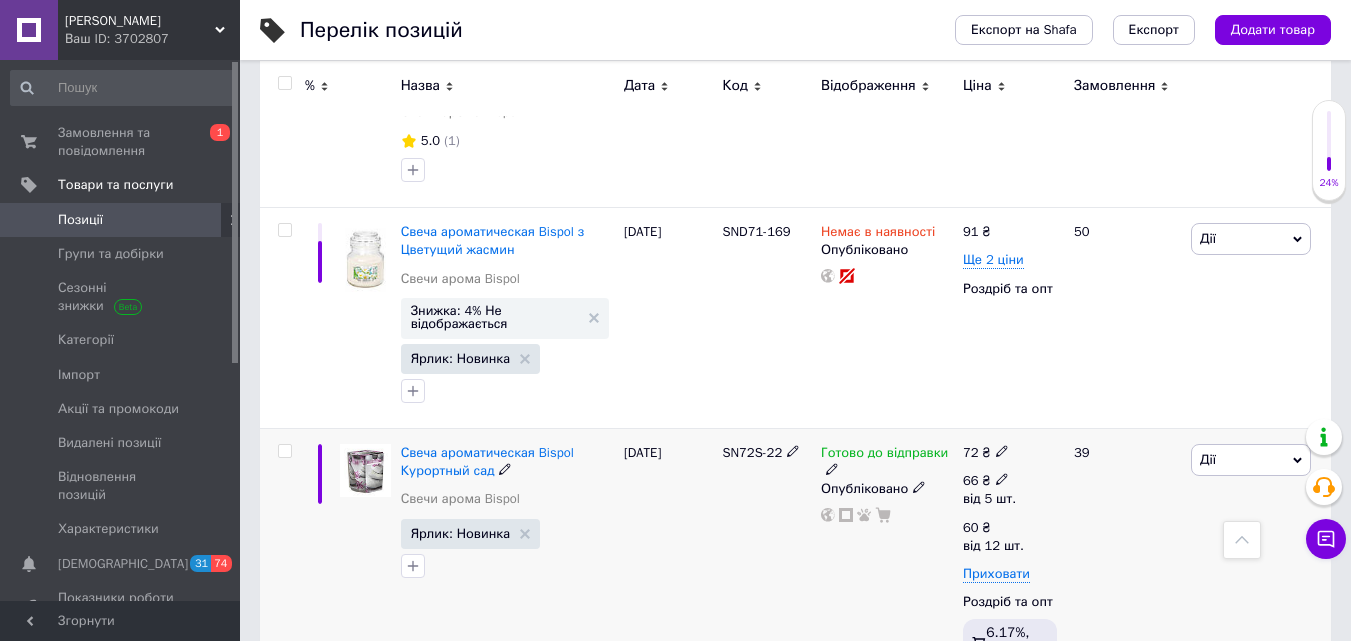 click 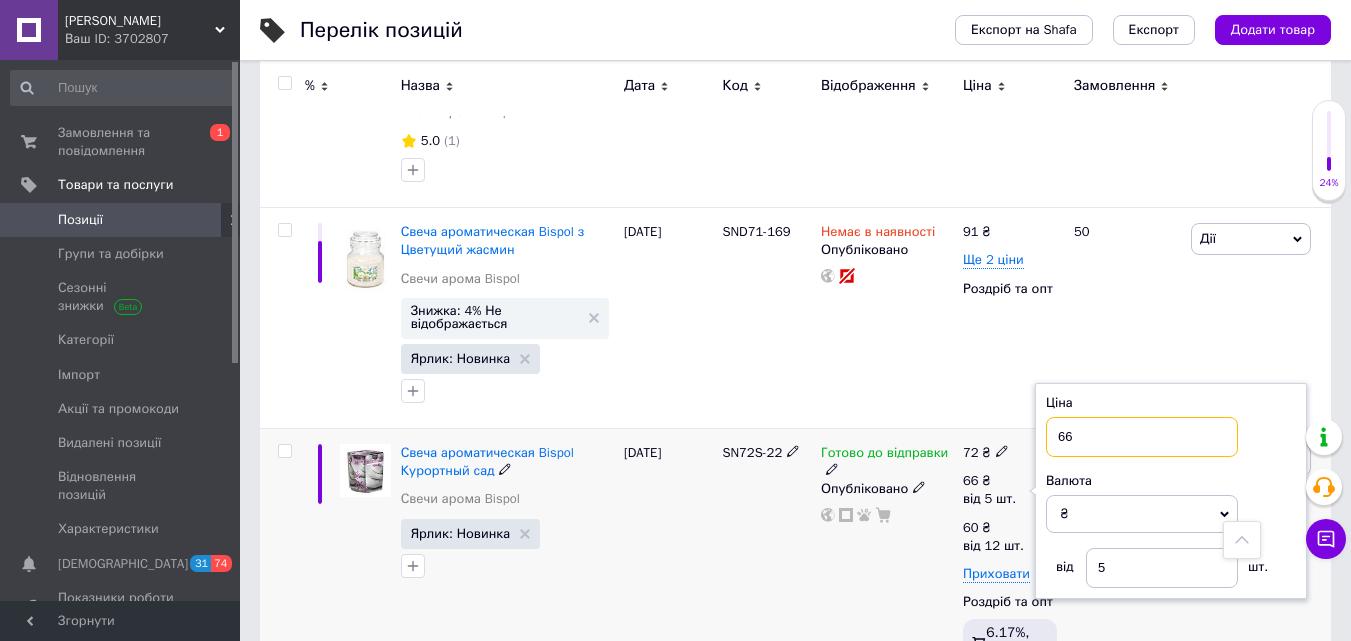 click on "66" at bounding box center [1142, 437] 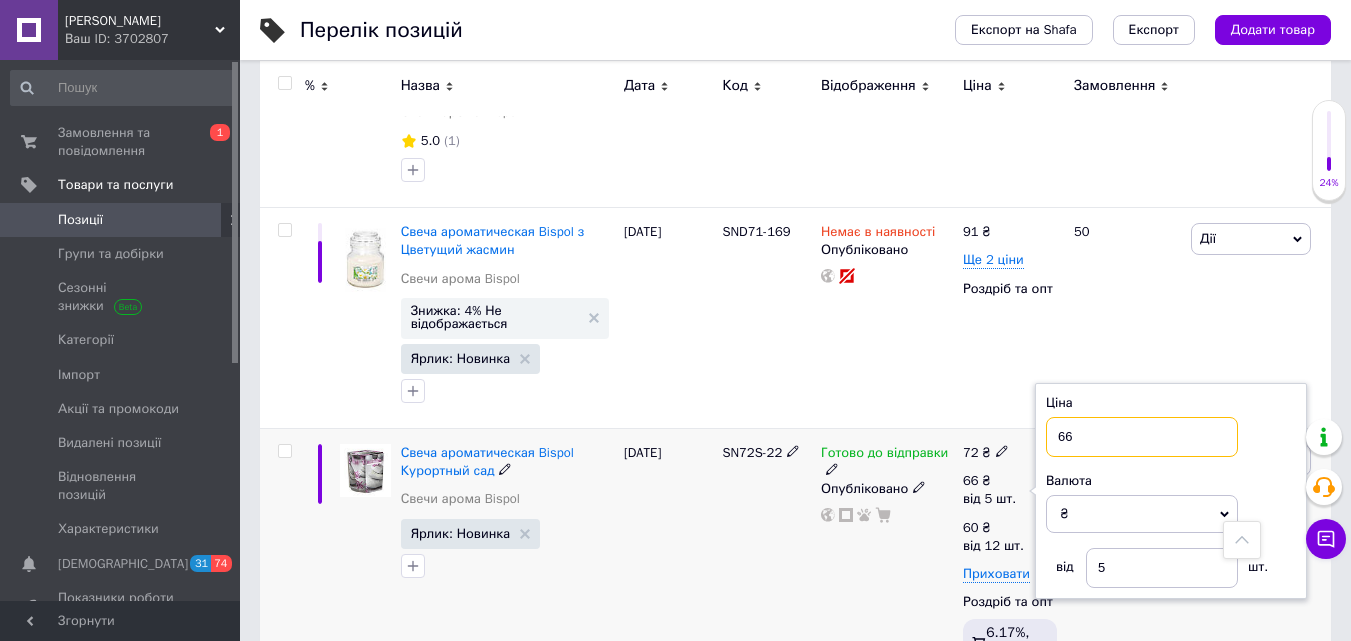 click on "66" at bounding box center [1142, 437] 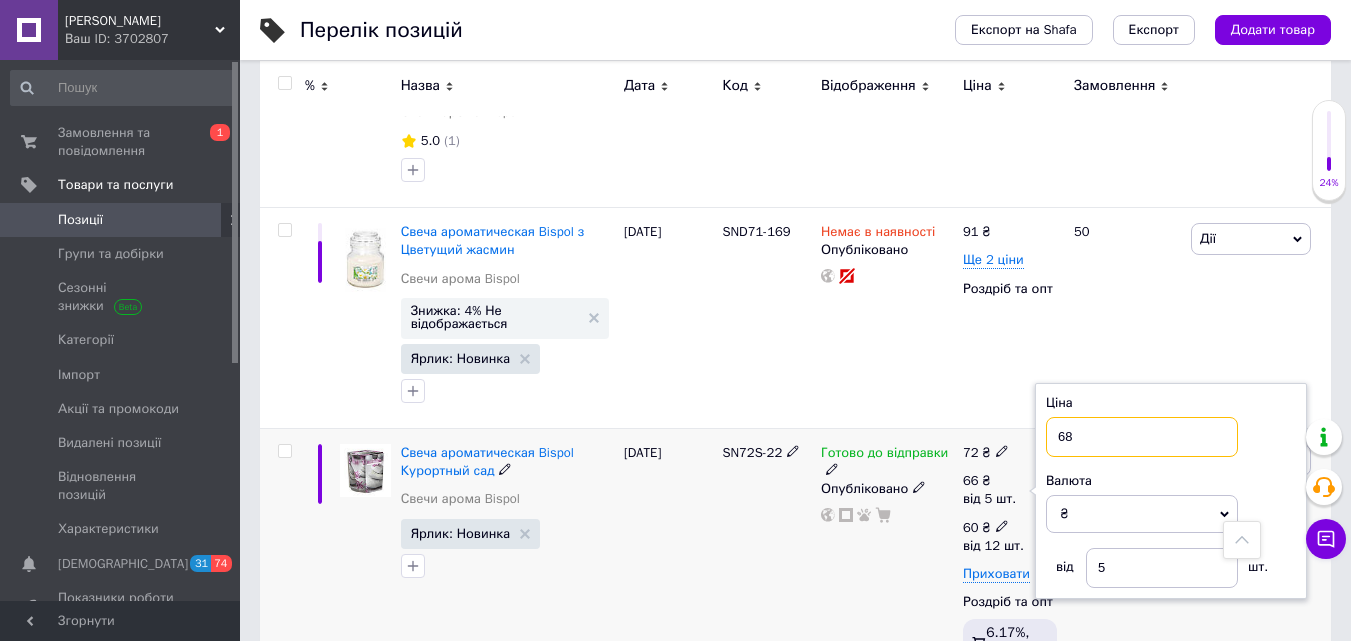 type on "68" 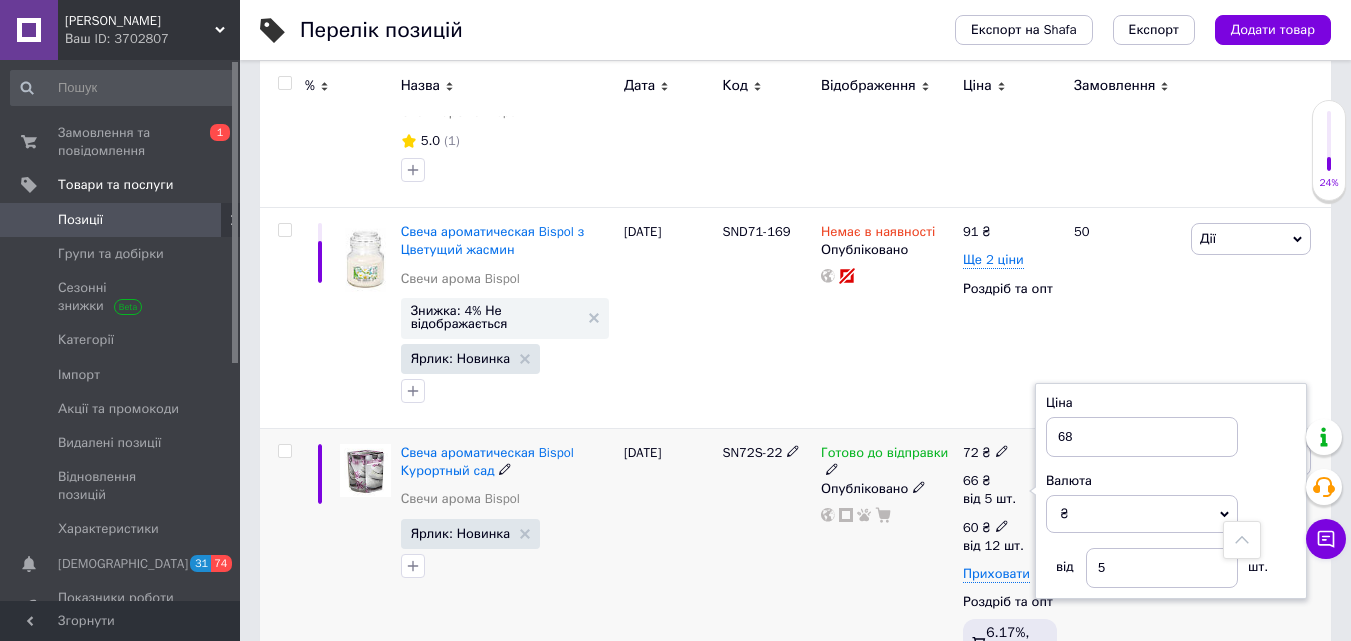 click 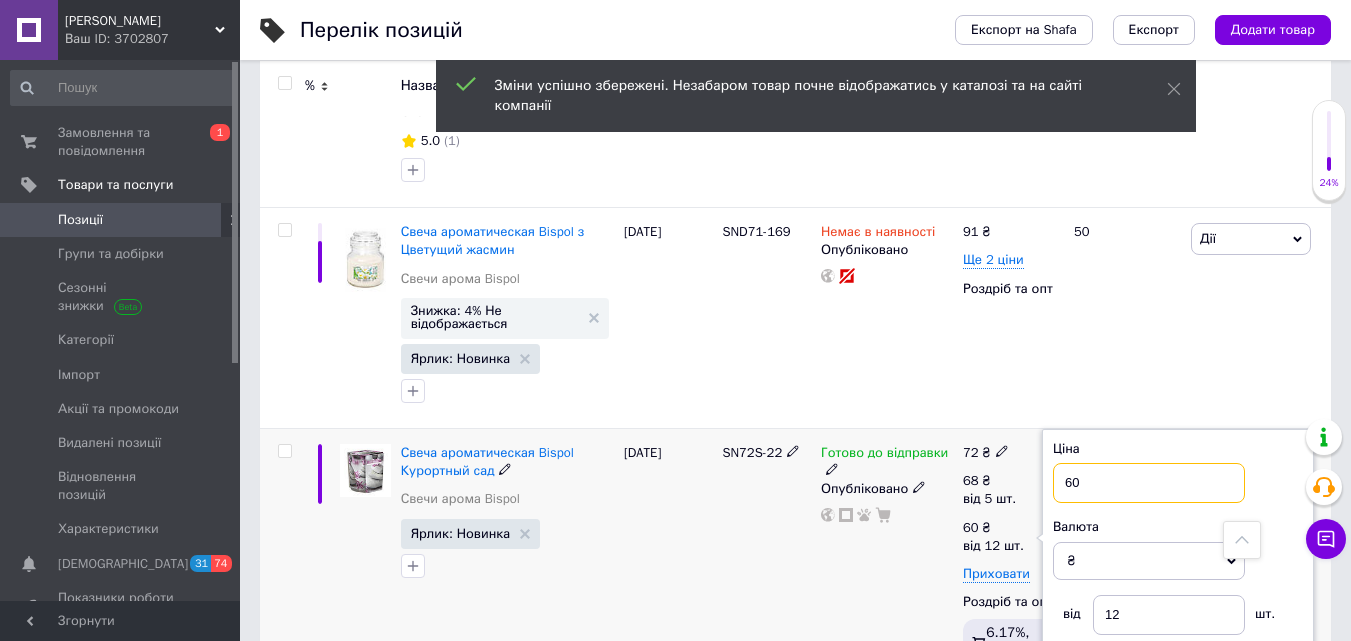 click on "60" at bounding box center [1149, 483] 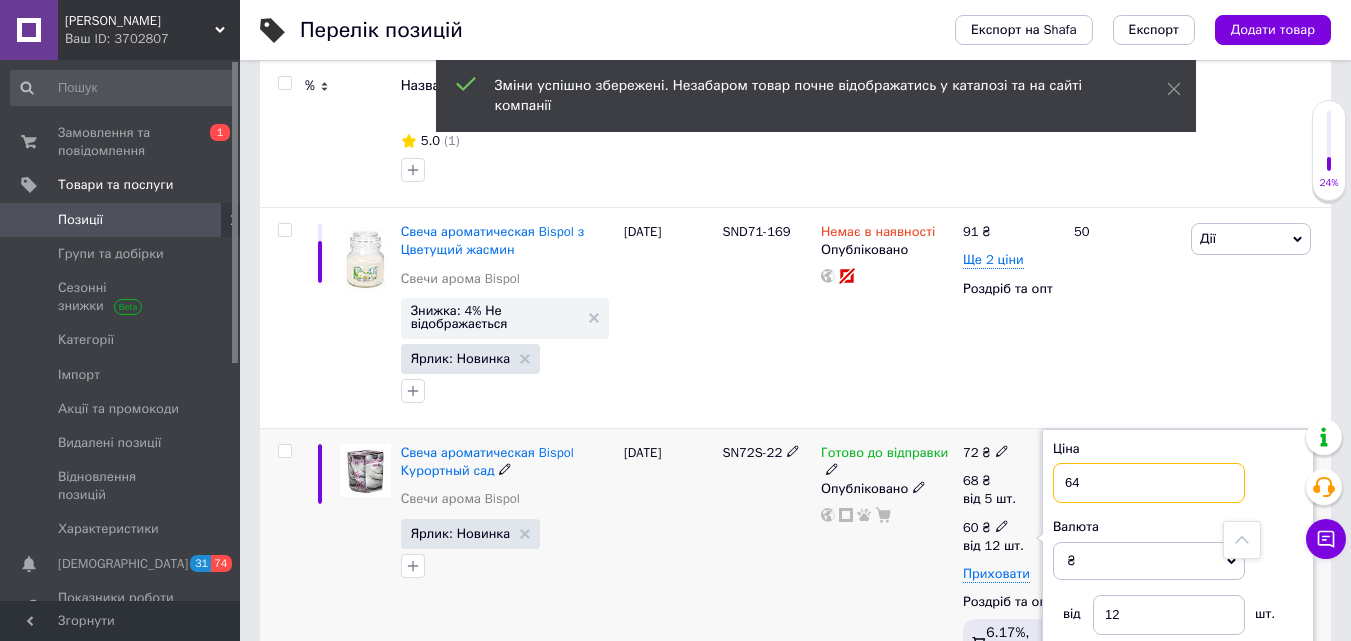 type on "64" 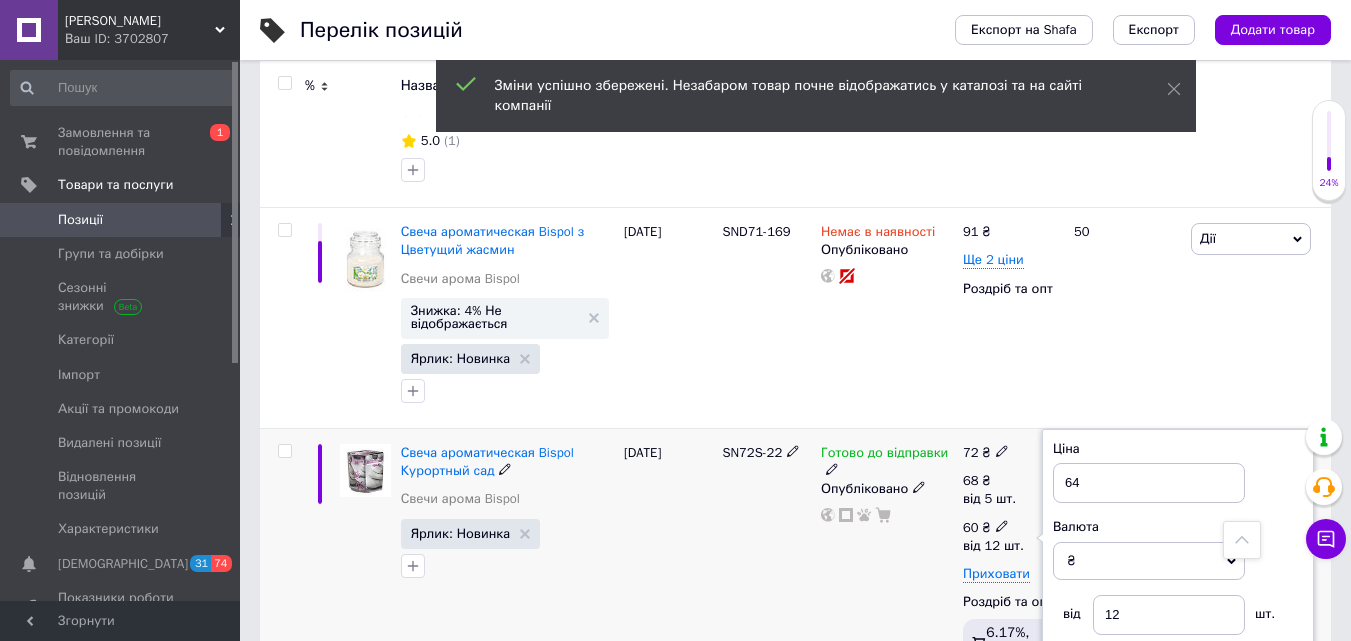 click on "Готово до відправки Опубліковано" at bounding box center (887, 560) 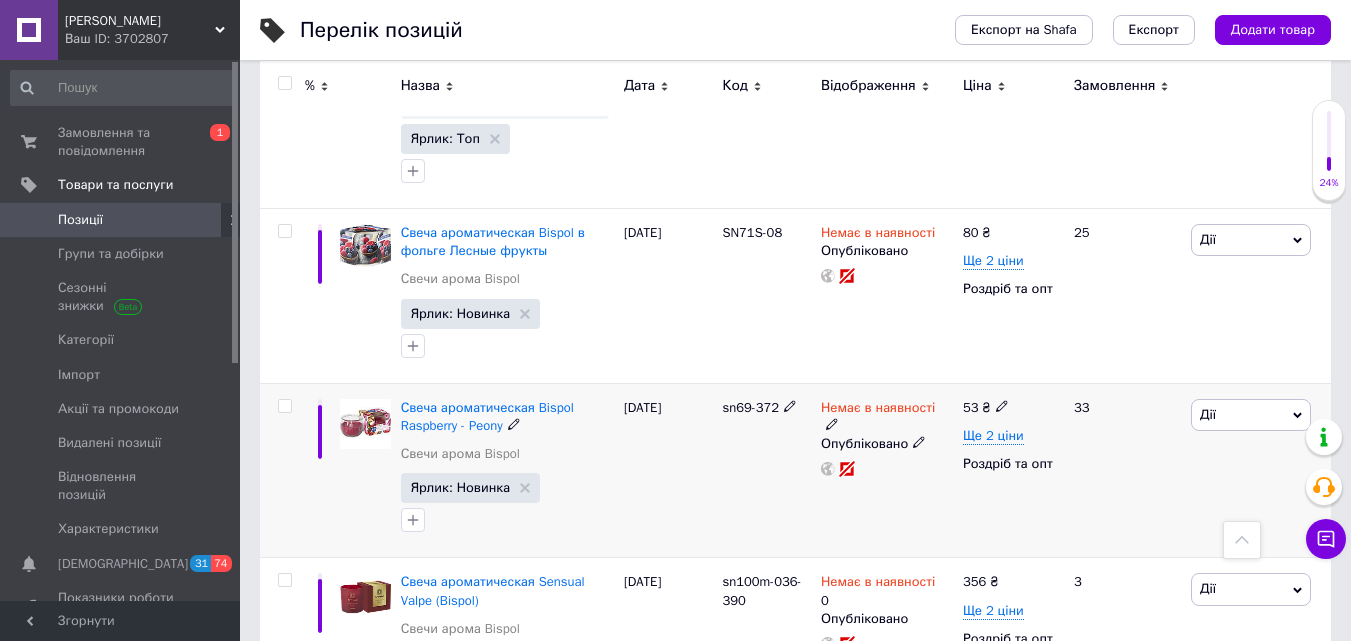 scroll, scrollTop: 15800, scrollLeft: 0, axis: vertical 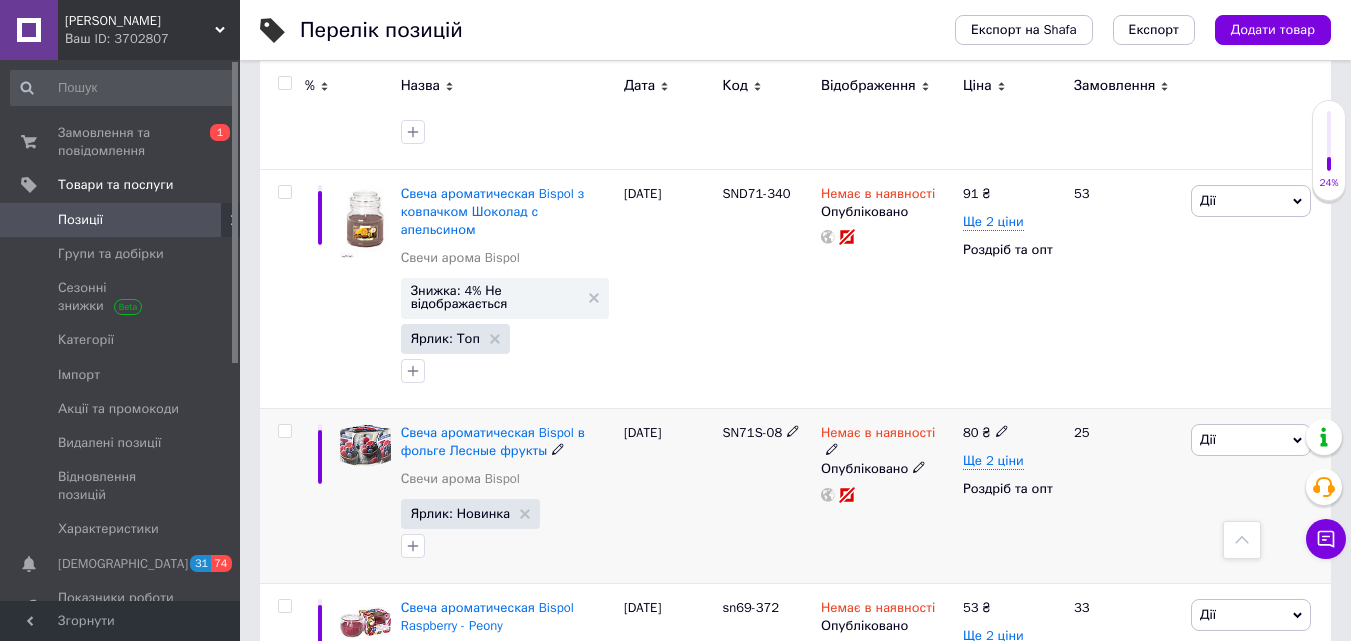 click on "Дії" at bounding box center (1208, 439) 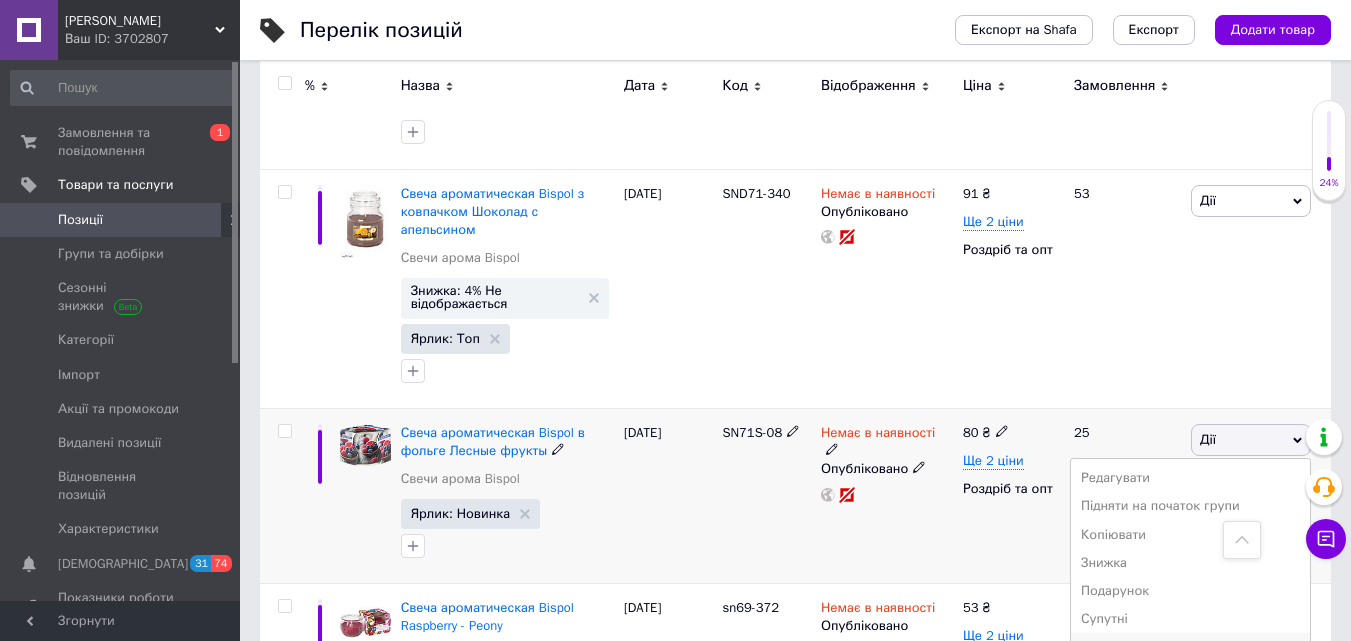 click on "Приховати" at bounding box center [1190, 647] 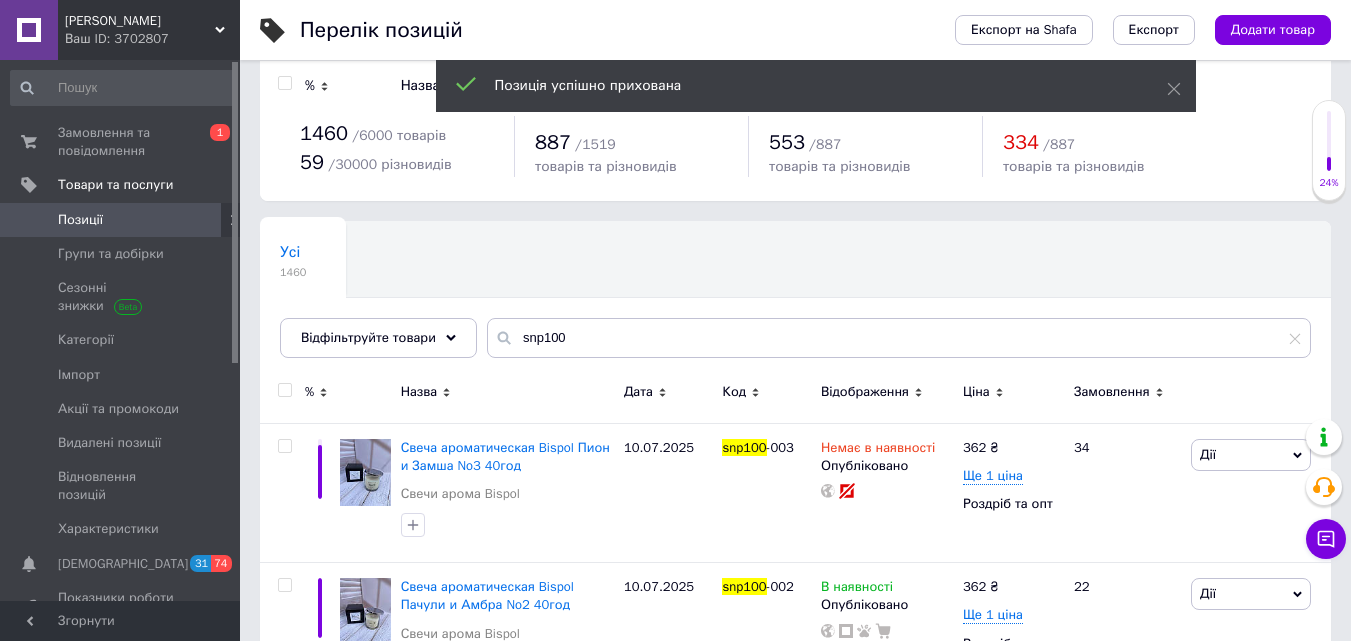 scroll, scrollTop: 0, scrollLeft: 0, axis: both 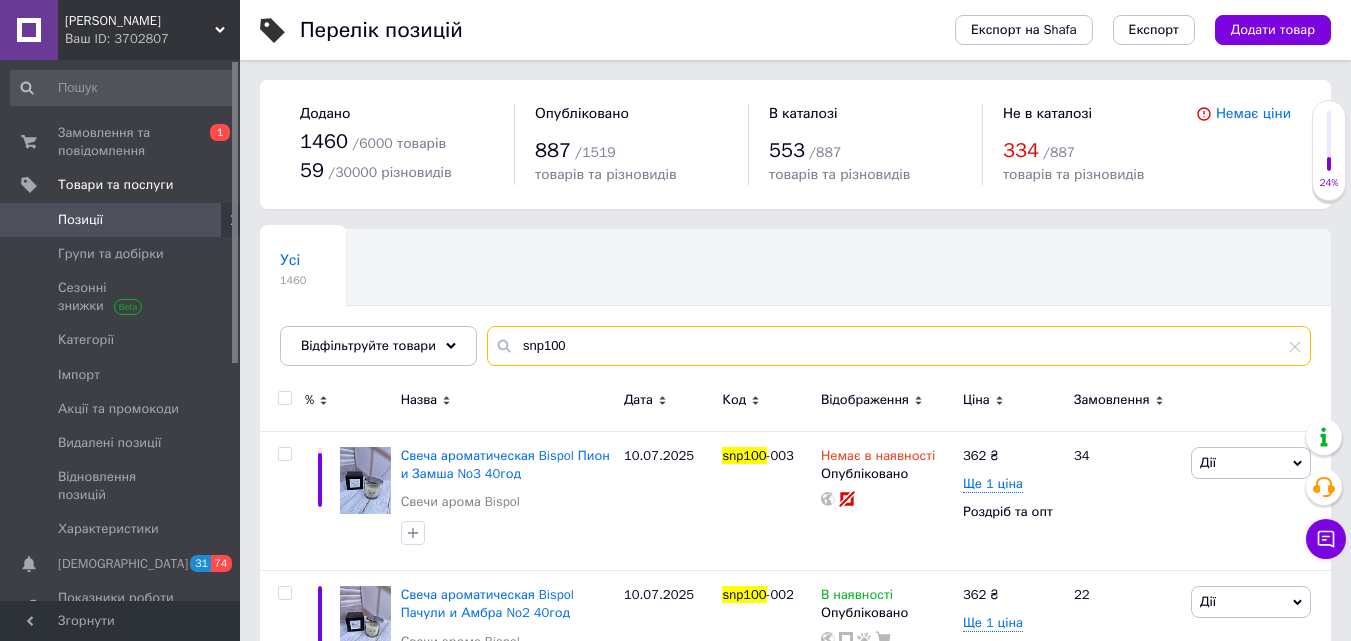 click on "snp100" at bounding box center (899, 346) 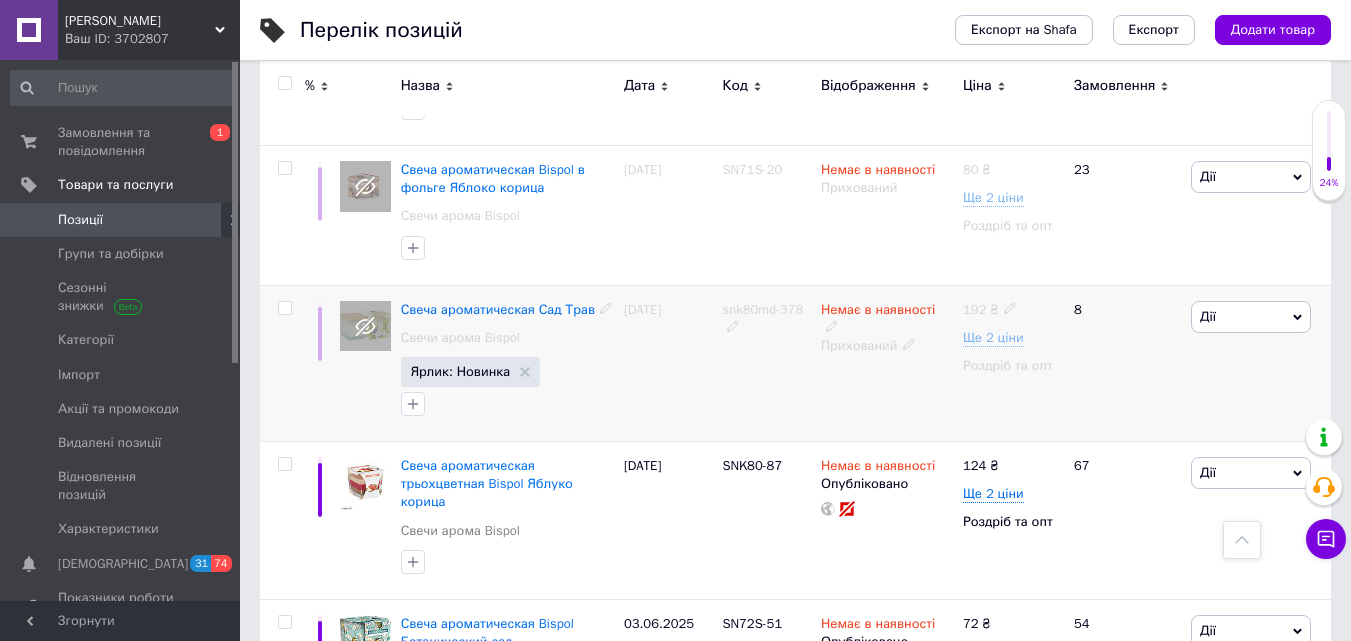 scroll, scrollTop: 200, scrollLeft: 0, axis: vertical 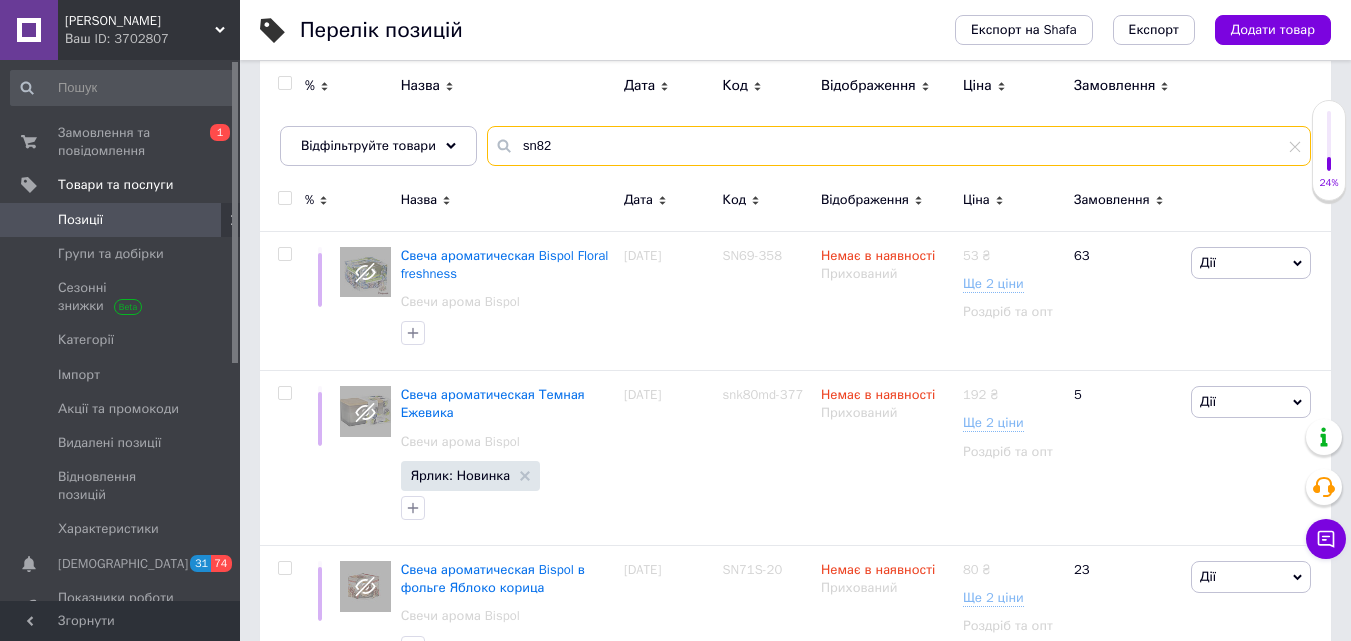 type on "sn82" 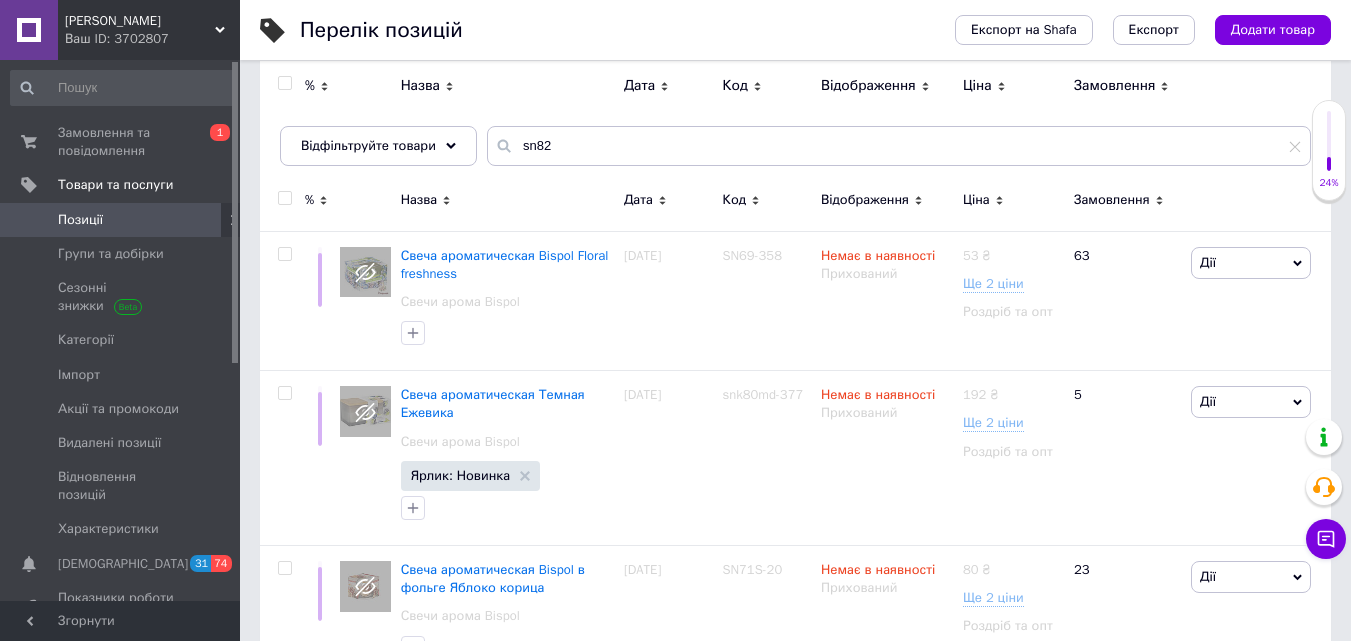 click on "Назва" at bounding box center (507, 200) 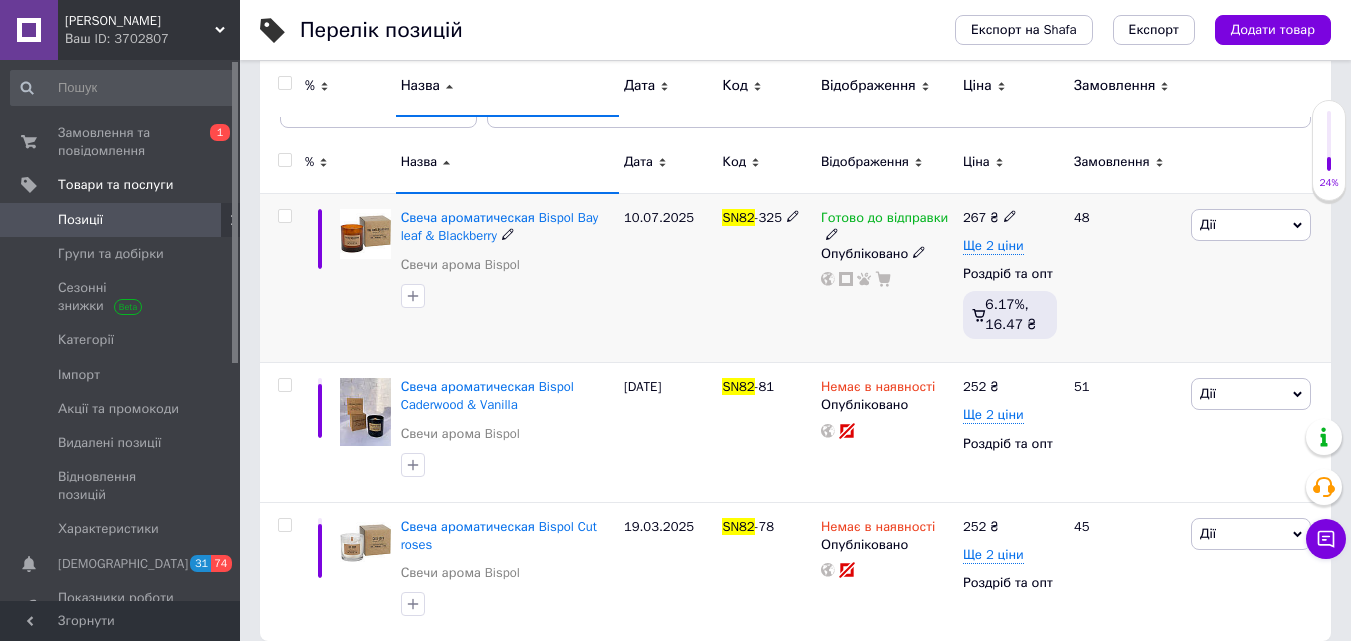 scroll, scrollTop: 258, scrollLeft: 0, axis: vertical 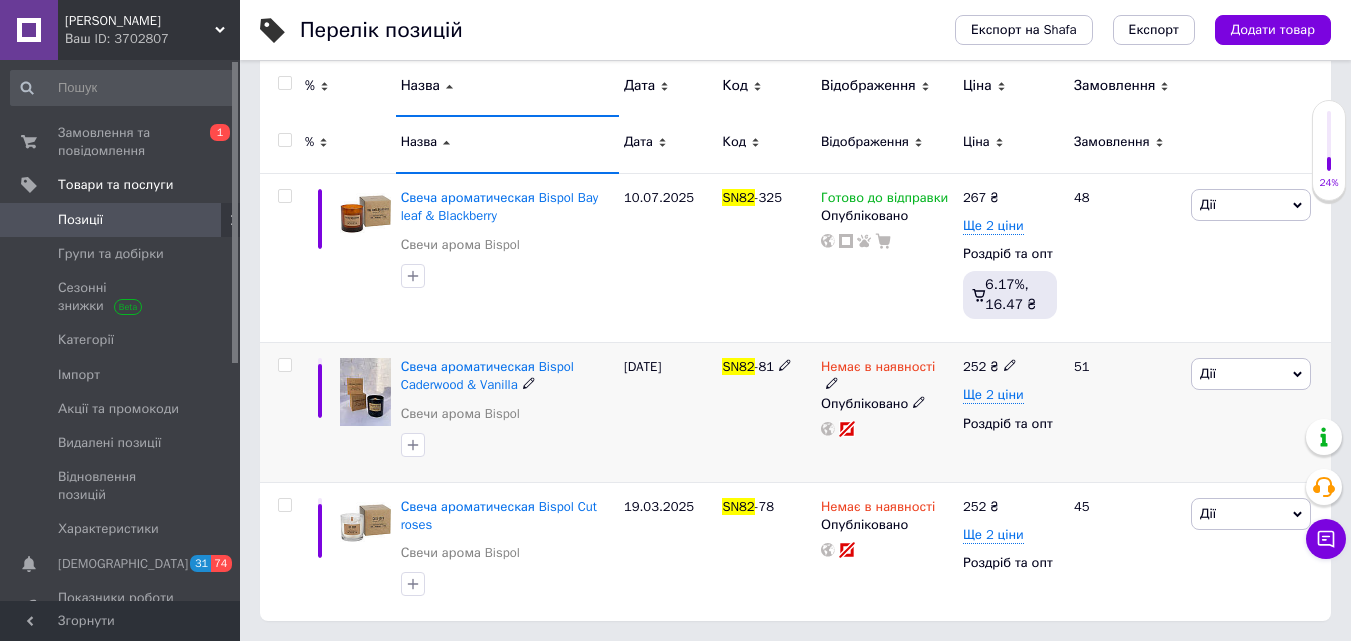 click 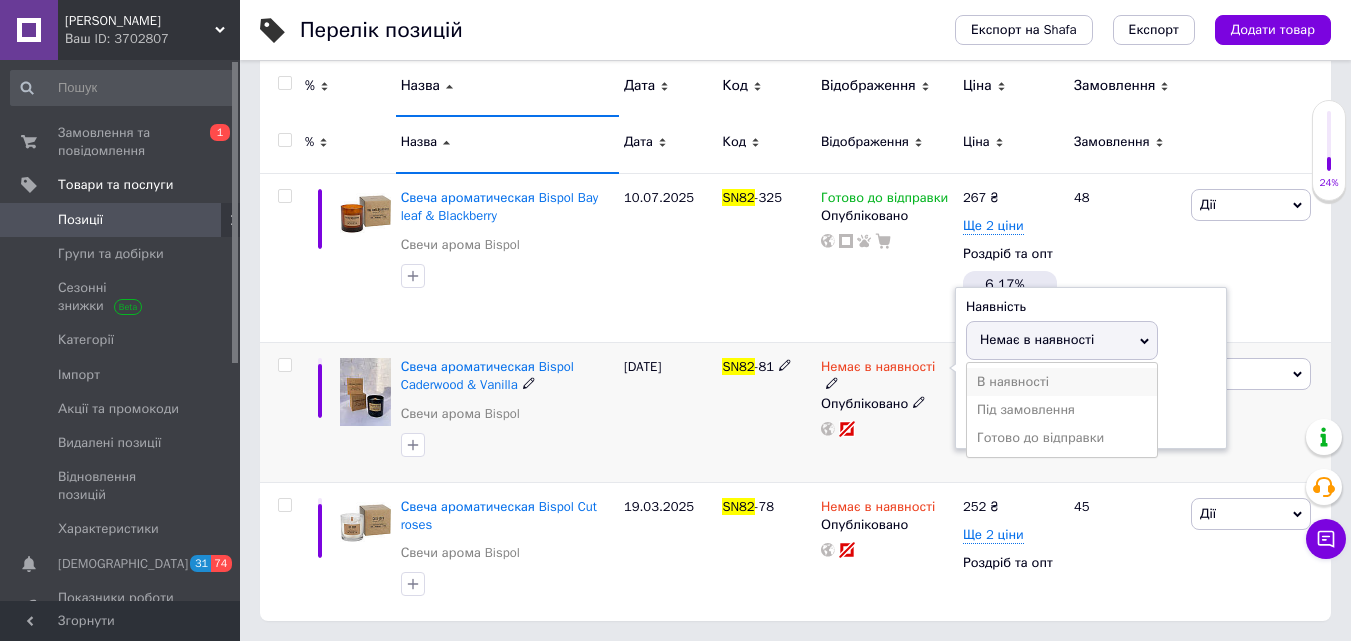 click on "В наявності" at bounding box center (1062, 382) 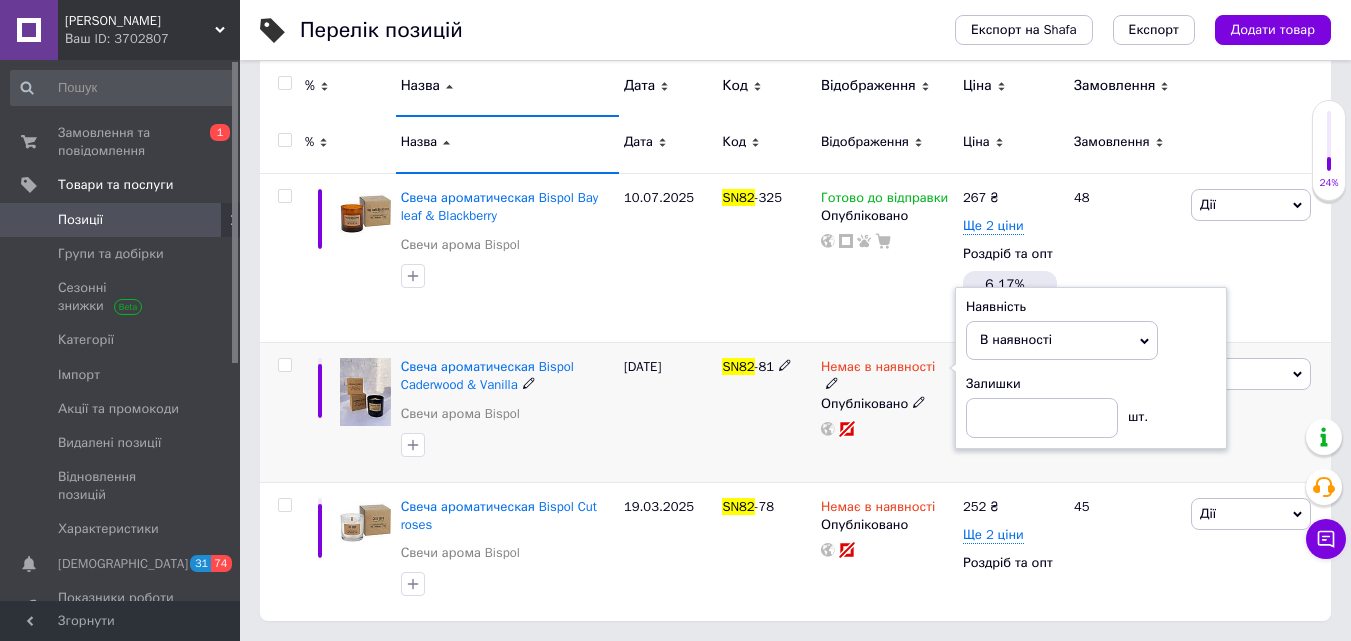 click on "SN82 -81" at bounding box center (766, 413) 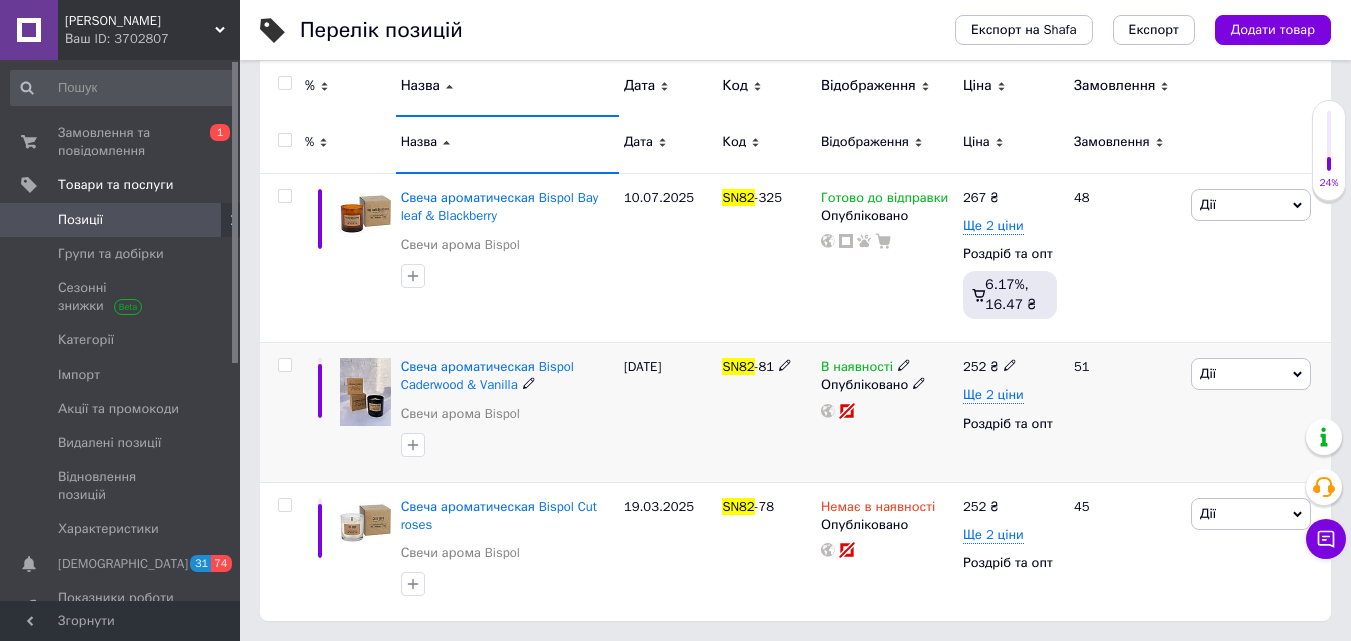 click on "Ще 2 ціни" at bounding box center (1010, 395) 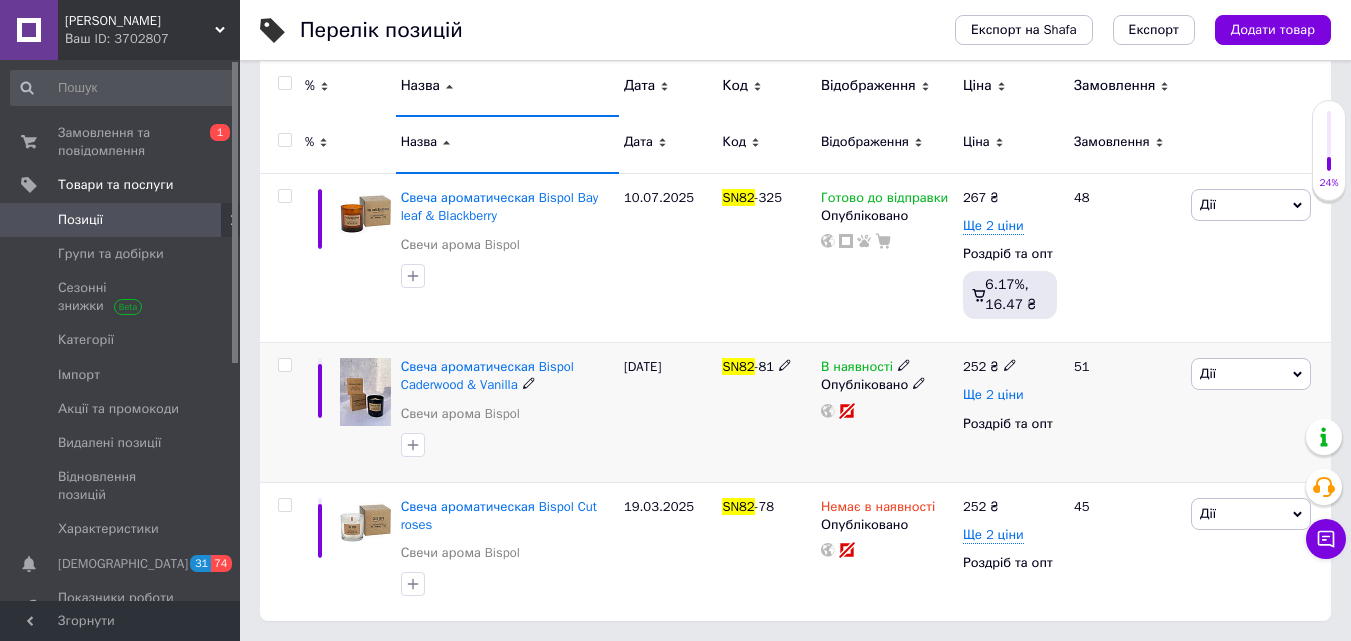click on "Ще 2 ціни" at bounding box center [993, 395] 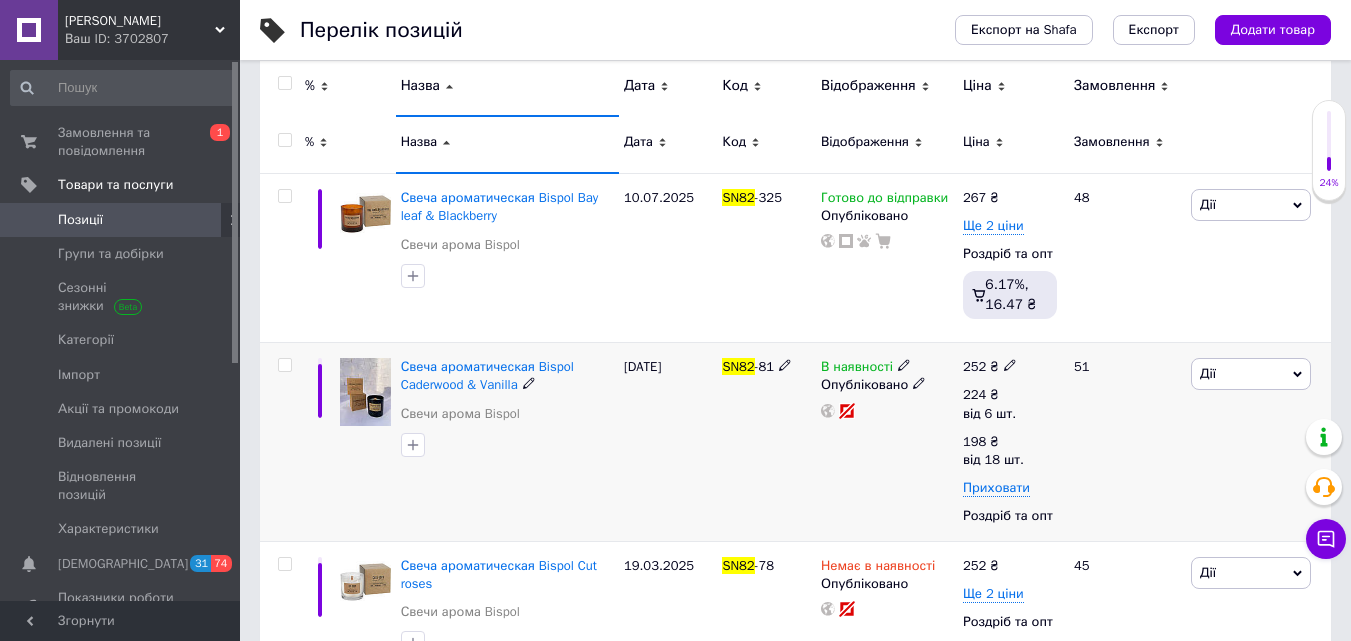 click at bounding box center [1010, 364] 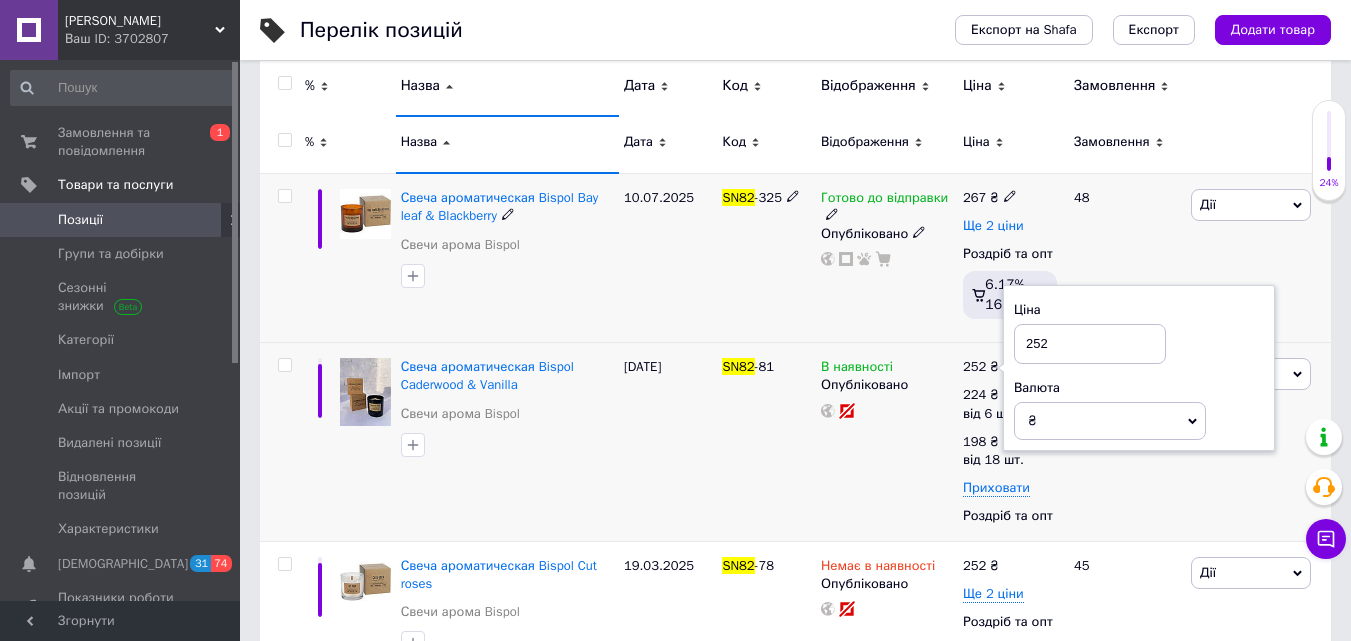 click on "Ще 2 ціни" at bounding box center (993, 226) 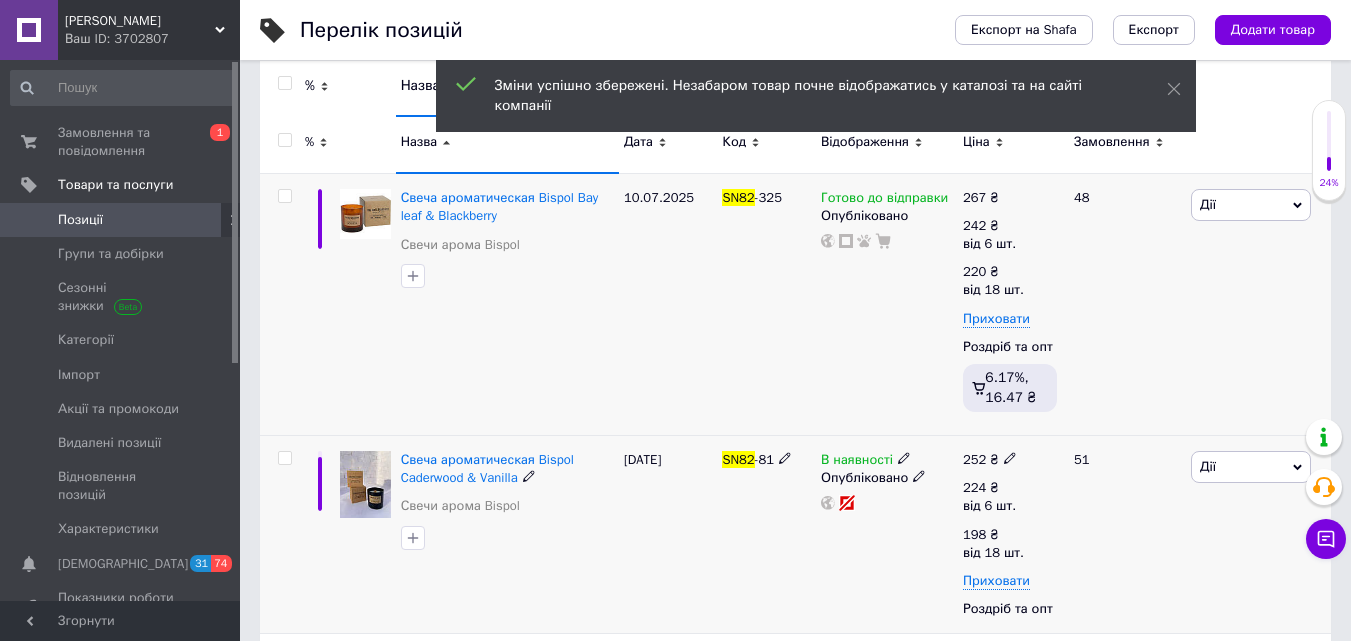 click 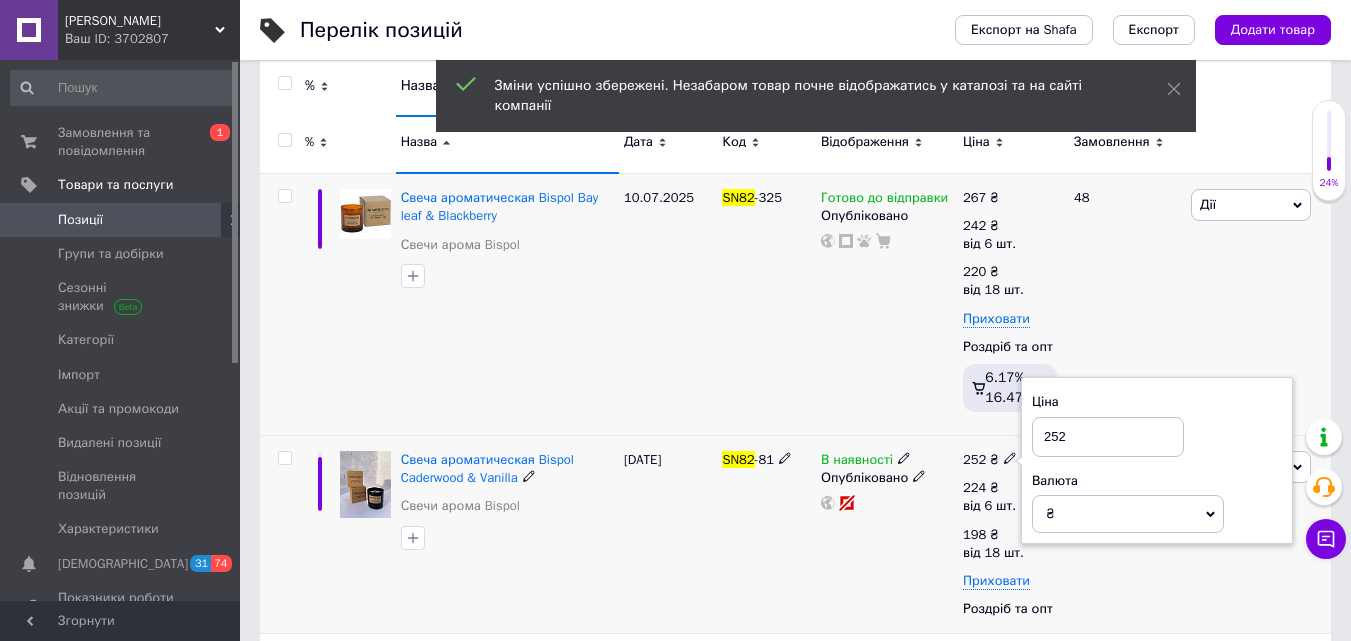 click on "252" at bounding box center (1108, 437) 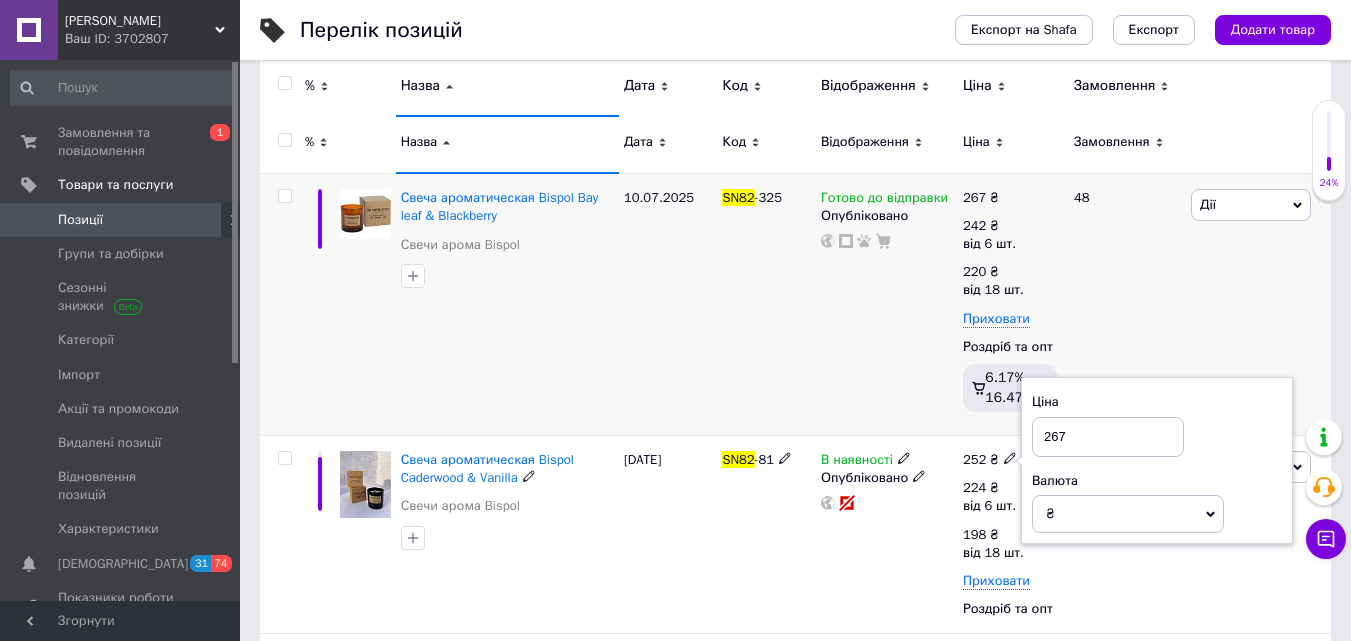 type on "267" 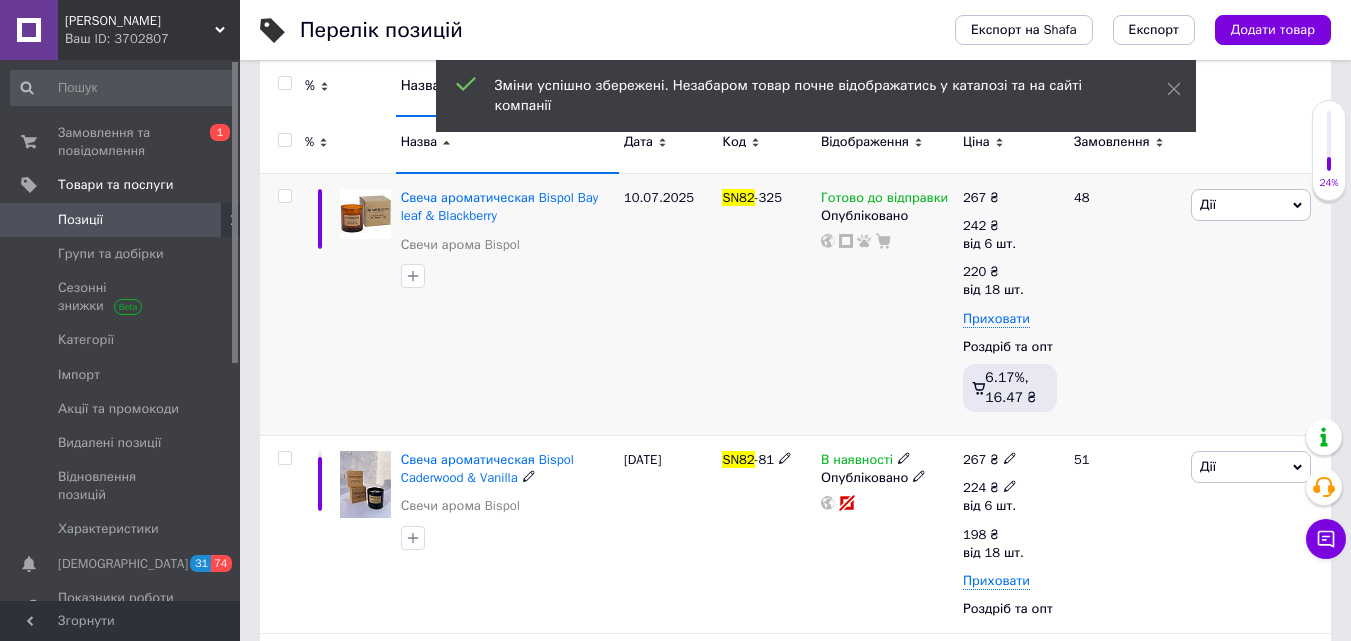 click on "224   ₴ від 6 шт." at bounding box center (997, 497) 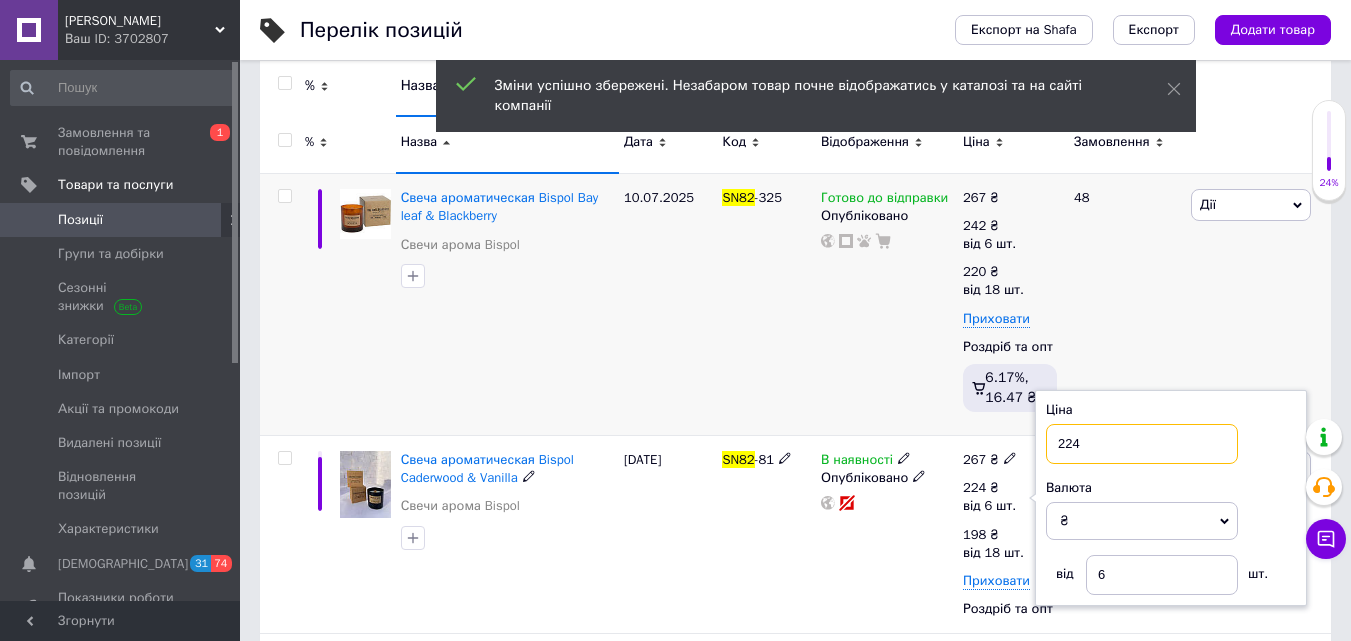 click on "224" at bounding box center (1142, 444) 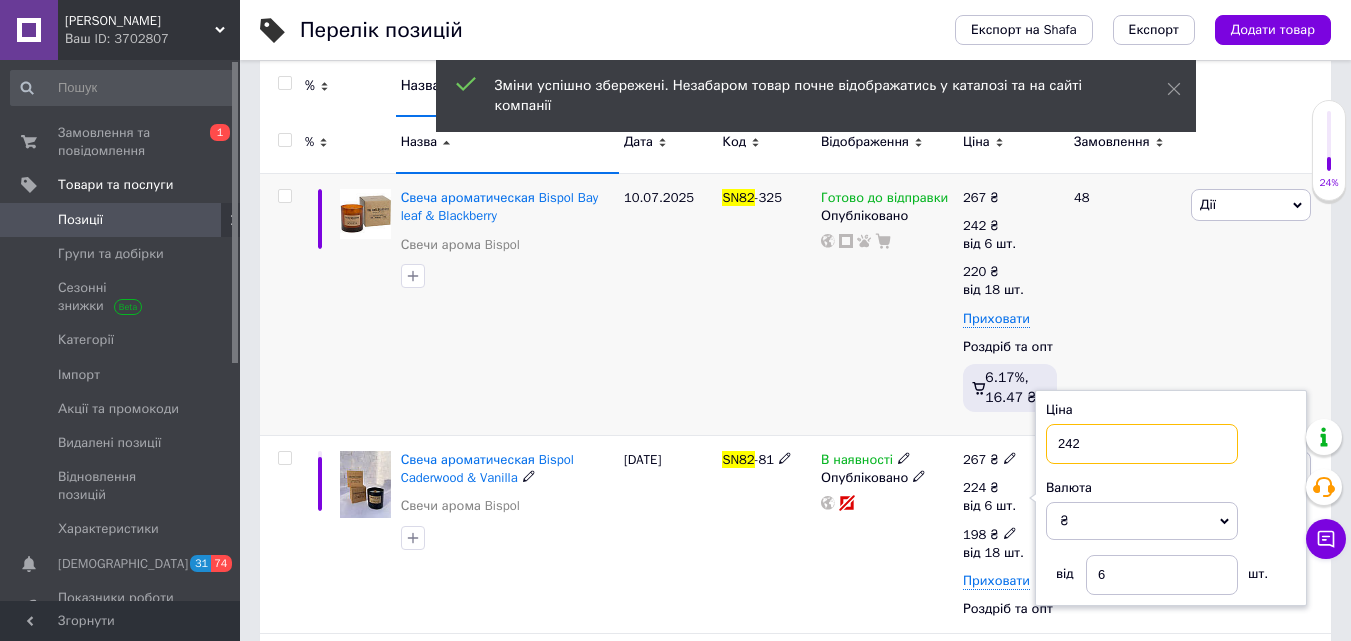 type on "242" 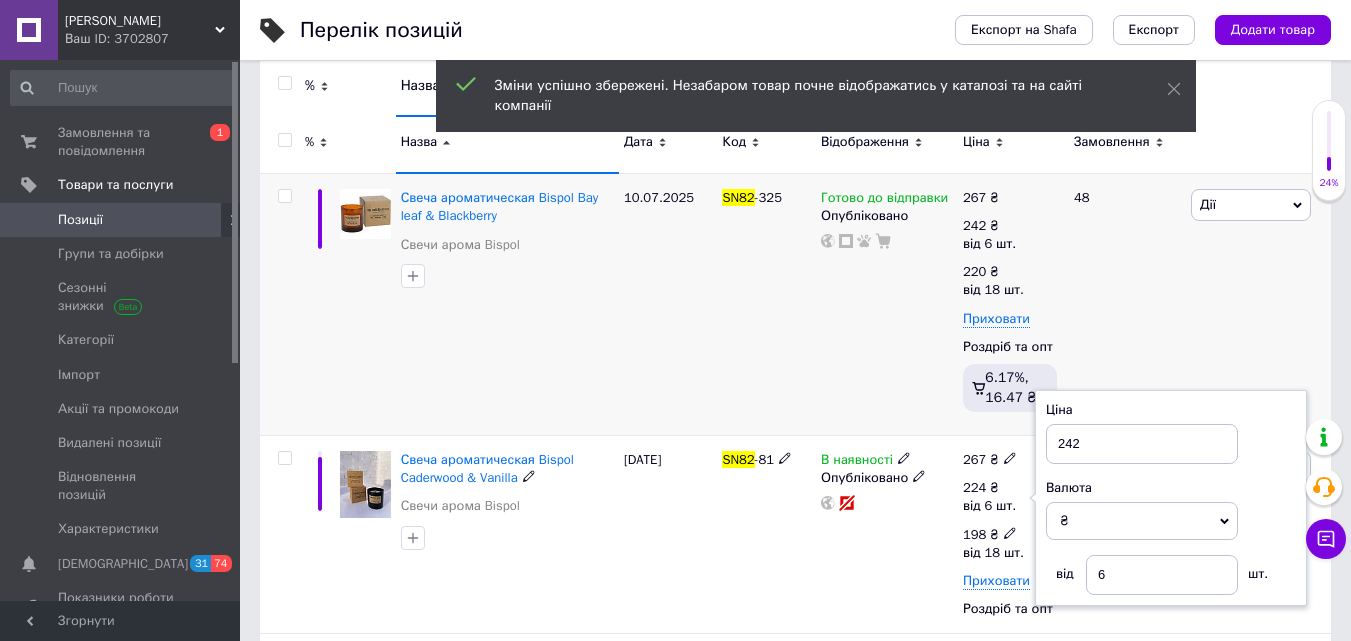 click 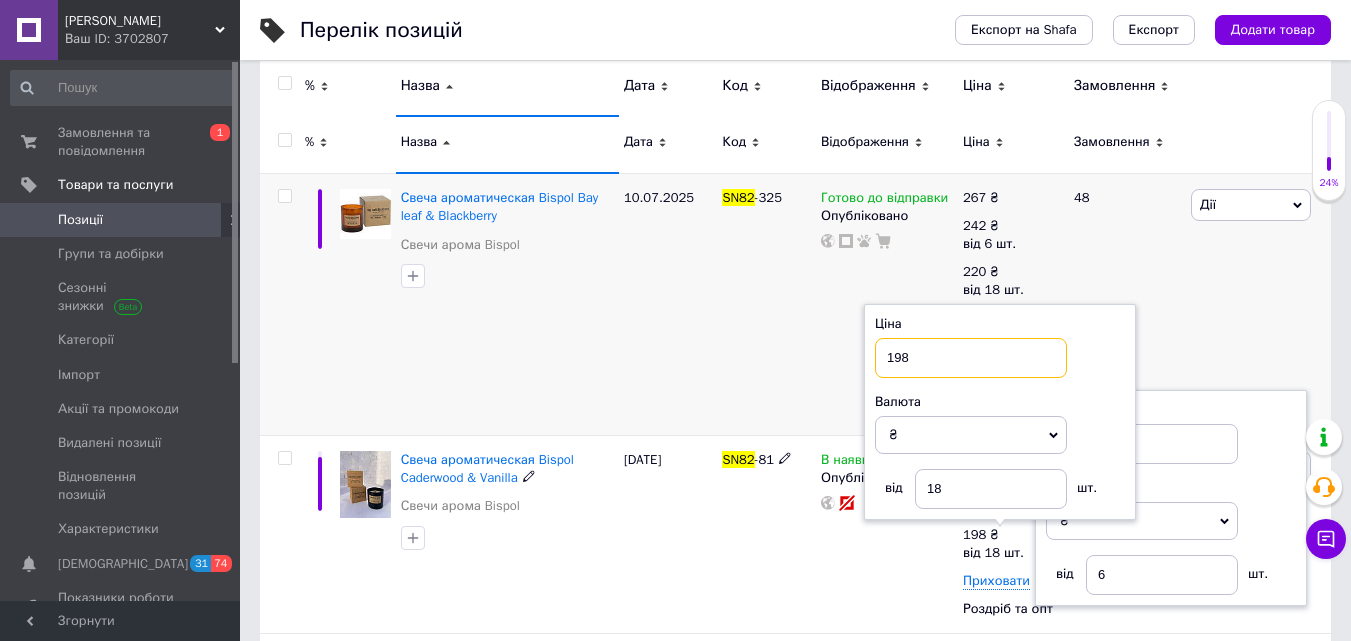 click on "198" at bounding box center [971, 358] 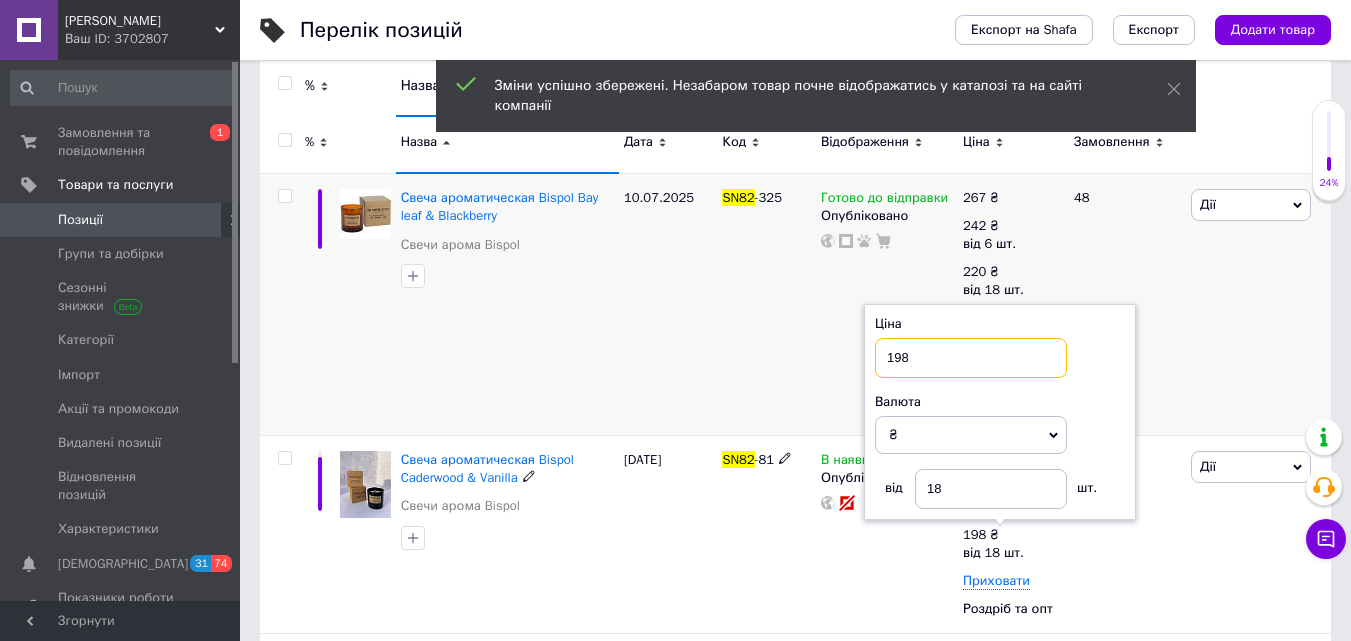 click on "198" at bounding box center (971, 358) 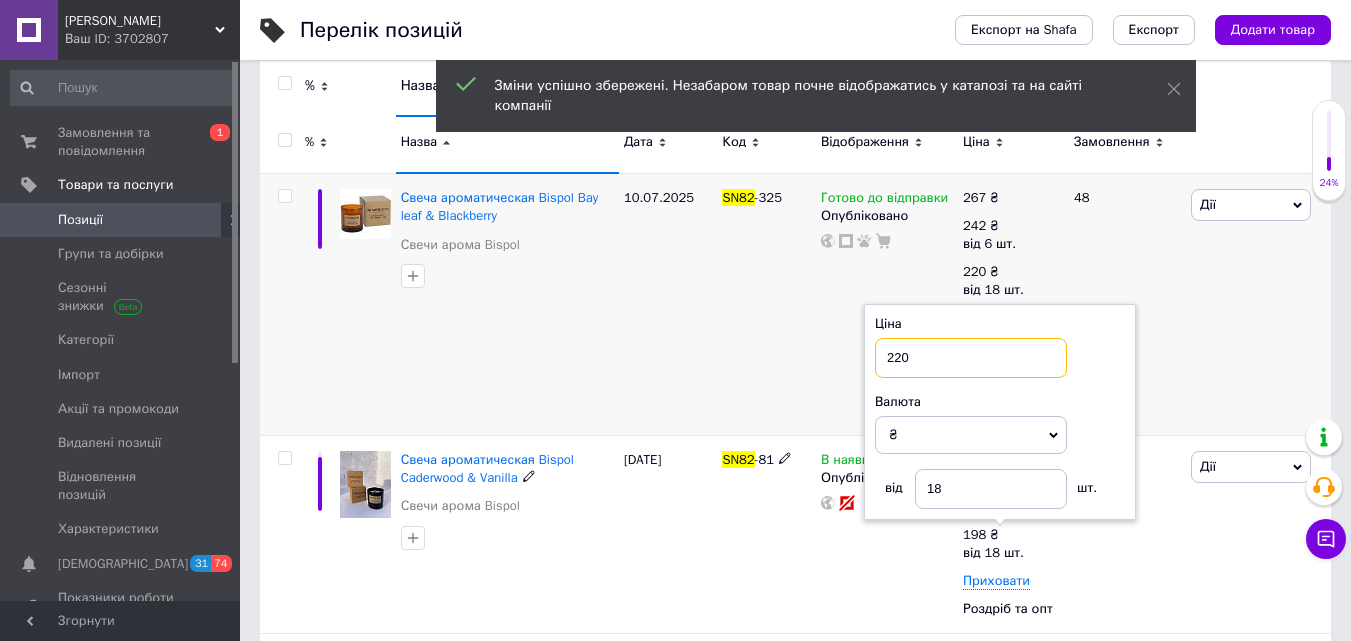 type on "220" 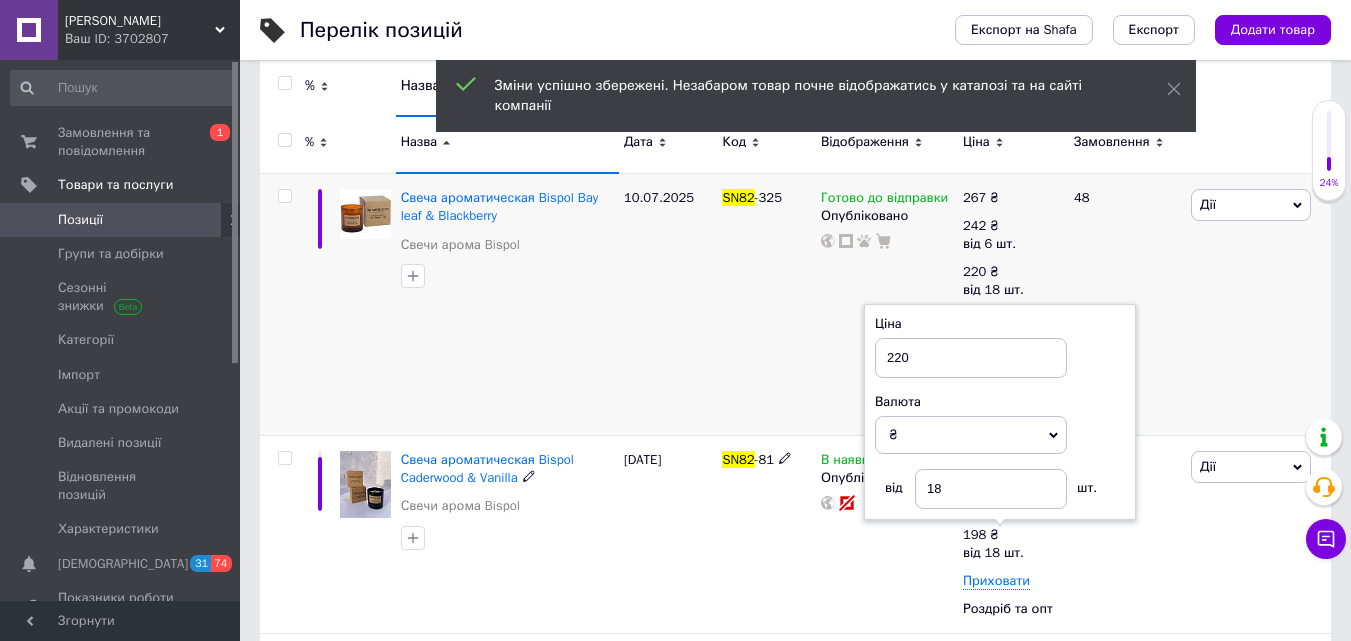 click on "SN82 -81" at bounding box center [766, 534] 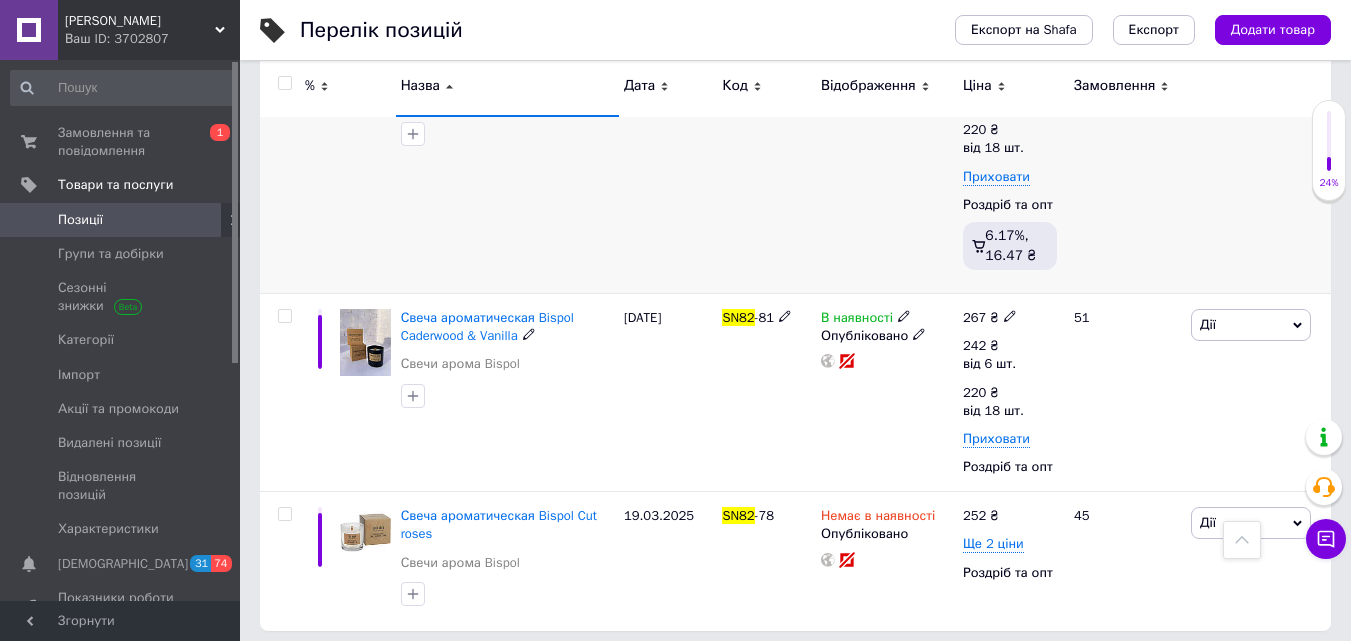 scroll, scrollTop: 0, scrollLeft: 0, axis: both 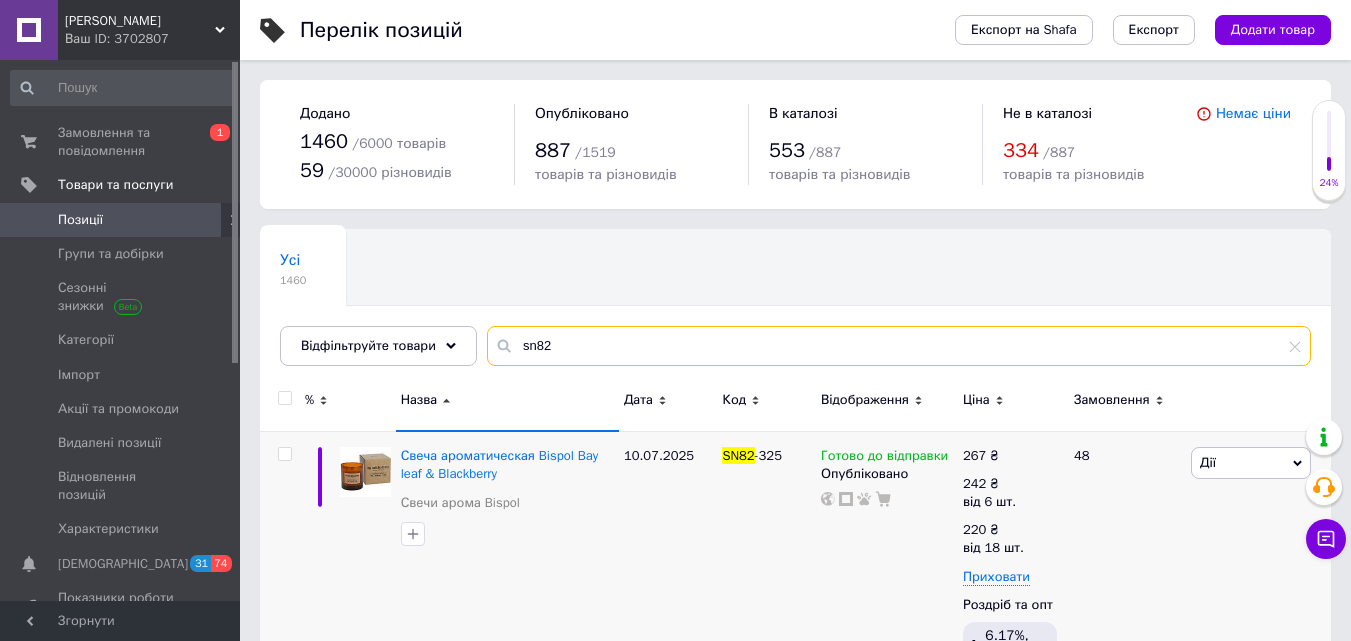 click on "sn82" at bounding box center [899, 346] 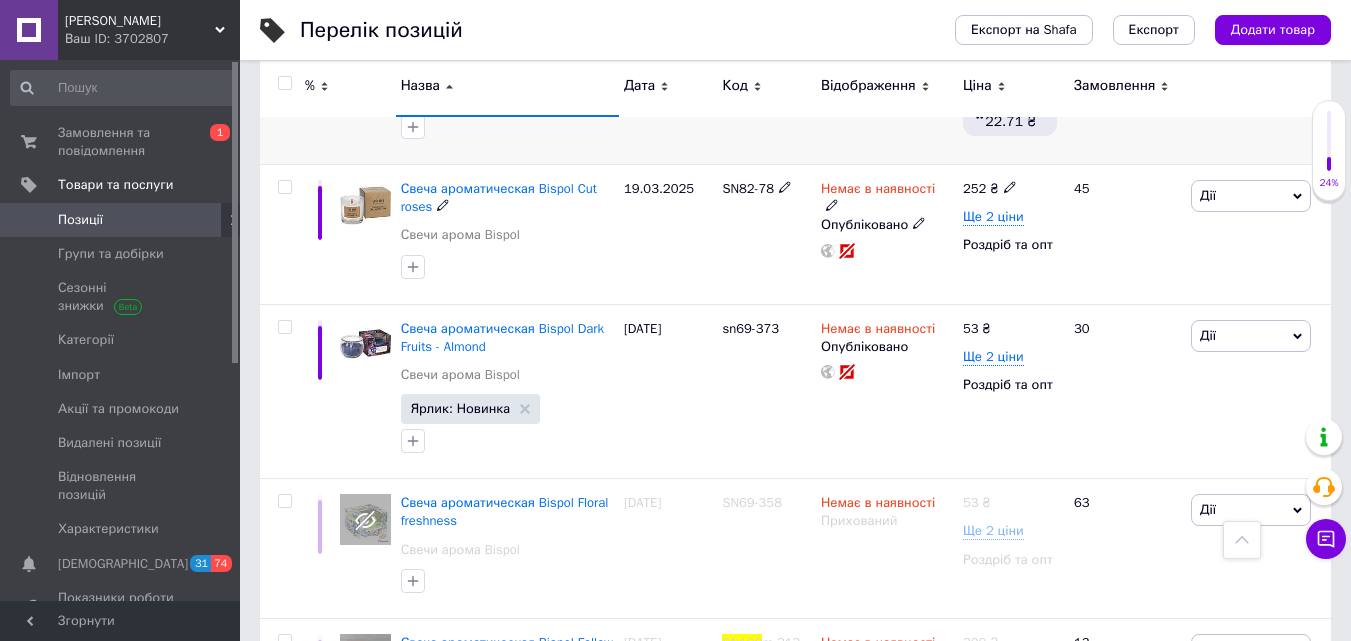 scroll, scrollTop: 2600, scrollLeft: 0, axis: vertical 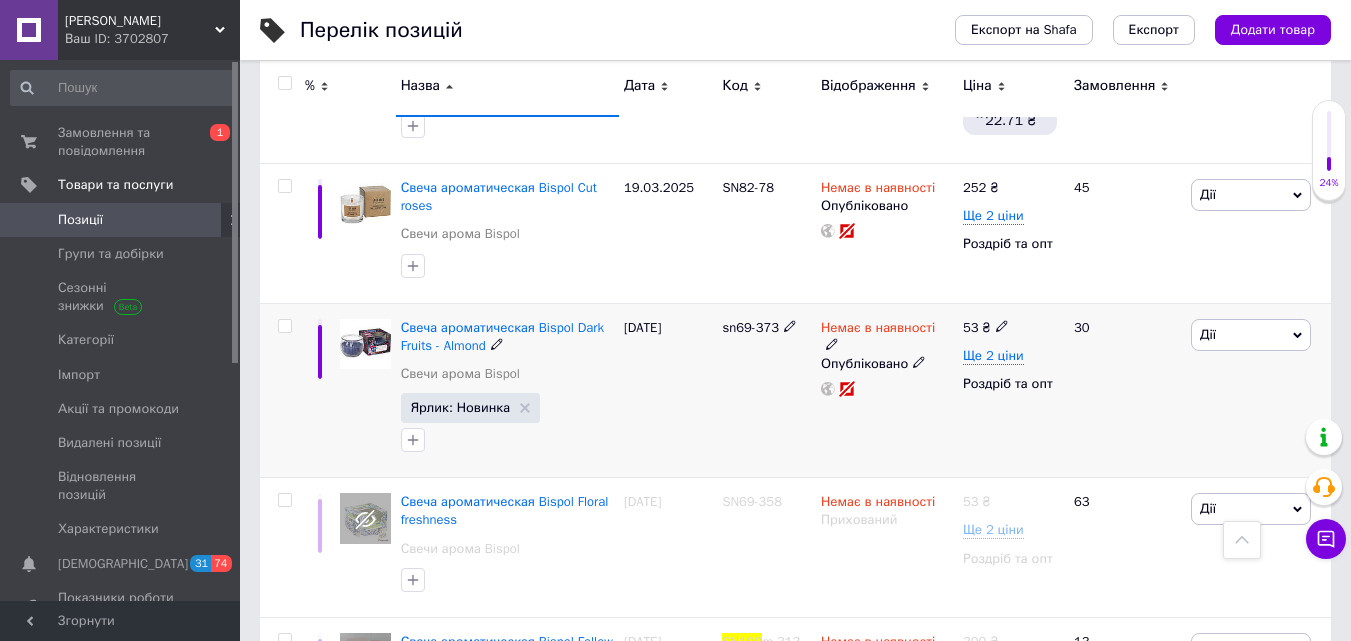 type on "sn100" 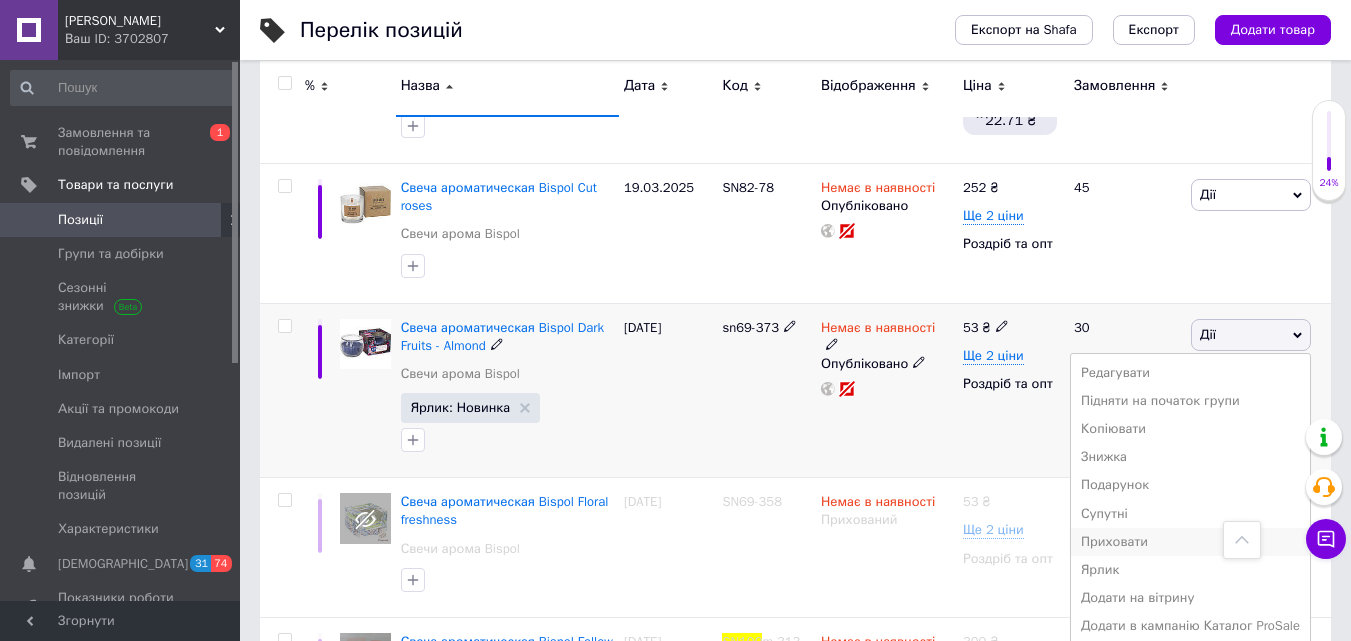 click on "Приховати" at bounding box center (1190, 542) 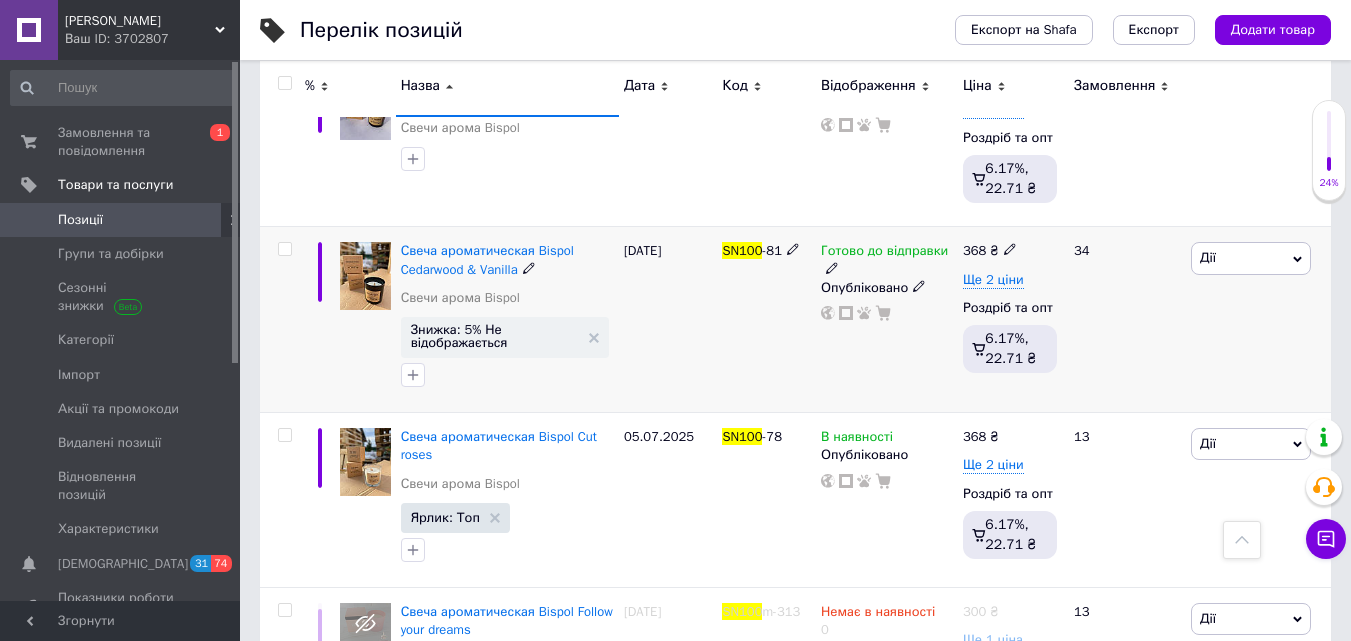 scroll, scrollTop: 623, scrollLeft: 0, axis: vertical 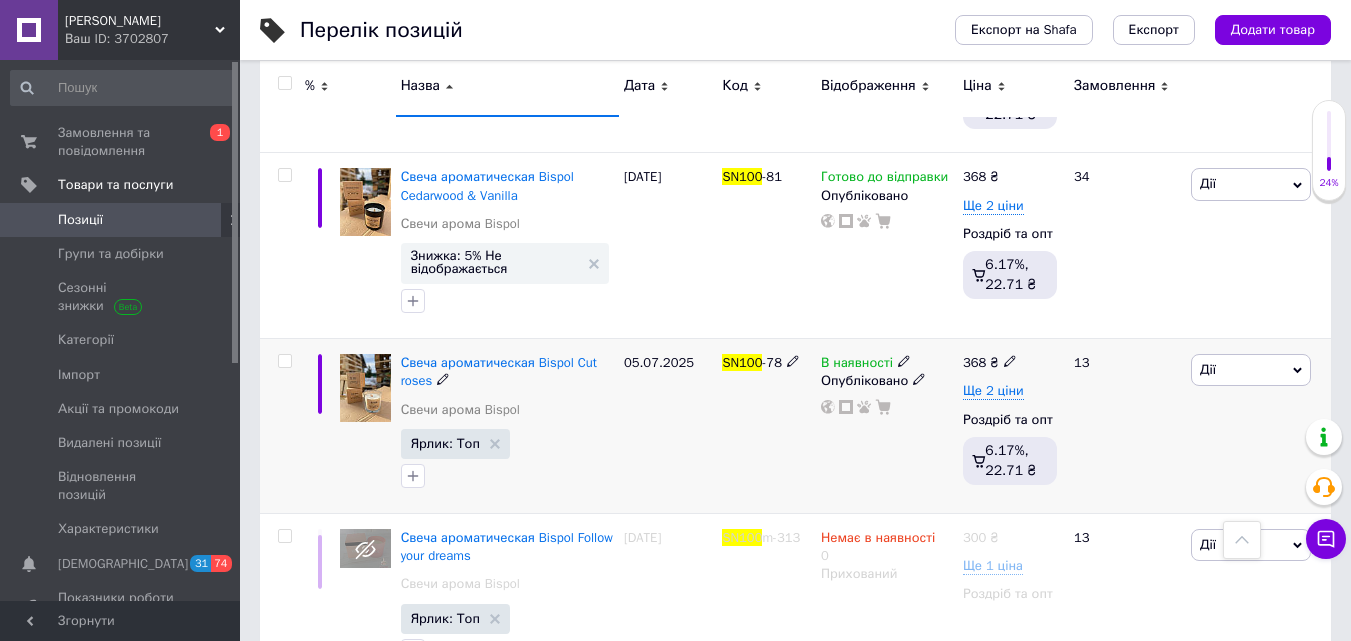 click on "368   ₴ Ще 2 ціни Роздріб та опт 6.17%, 22.71 ₴" at bounding box center (1010, 423) 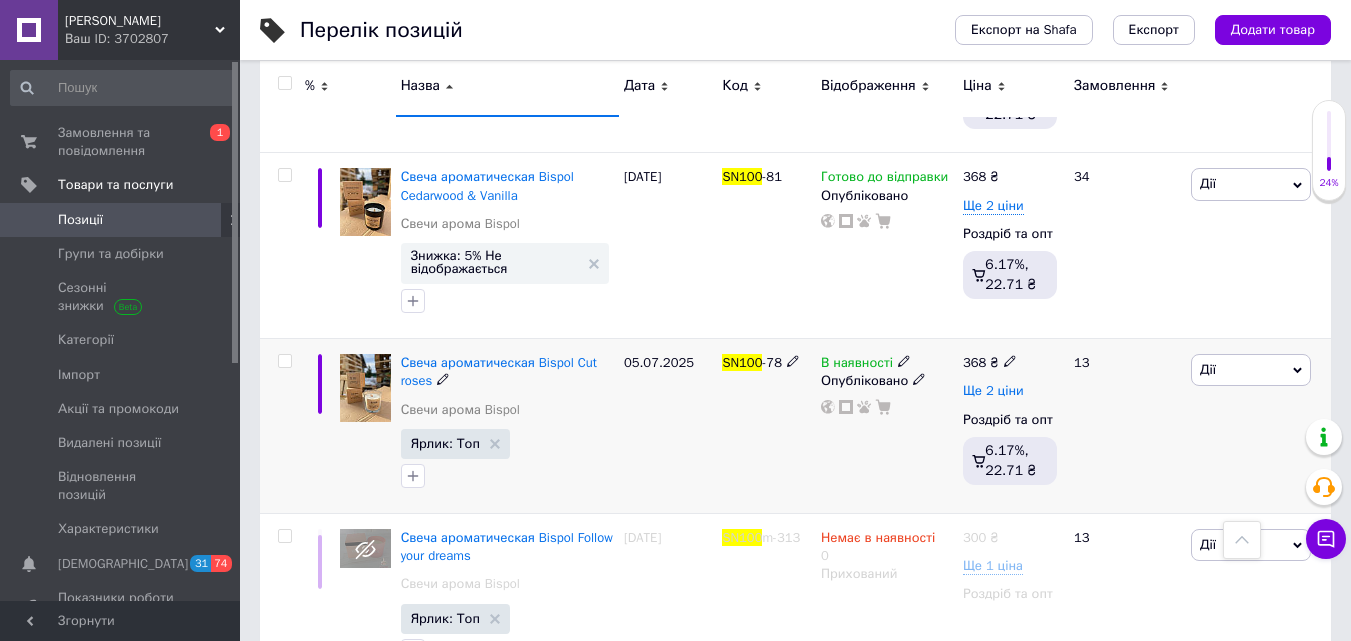click on "Ще 2 ціни" at bounding box center (993, 391) 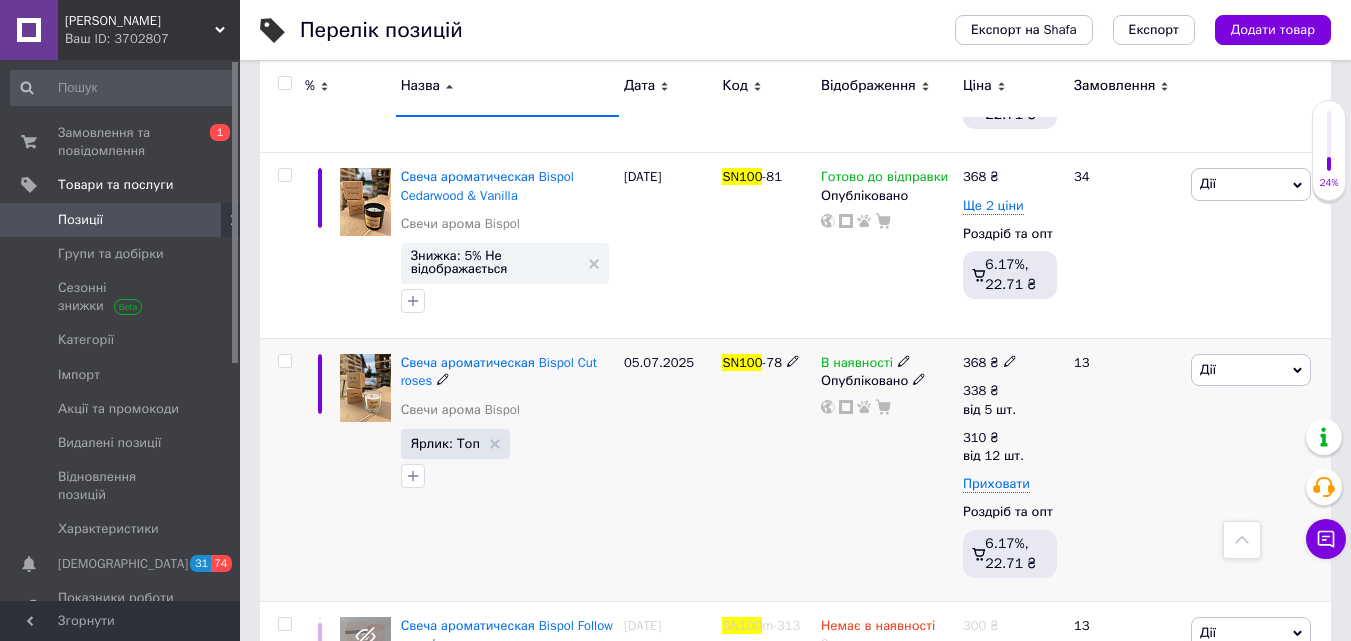 click 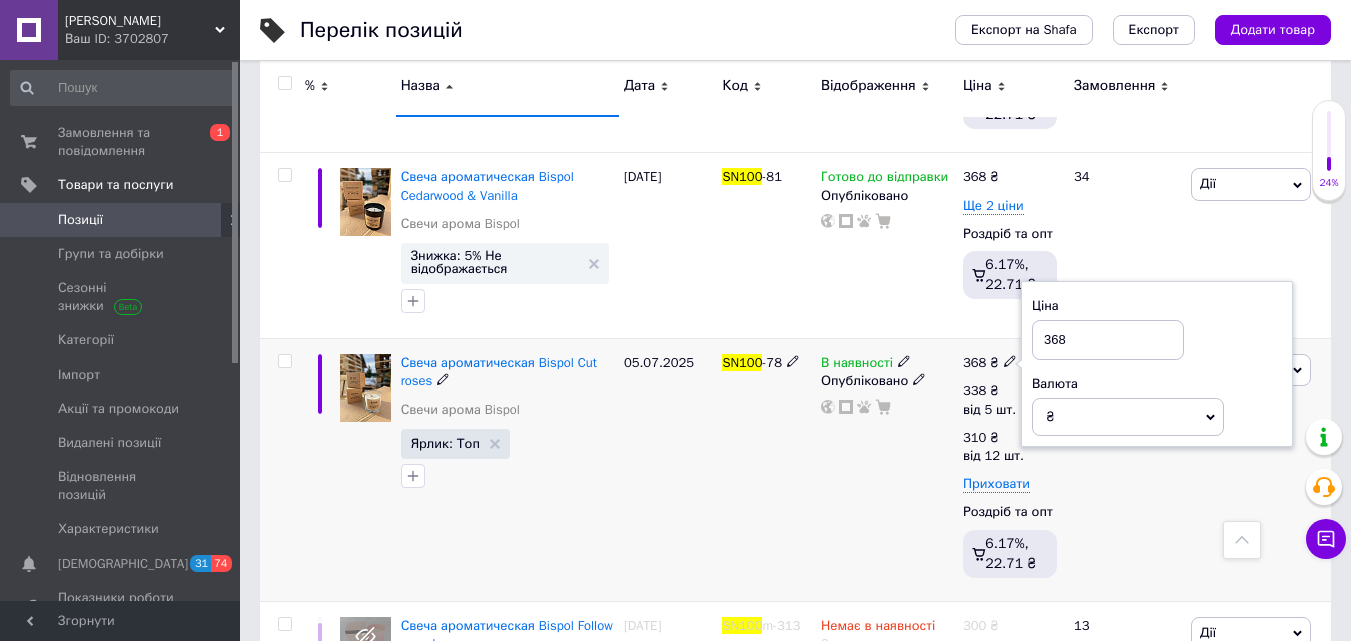 click on "368" at bounding box center (1108, 340) 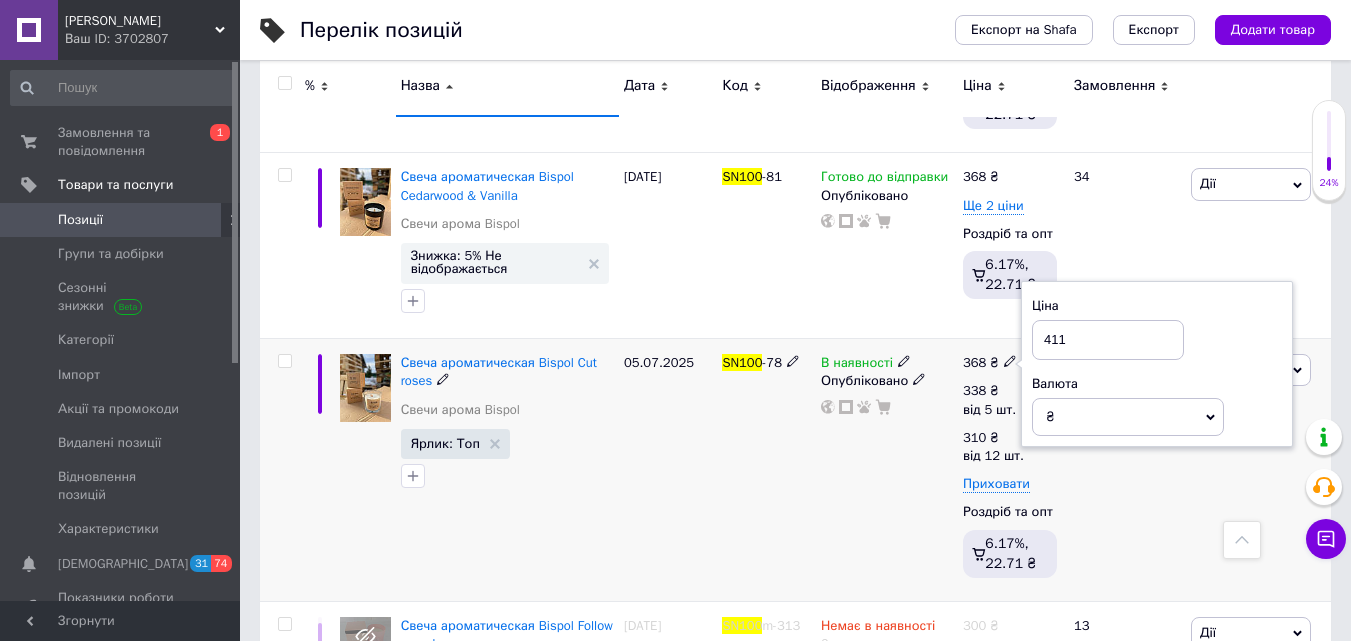 type on "411" 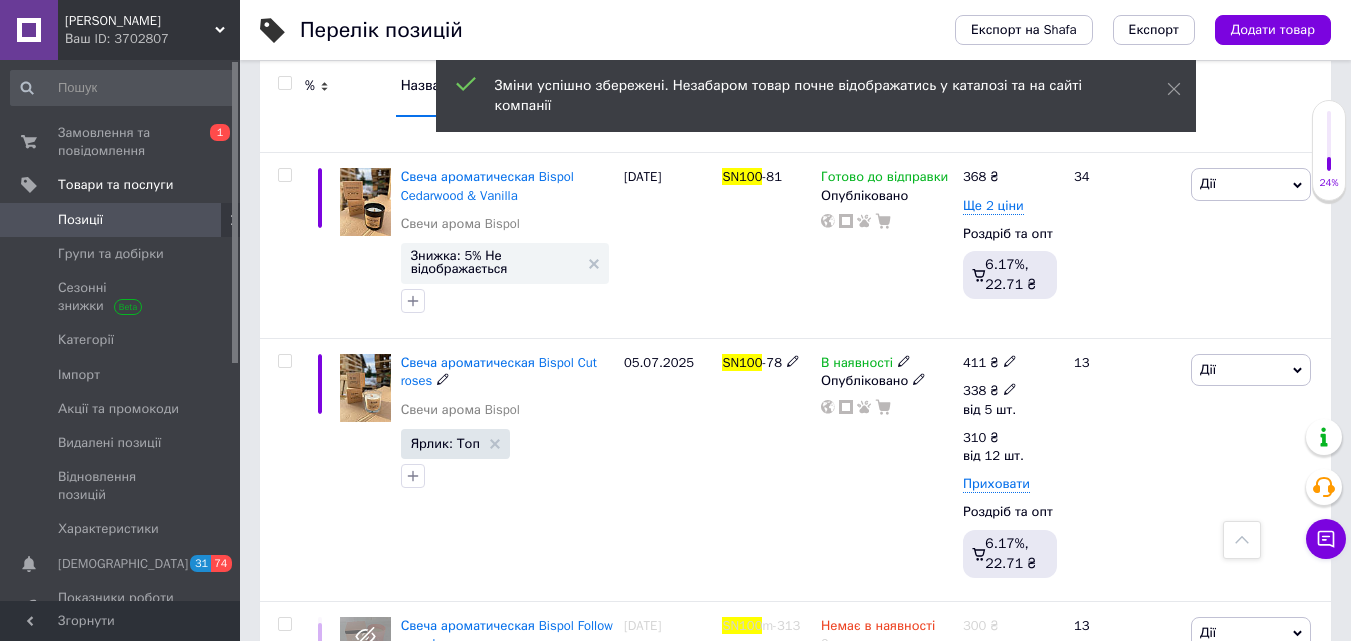 click on "від 5 шт." at bounding box center (990, 410) 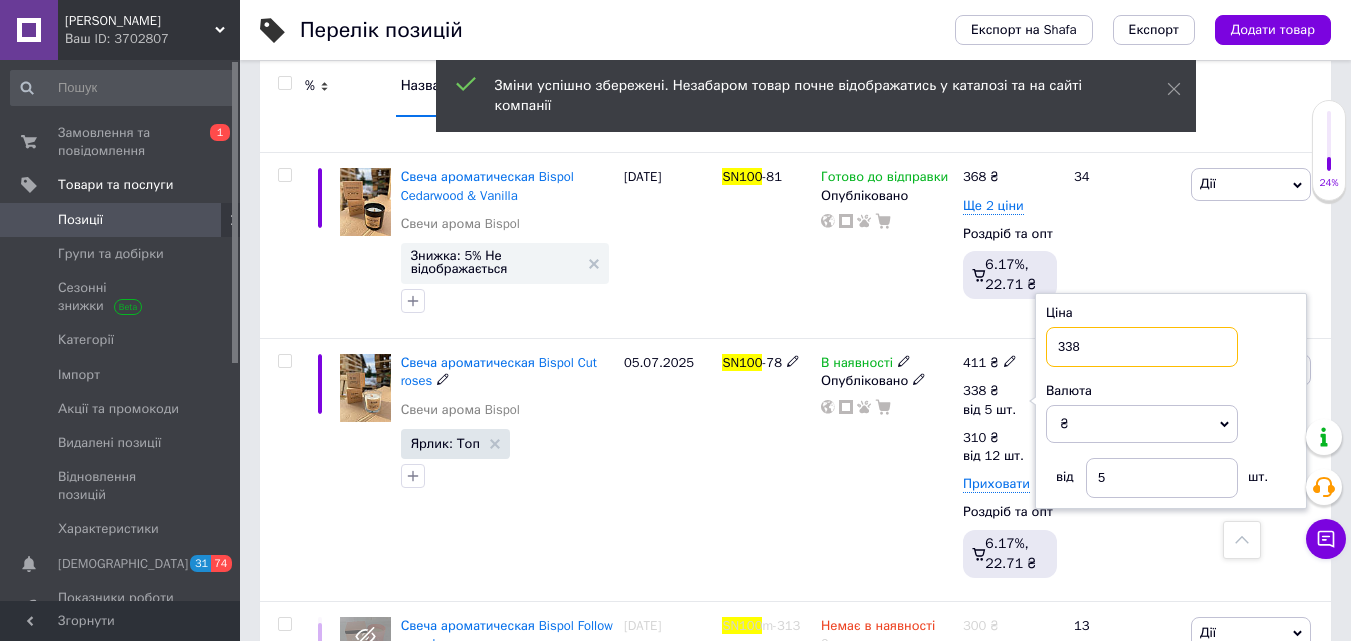 click on "338" at bounding box center [1142, 347] 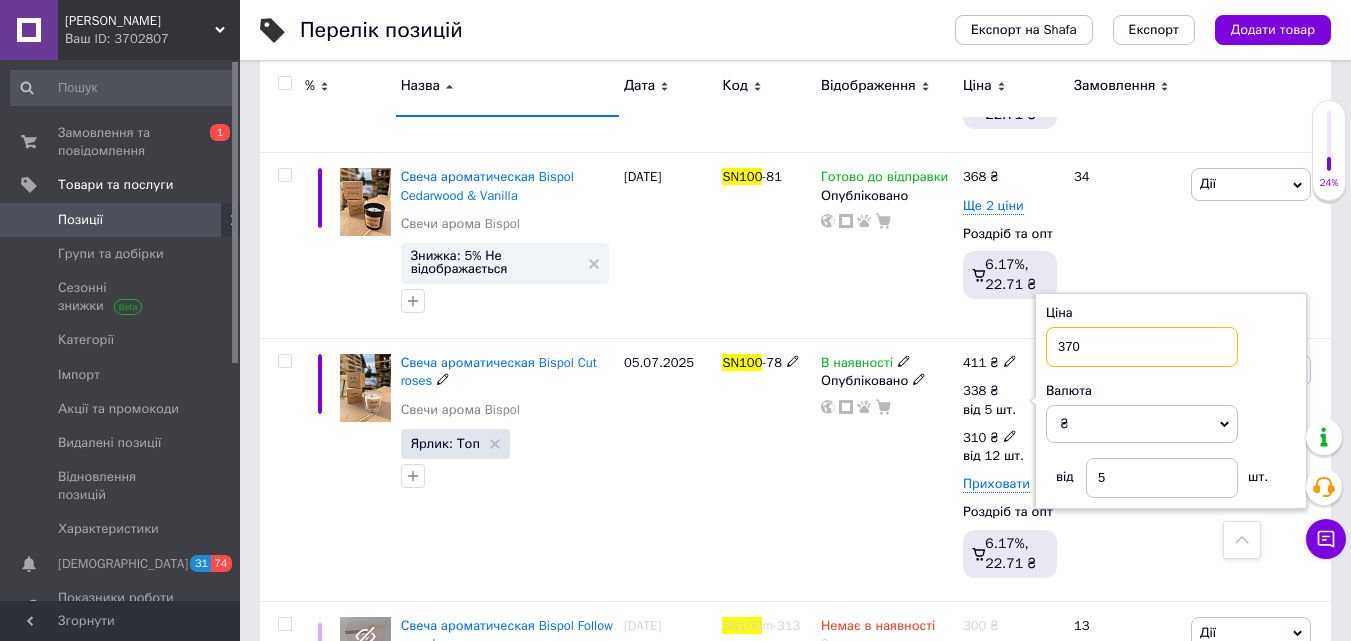 type on "370" 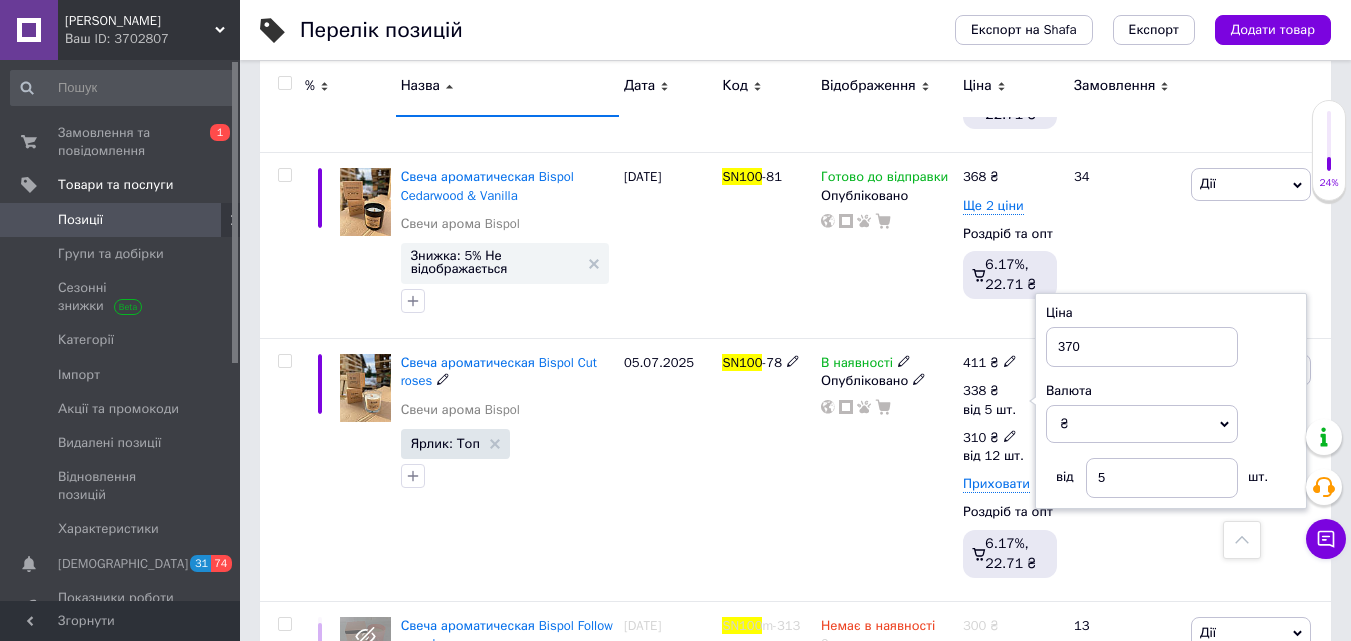 click 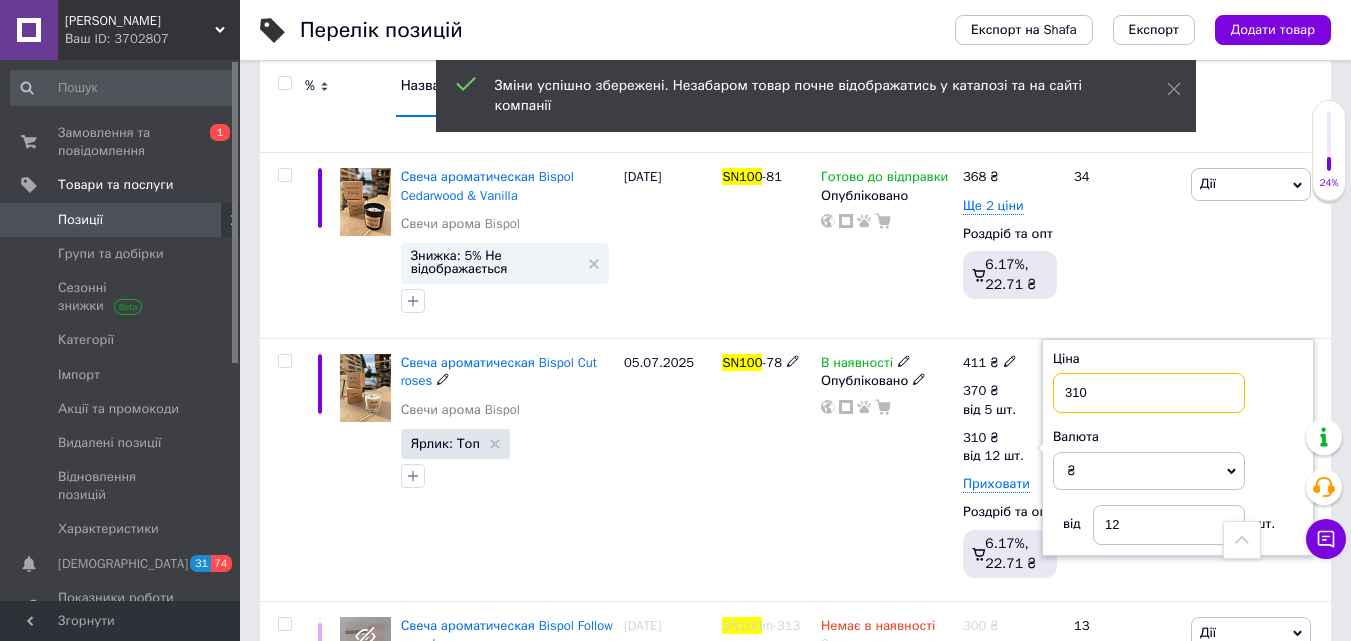 click on "310" at bounding box center [1149, 393] 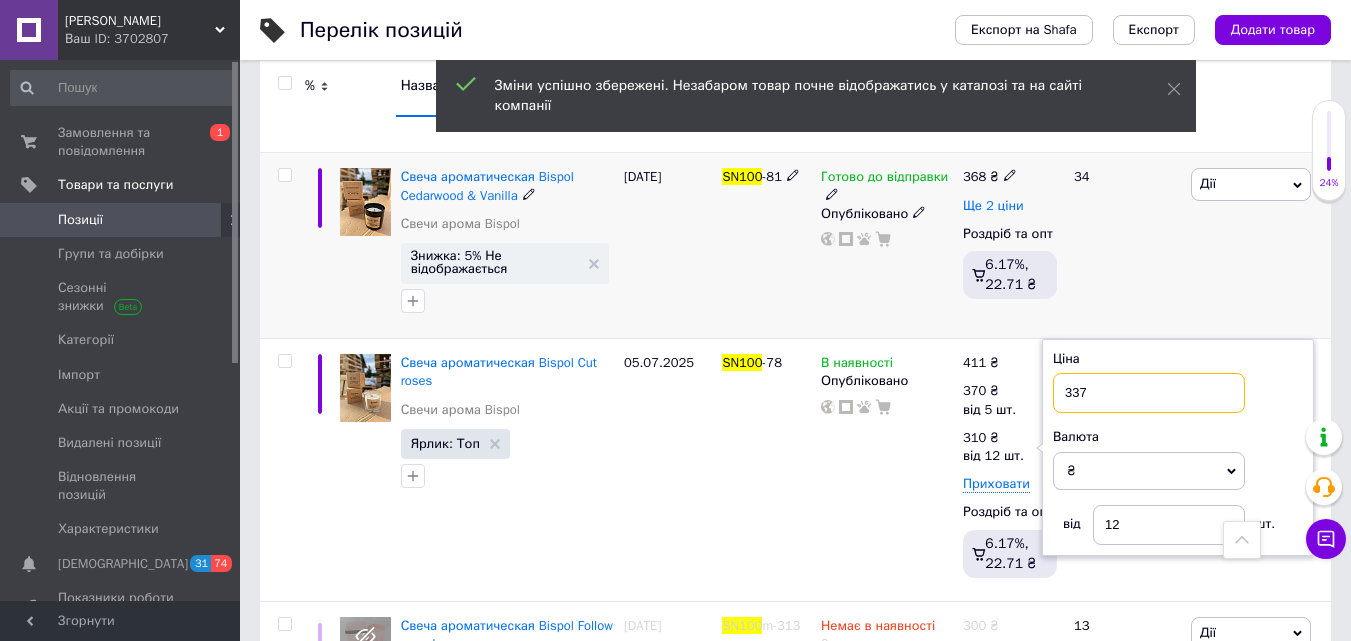type on "337" 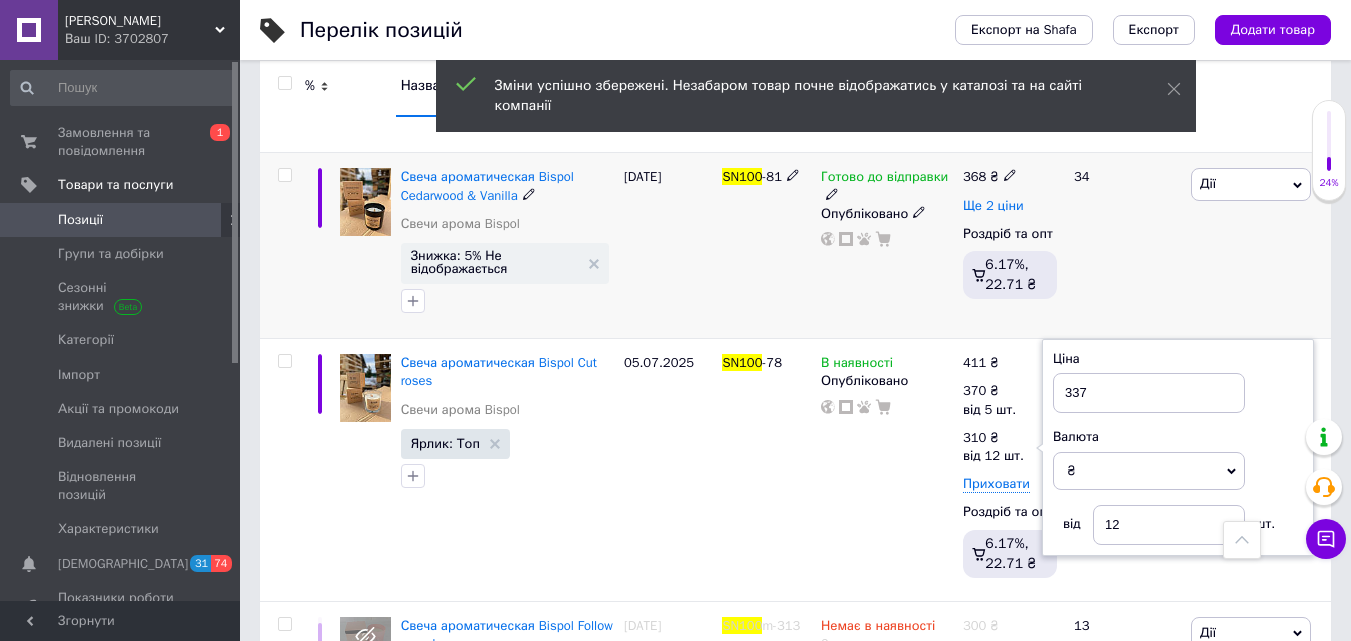 click on "Ще 2 ціни" at bounding box center [993, 206] 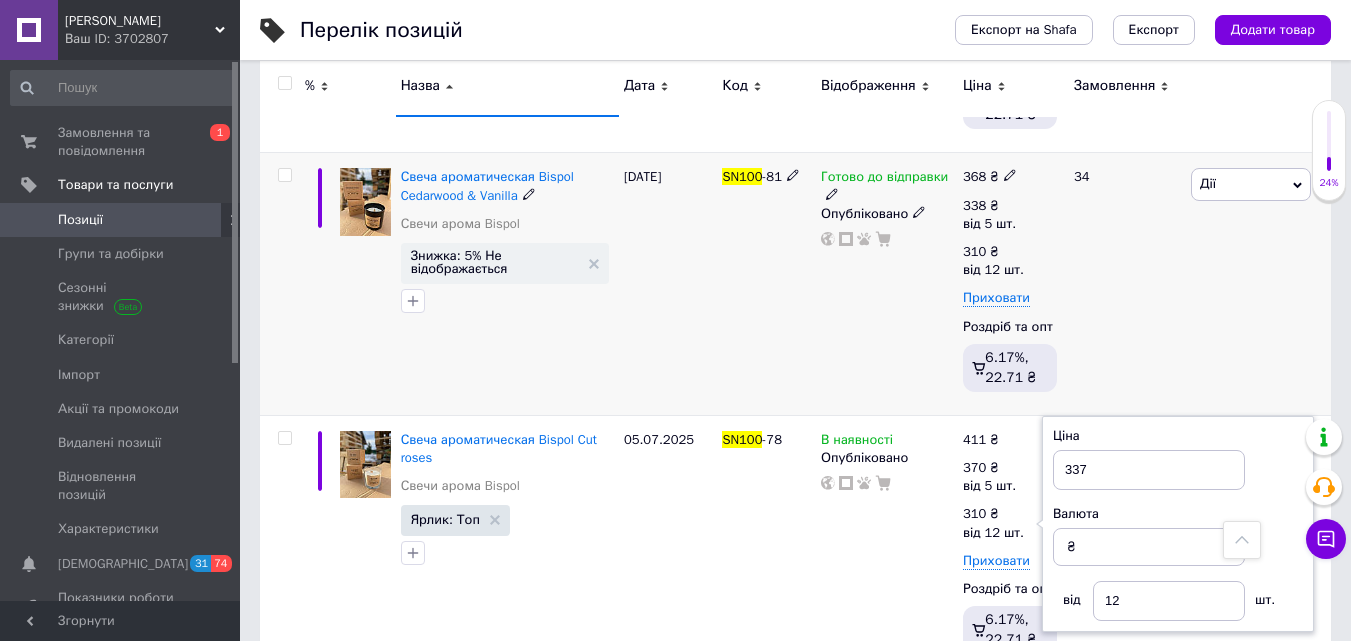 click 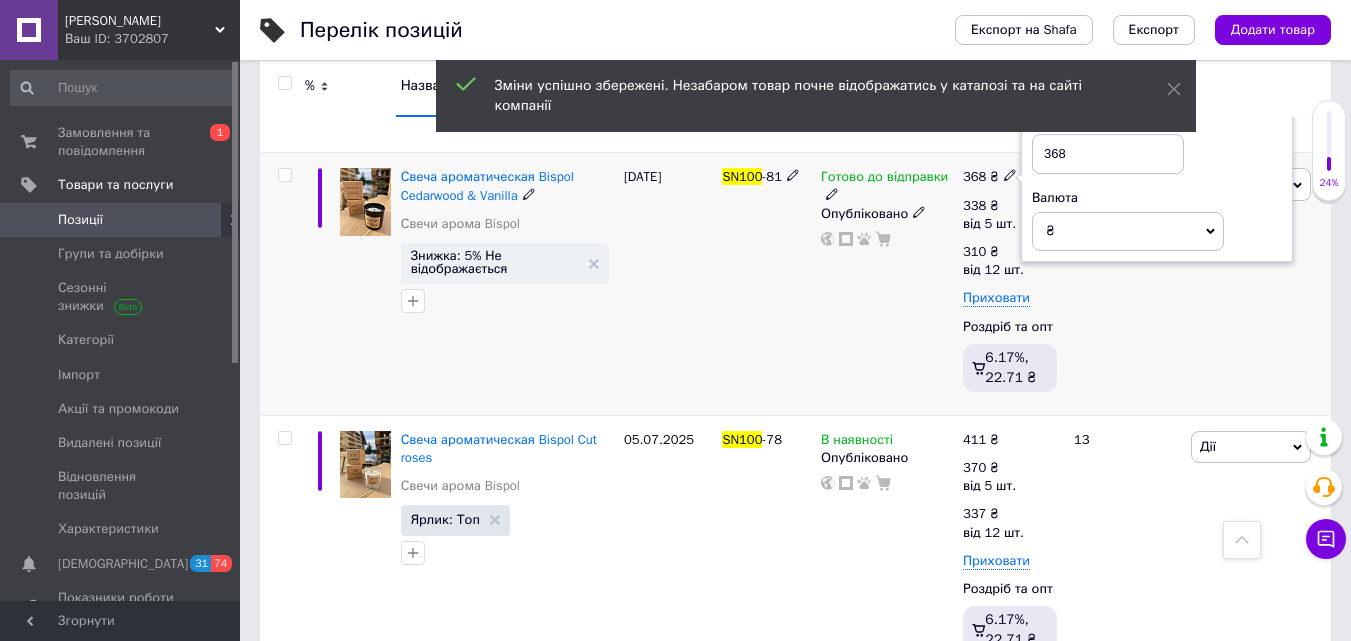 click on "Канделярій Ваш ID: 3702807 Сайт [PERSON_NAME] покупця Перевірити стан системи Сторінка на порталі Довідка Вийти Замовлення та повідомлення 0 1 Товари та послуги Позиції Групи та добірки Сезонні знижки Категорії Імпорт Акції та промокоди Видалені позиції Відновлення позицій Характеристики Сповіщення 31 74 Показники роботи компанії Панель управління Відгуки Клієнти Каталог ProSale Аналітика Інструменти веб-майстра та SEO Управління сайтом Гаманець компанії [PERSON_NAME] Тарифи та рахунки Prom мікс 6 000 1460" at bounding box center (675, 791) 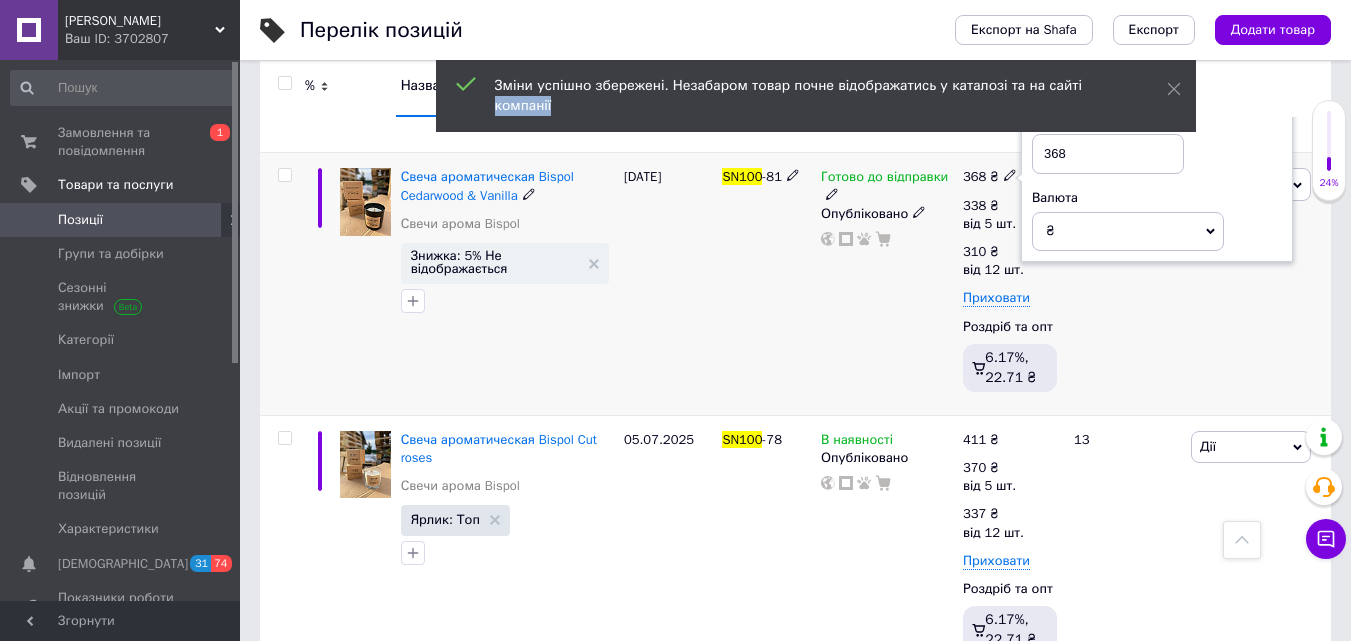 click on "Зміни успішно збережені. Незабаром товар почне відображатись у каталозі та на сайті компанії" at bounding box center [806, 96] 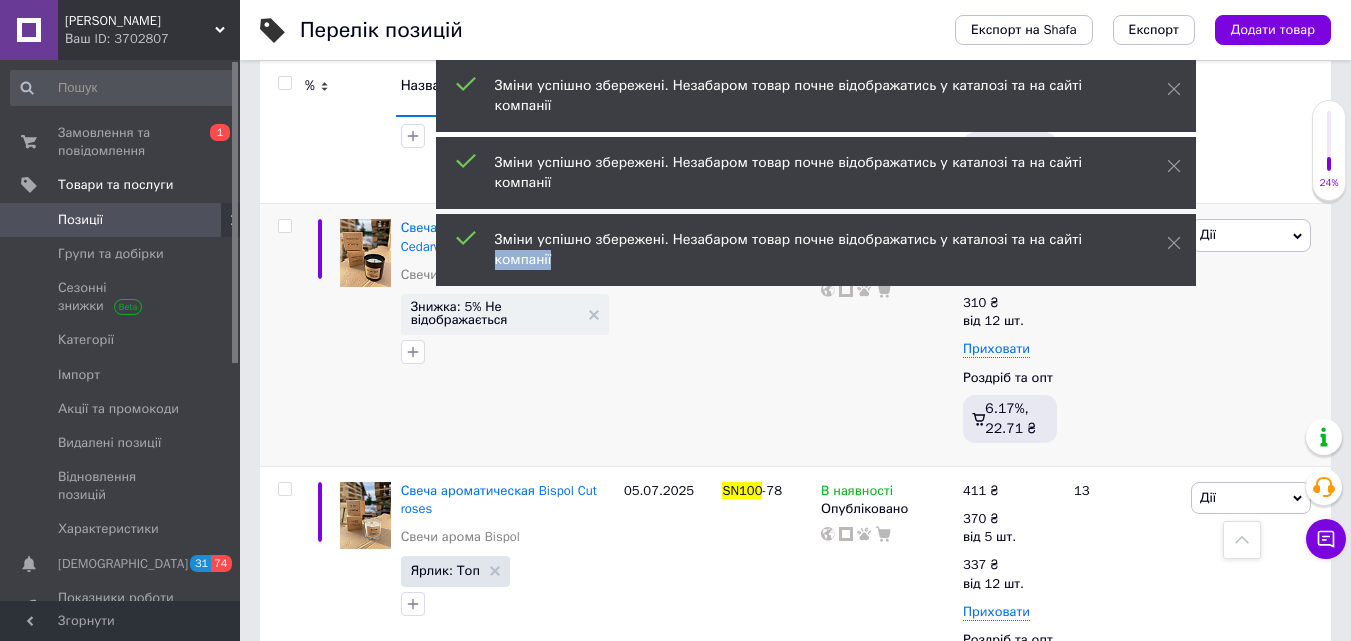 scroll, scrollTop: 523, scrollLeft: 0, axis: vertical 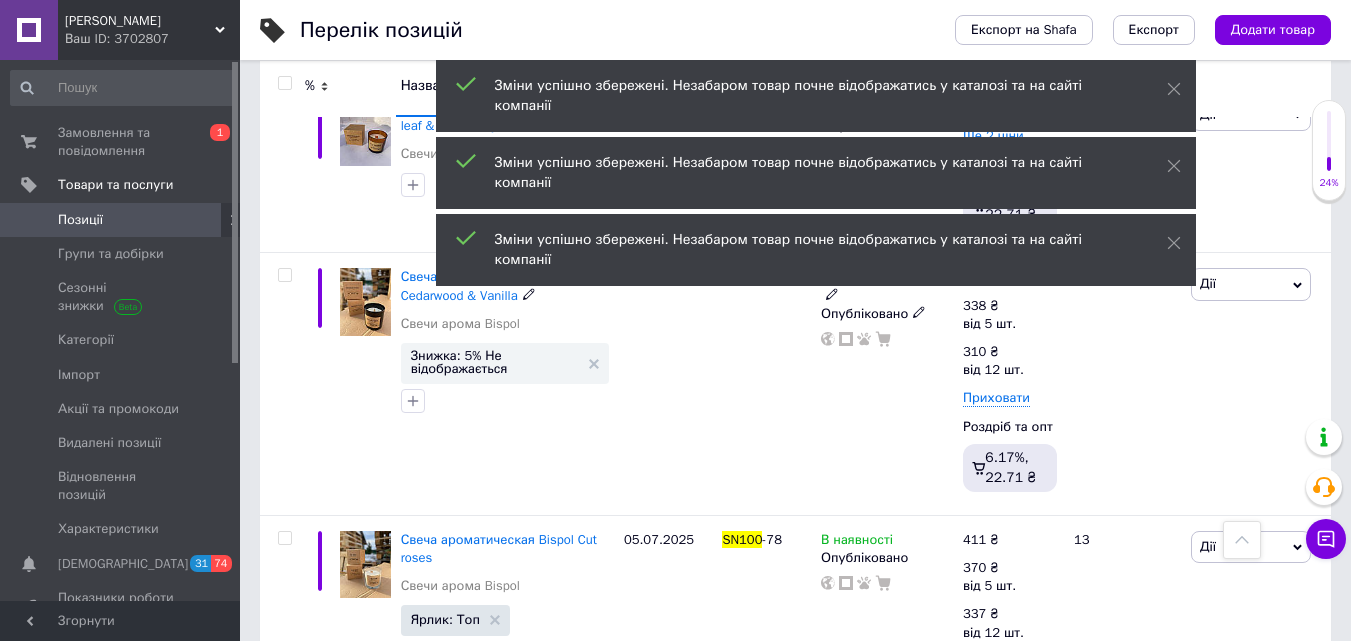 click on "368   ₴" at bounding box center (990, 277) 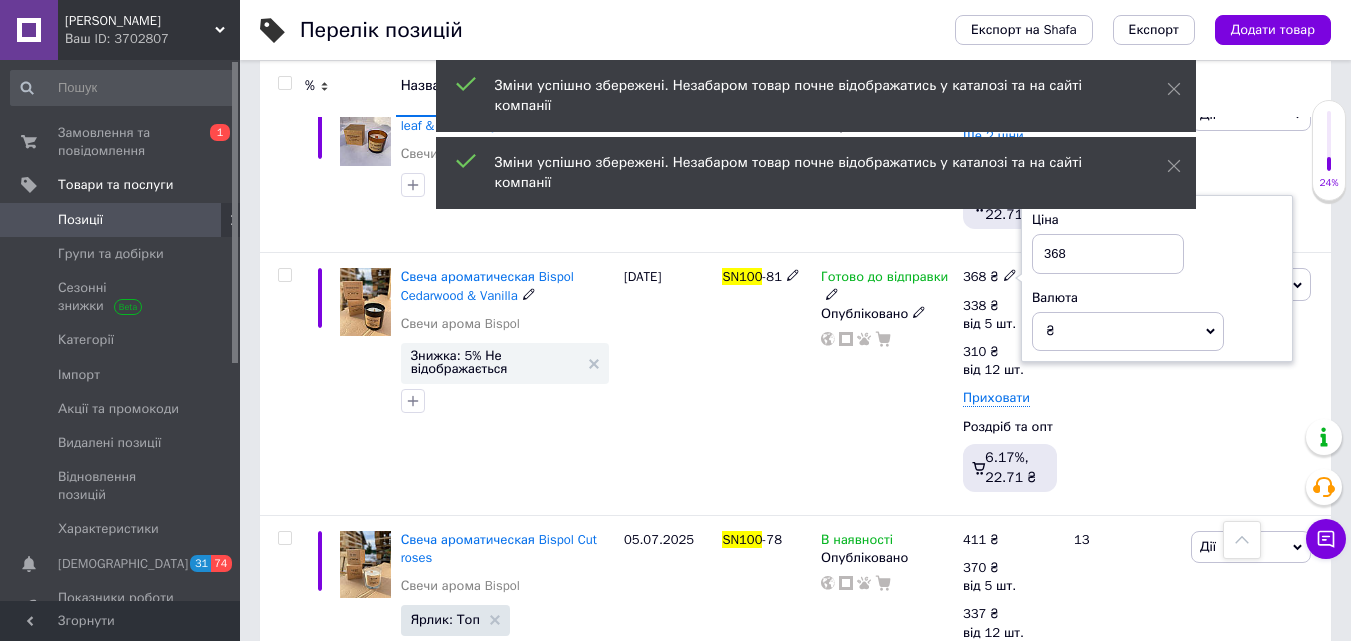 click on "368" at bounding box center [1108, 254] 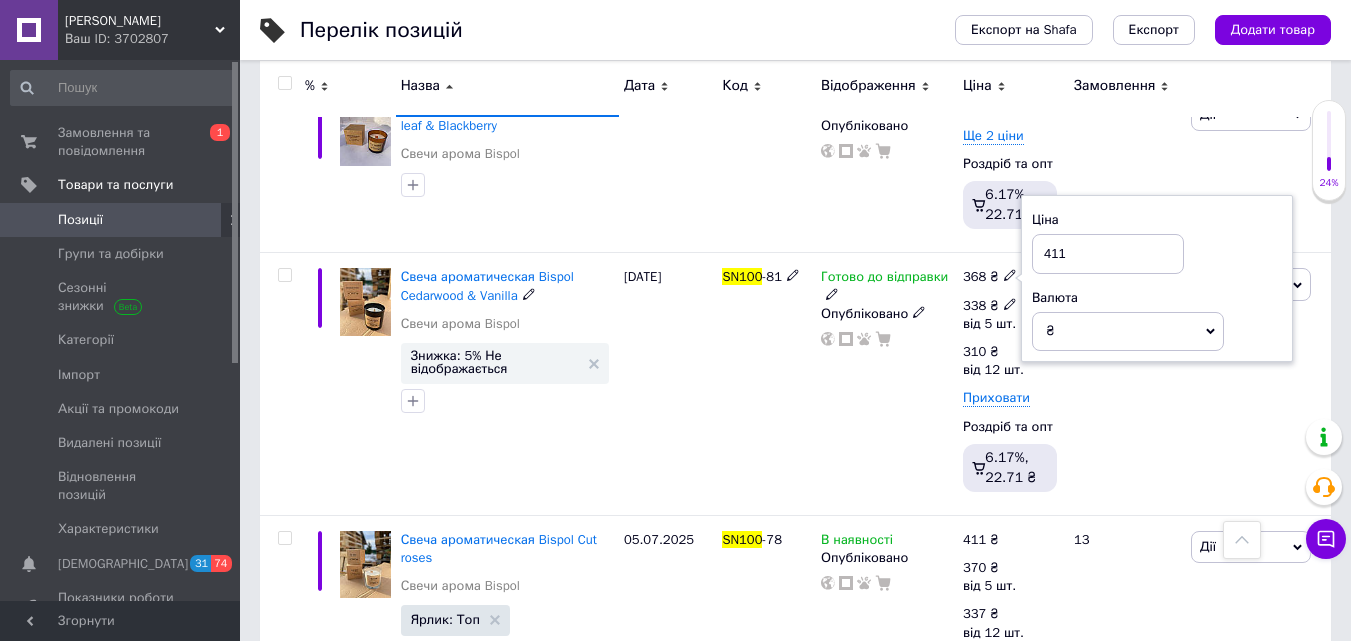 type on "411" 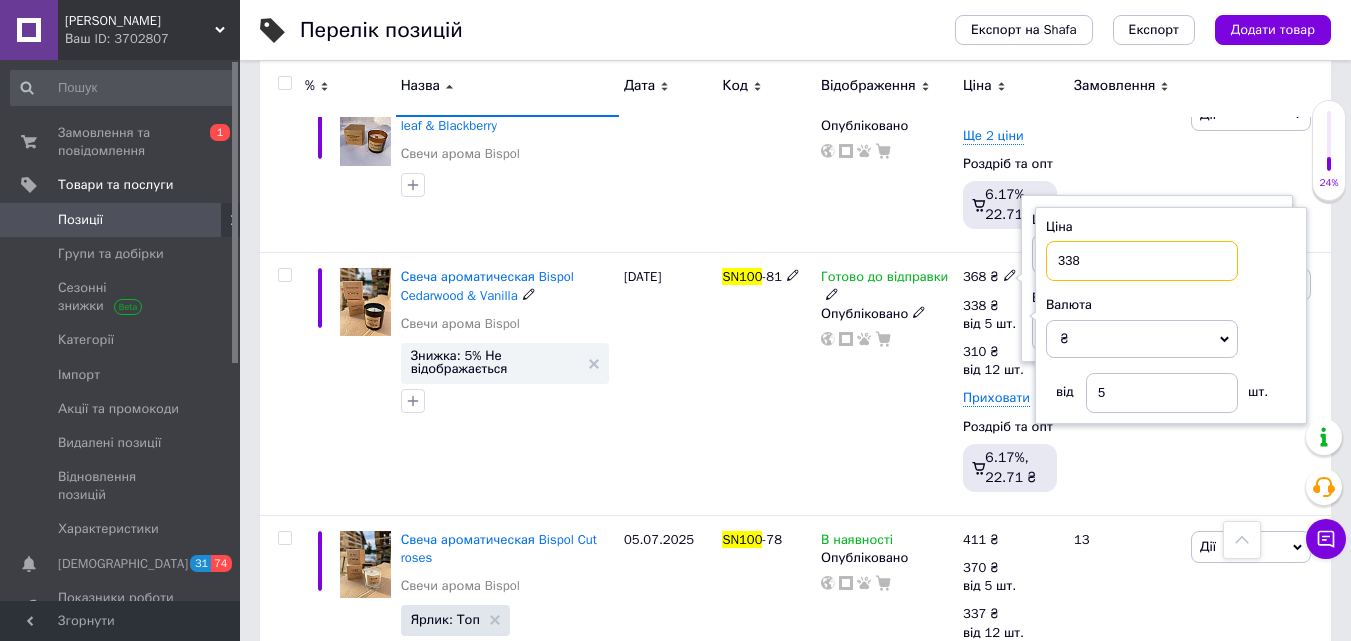 click on "338" at bounding box center (1142, 261) 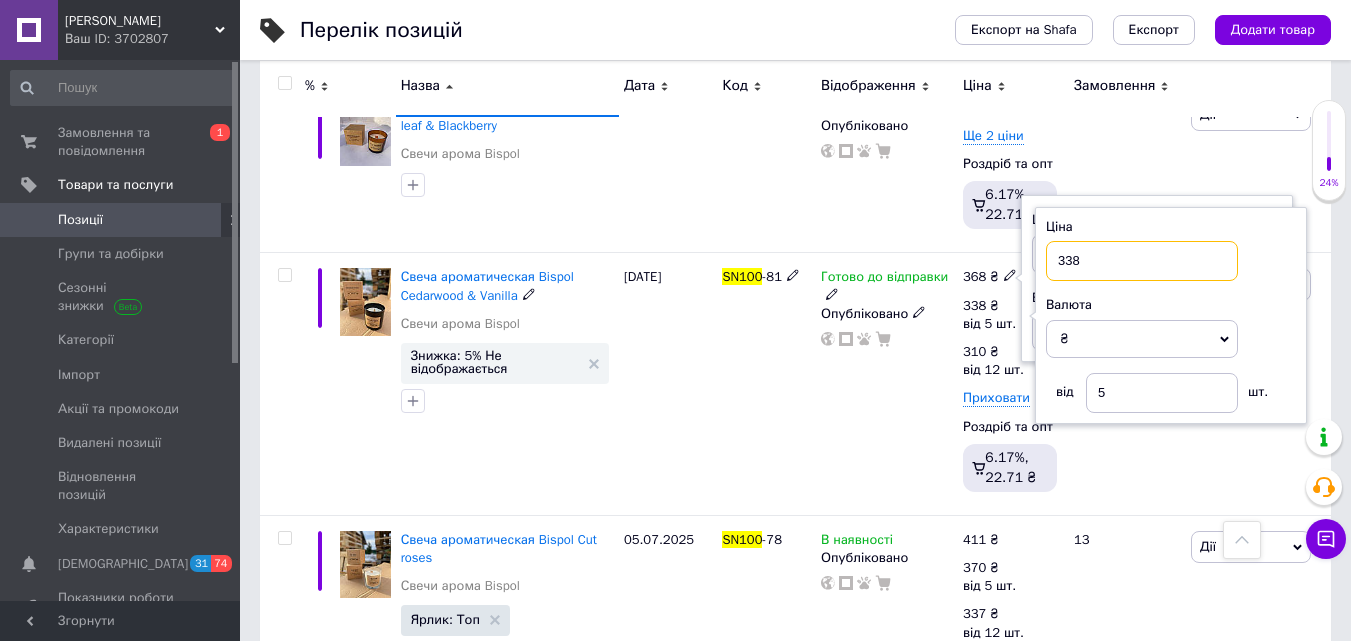 click on "338" at bounding box center (1142, 261) 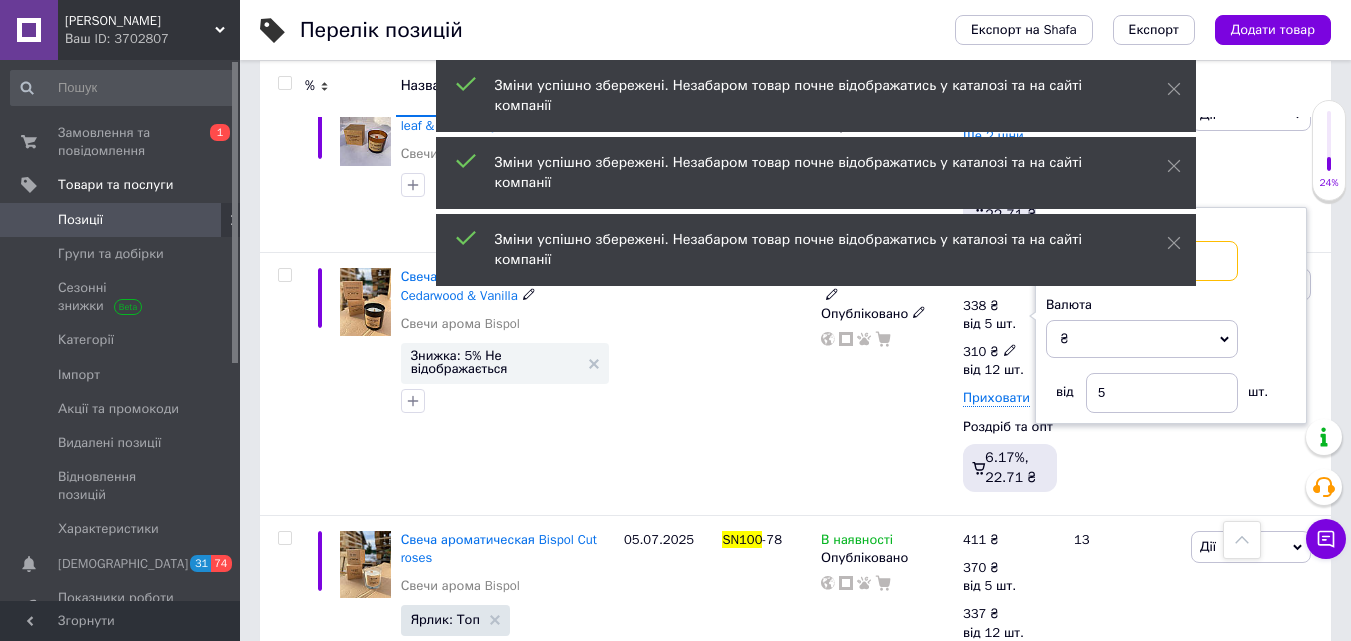 type on "370" 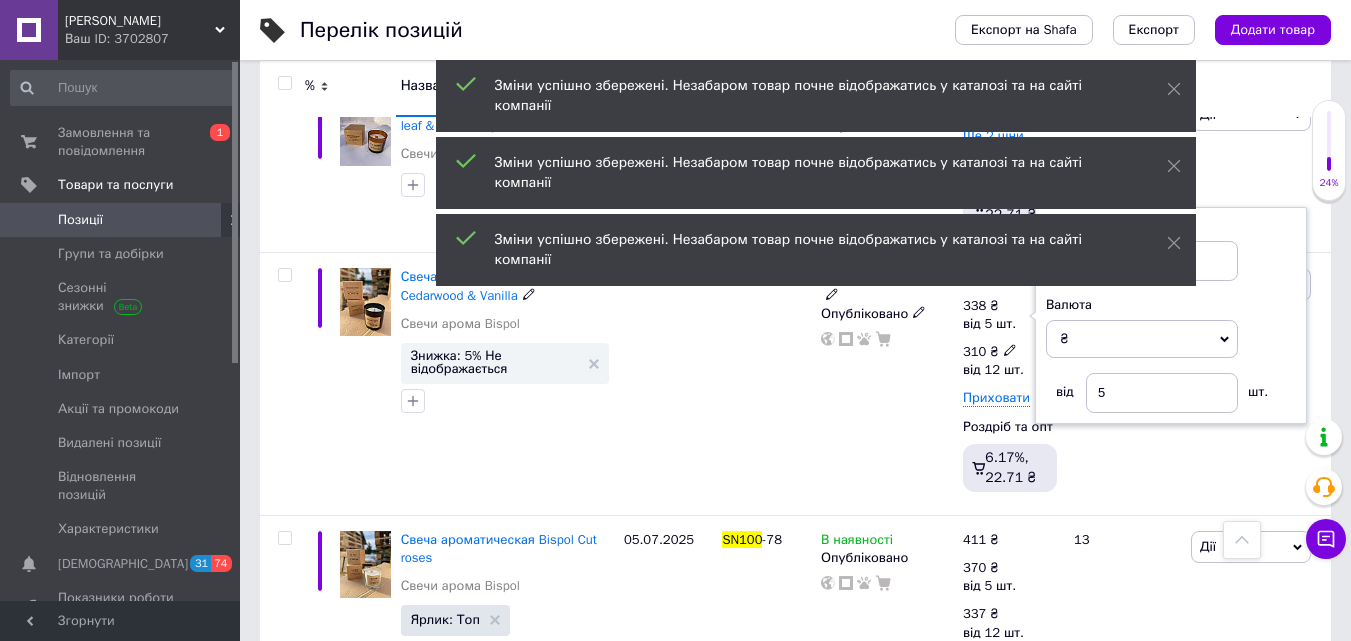 click on "від 12 шт." at bounding box center (993, 370) 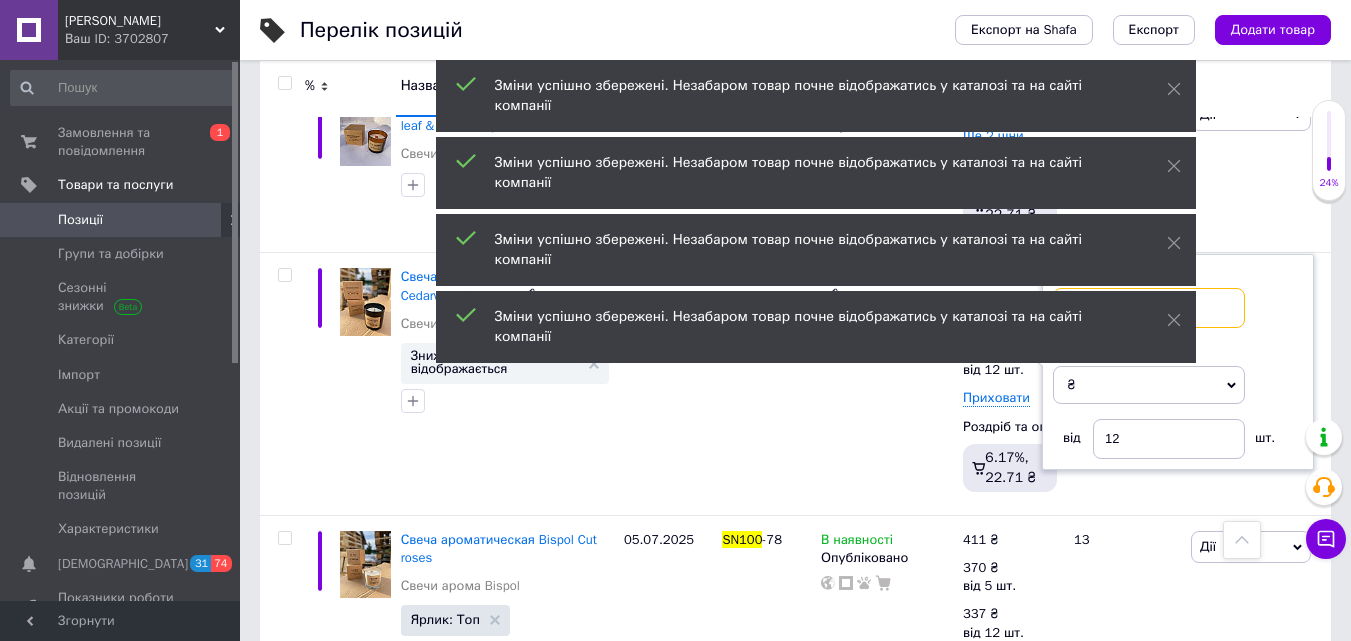 click on "310" at bounding box center [1149, 308] 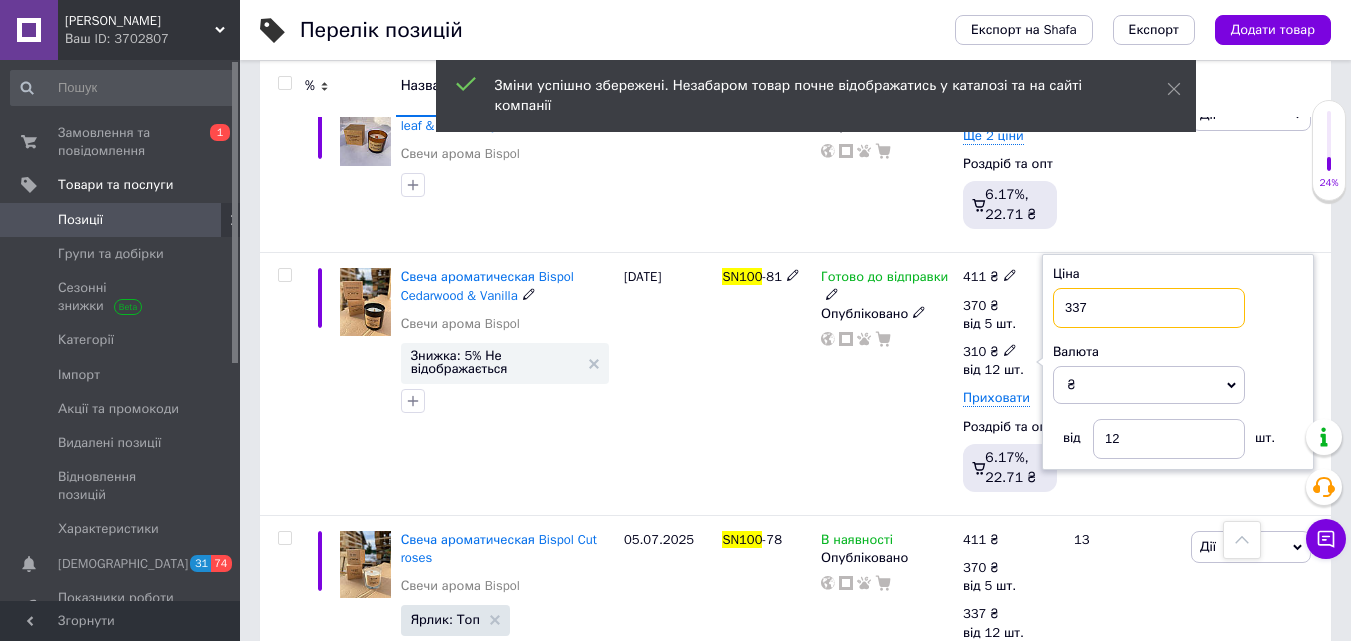 type on "337" 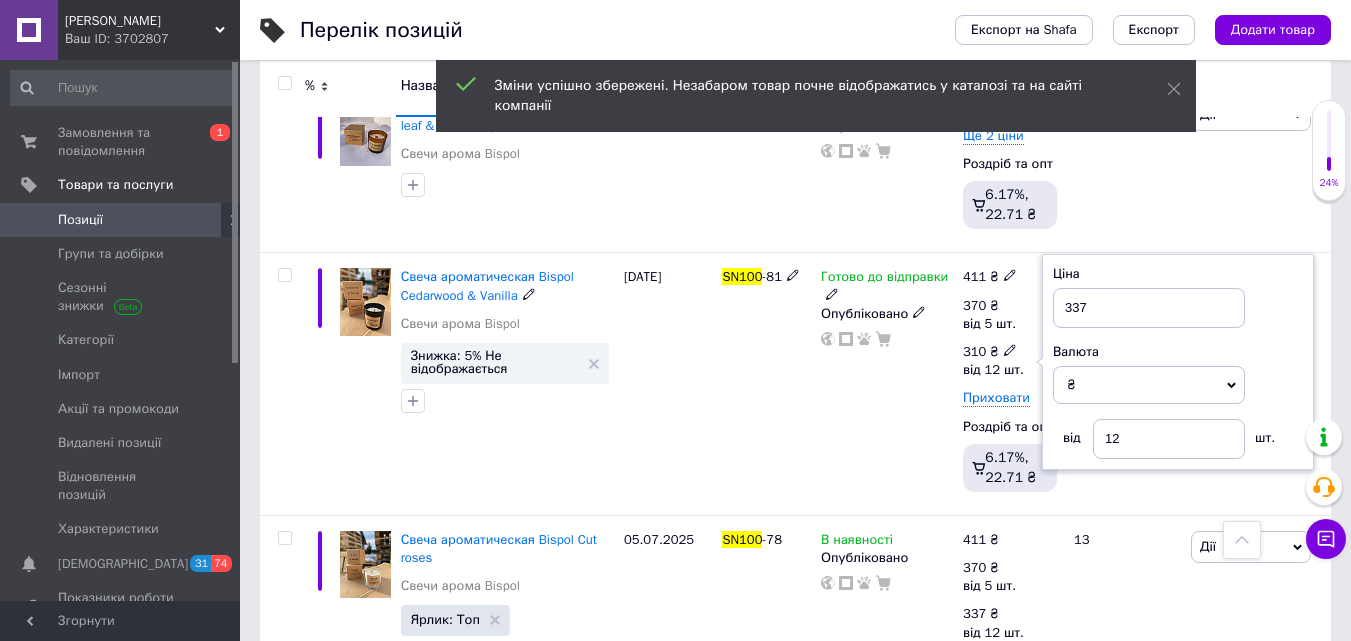 click on "Готово до відправки Опубліковано" at bounding box center (887, 384) 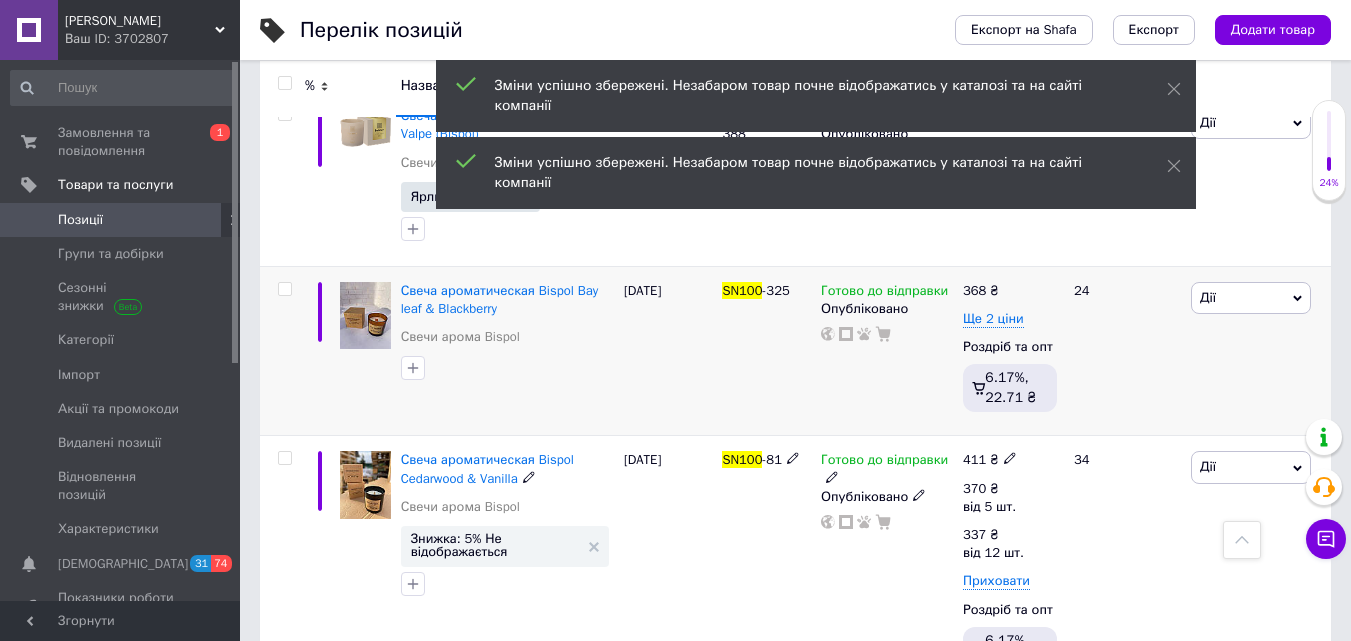 scroll, scrollTop: 323, scrollLeft: 0, axis: vertical 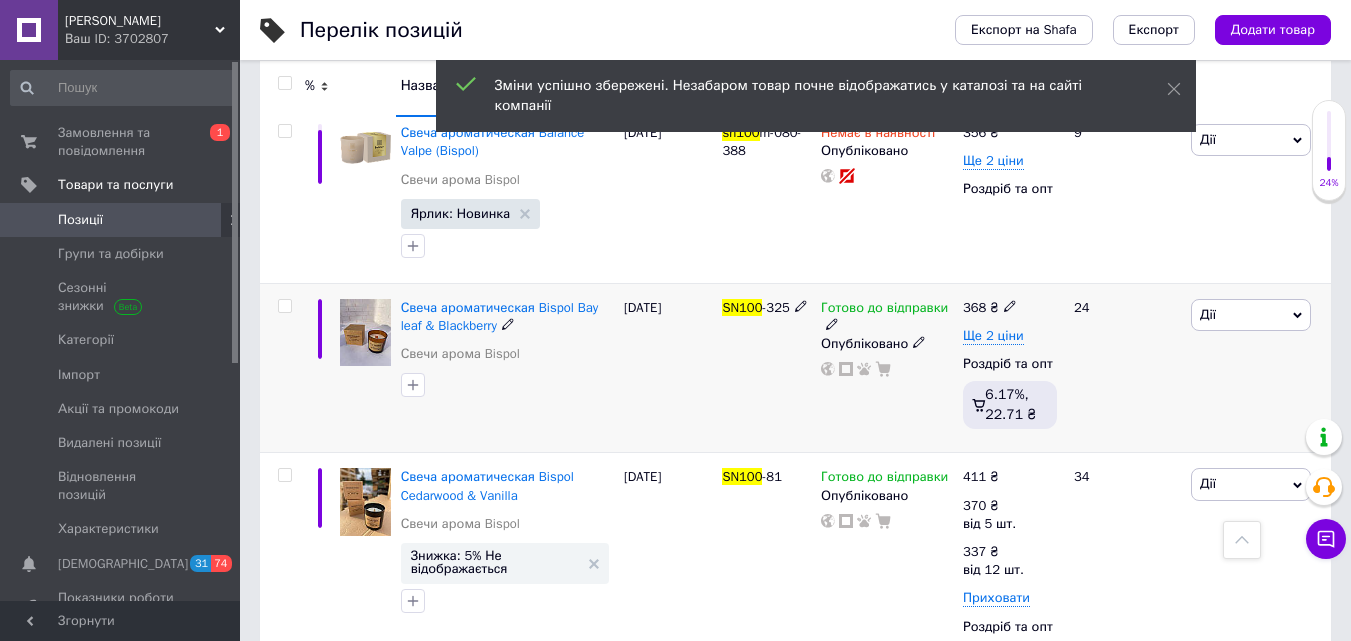 click 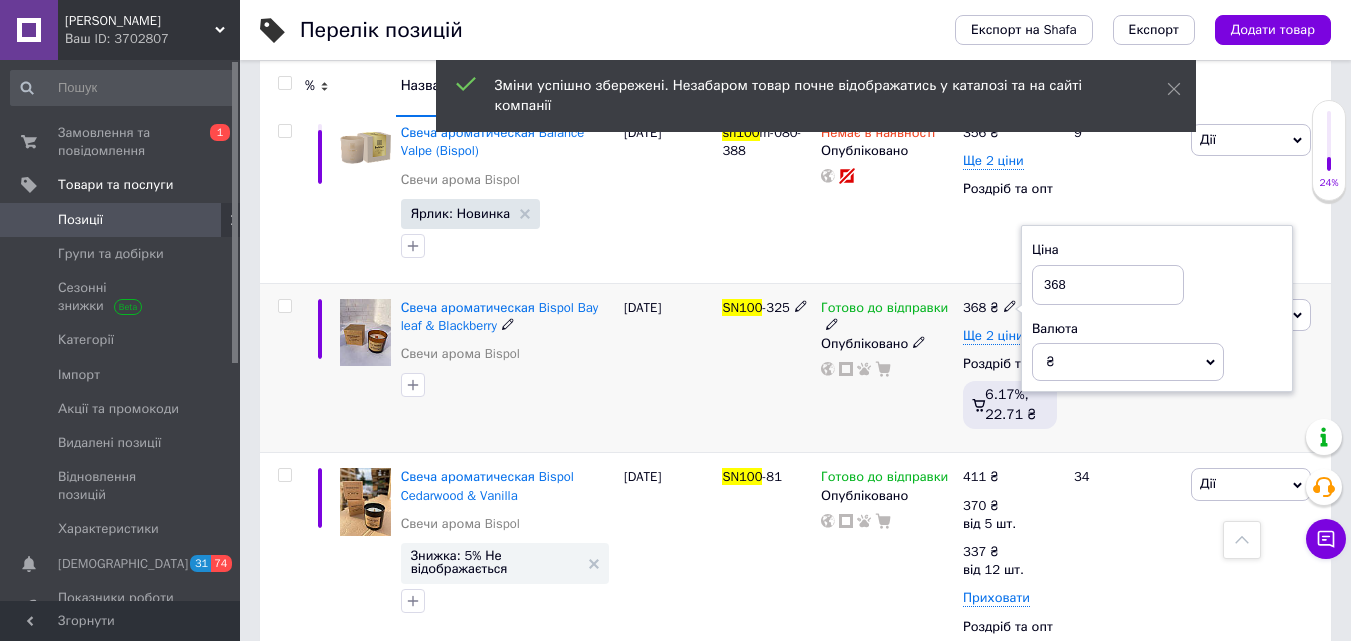 click on "368" at bounding box center [1108, 285] 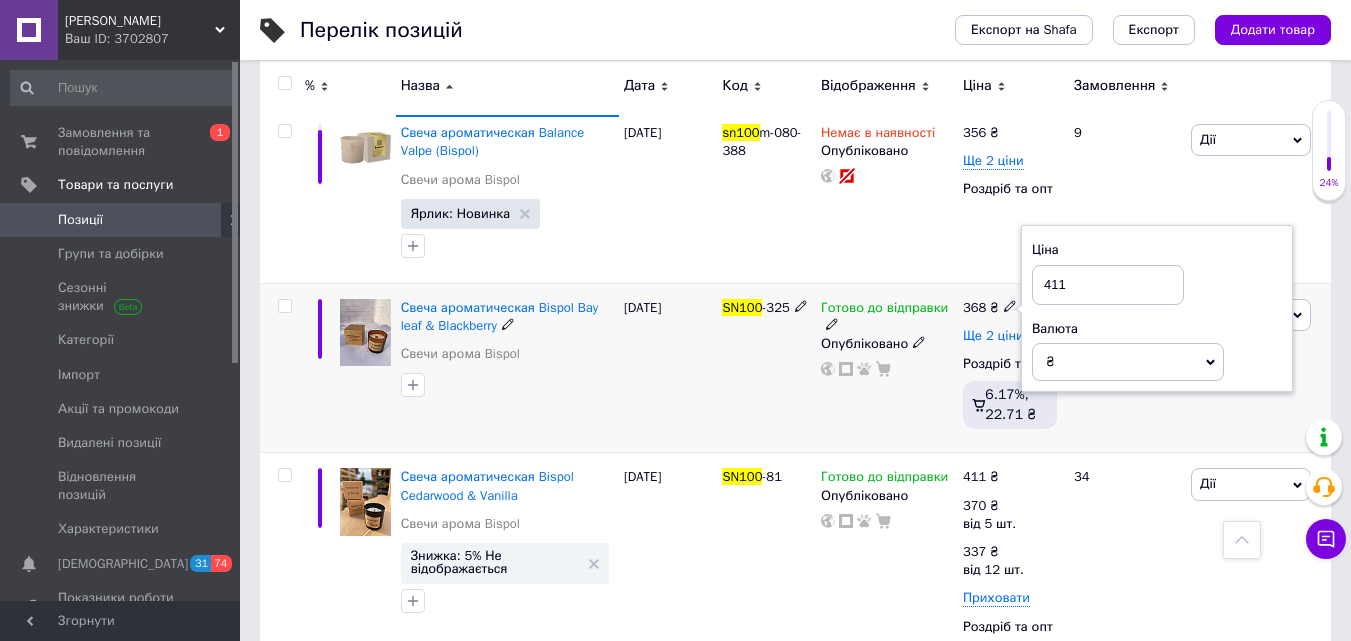 type on "411" 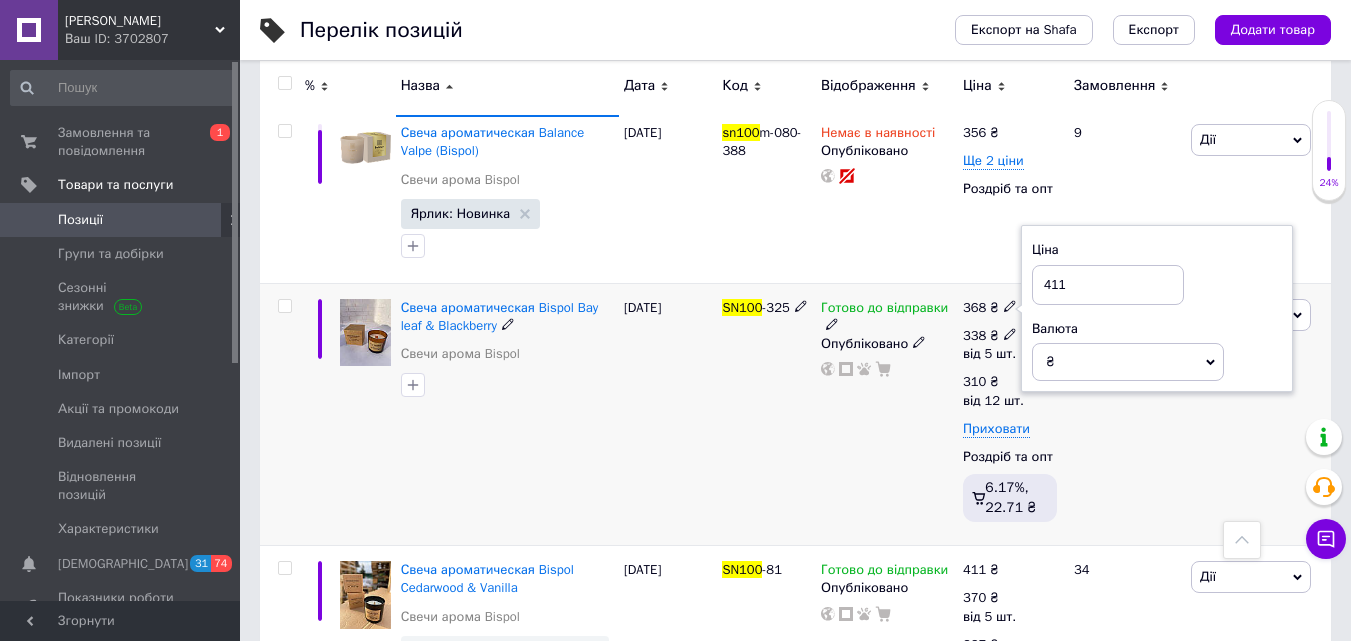 click on "338   ₴" at bounding box center (990, 336) 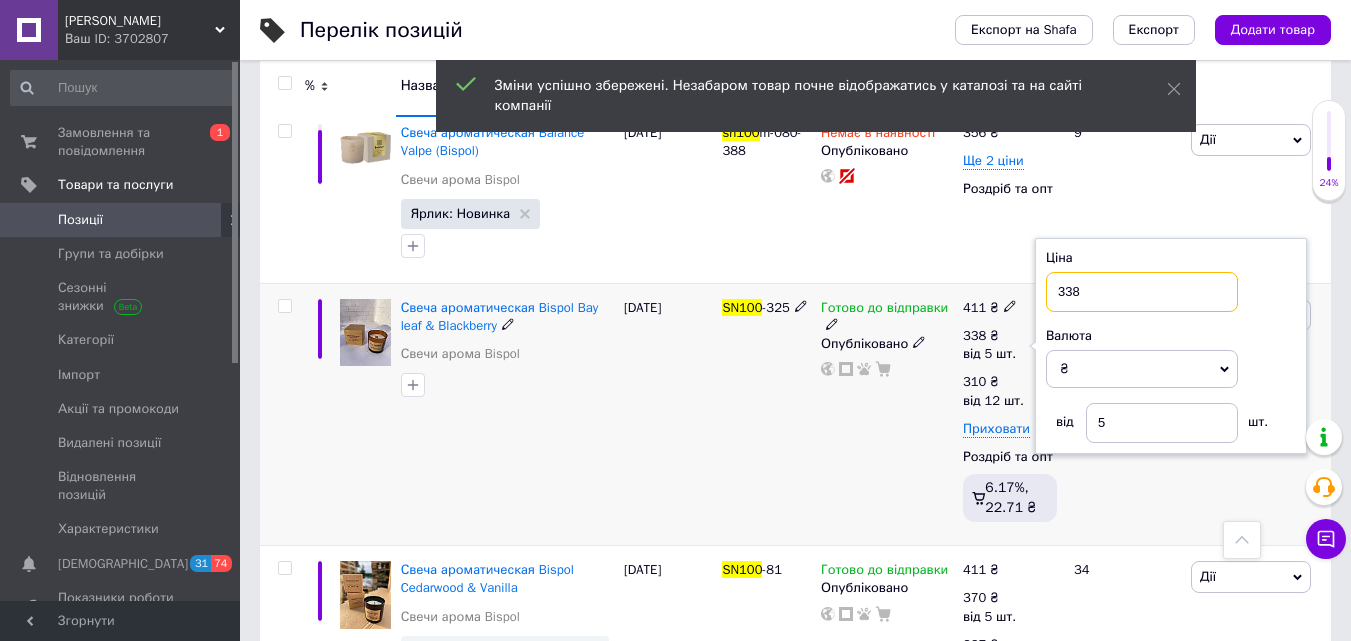 click on "338" at bounding box center (1142, 292) 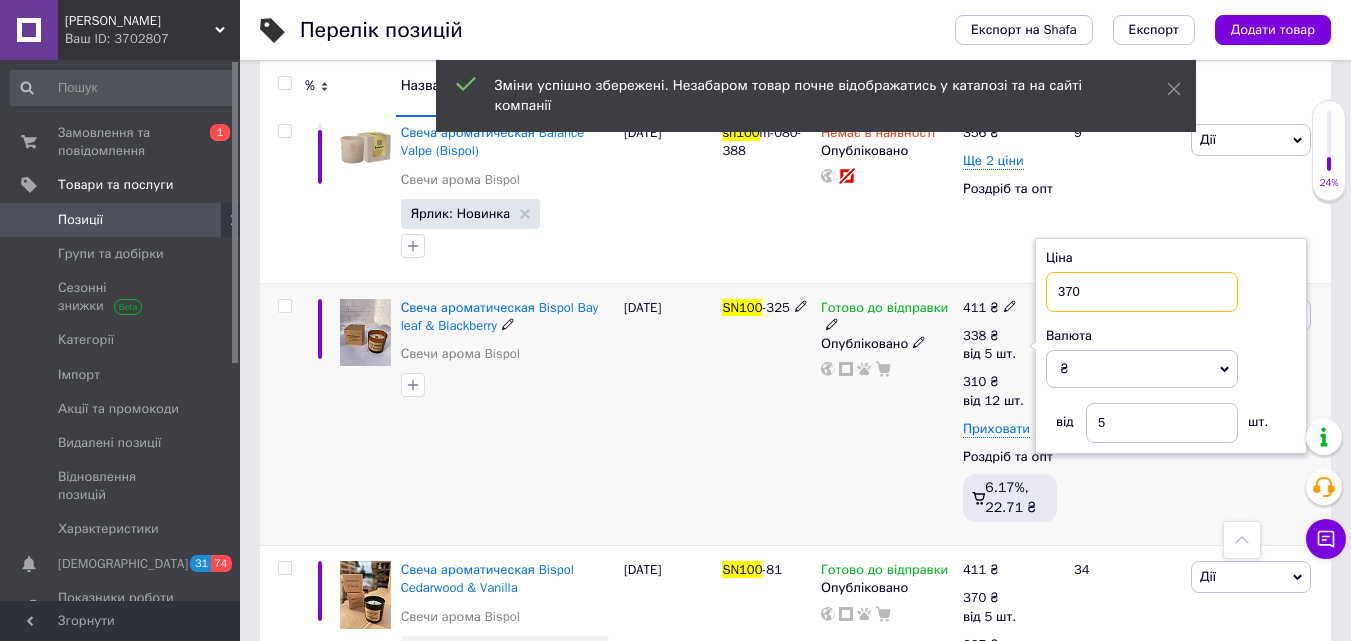 type on "370" 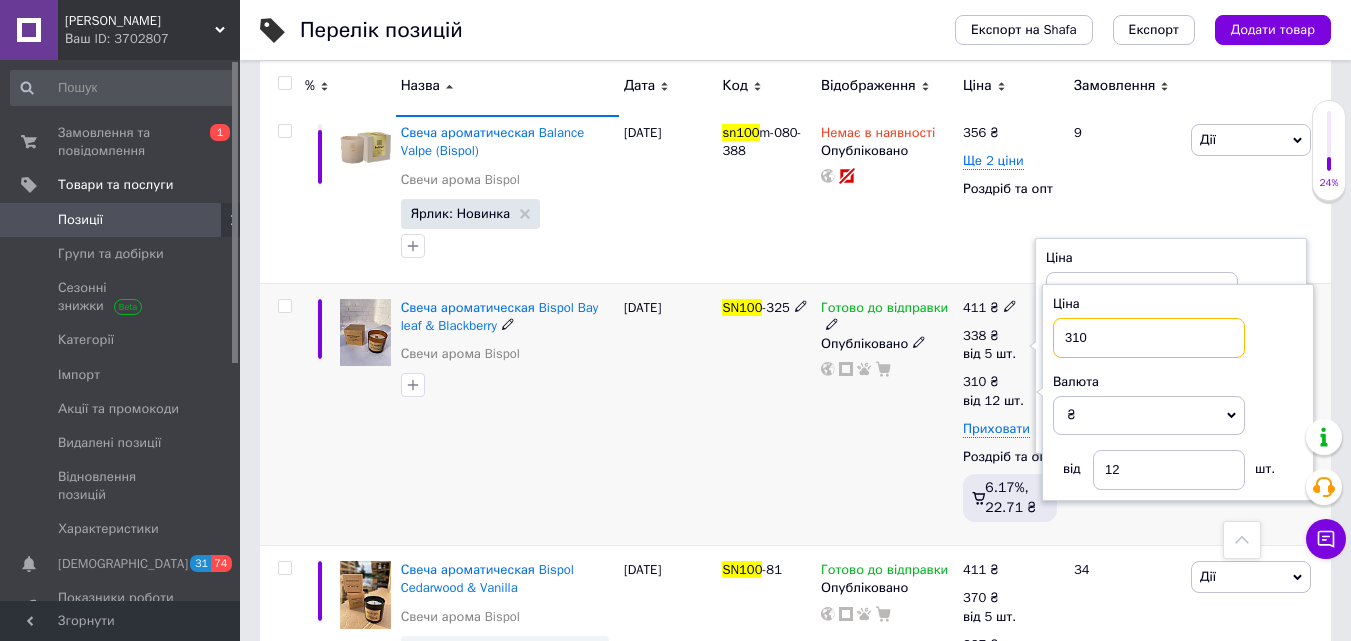 click on "310" at bounding box center (1149, 338) 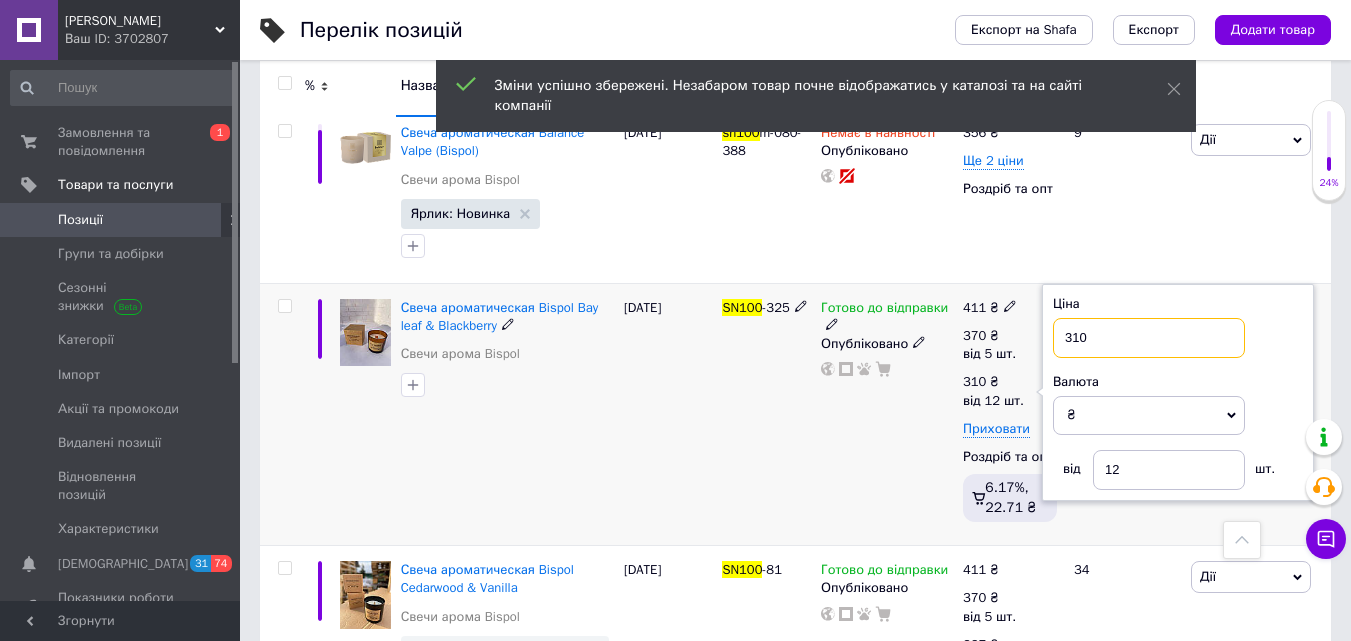 click on "310" at bounding box center [1149, 338] 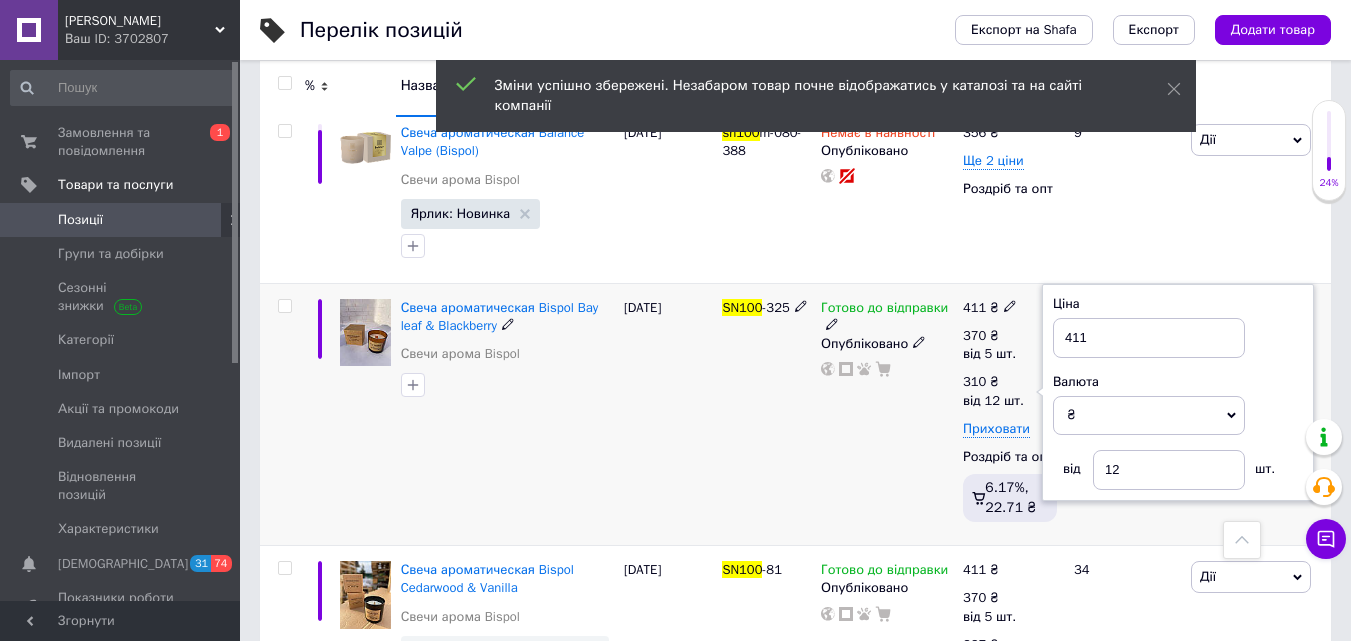 click on "Готово до відправки Опубліковано" at bounding box center (887, 414) 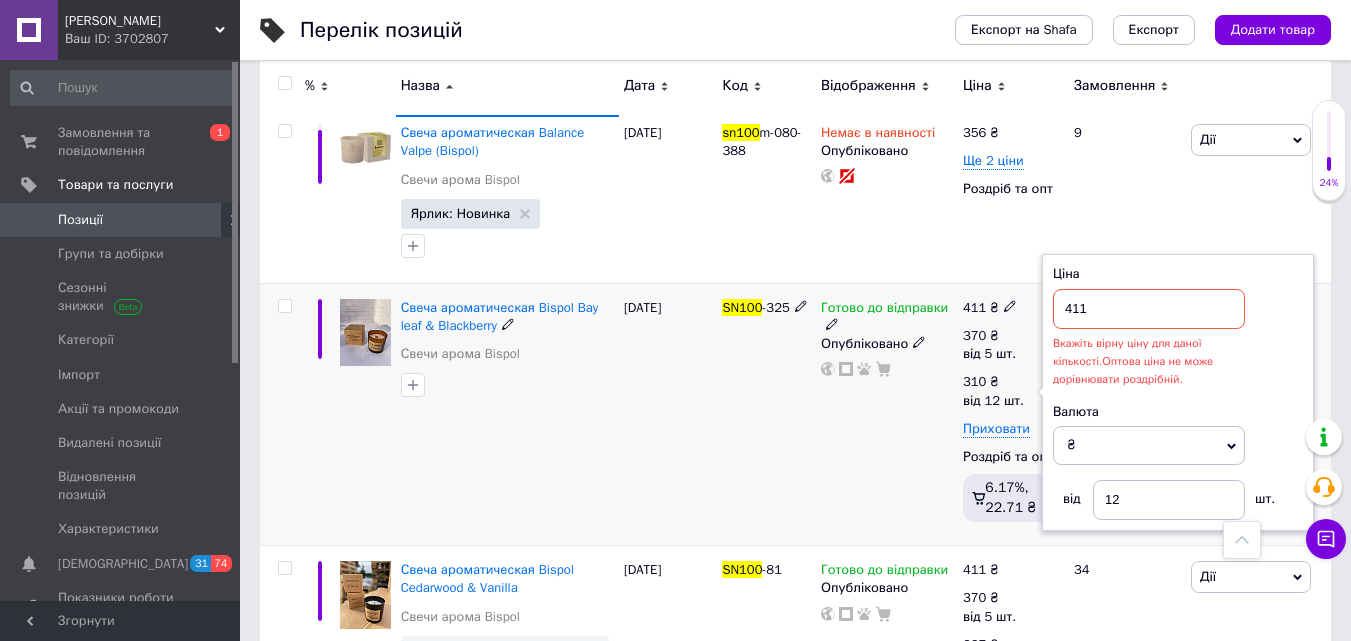 click on "411" at bounding box center [1149, 309] 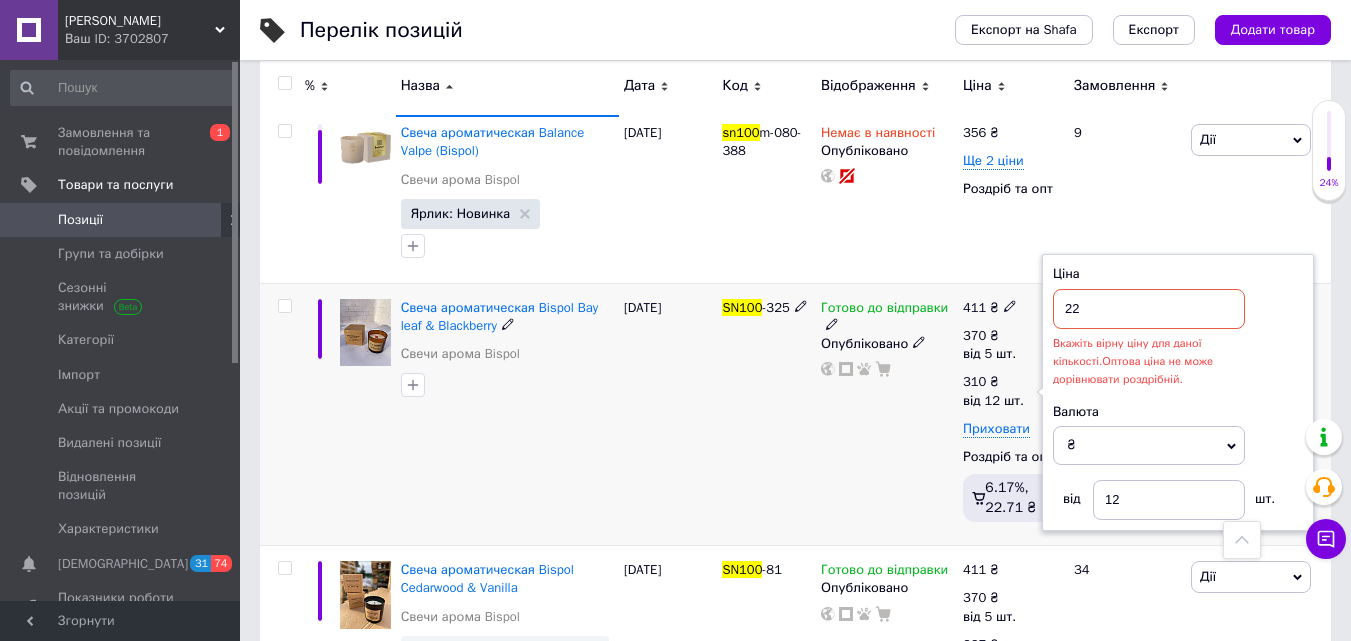 click on "22" at bounding box center (1149, 309) 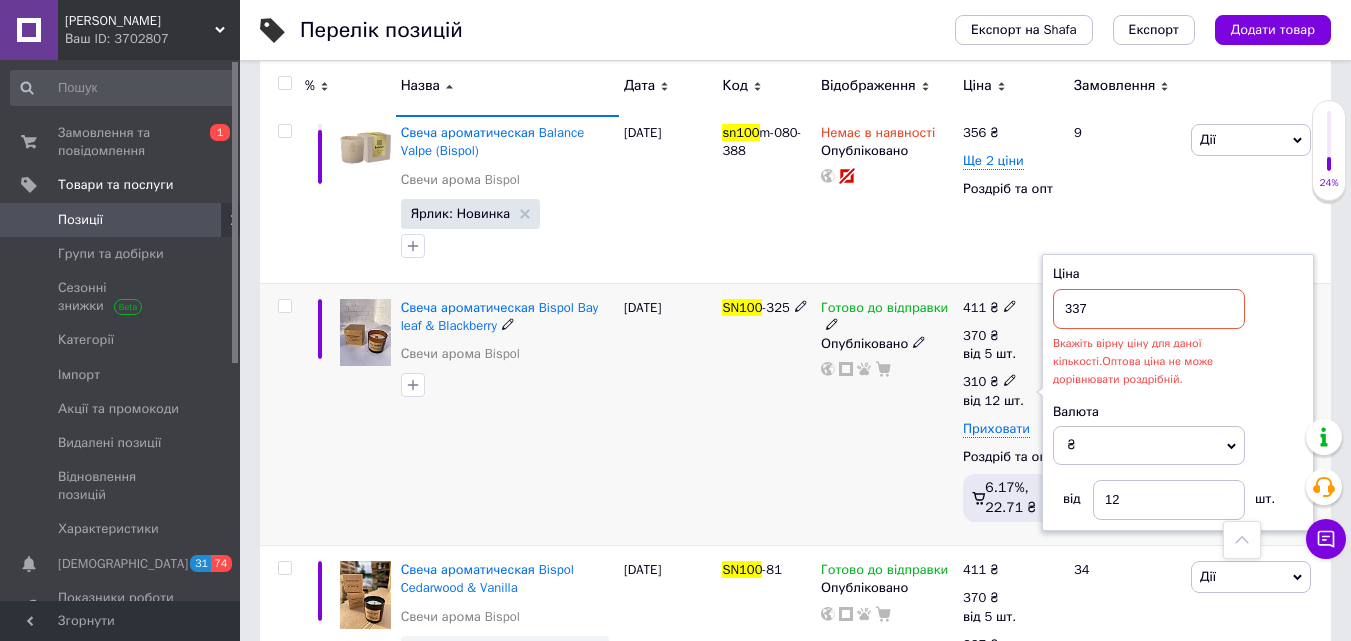 type on "337" 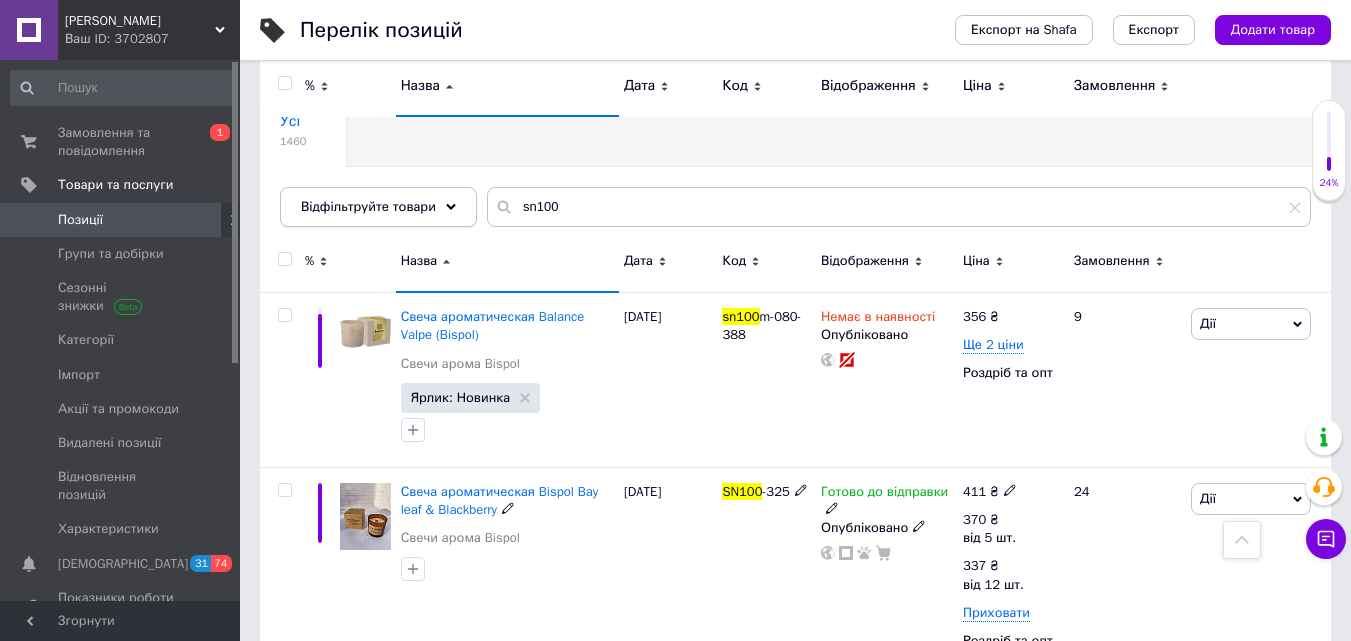 scroll, scrollTop: 0, scrollLeft: 0, axis: both 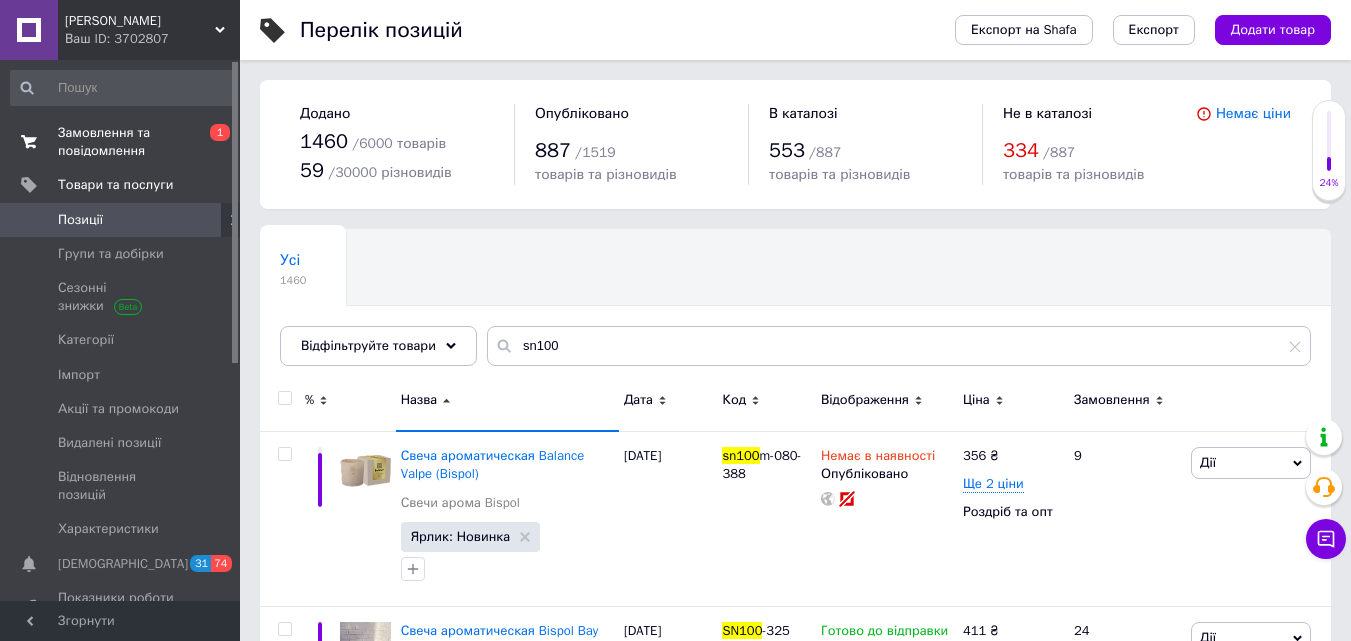 click on "Замовлення та повідомлення" at bounding box center (121, 142) 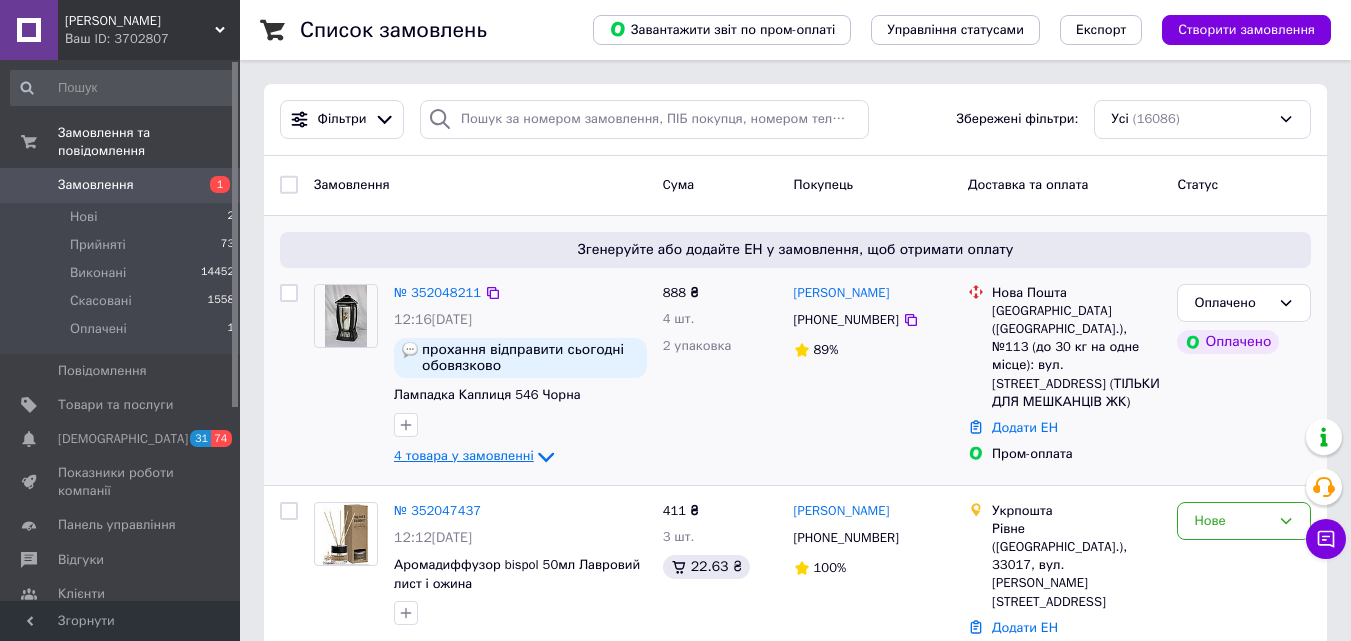 click on "4 товара у замовленні" at bounding box center [464, 455] 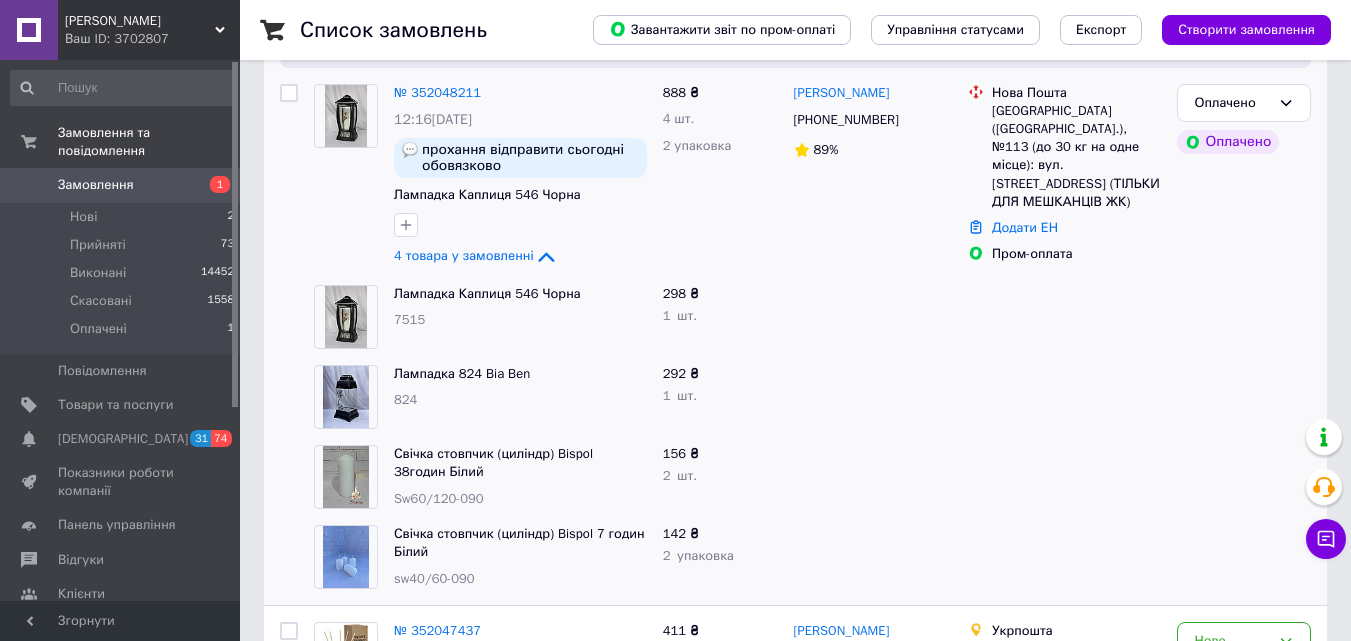 scroll, scrollTop: 0, scrollLeft: 0, axis: both 